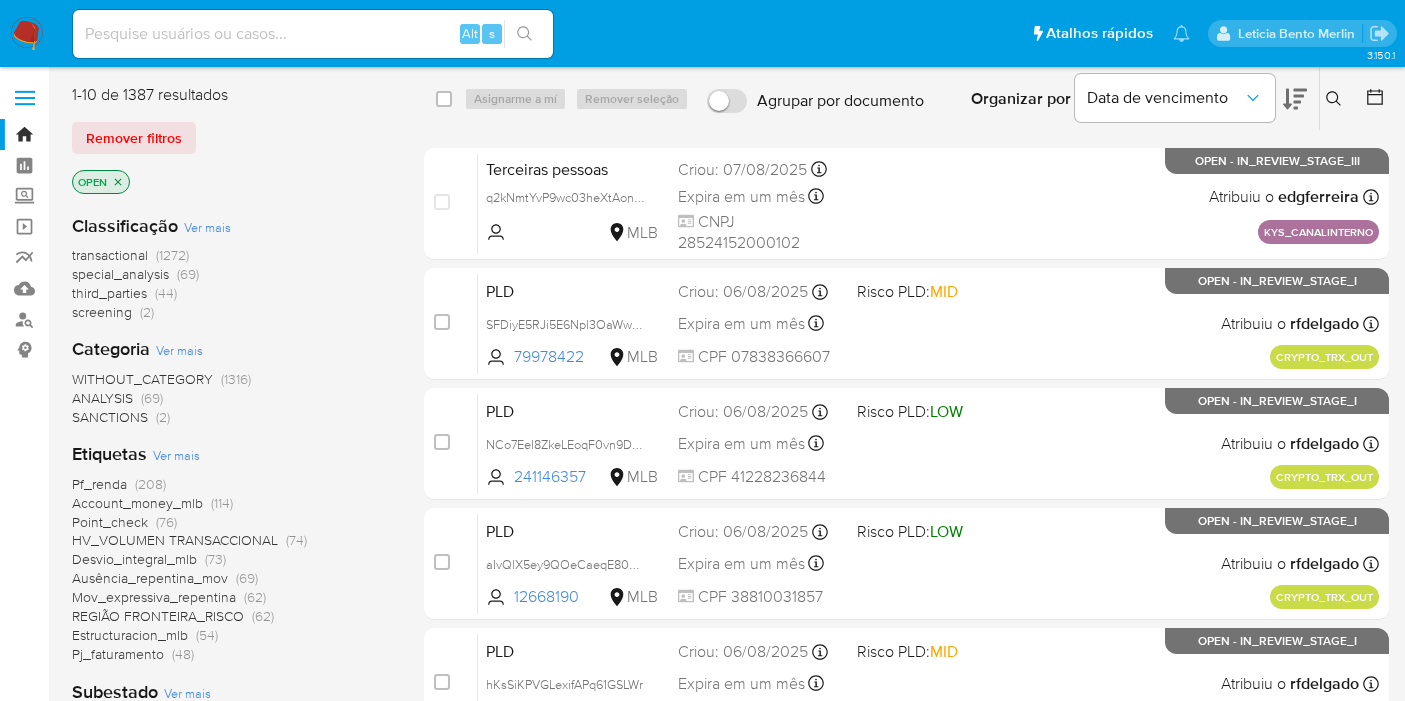 scroll, scrollTop: 0, scrollLeft: 0, axis: both 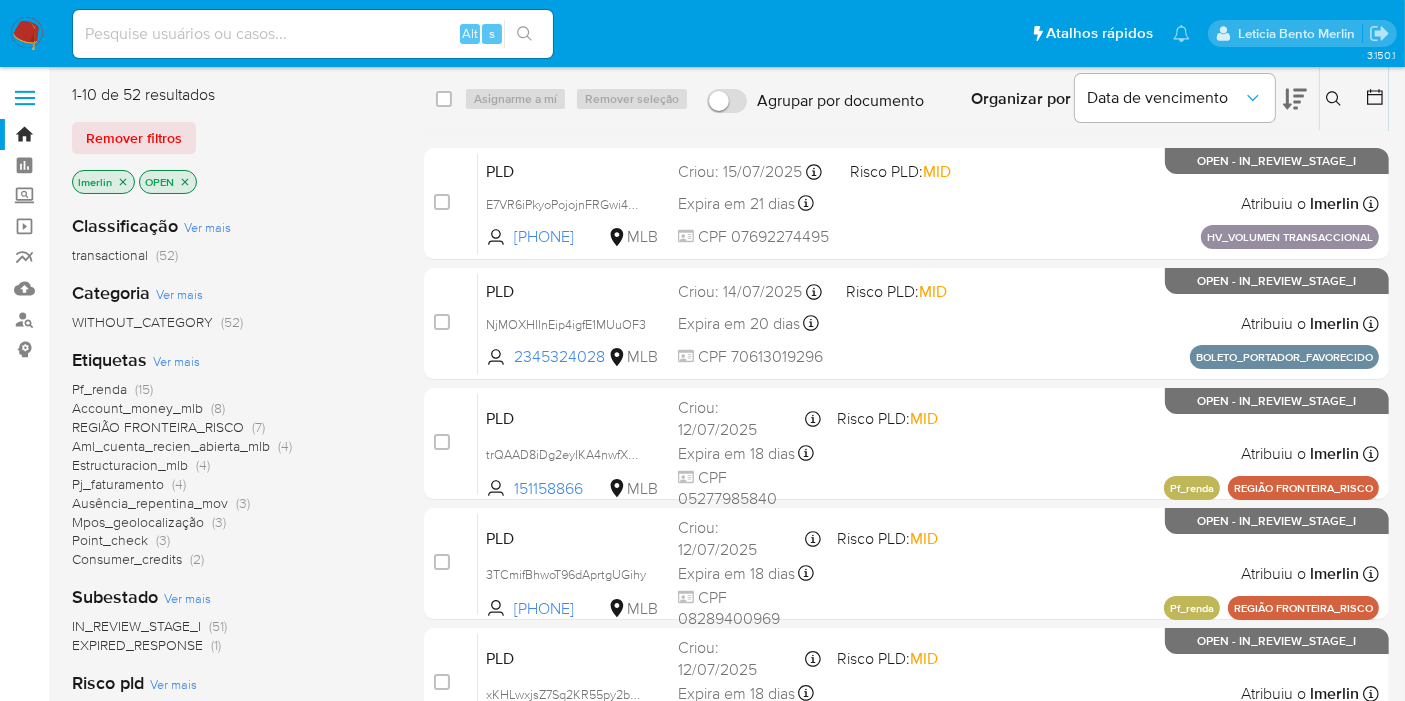 click 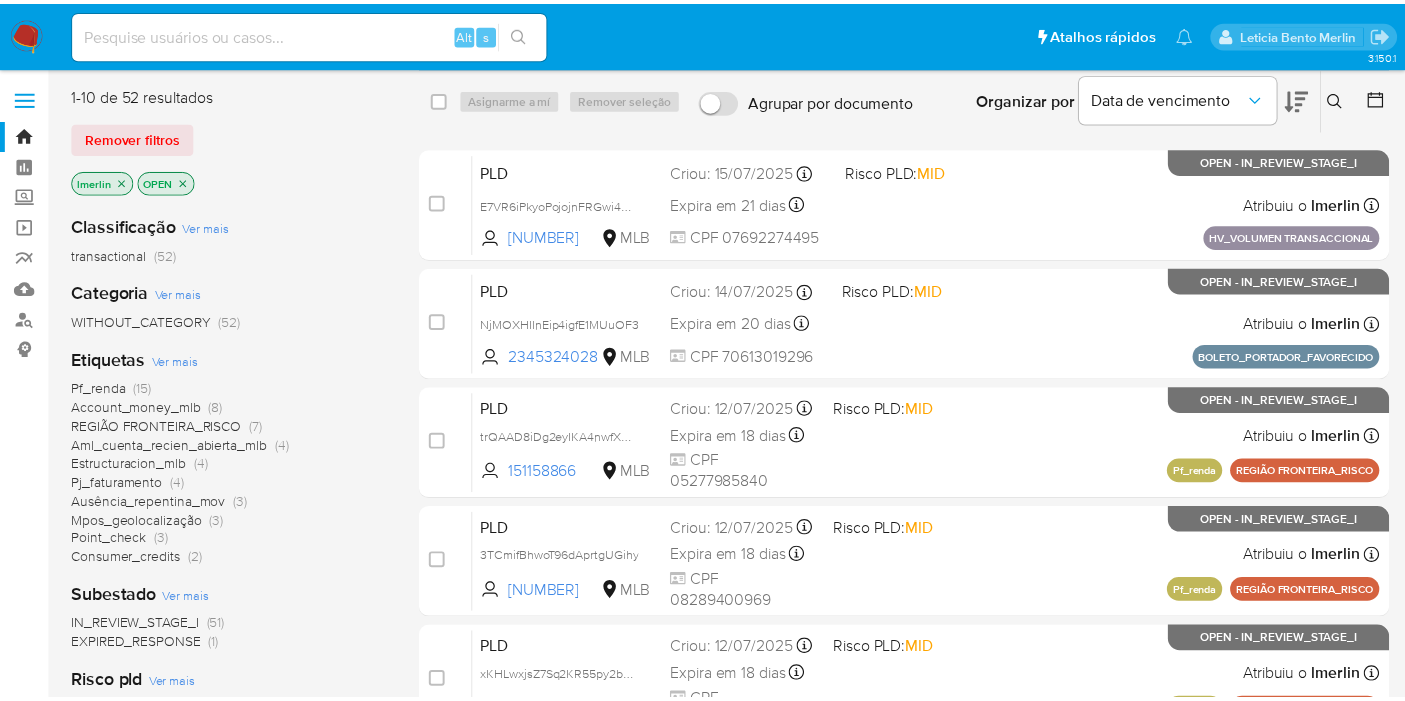scroll, scrollTop: 0, scrollLeft: 0, axis: both 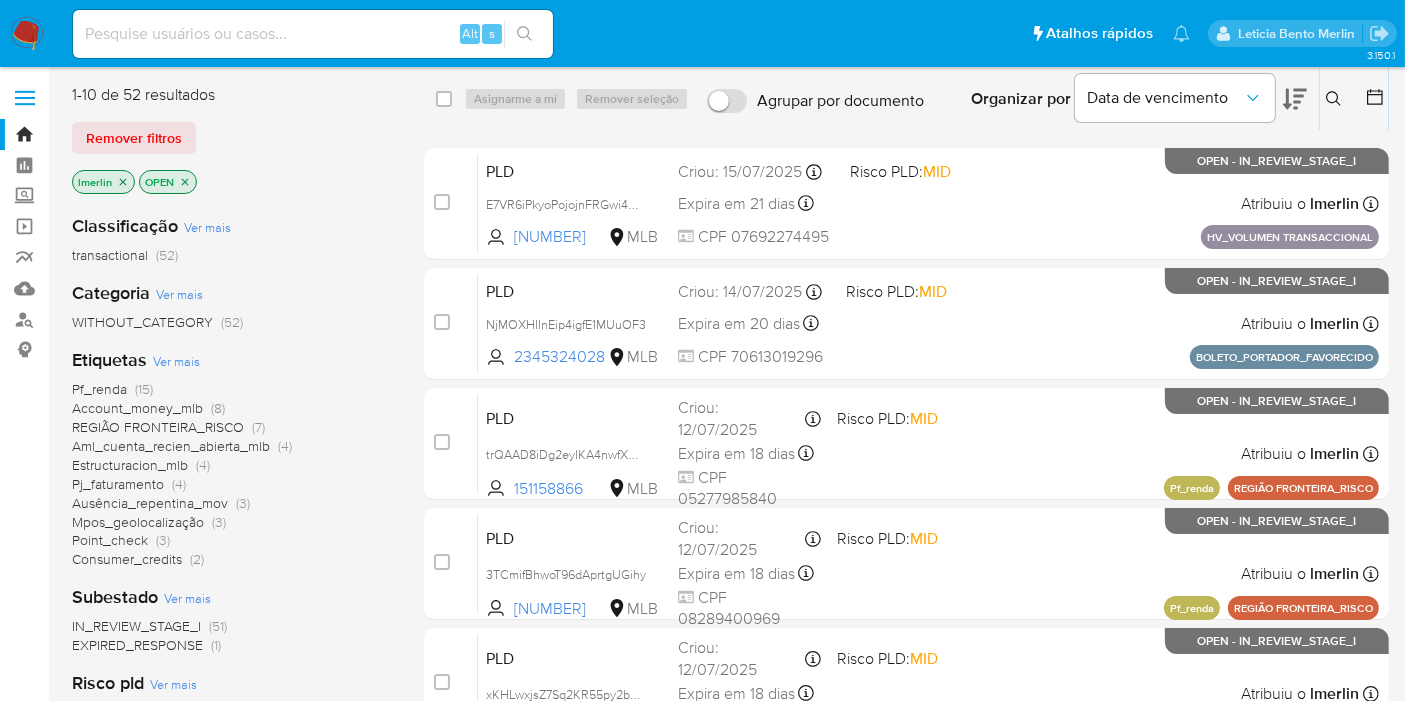 click on "Alt s" at bounding box center (313, 34) 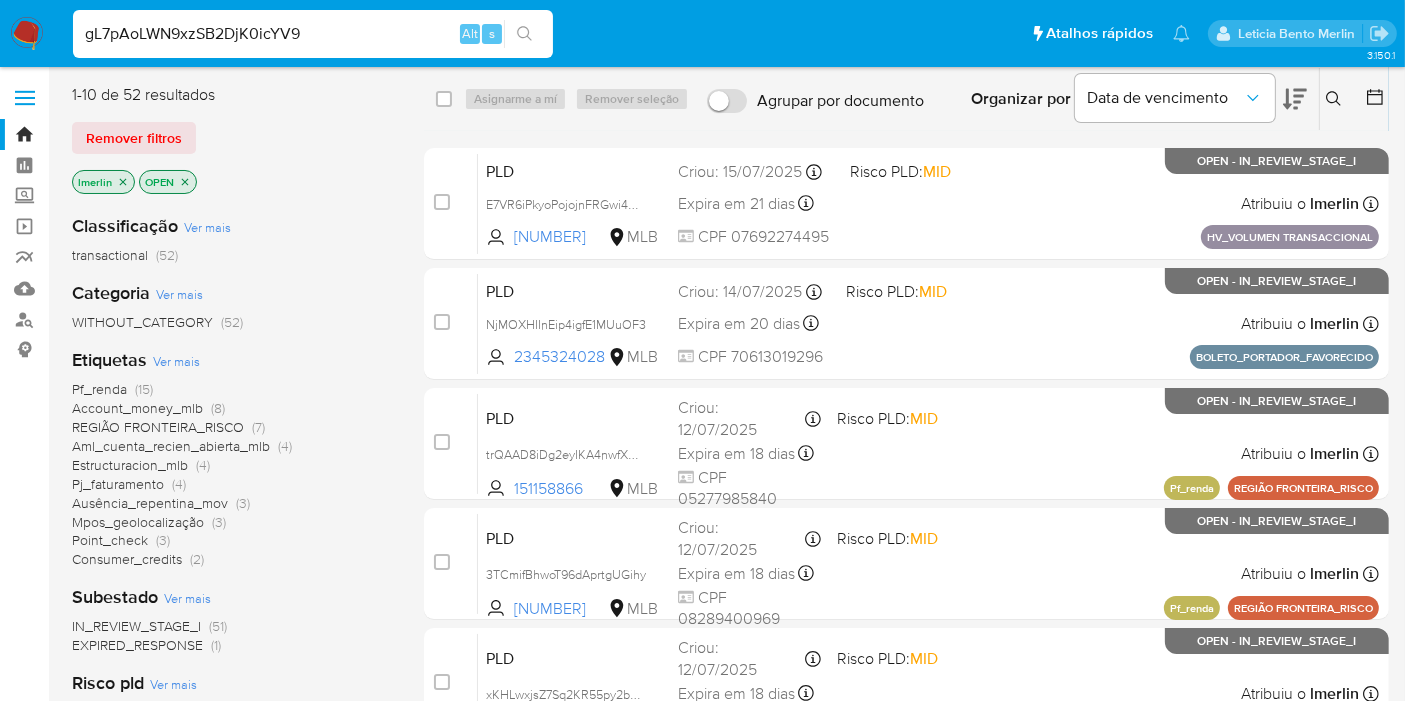 click on "gL7pAoLWN9xzSB2DjK0icYV9" at bounding box center [313, 34] 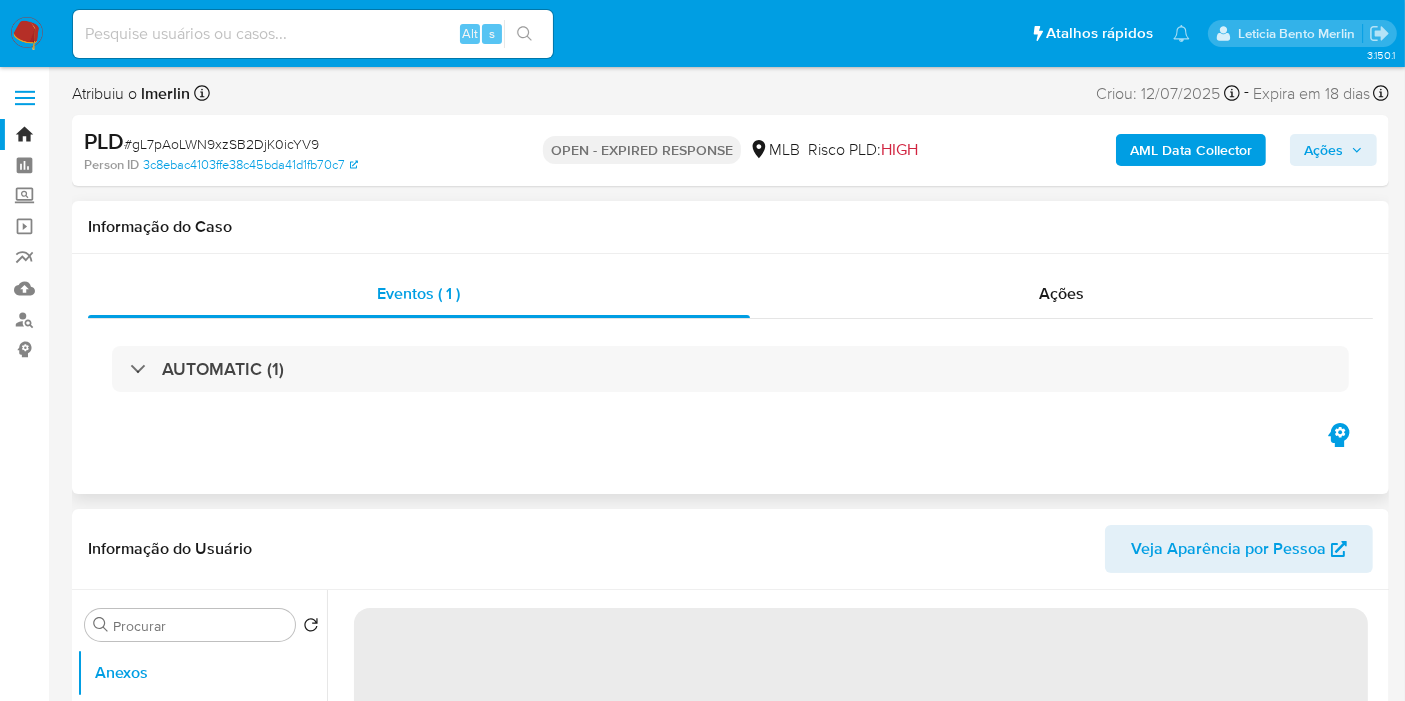 select on "10" 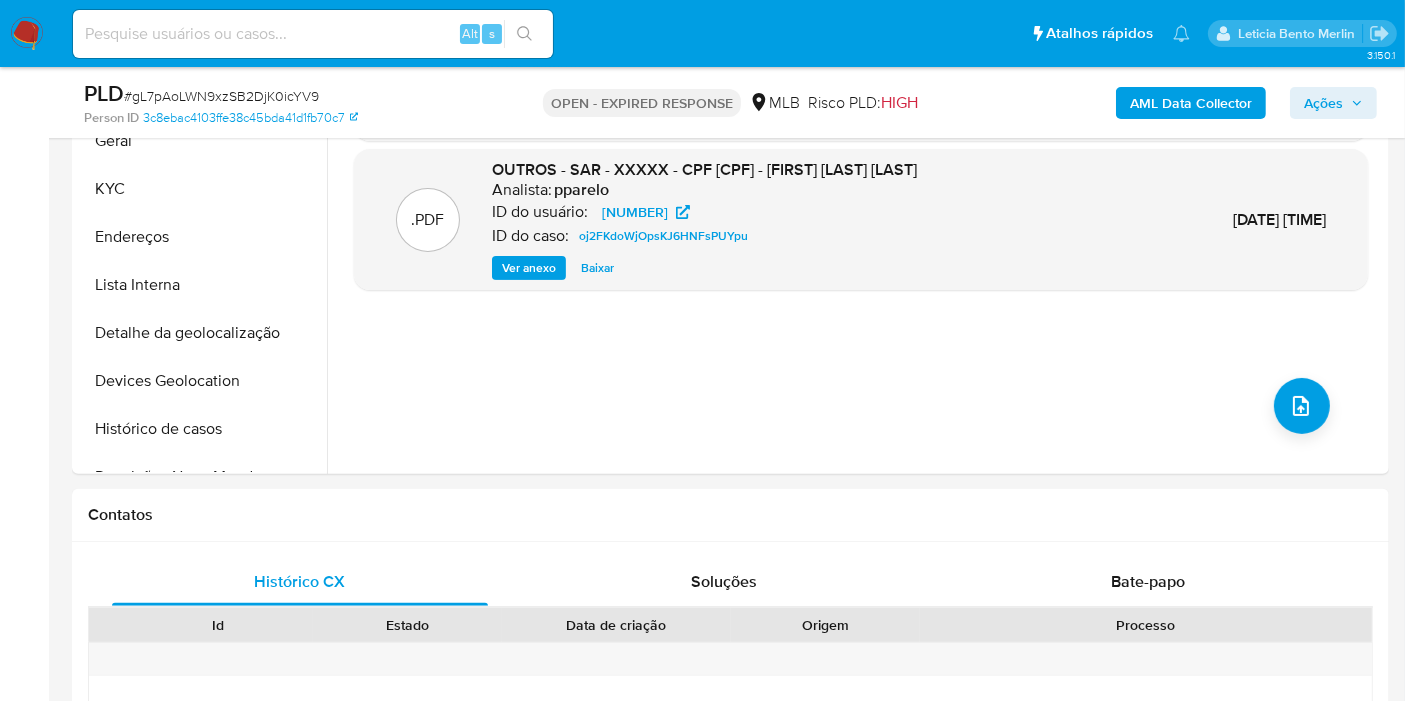 scroll, scrollTop: 666, scrollLeft: 0, axis: vertical 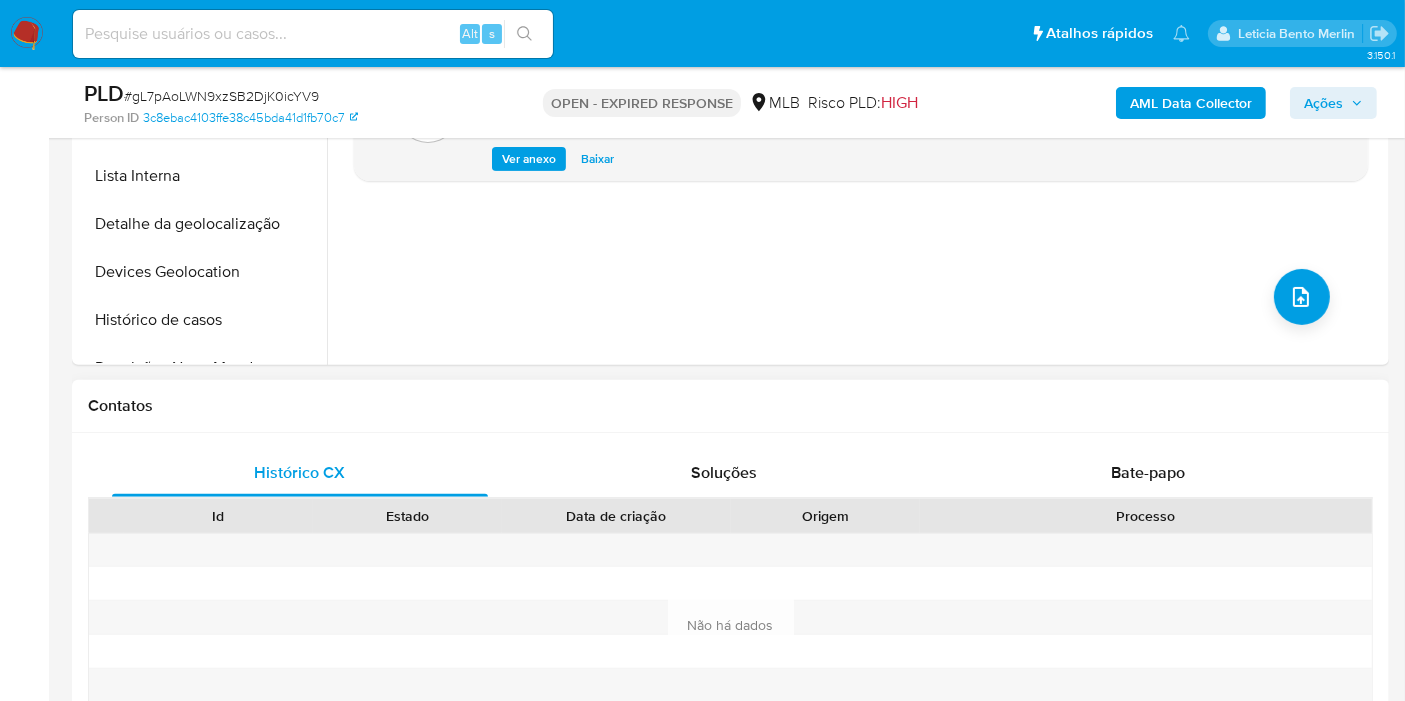 click on "Histórico CX Soluções Bate-papo Id Estado Data de criação Origem Processo                                                             Antigo Página   1   de   1 Seguindo Não há dados Carregando..." at bounding box center [730, 602] 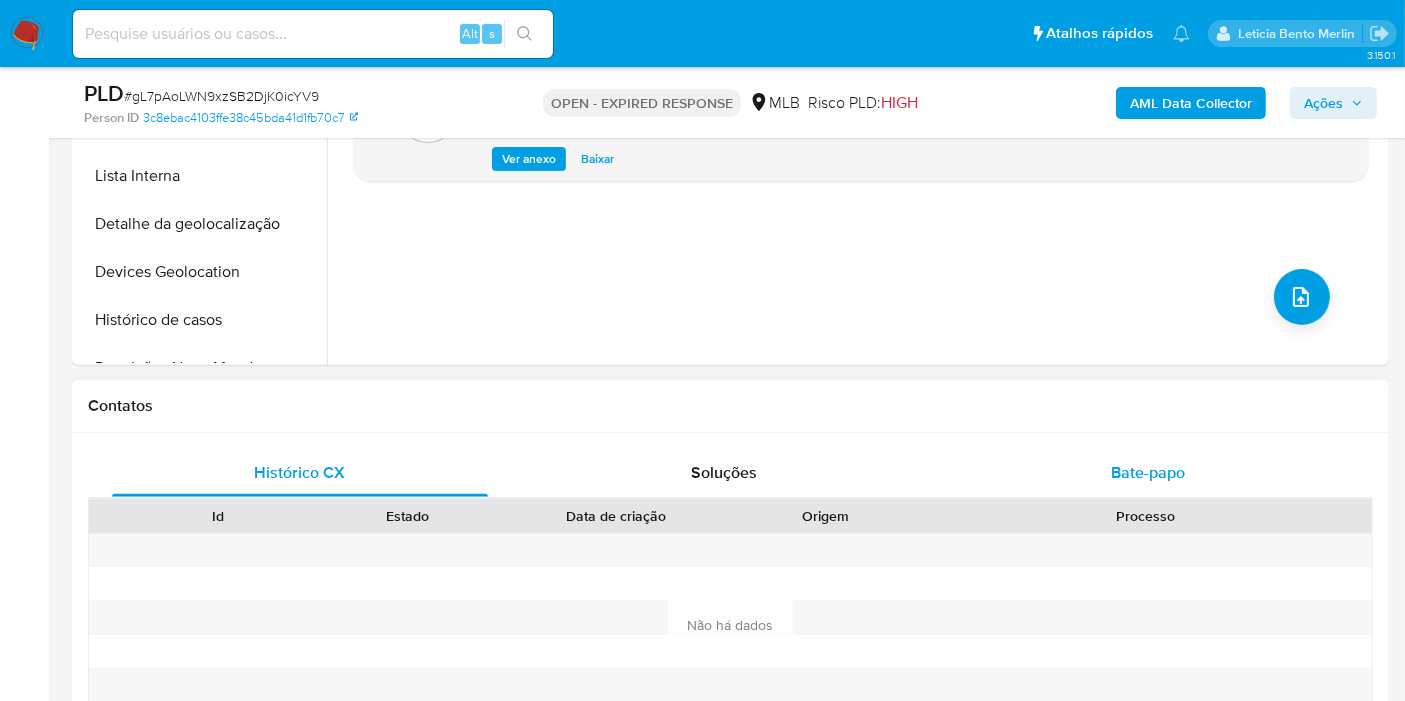 click on "Bate-papo" at bounding box center [1148, 472] 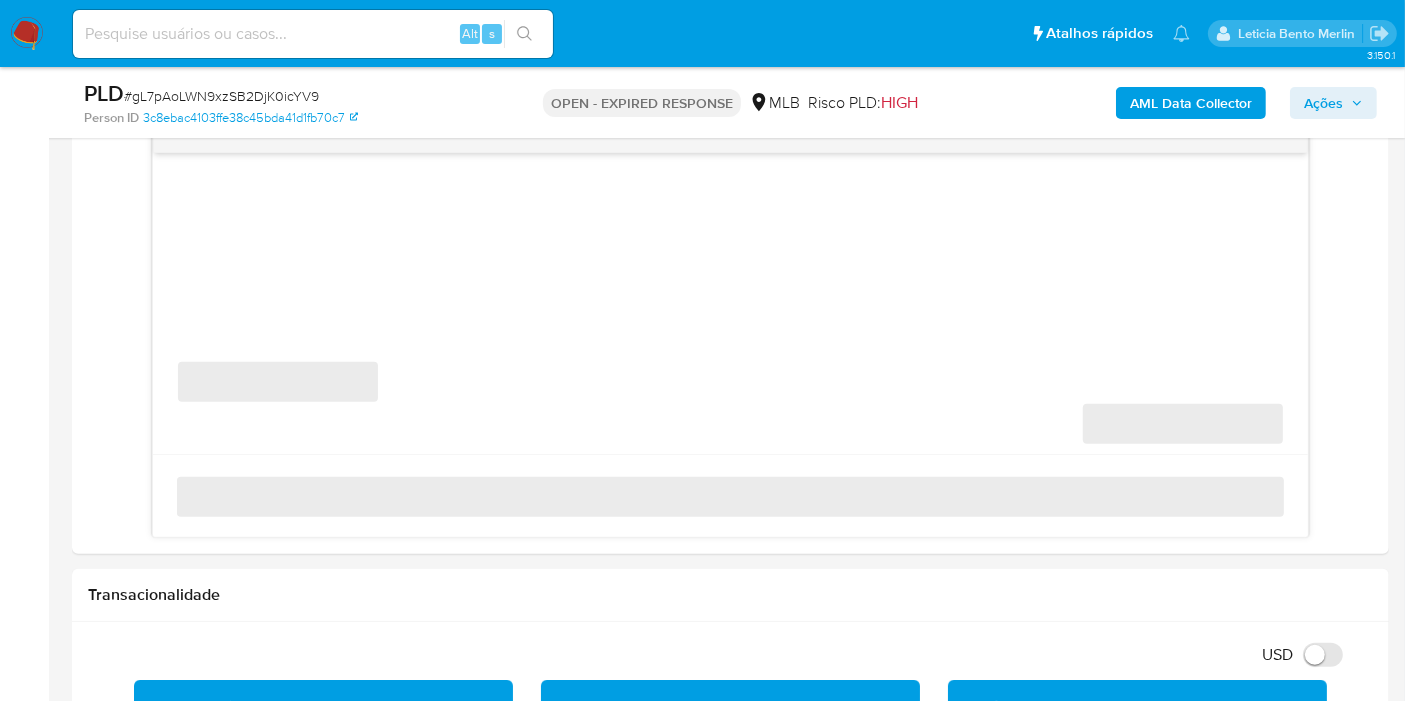 scroll, scrollTop: 1111, scrollLeft: 0, axis: vertical 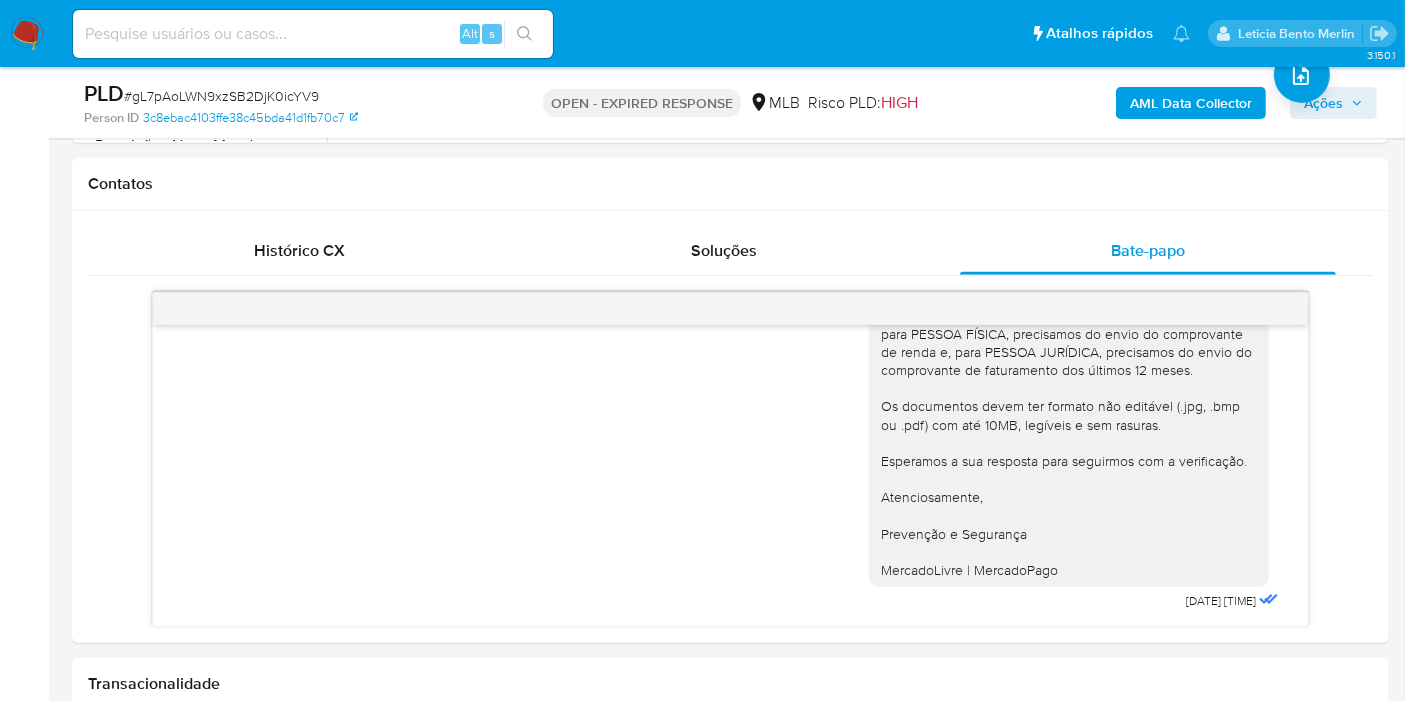click at bounding box center [27, 34] 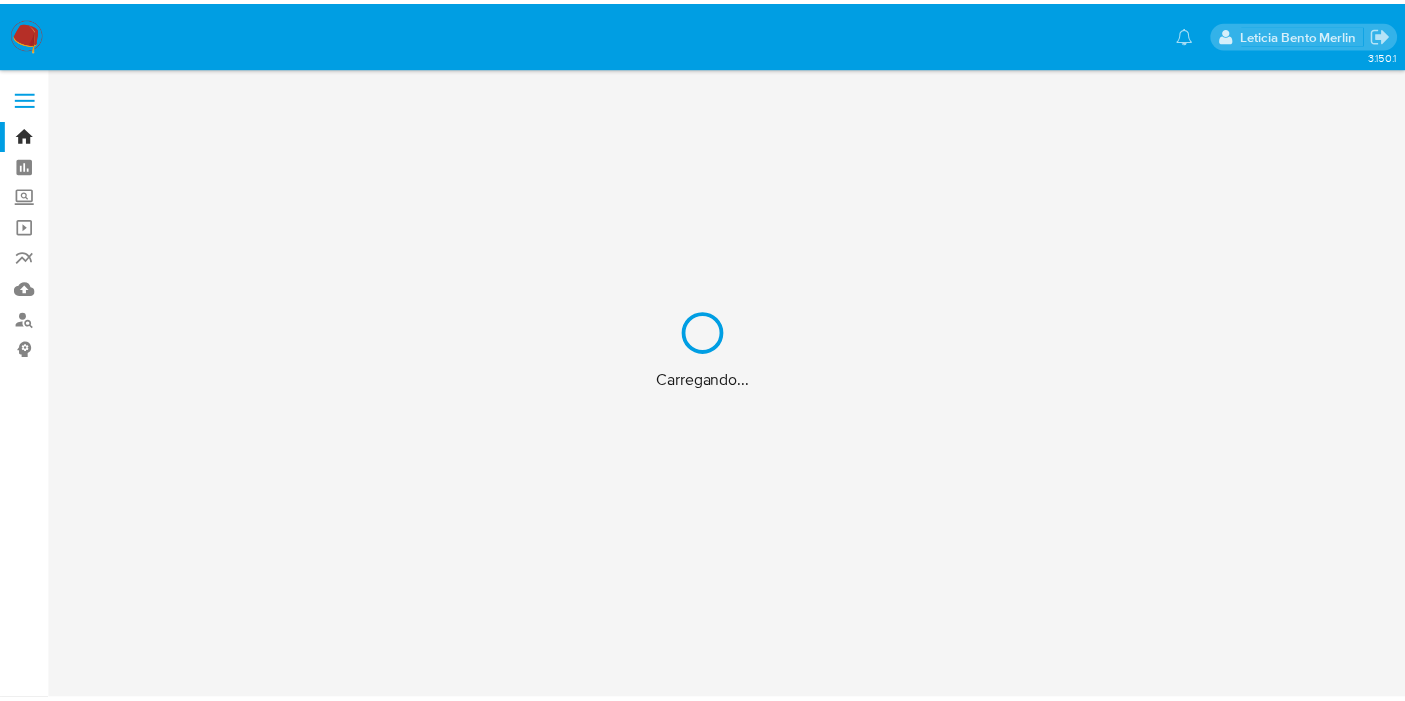 scroll, scrollTop: 0, scrollLeft: 0, axis: both 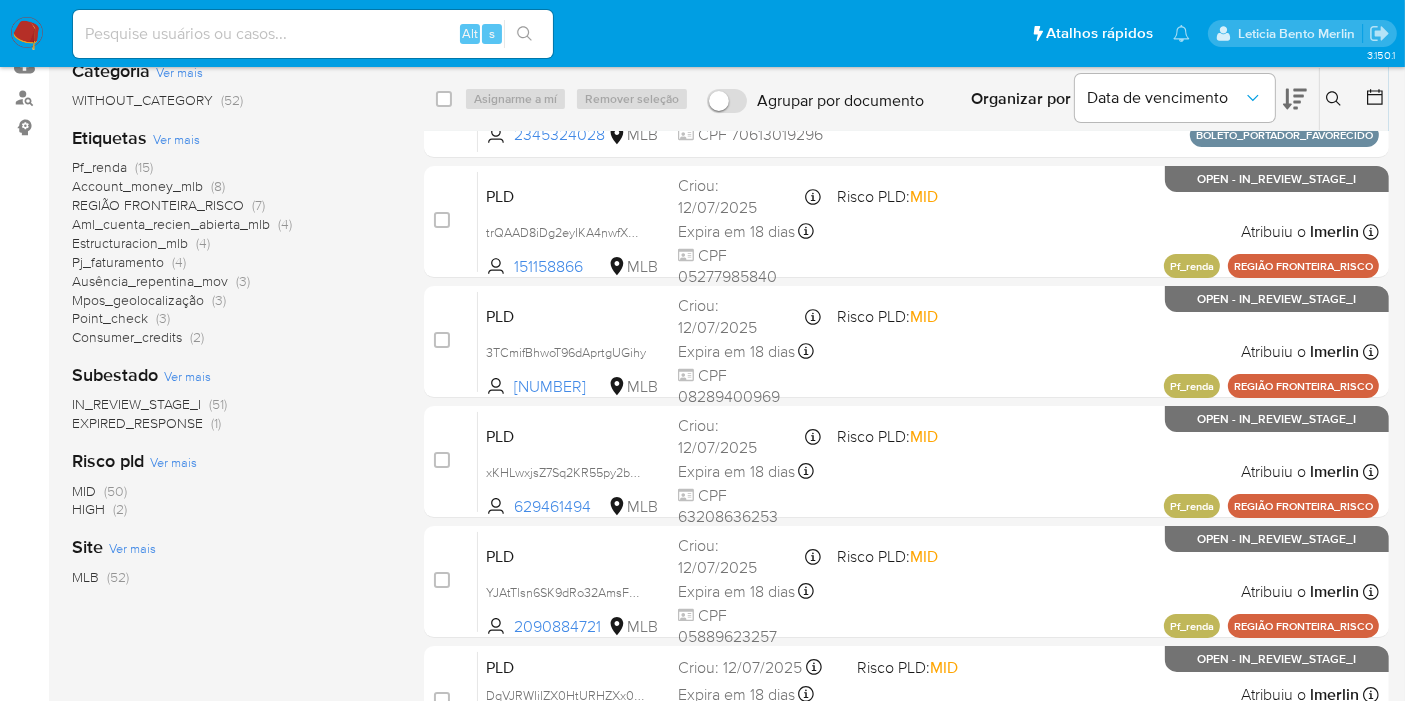 click on "HIGH" at bounding box center (88, 509) 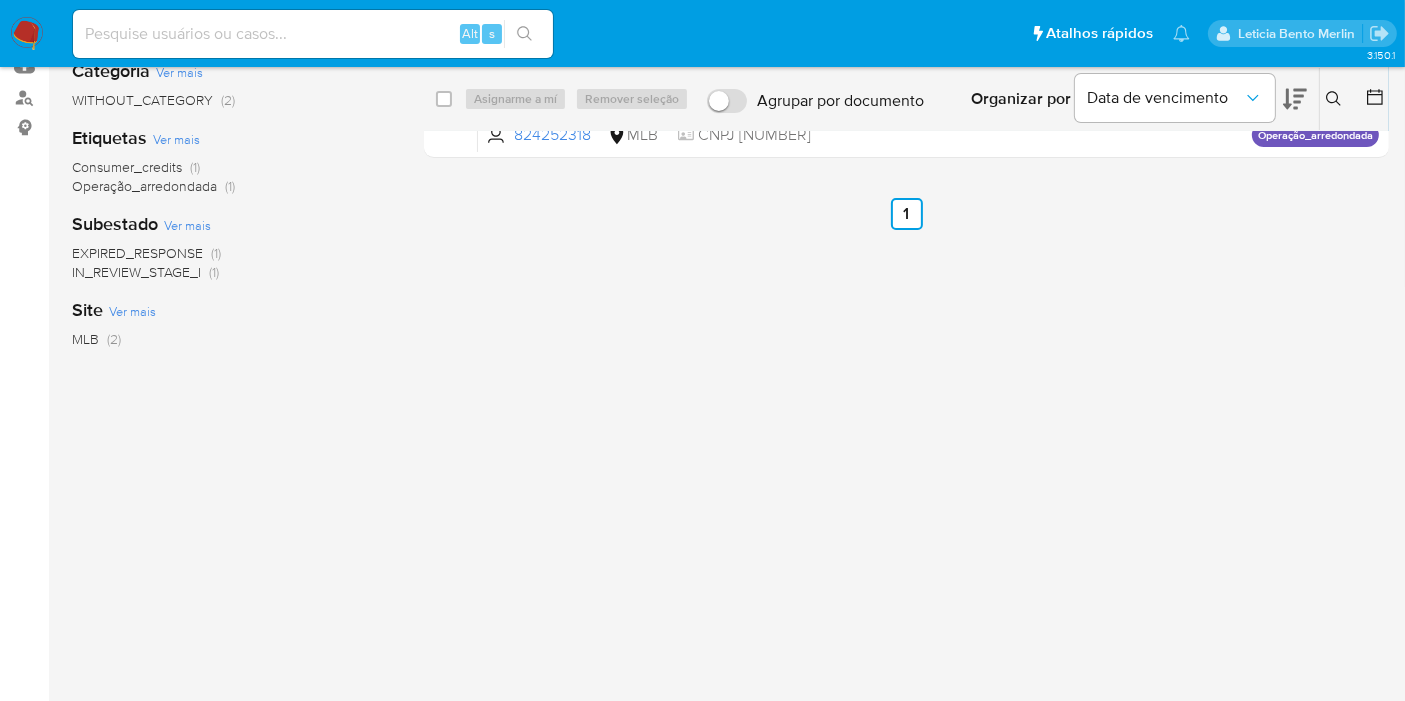 scroll, scrollTop: 0, scrollLeft: 0, axis: both 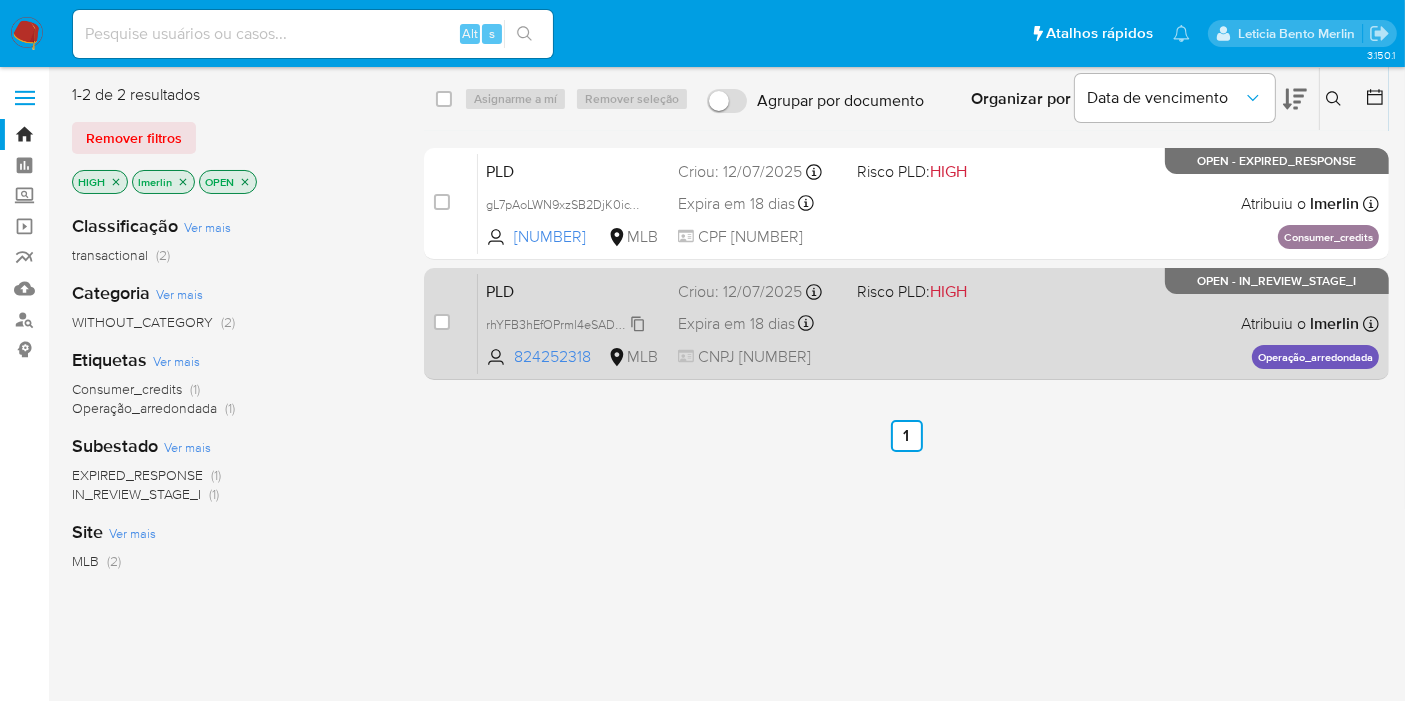 click on "rhYFB3hEfOPrml4eSAD07bWc" at bounding box center (568, 323) 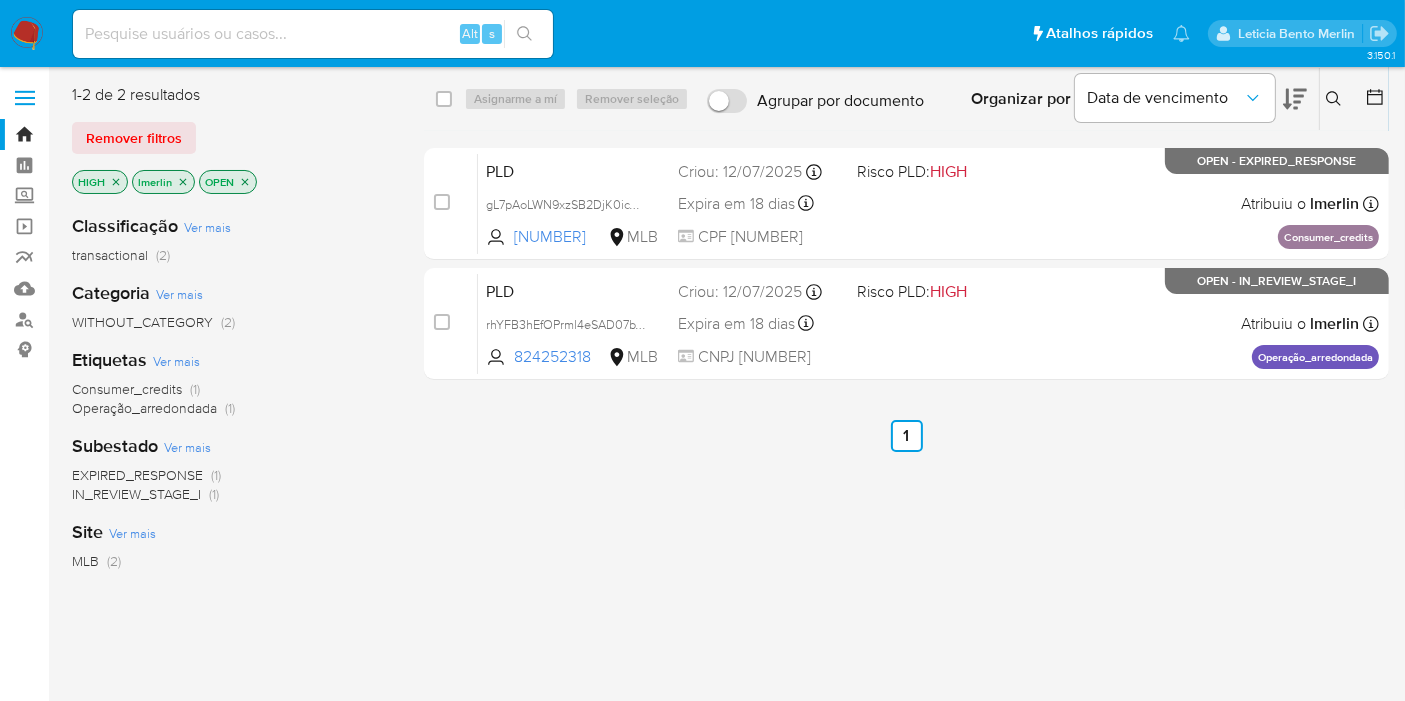 drag, startPoint x: 601, startPoint y: 347, endPoint x: 481, endPoint y: 503, distance: 196.81464 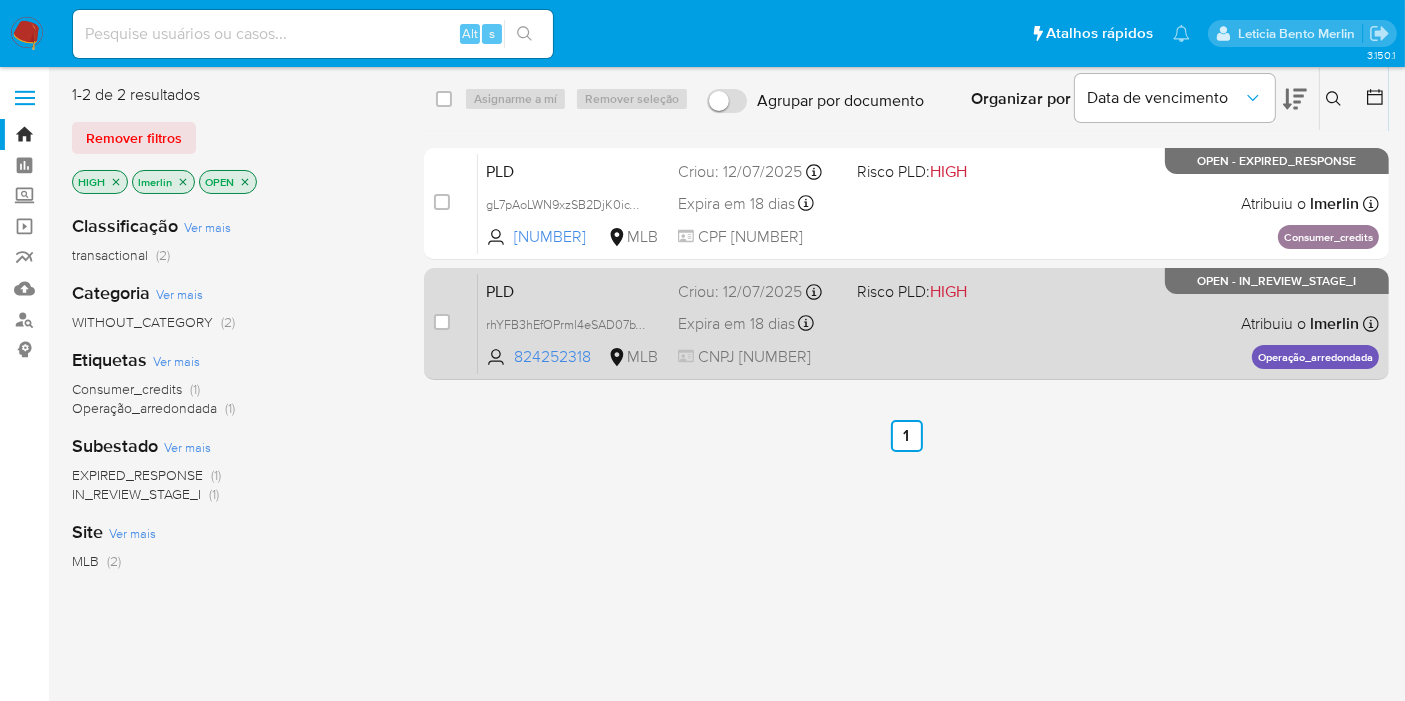 click on "PLD" at bounding box center (574, 290) 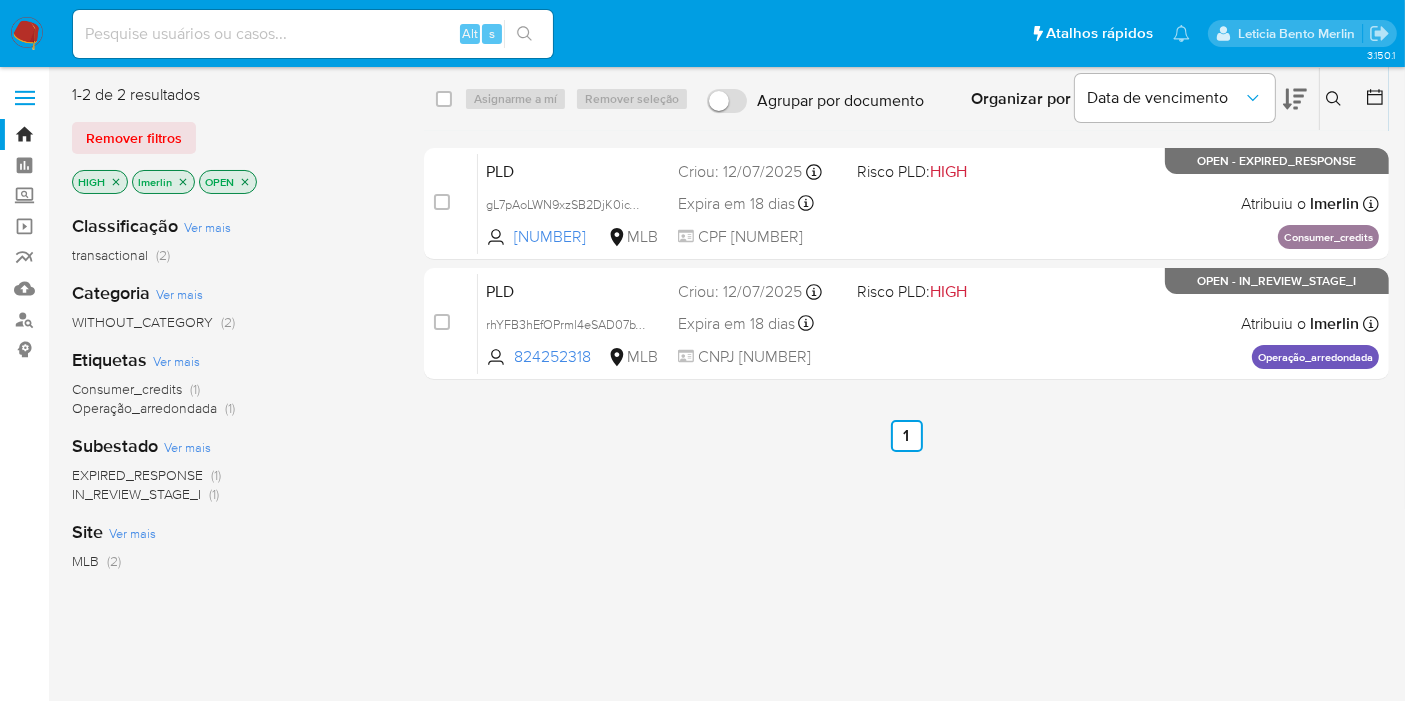 click 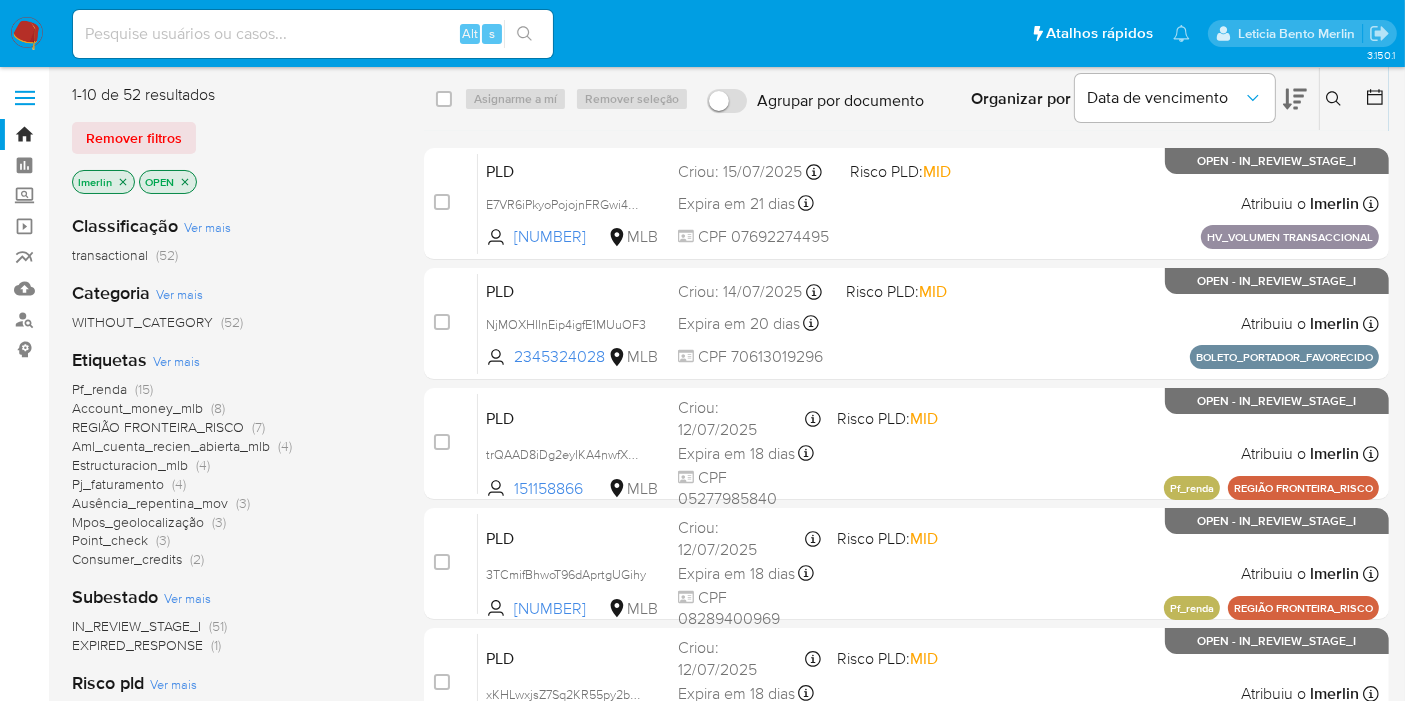 click on "Pf_renda" at bounding box center (99, 389) 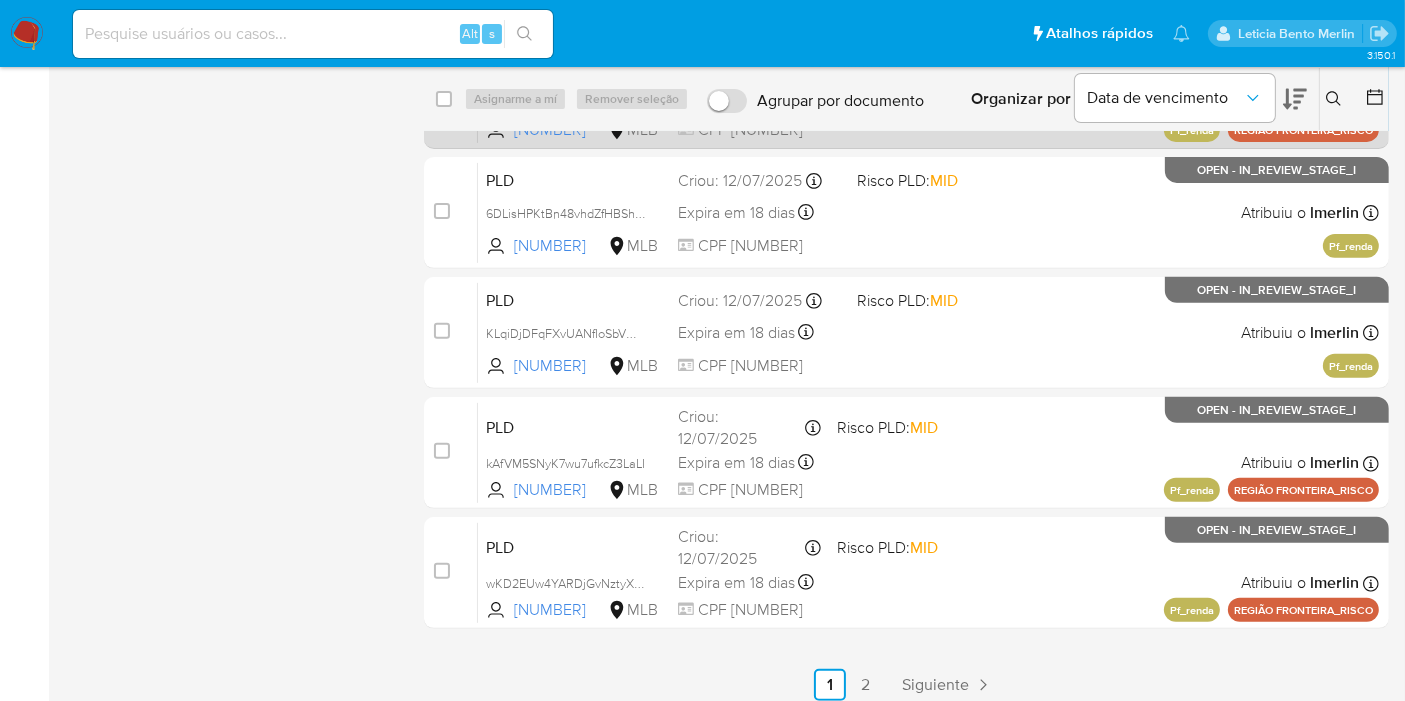 scroll, scrollTop: 722, scrollLeft: 0, axis: vertical 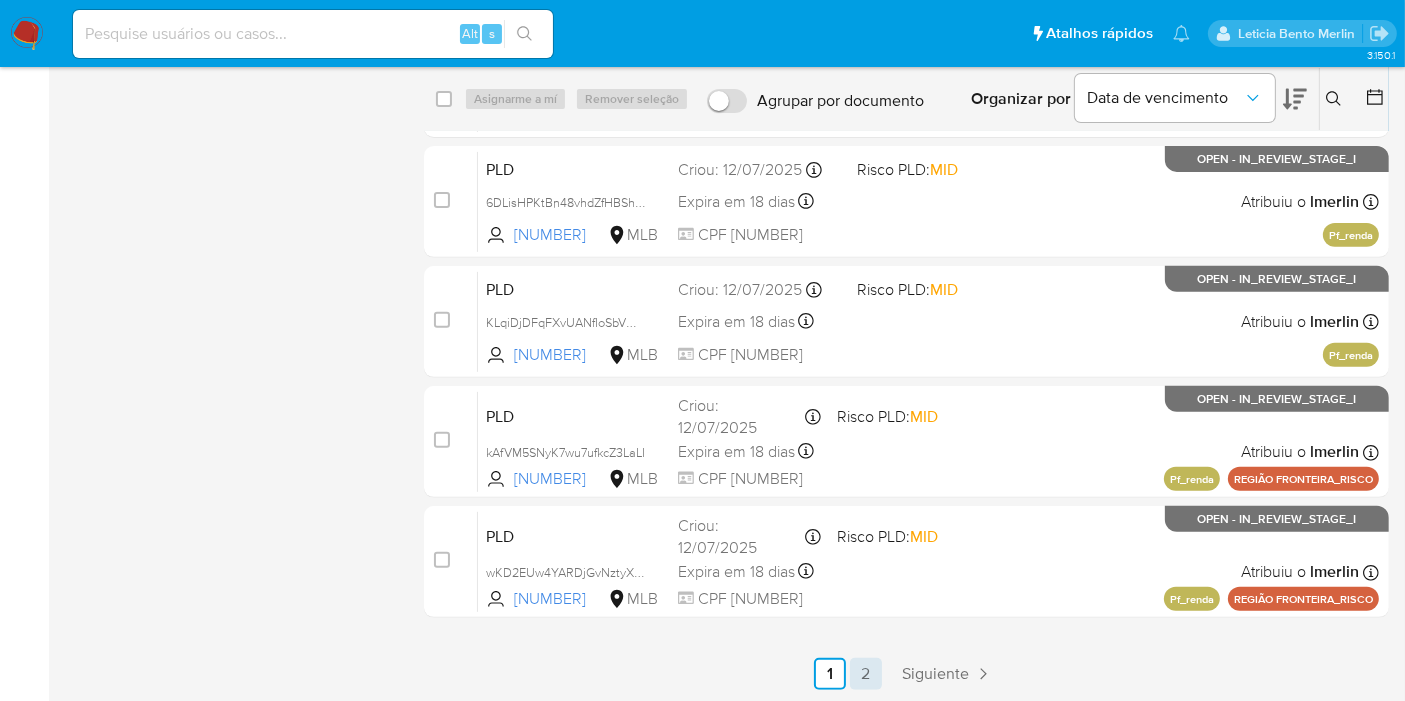 click on "2" at bounding box center [866, 674] 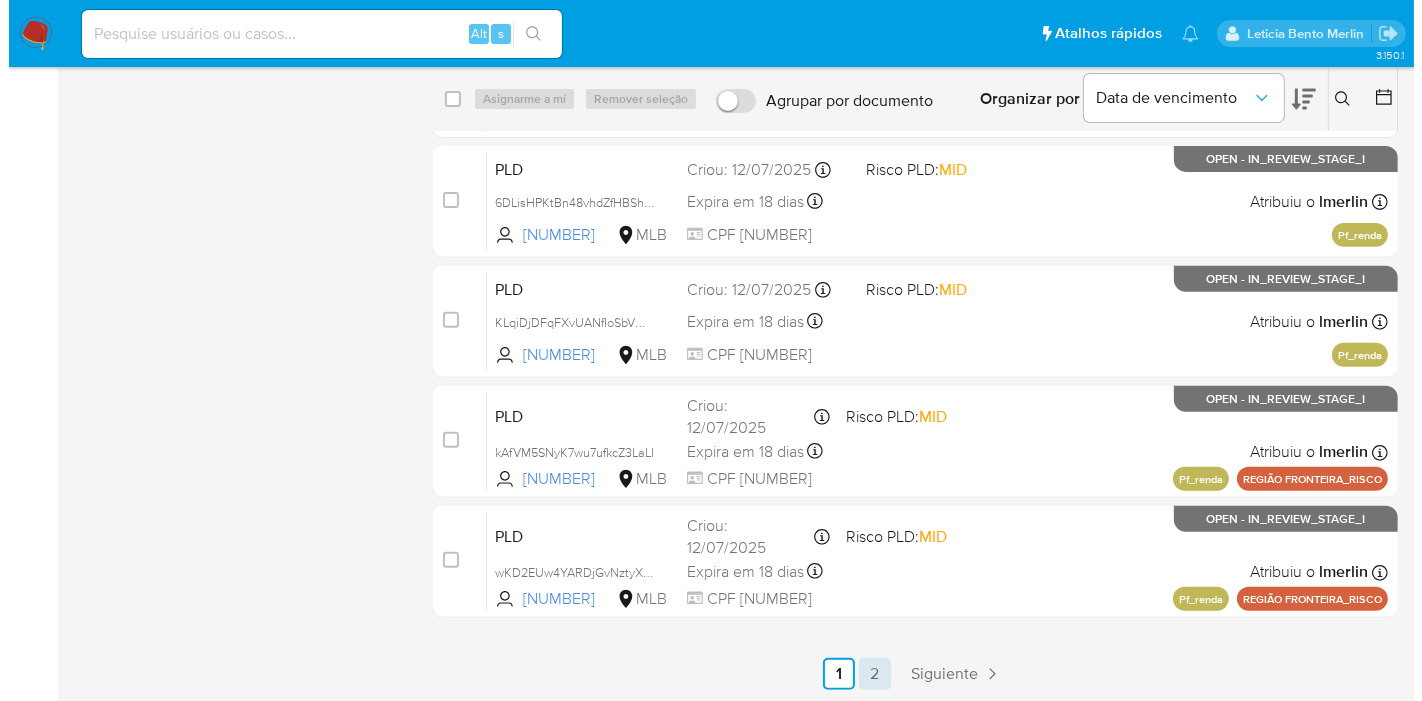 scroll, scrollTop: 0, scrollLeft: 0, axis: both 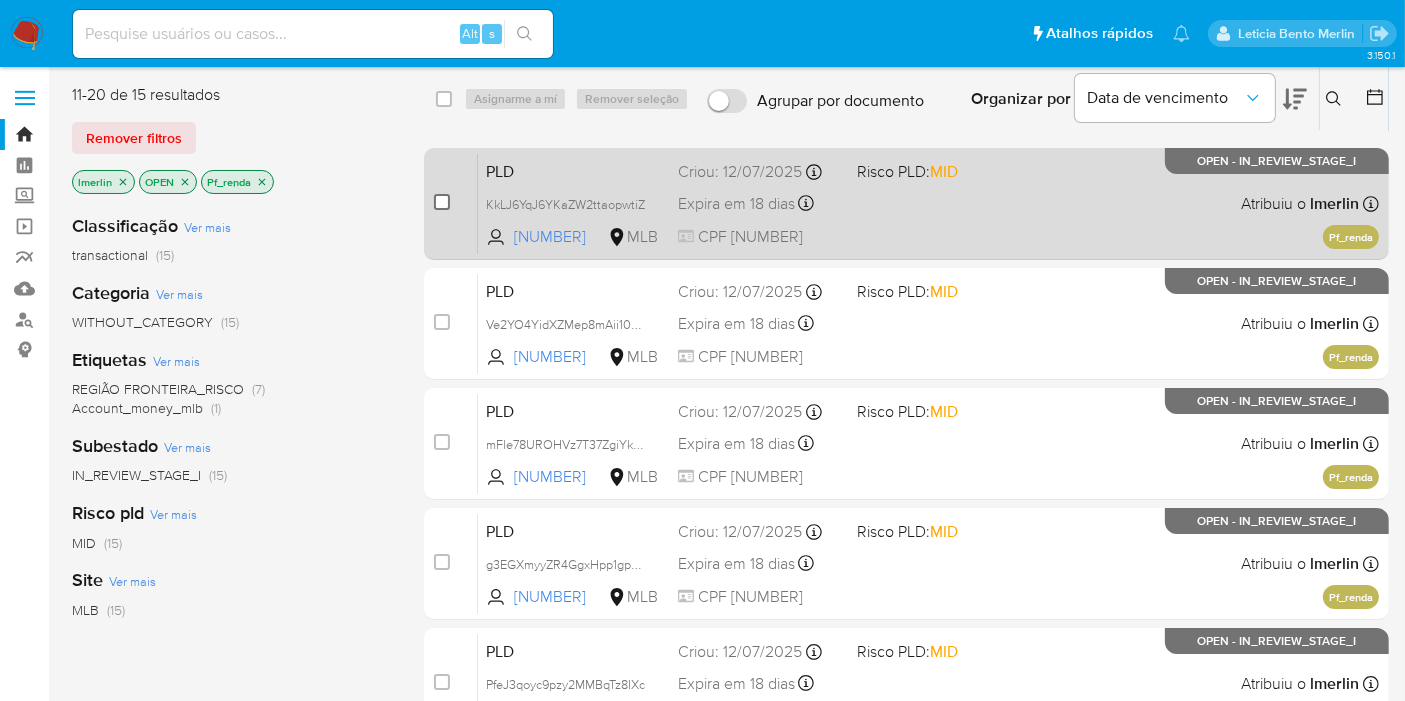 click at bounding box center [442, 202] 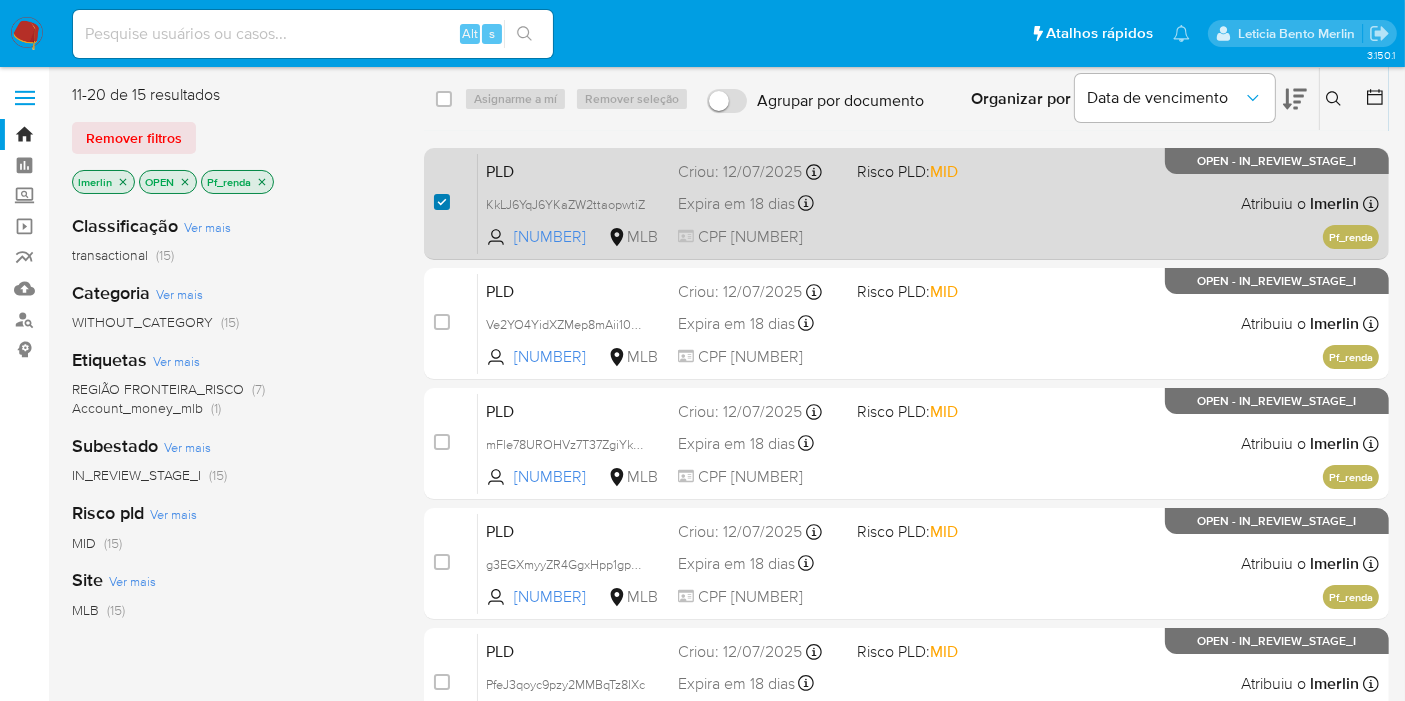 checkbox on "true" 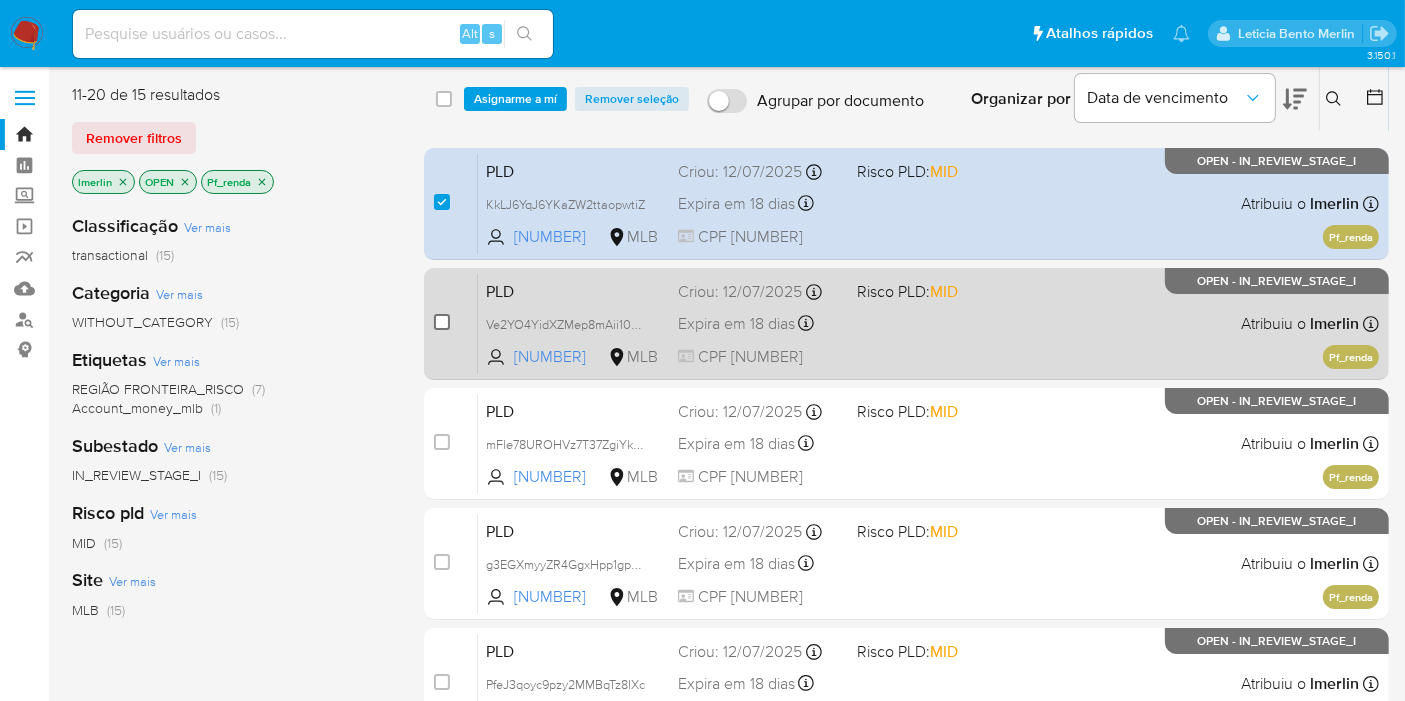 click at bounding box center (442, 322) 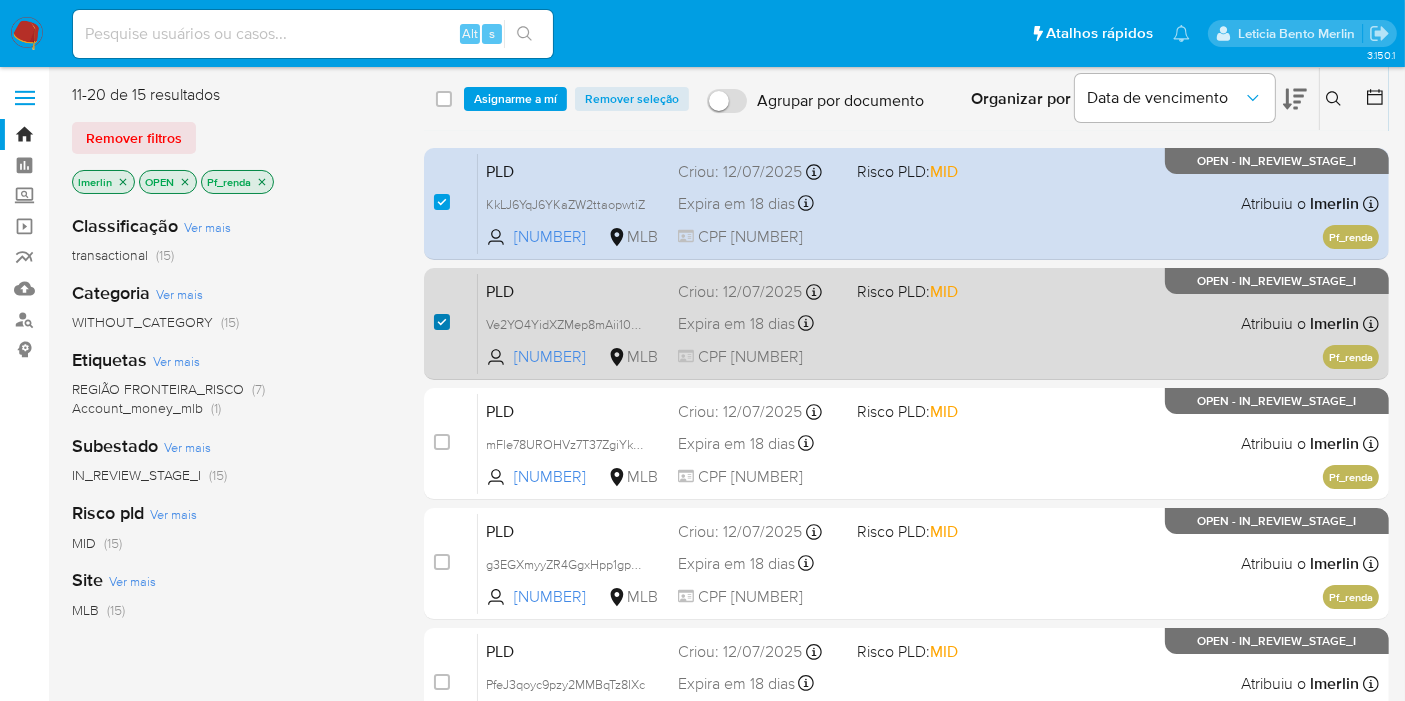 checkbox on "true" 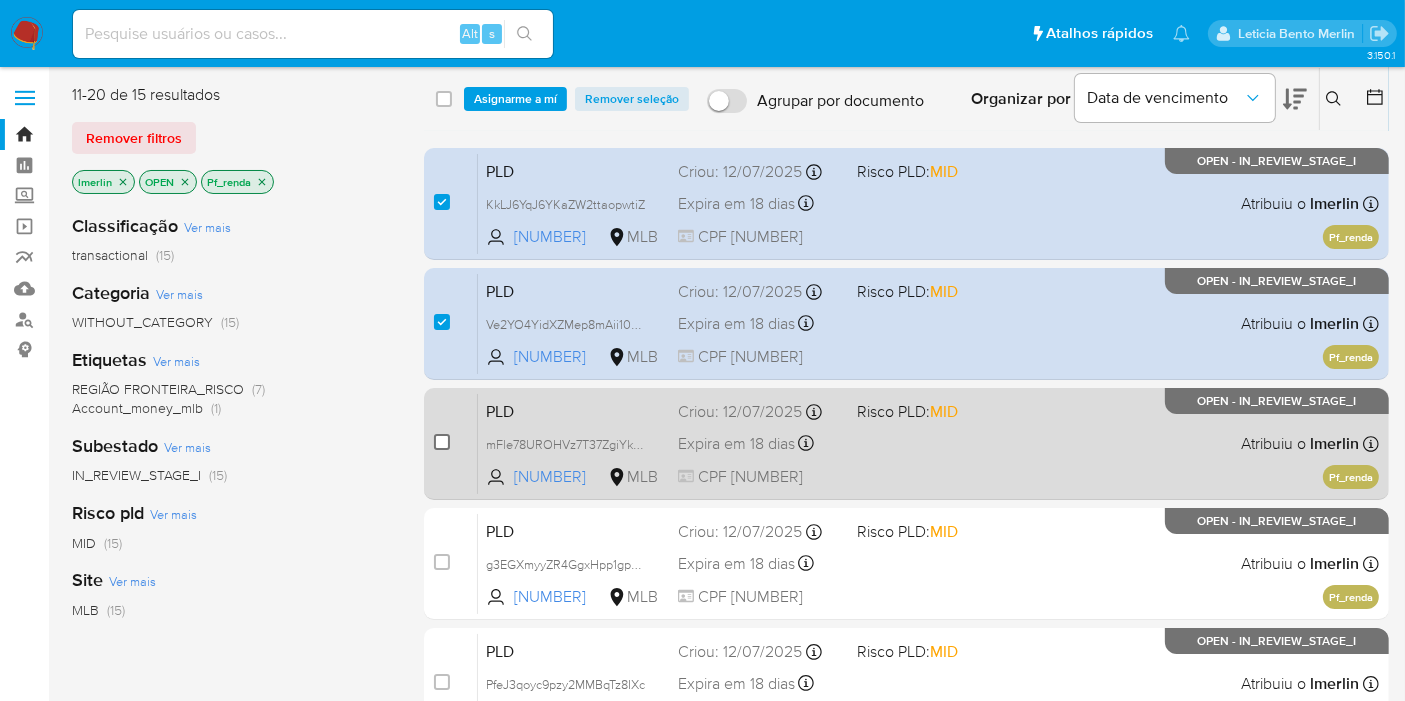 click at bounding box center [442, 442] 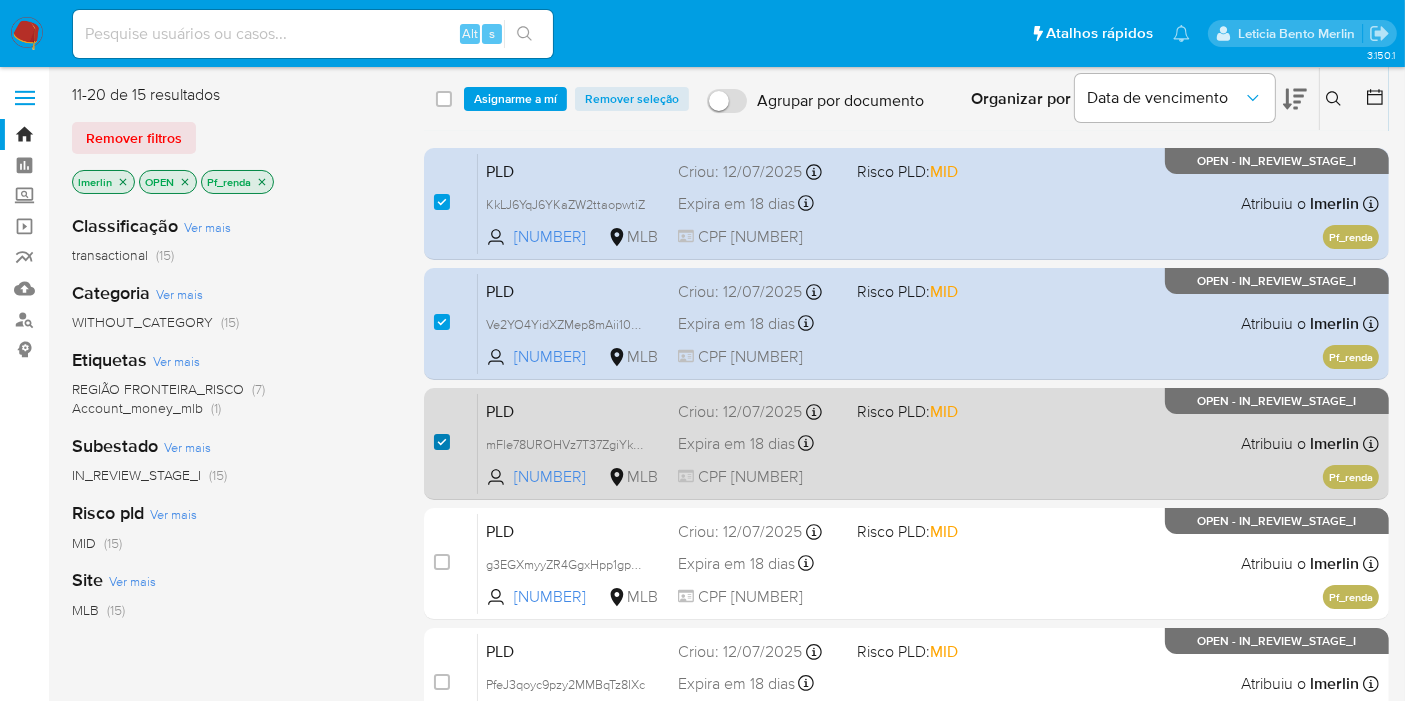 checkbox on "true" 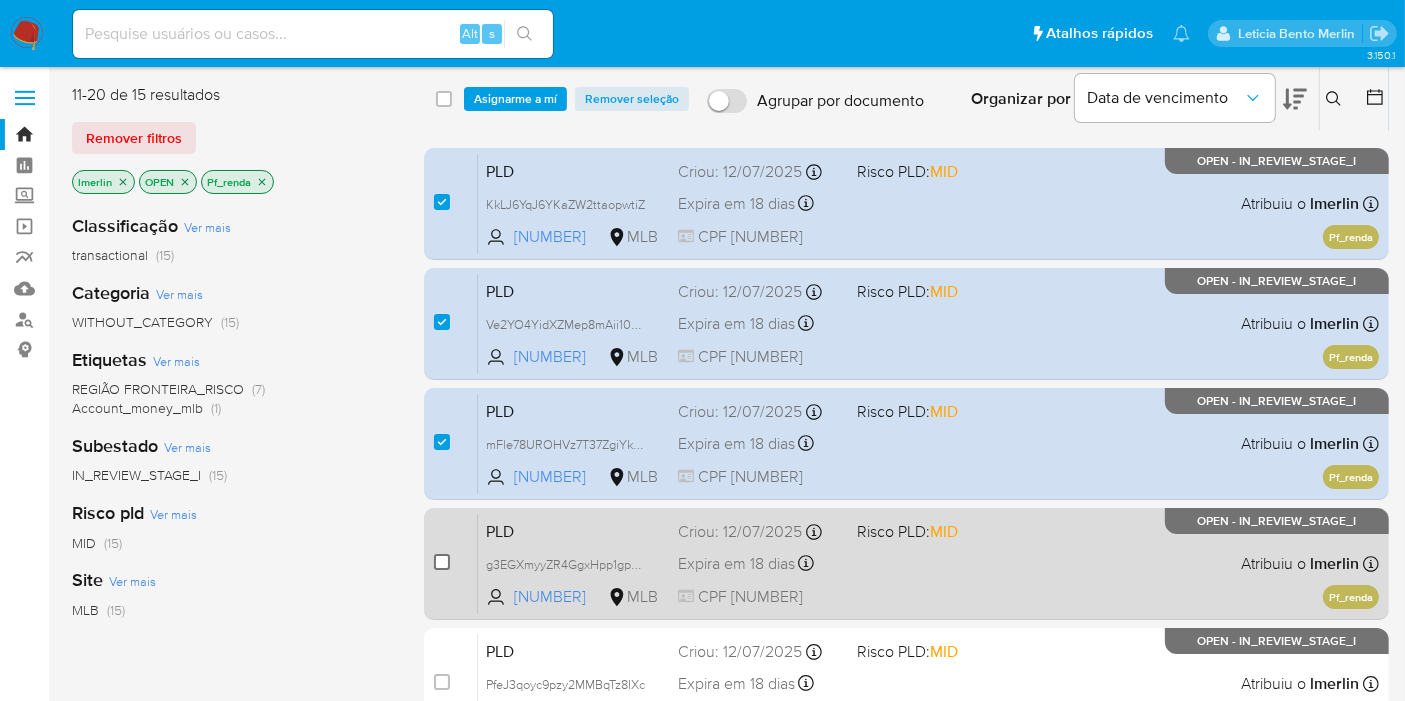 click at bounding box center [442, 562] 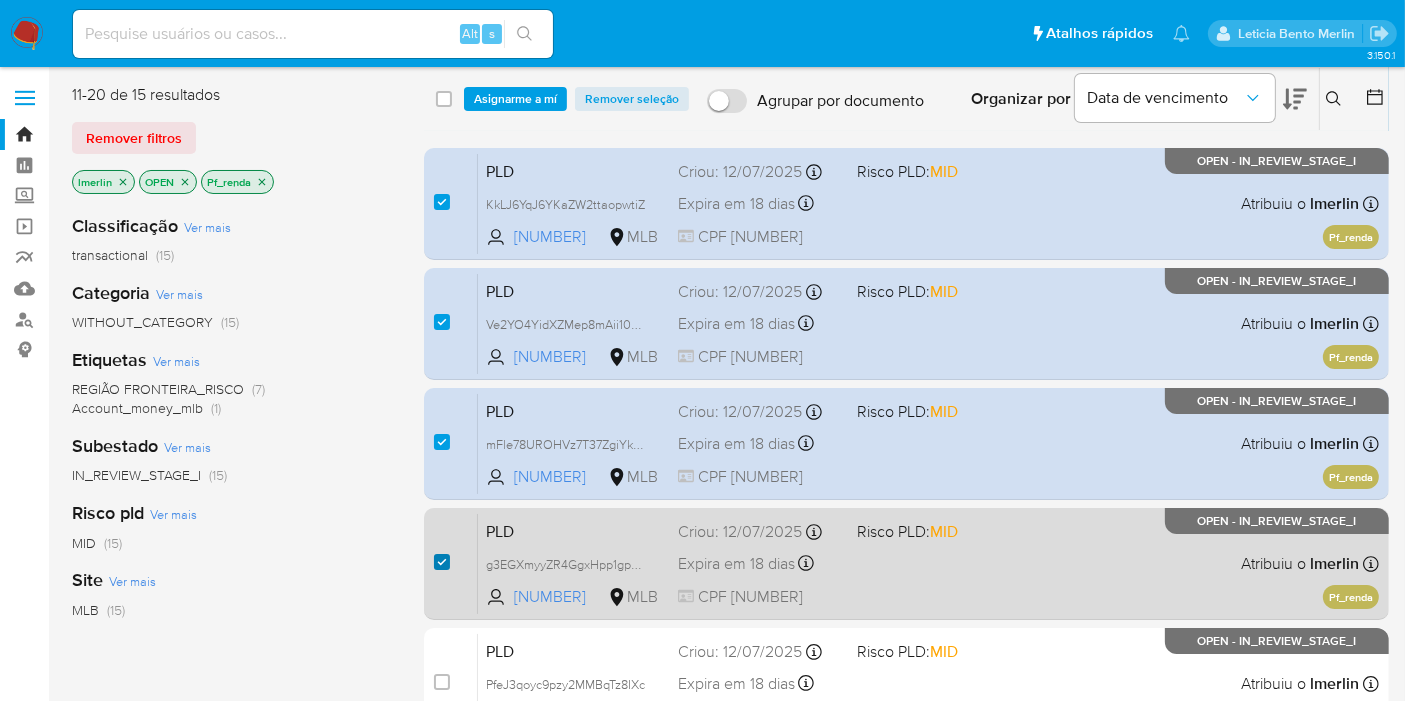 checkbox on "true" 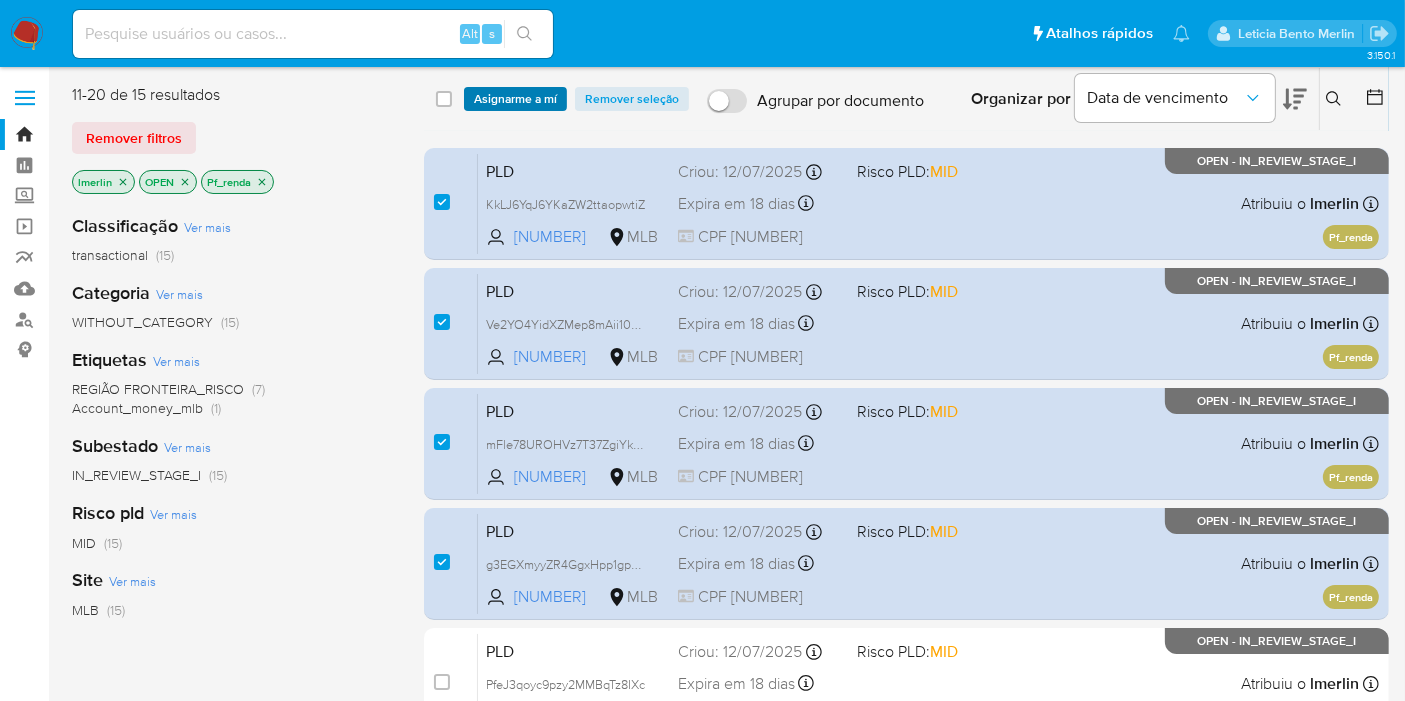 click on "Asignarme a mí" at bounding box center [515, 99] 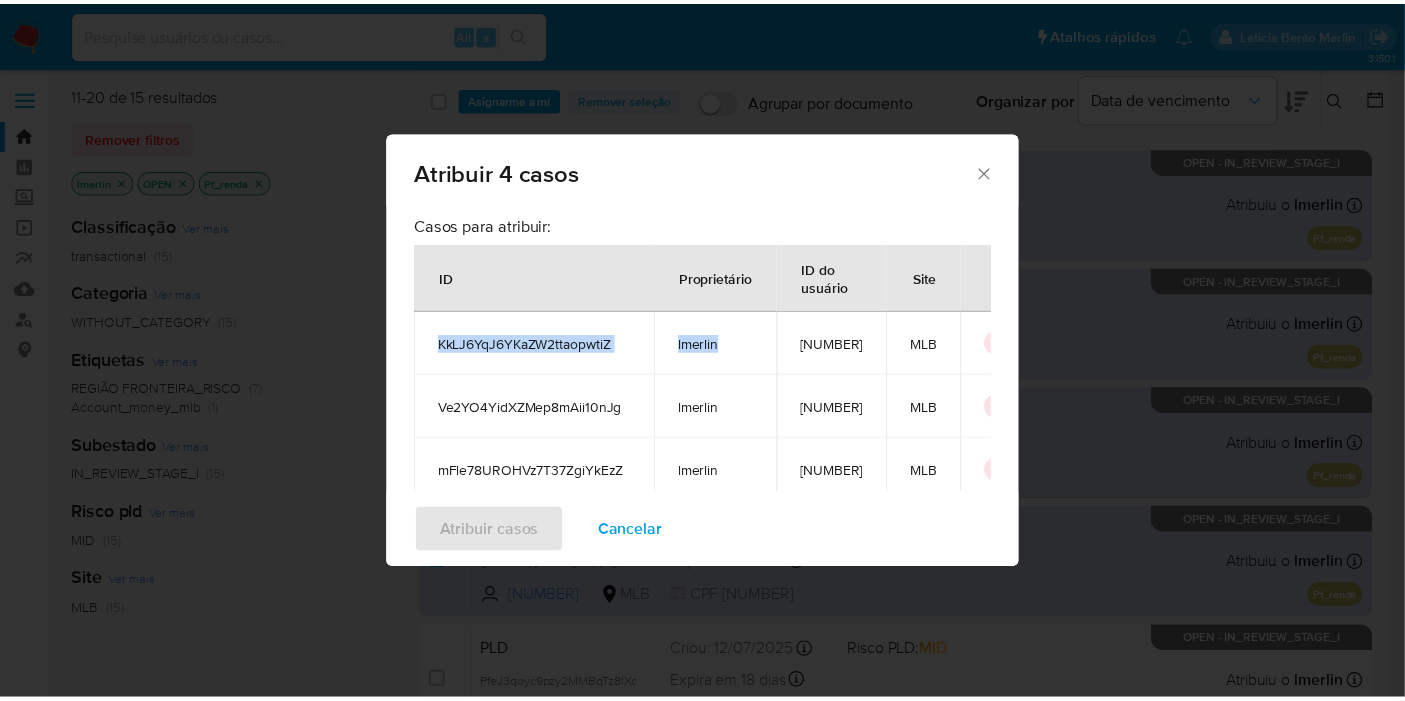 scroll, scrollTop: 222, scrollLeft: 0, axis: vertical 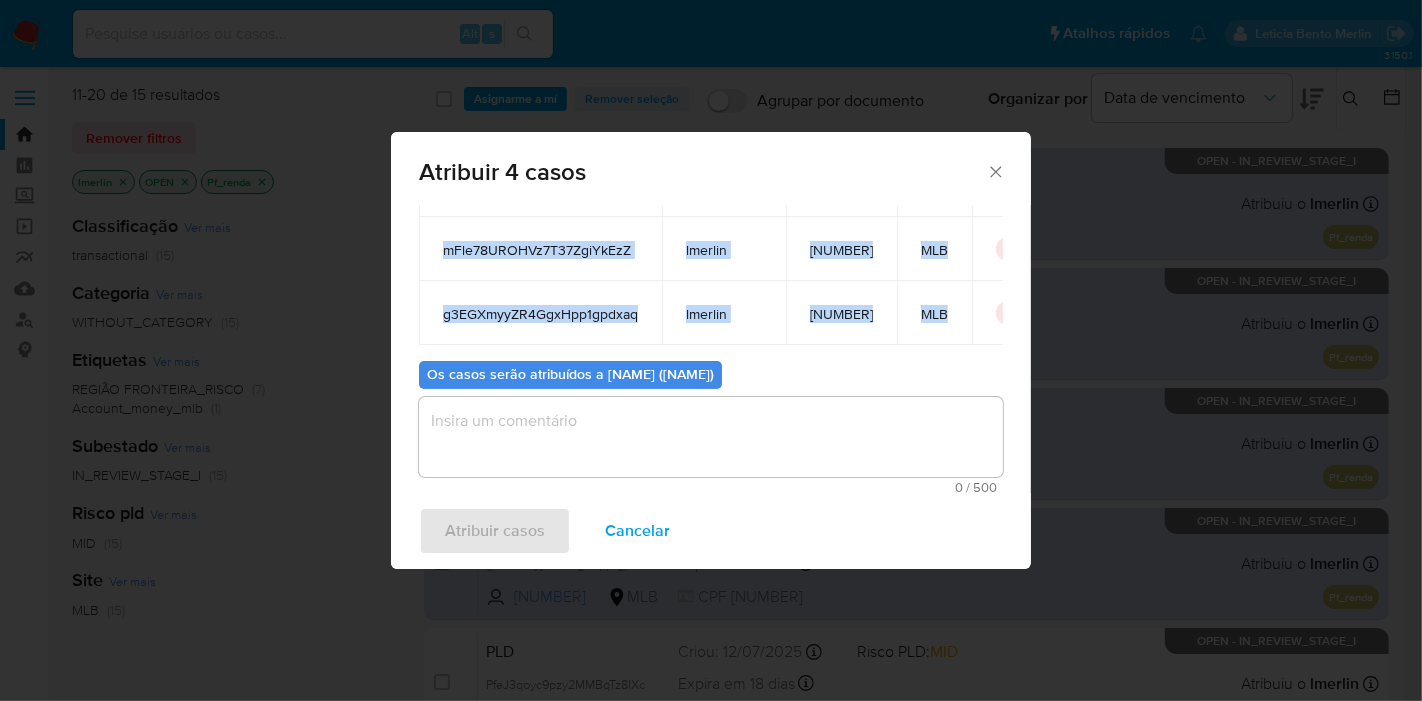 drag, startPoint x: 450, startPoint y: 338, endPoint x: 960, endPoint y: 319, distance: 510.3538 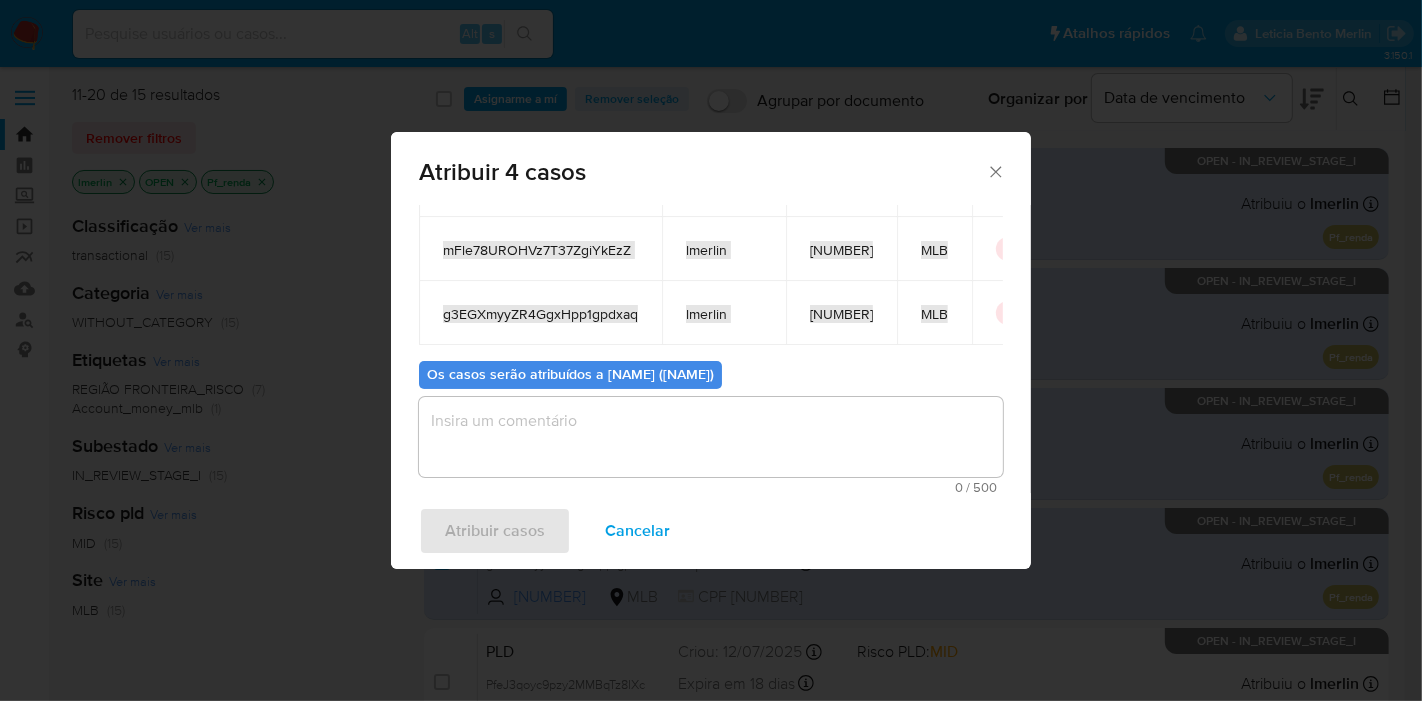 click on "Cancelar" at bounding box center (637, 531) 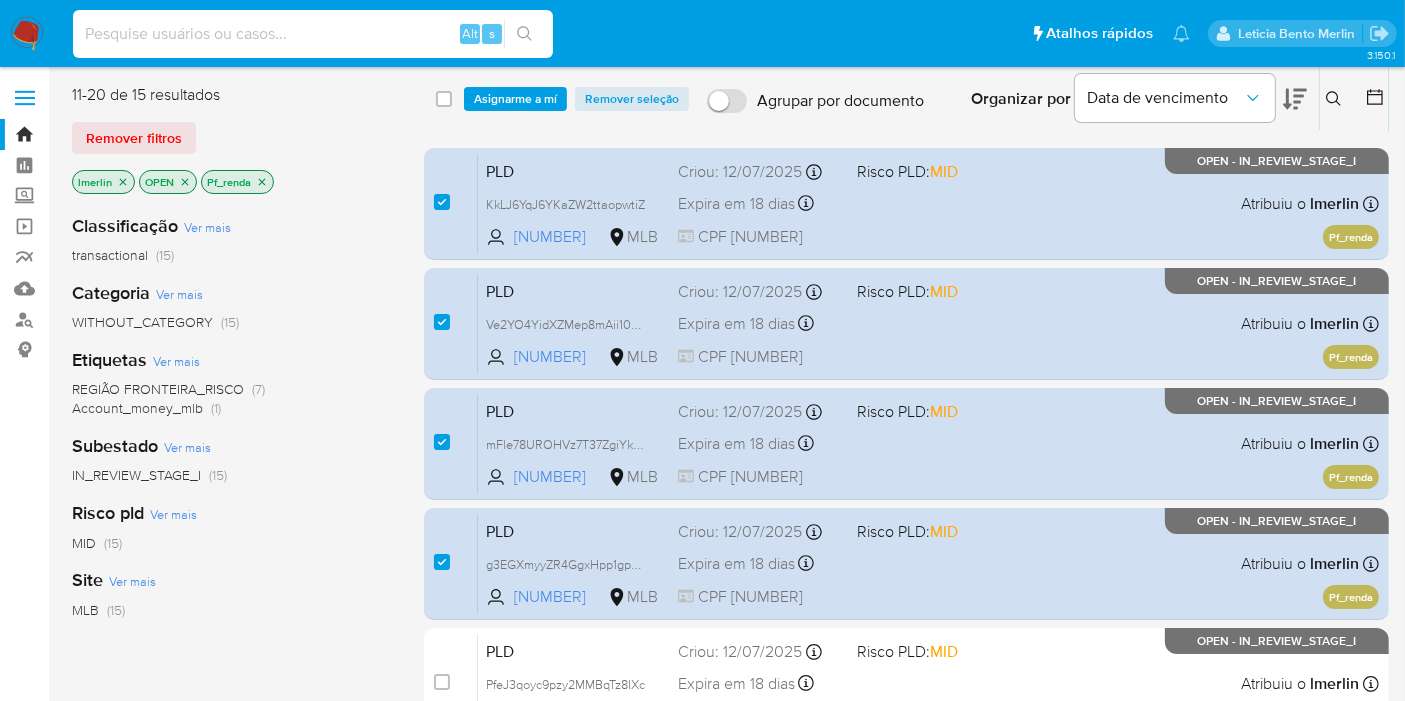 click at bounding box center [313, 34] 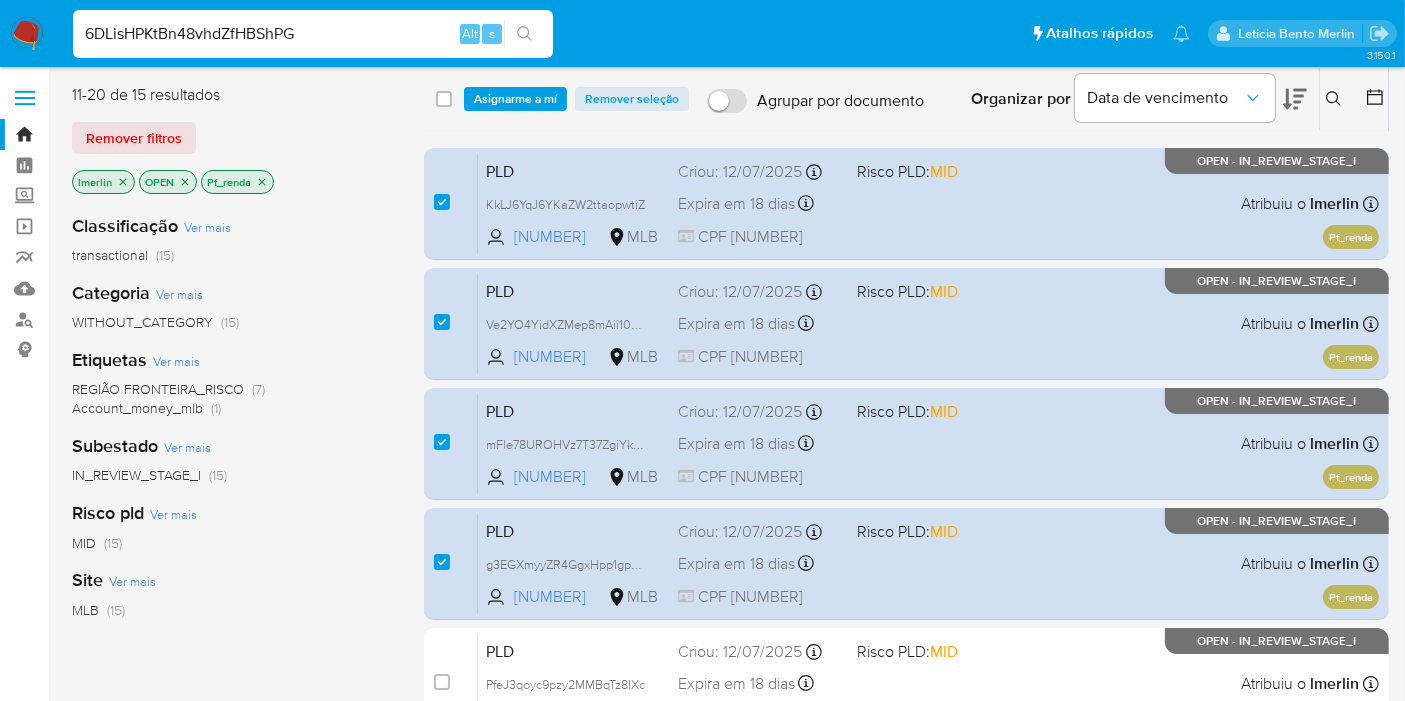 type on "6DLisHPKtBn48vhdZfHBShPG" 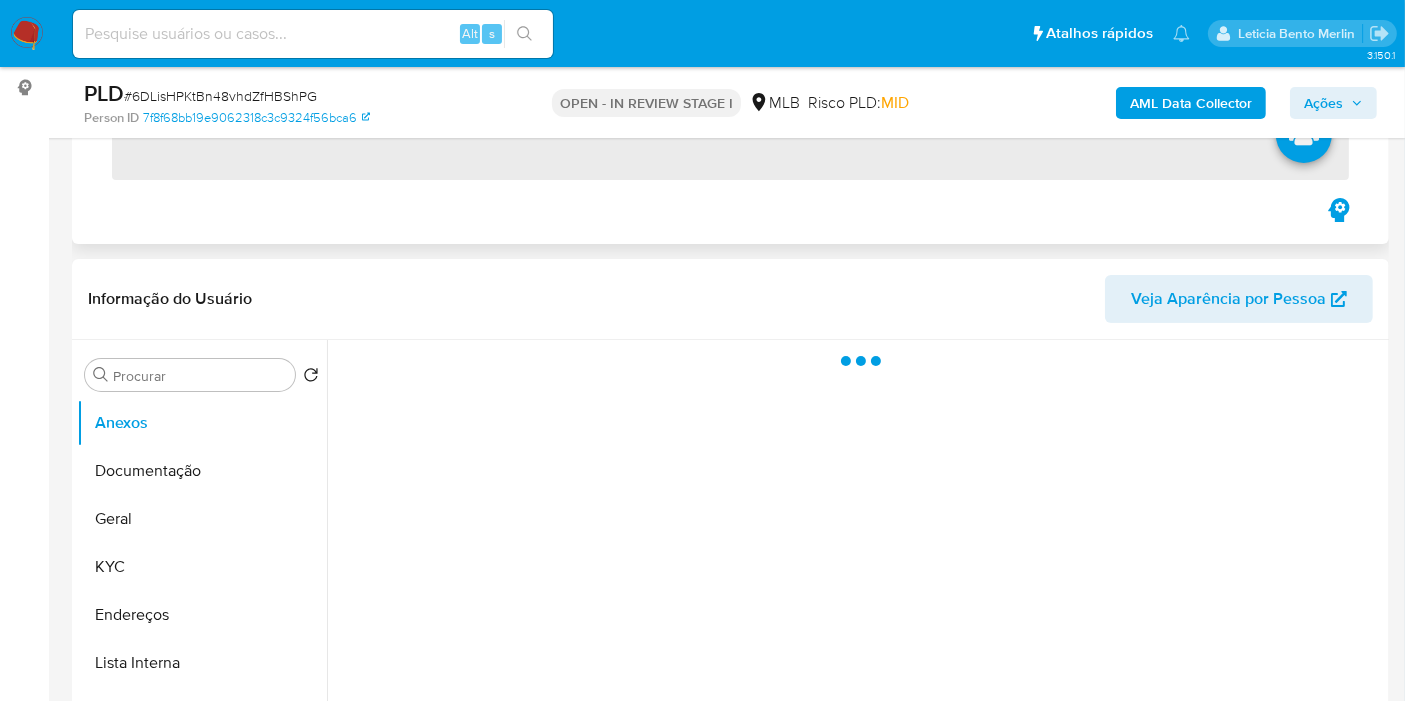 scroll, scrollTop: 333, scrollLeft: 0, axis: vertical 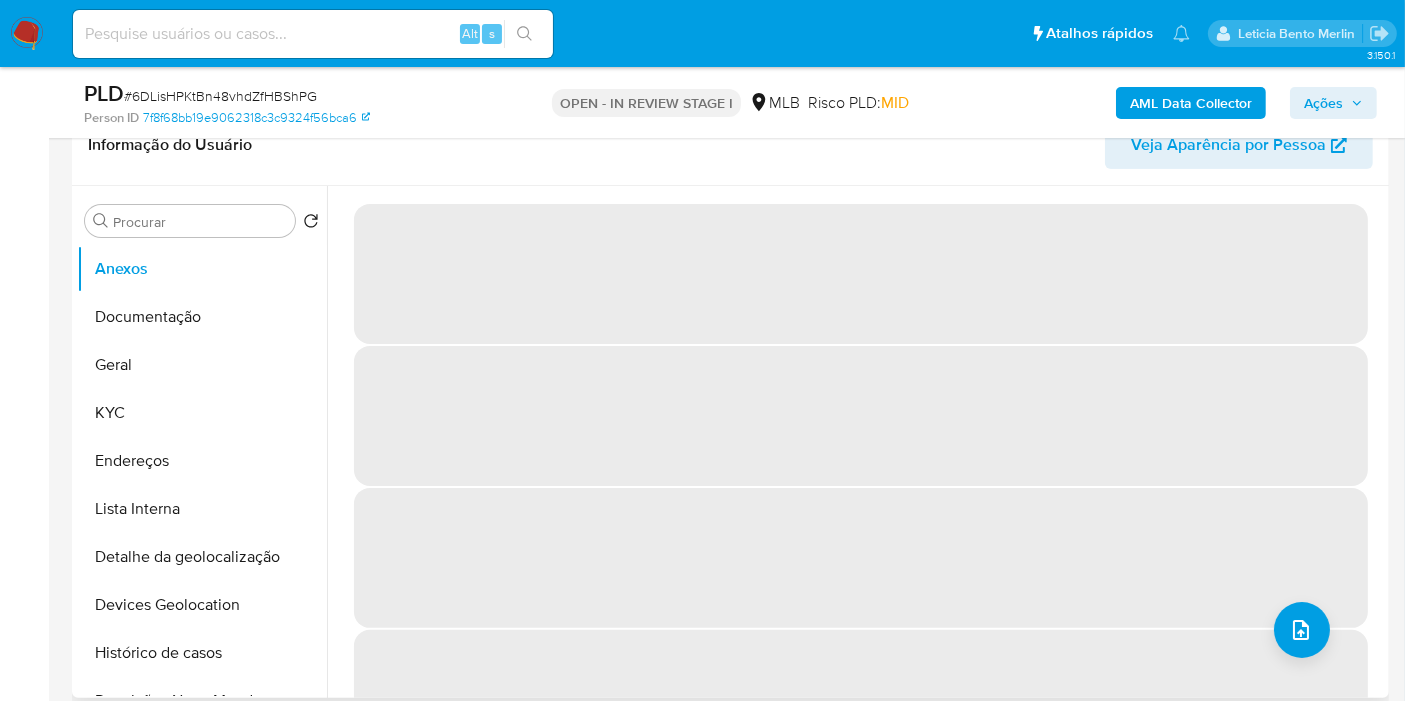 select on "10" 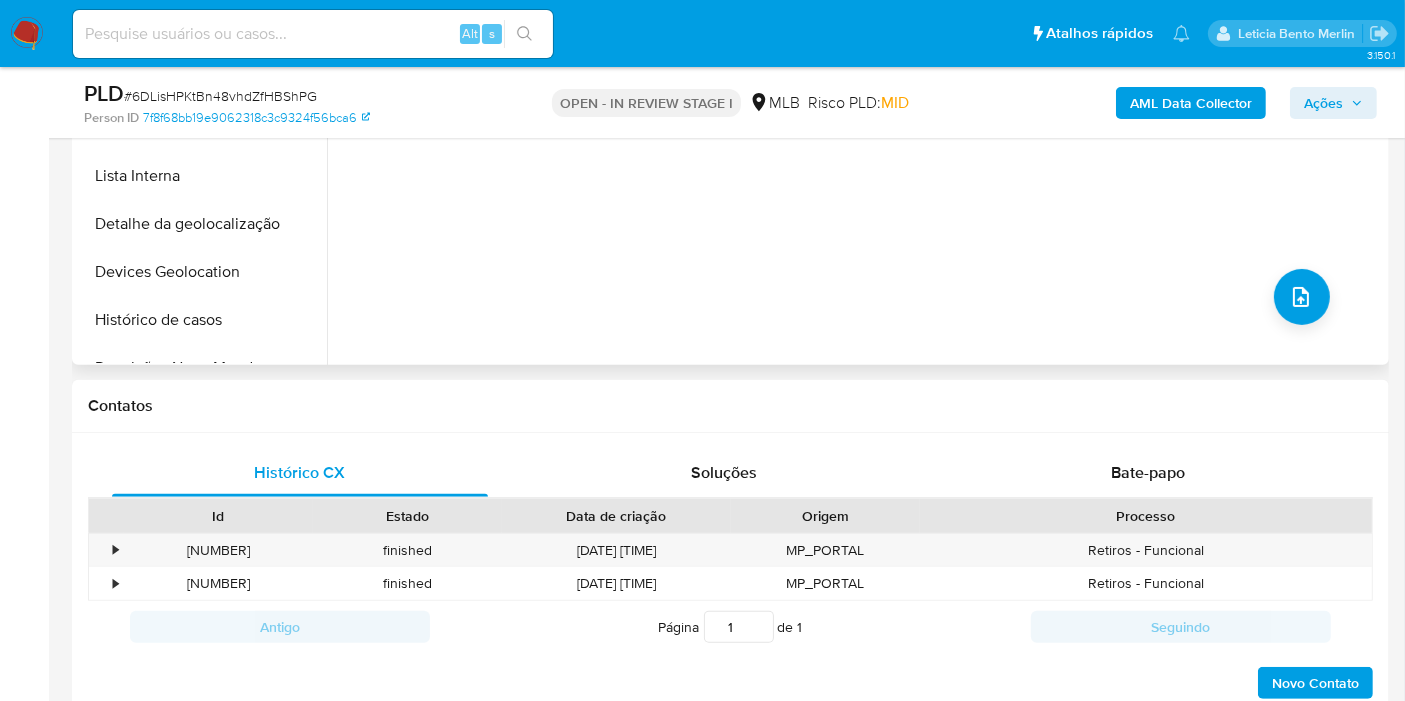 scroll, scrollTop: 444, scrollLeft: 0, axis: vertical 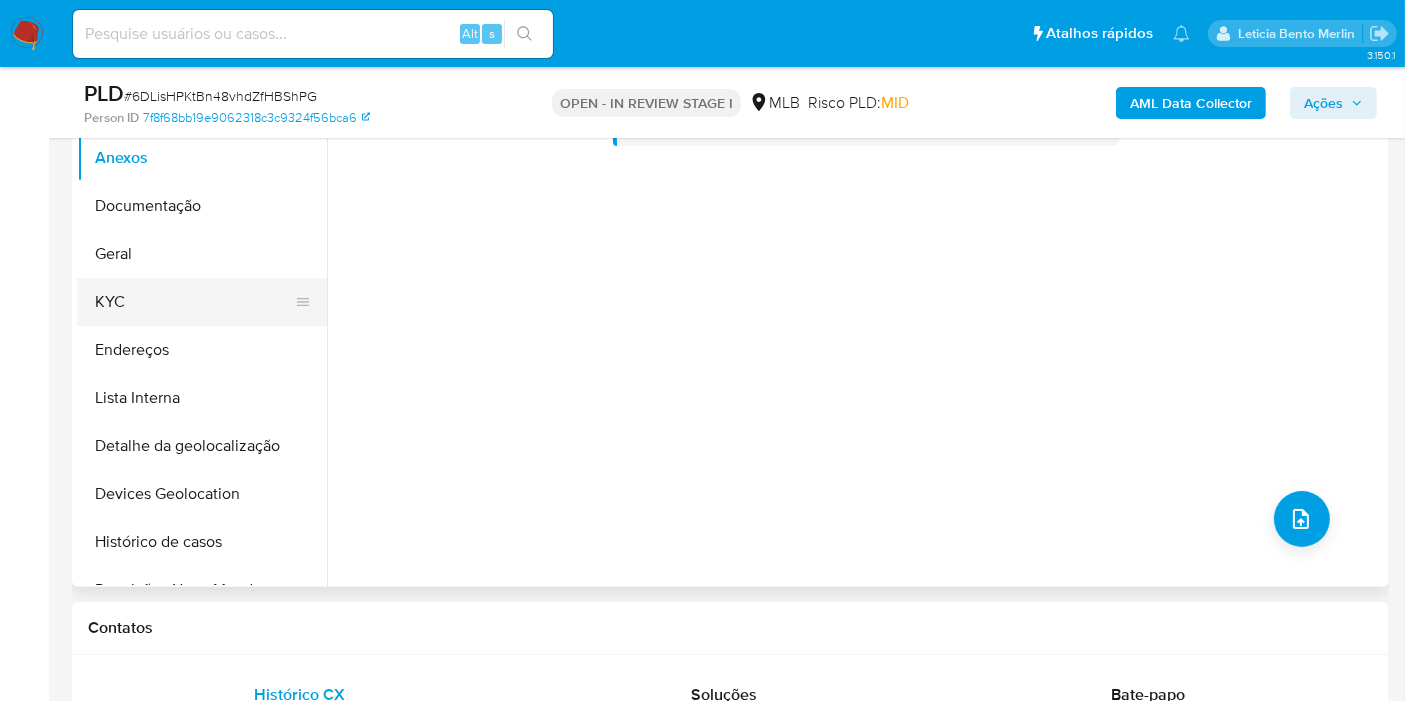 click on "KYC" at bounding box center (194, 302) 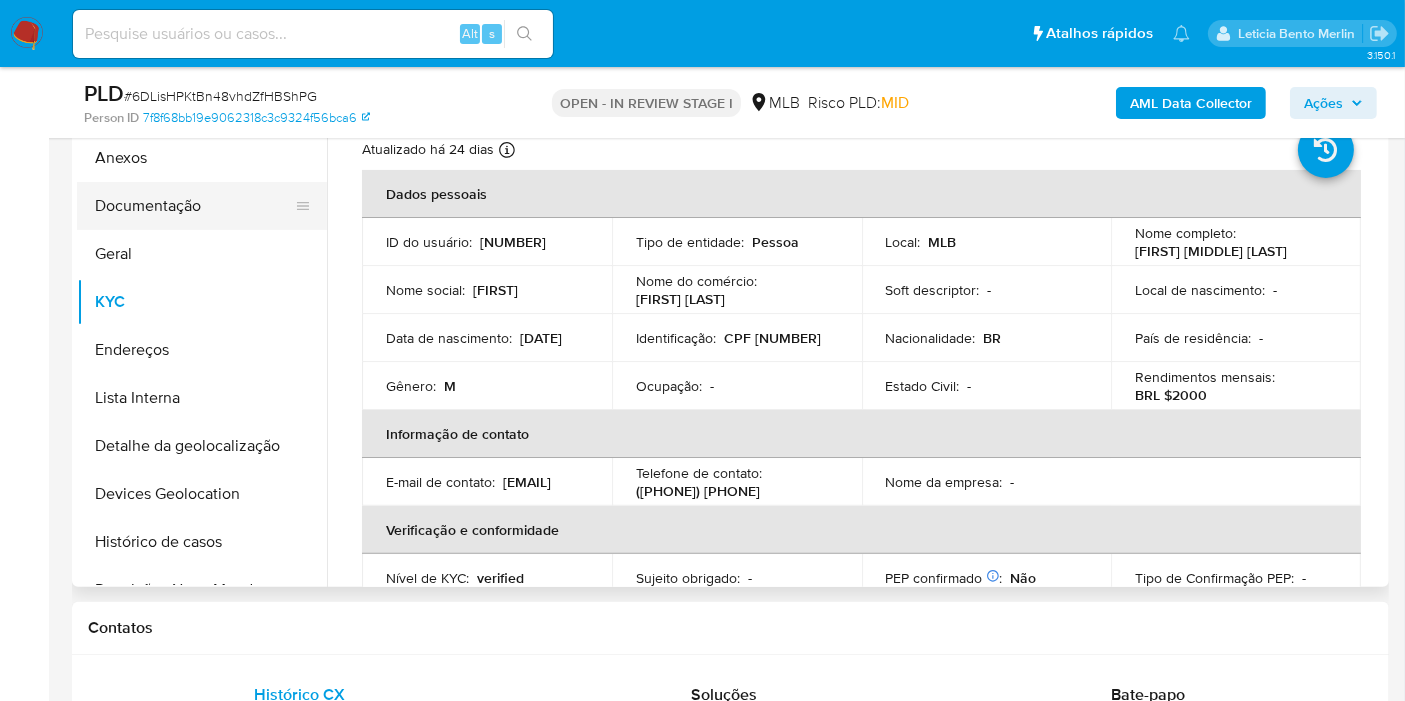 click on "Documentação" at bounding box center (194, 206) 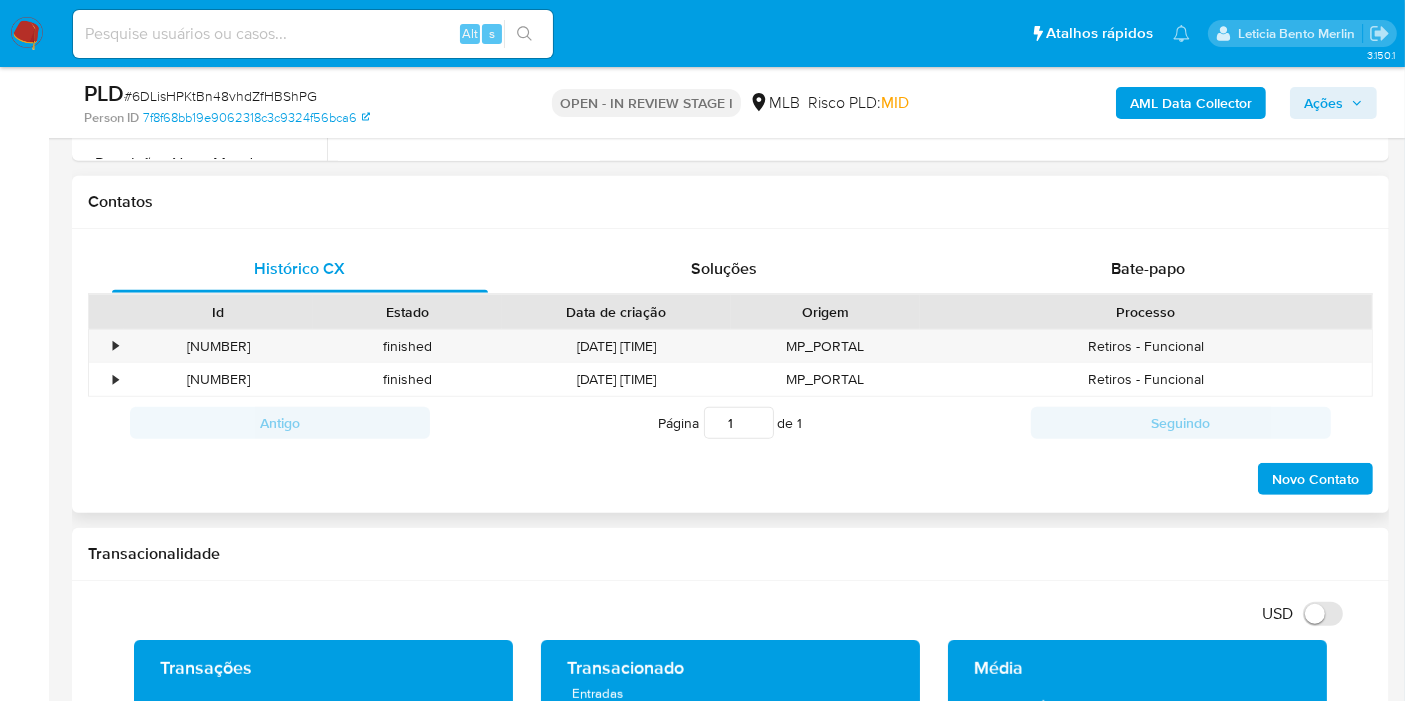 scroll, scrollTop: 777, scrollLeft: 0, axis: vertical 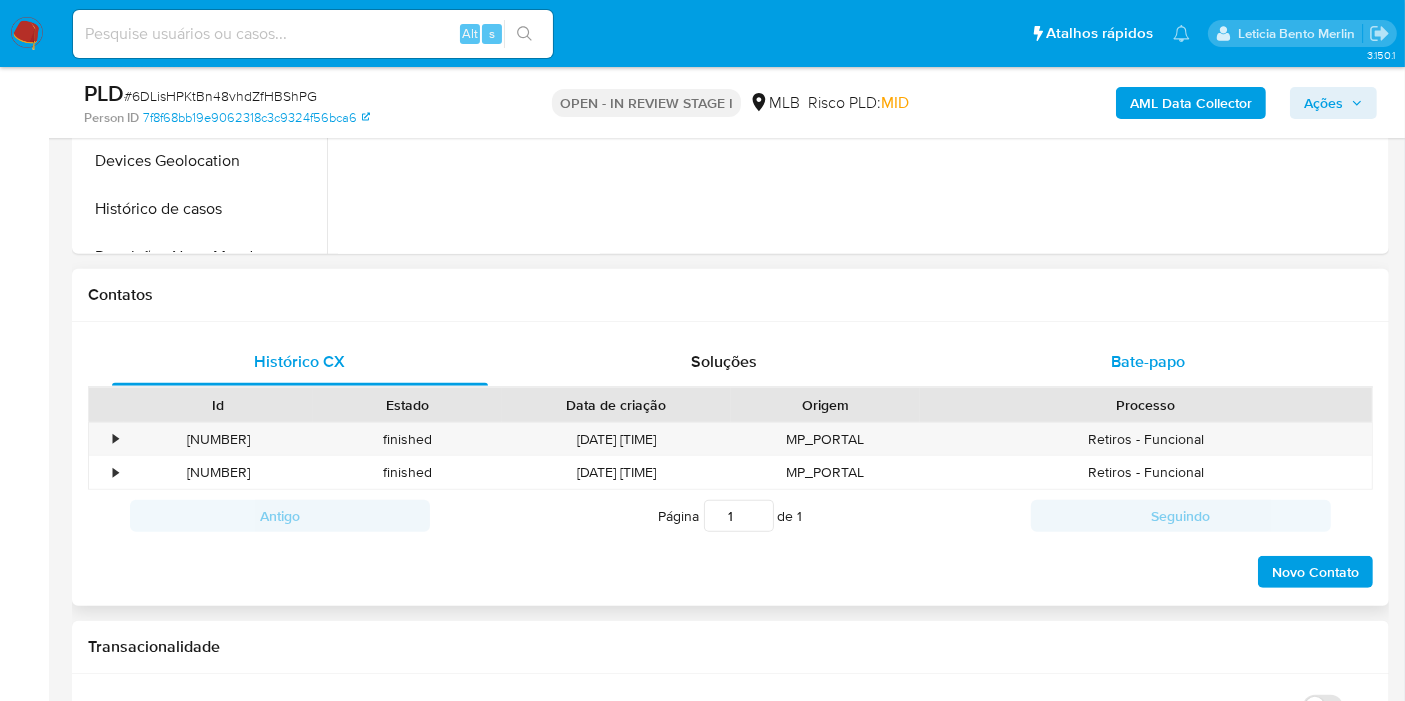 click on "Bate-papo" at bounding box center [1148, 361] 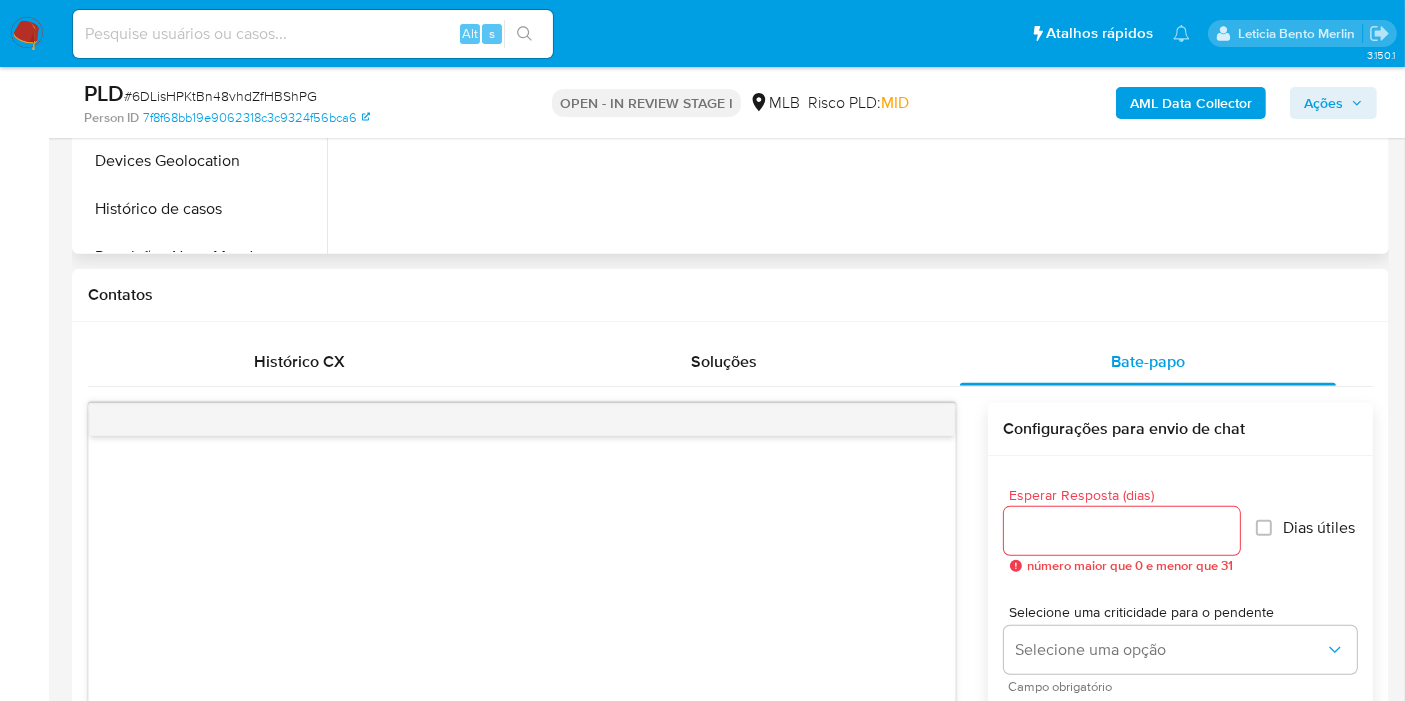 scroll, scrollTop: 162, scrollLeft: 0, axis: vertical 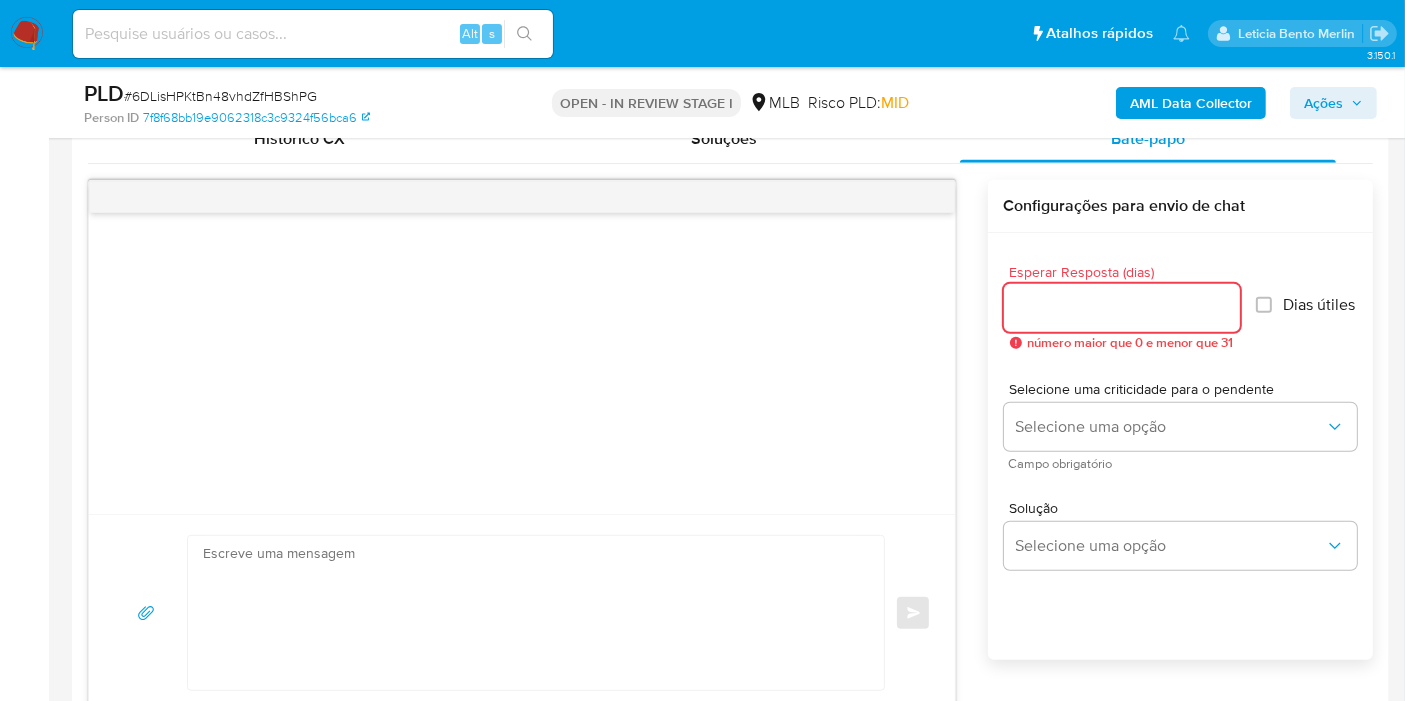 click on "Esperar Resposta (dias)" at bounding box center (1122, 308) 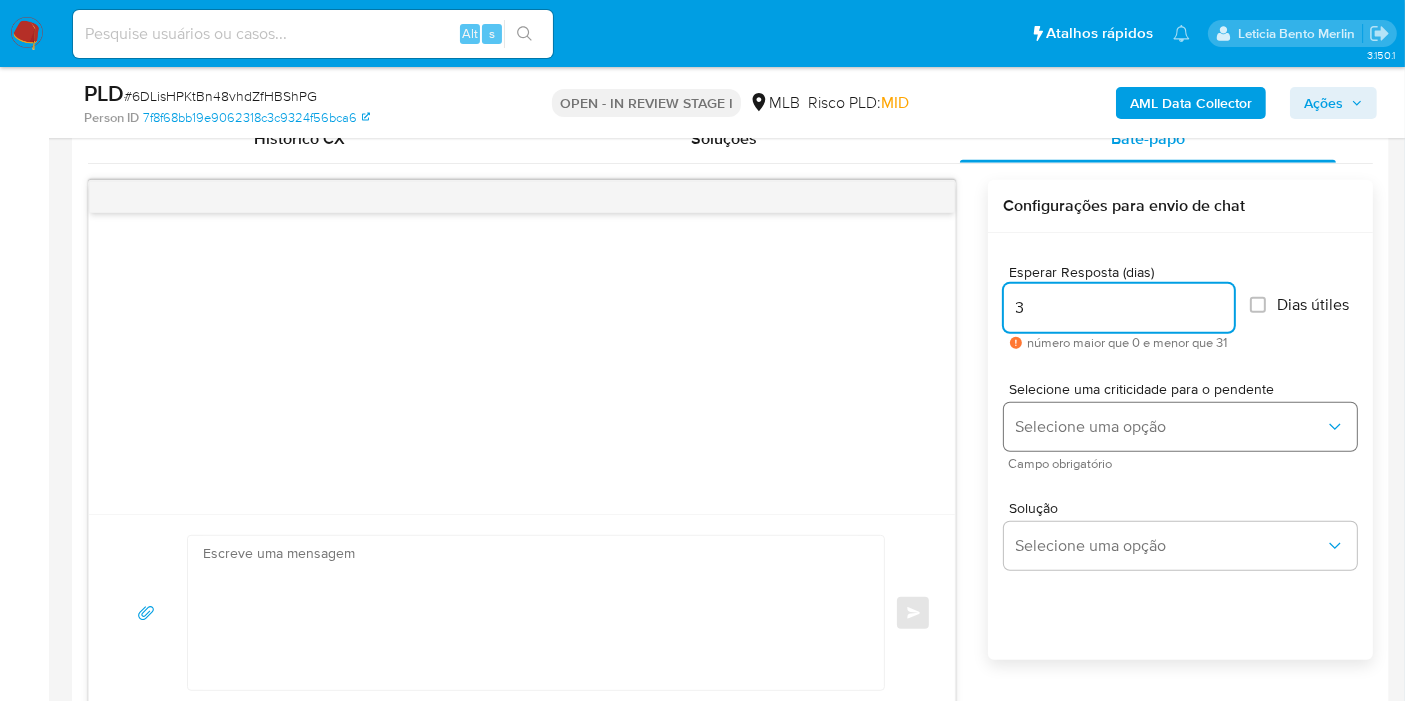 type on "3" 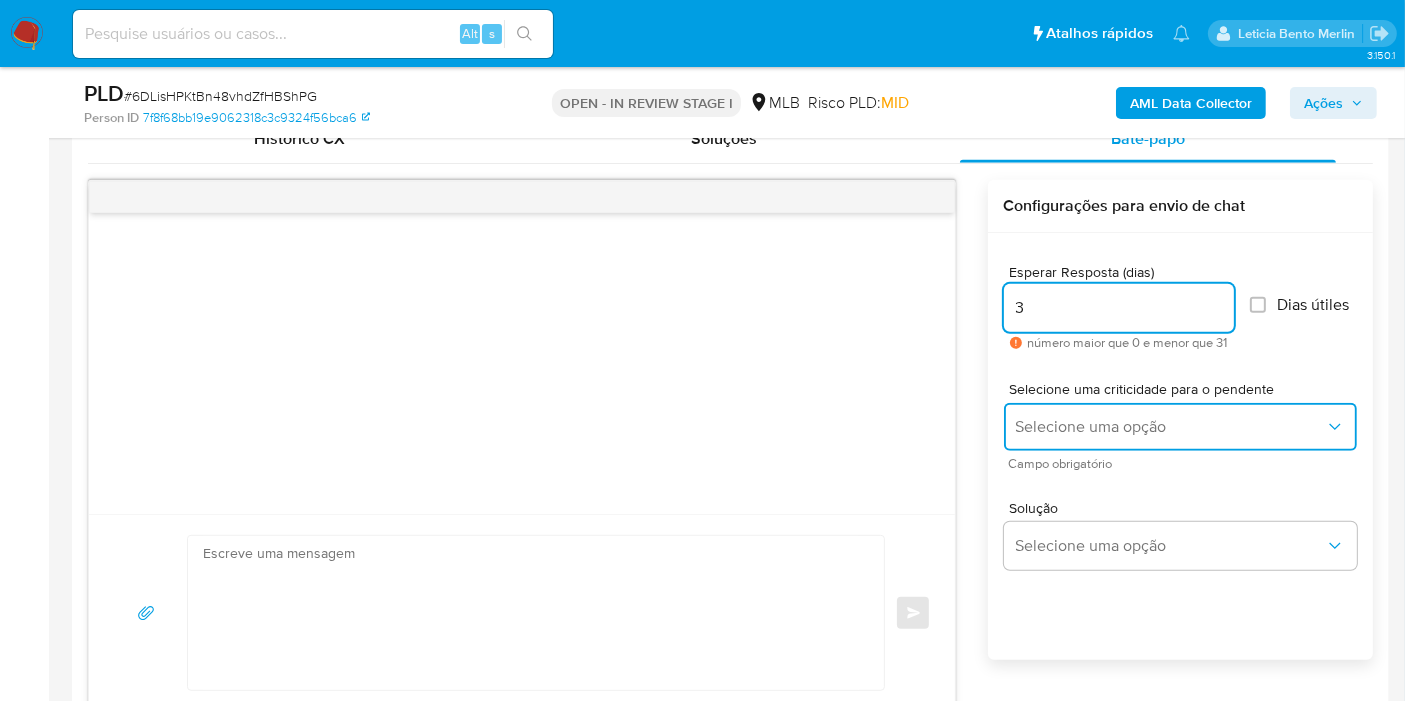 click on "Selecione uma opção" at bounding box center [1180, 427] 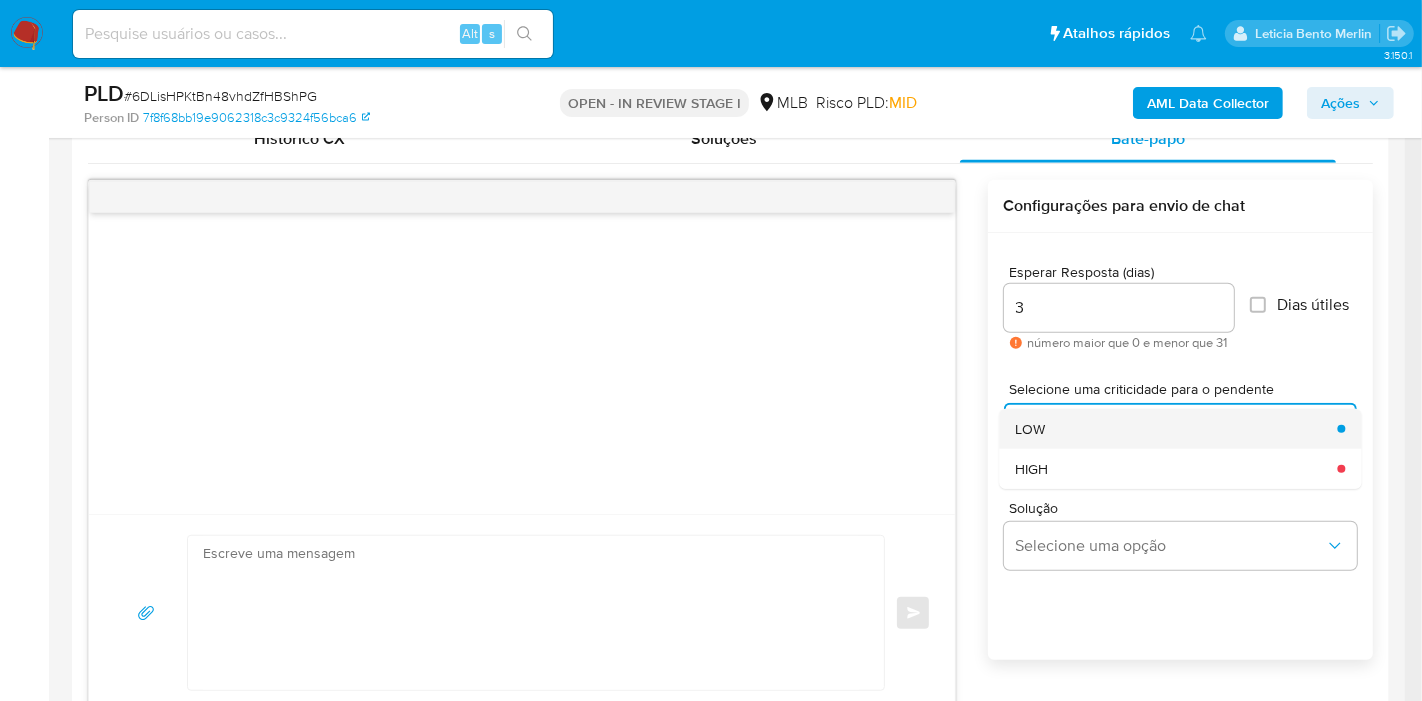 click on "LOW" at bounding box center (1170, 429) 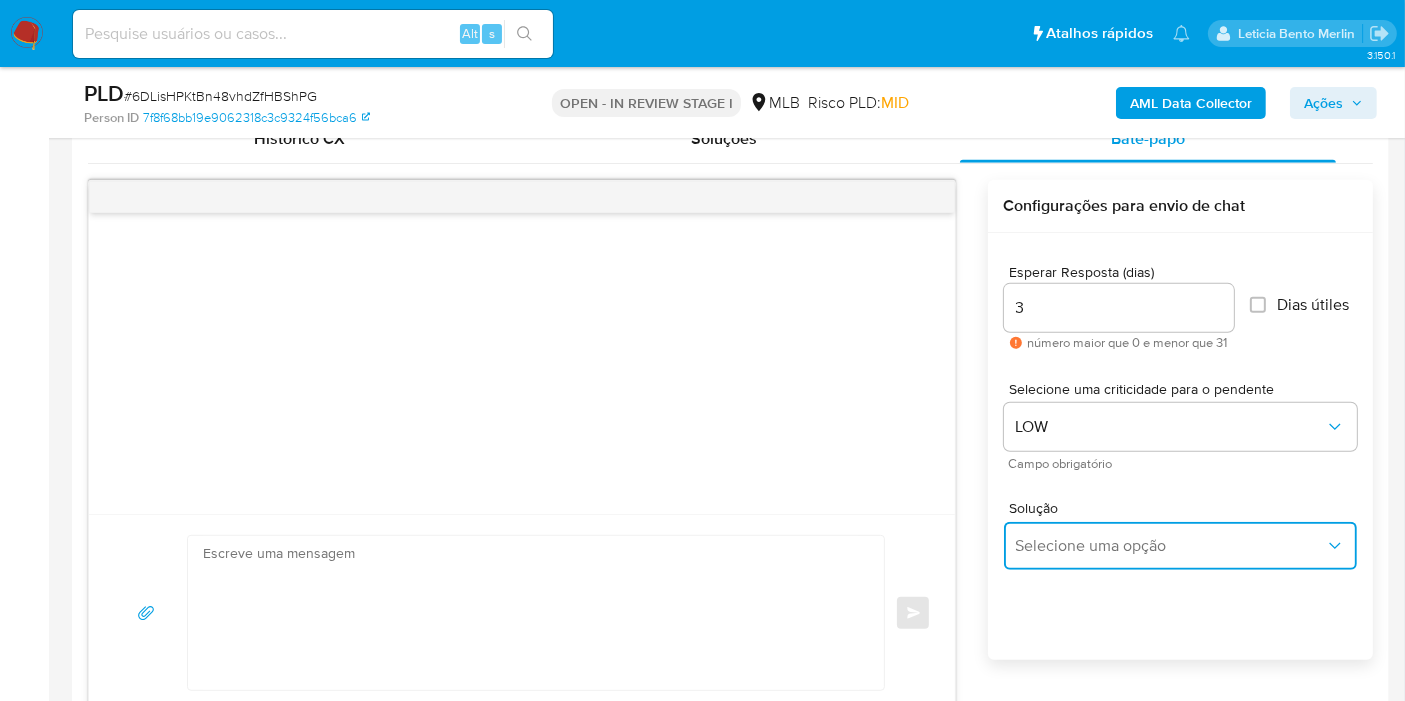 click on "Selecione uma opção" at bounding box center (1180, 546) 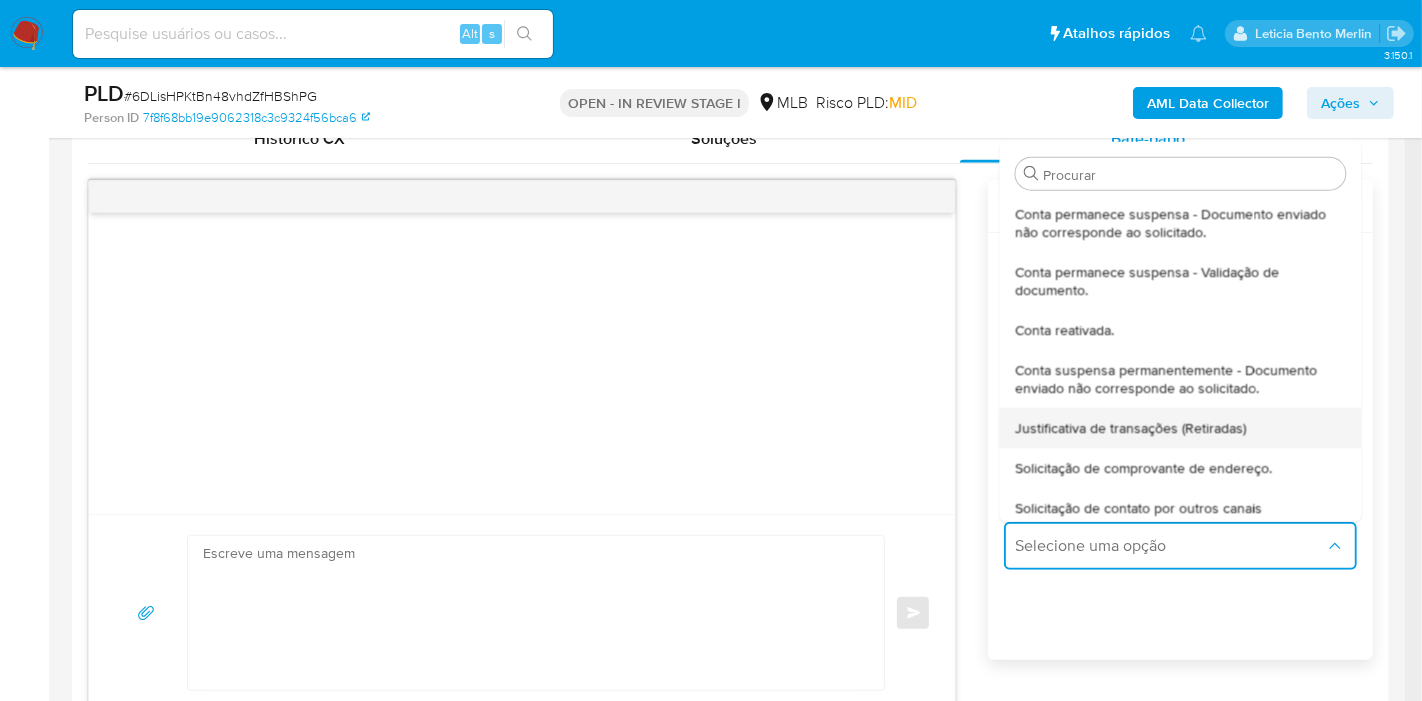 click on "Justificativa de transações (Retiradas)" at bounding box center [1130, 427] 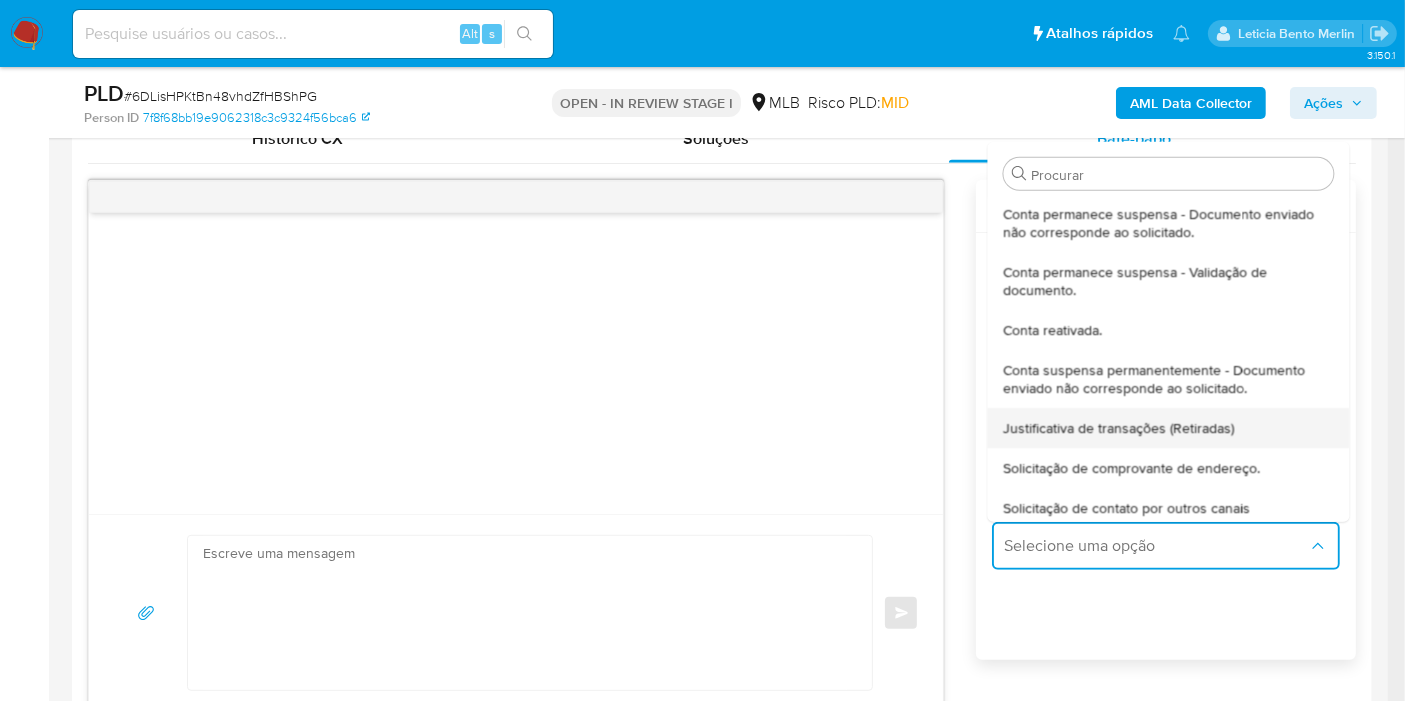 type on "Olá,Suspendemos a sua conta para uma verificação adicional de segurança.Por favor, para que possamos analisar sua conta e retirada de valores, solicitamos que nos retorne com informações referente as retiradas do seu cadastro (INSERIR APELIDO).Observamos que a maior parte de suas retiradas são feitas para (INSERIR NOME DA EMPRESA/ PESSOA E O DOC).Qual seu vínculo com essa empresa, e qual a finalidade dessas retiradas?Esperamos a sua resposta para seguirmos com a verificação. Atenciosamente,Prevenção e SegurançaMercadoLivre | MercadoPago" 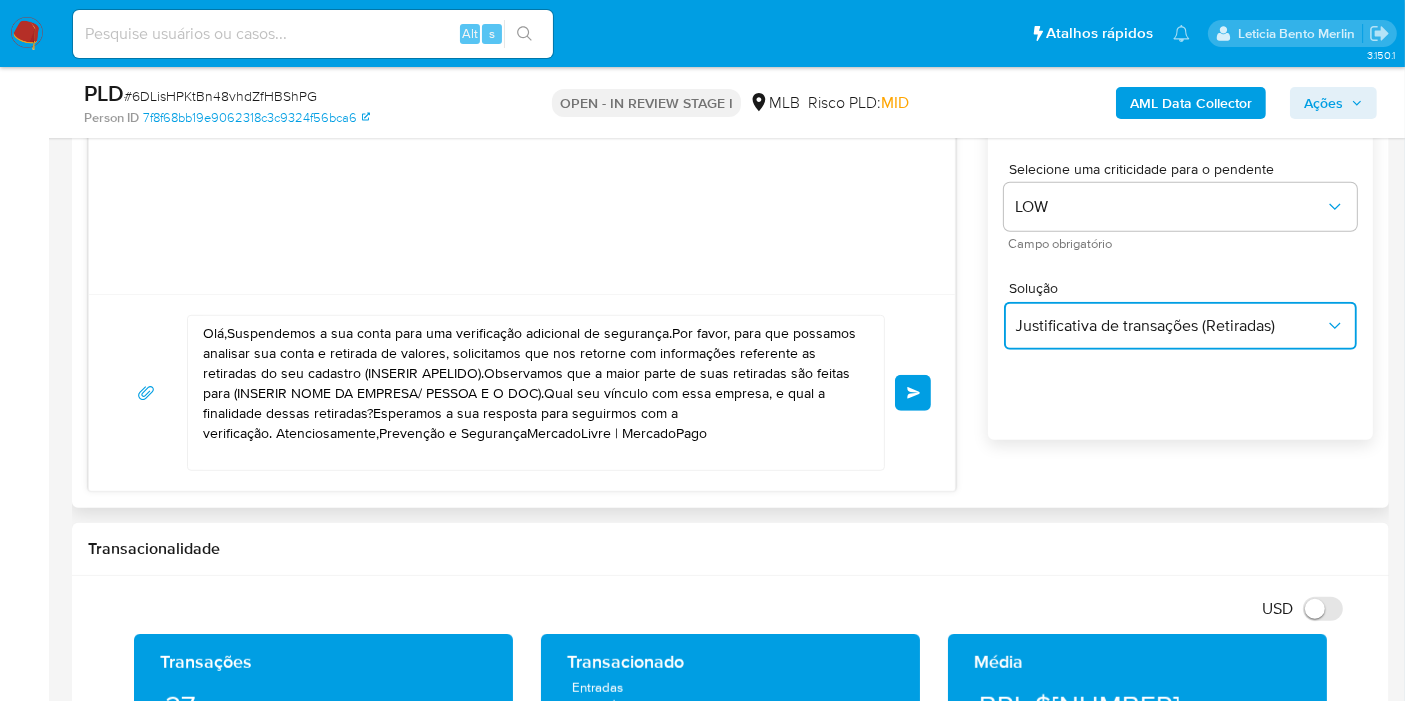 scroll, scrollTop: 1222, scrollLeft: 0, axis: vertical 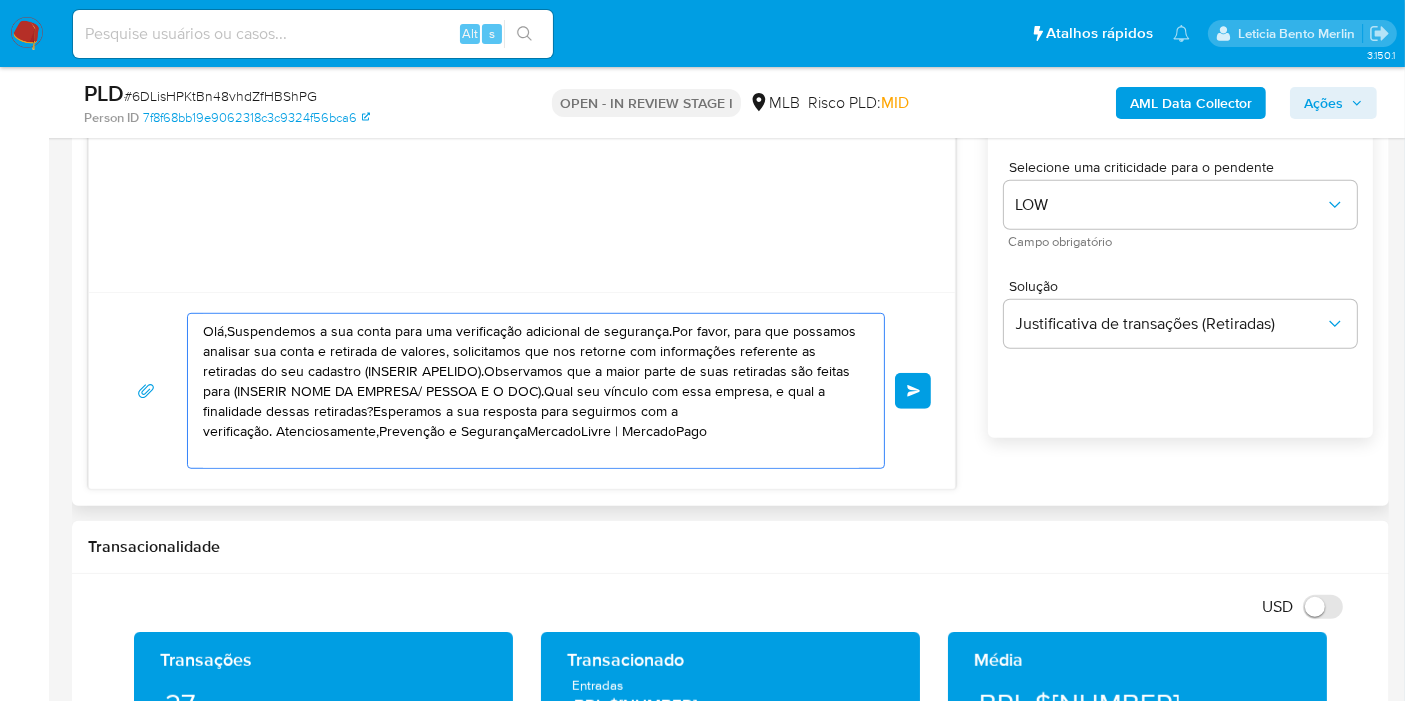 drag, startPoint x: 437, startPoint y: 404, endPoint x: 147, endPoint y: 318, distance: 302.48306 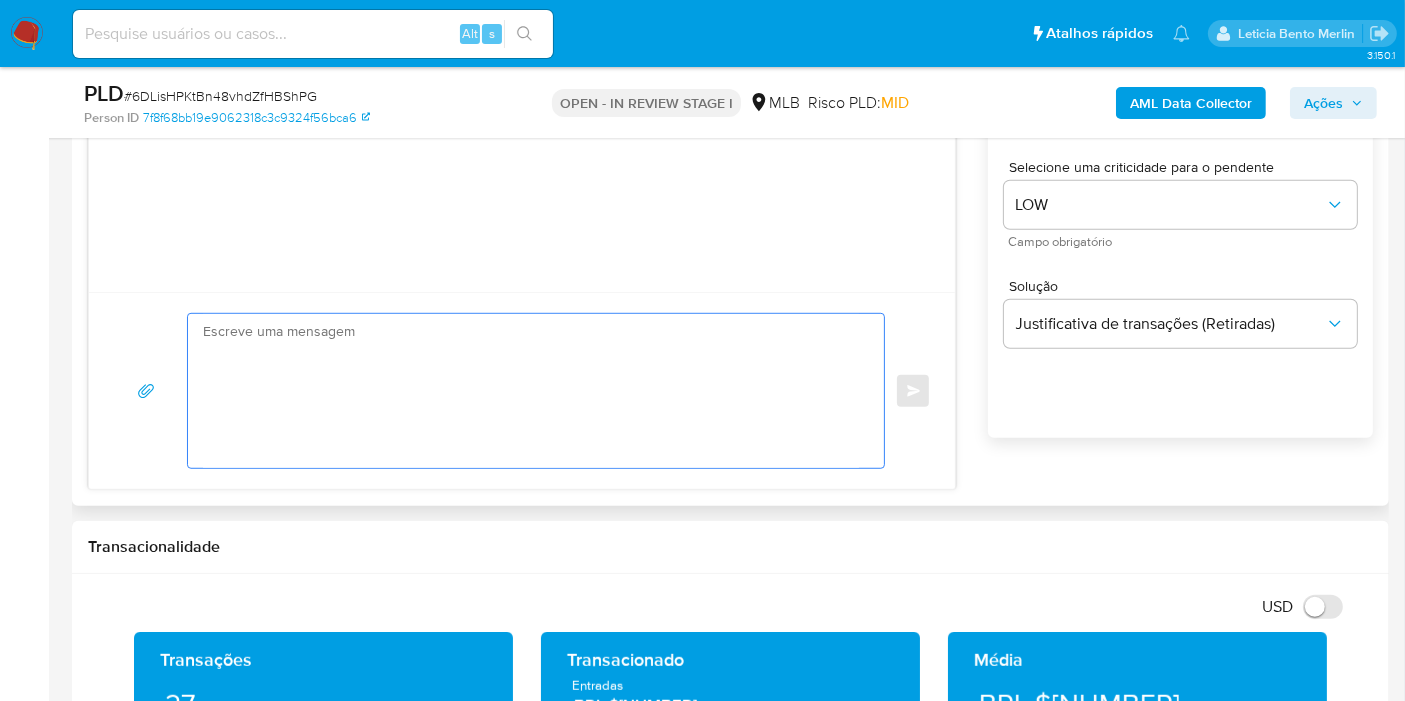 scroll, scrollTop: 1000, scrollLeft: 0, axis: vertical 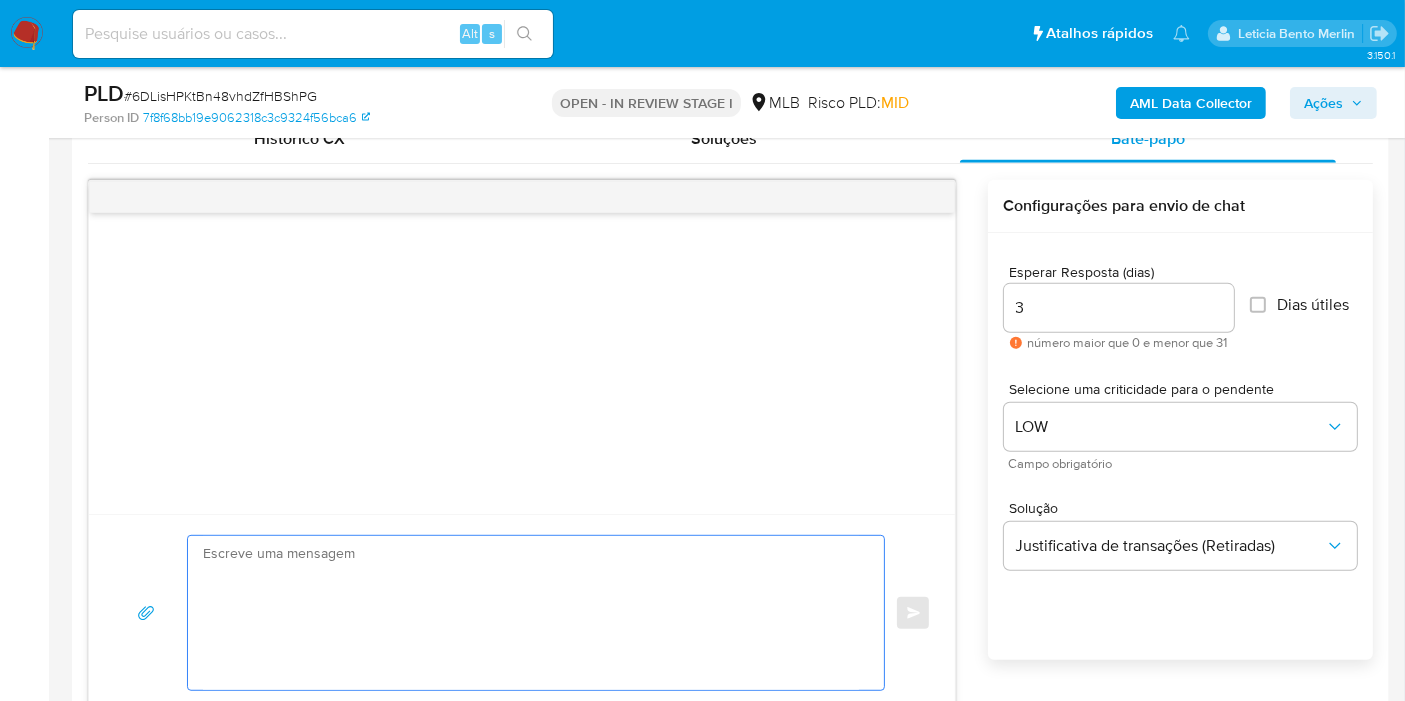 paste on "Olá!
Estamos realizando uma verificação adicional de segurança em contas de usuários que movimentam valores em nossa plataforma.
Como parte desse processo cadastral, é necessário o envio de um comprovante de renda atualizado.
Para mais informações, os documentos que consideramos válidos estão listados no link abaixo:
https://www.mercadopago.com.br/ajuda/24752
Ressaltamos que o Mercado Pago é uma empresa regulada pelo Banco Central do Brasil, o qual exige que as instituições supervisionadas tenham procedimentos cadastrais, dentre eles, a comprovação da capacidade financeira. Neste caso, para PESSOA FÍSICA, precisamos do envio do comprovante de renda e, para PESSOA JURÍDICA, precisamos do envio do comprovante de faturamento dos últimos 12 meses.
Os documentos devem ter formato não editável (.jpg, .bmp ou .pdf) com até 10MB, legíveis e sem rasuras.
Esperamos a sua resposta para seguirmos com a verificação.
Atenciosamente,
Prevenção e Segurança
MercadoLivre | MercadoPago" 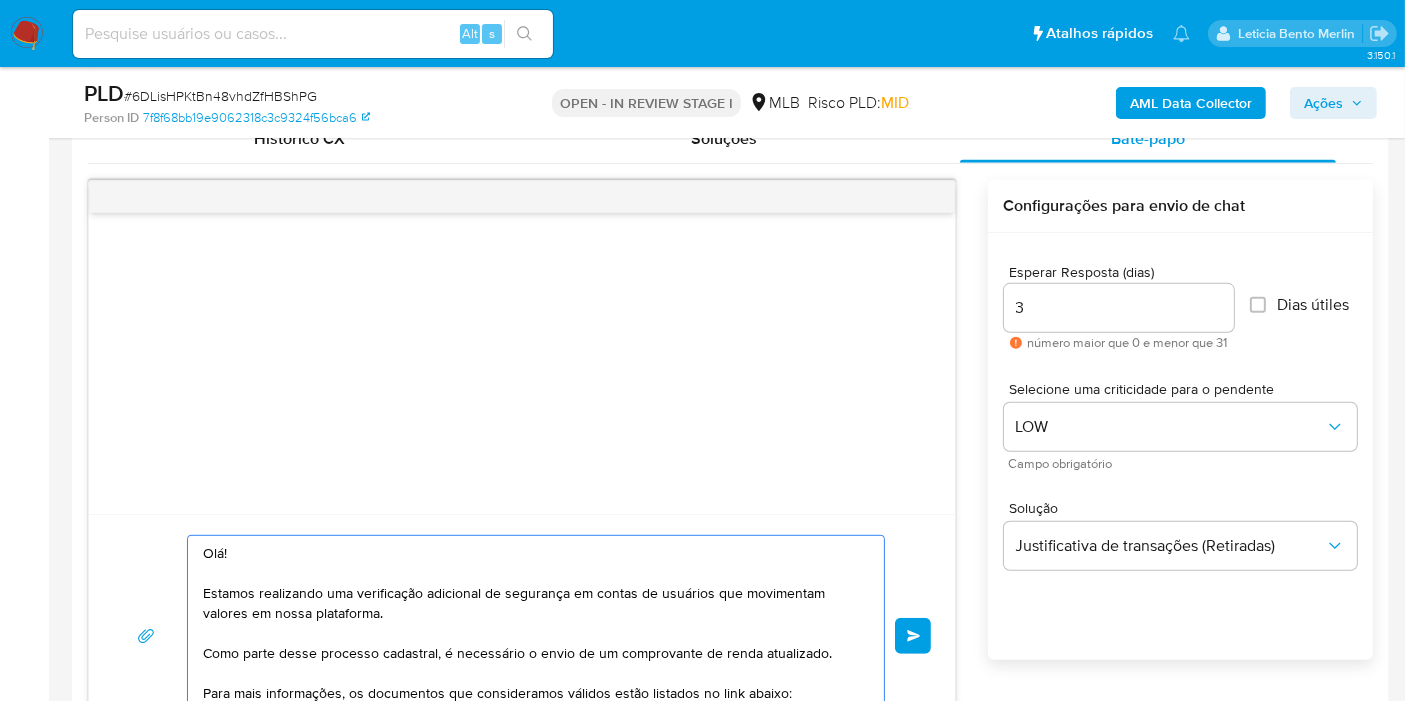 scroll, scrollTop: 1032, scrollLeft: 0, axis: vertical 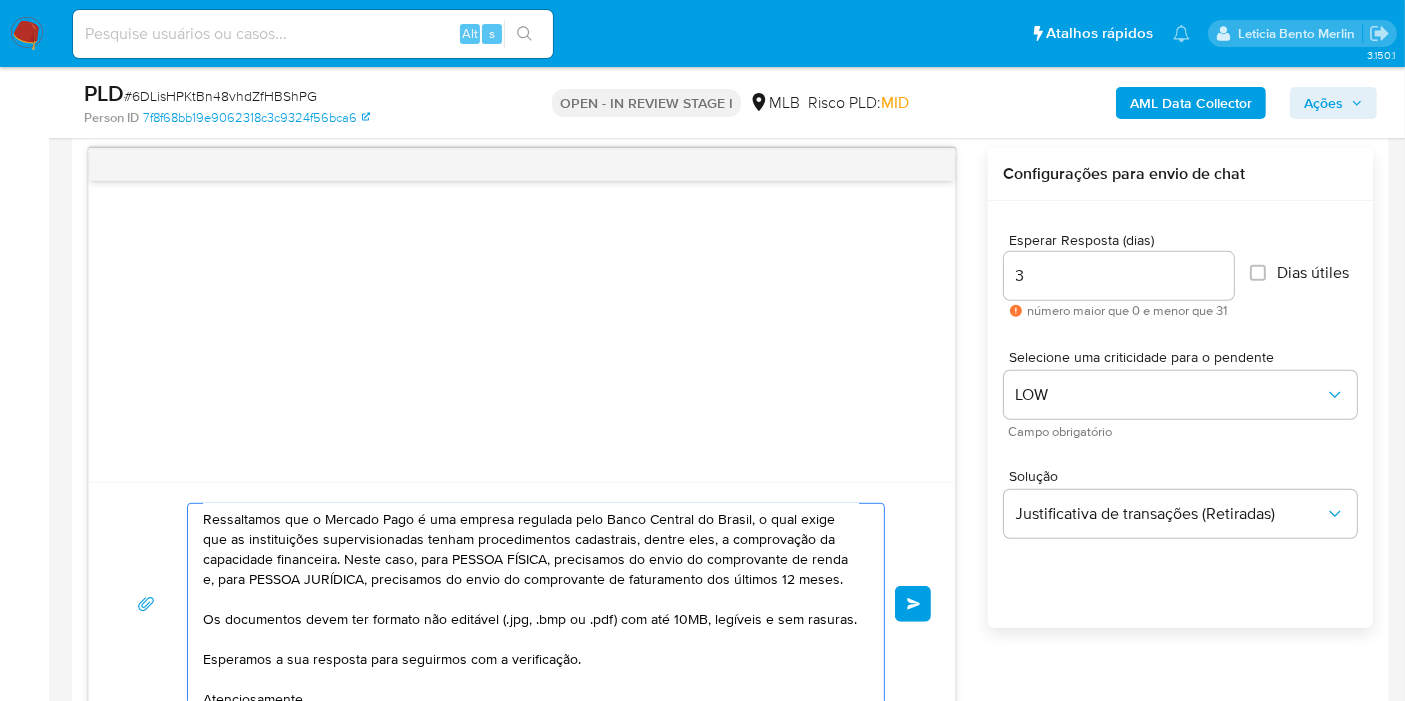 drag, startPoint x: 421, startPoint y: 559, endPoint x: 554, endPoint y: 562, distance: 133.03383 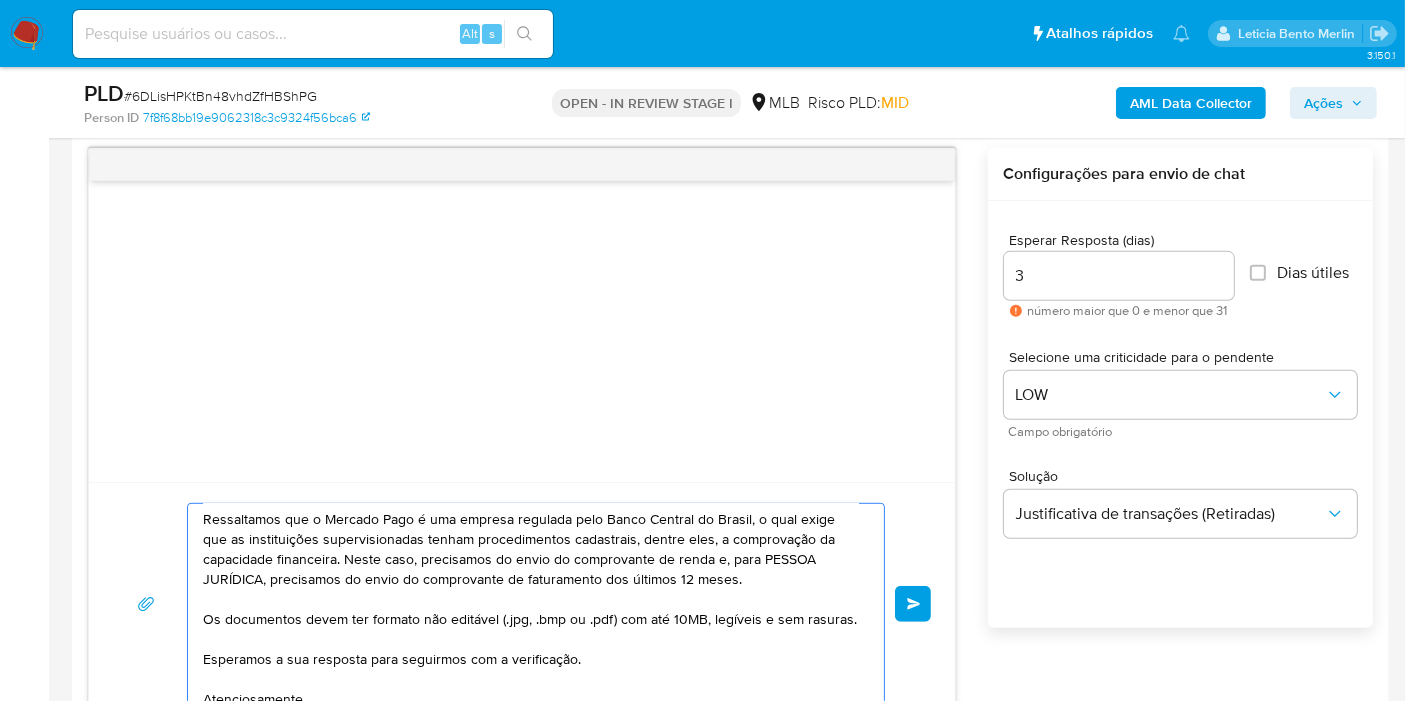 drag, startPoint x: 767, startPoint y: 575, endPoint x: 705, endPoint y: 559, distance: 64.03124 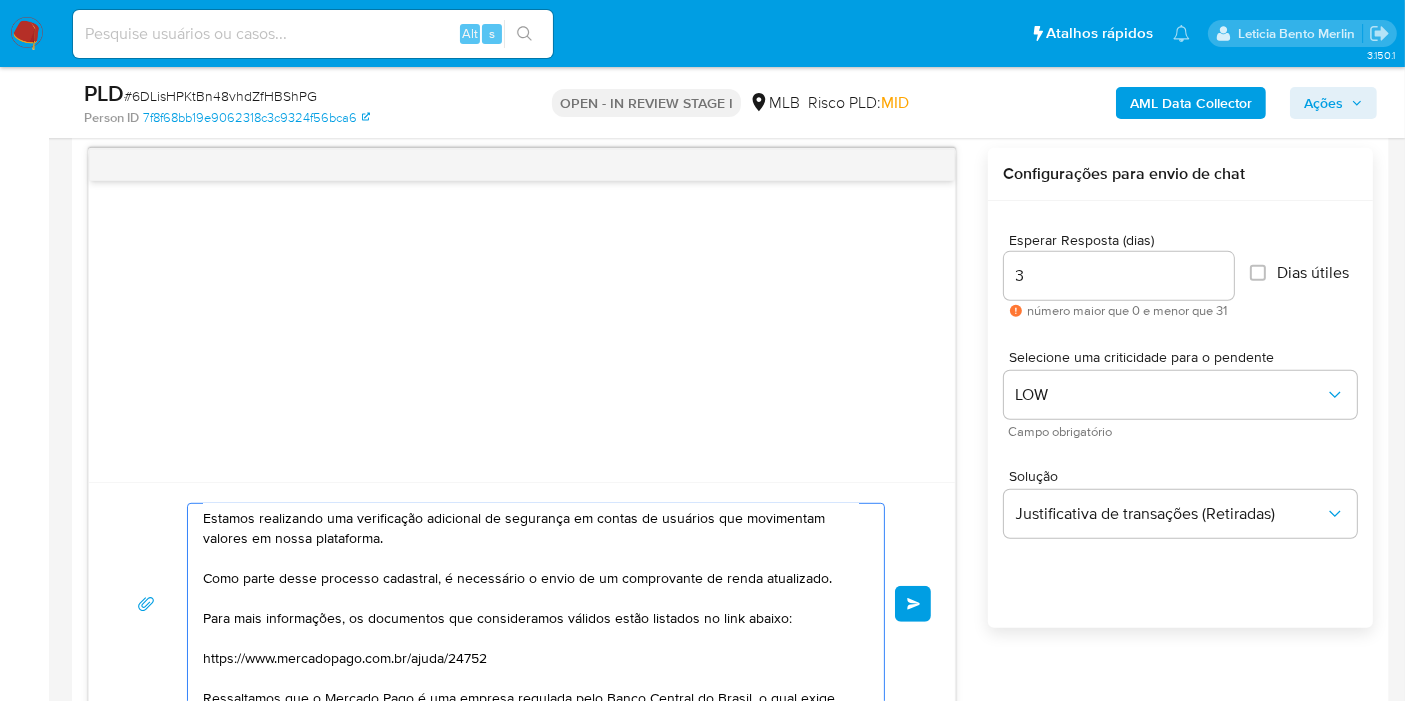 scroll, scrollTop: 0, scrollLeft: 0, axis: both 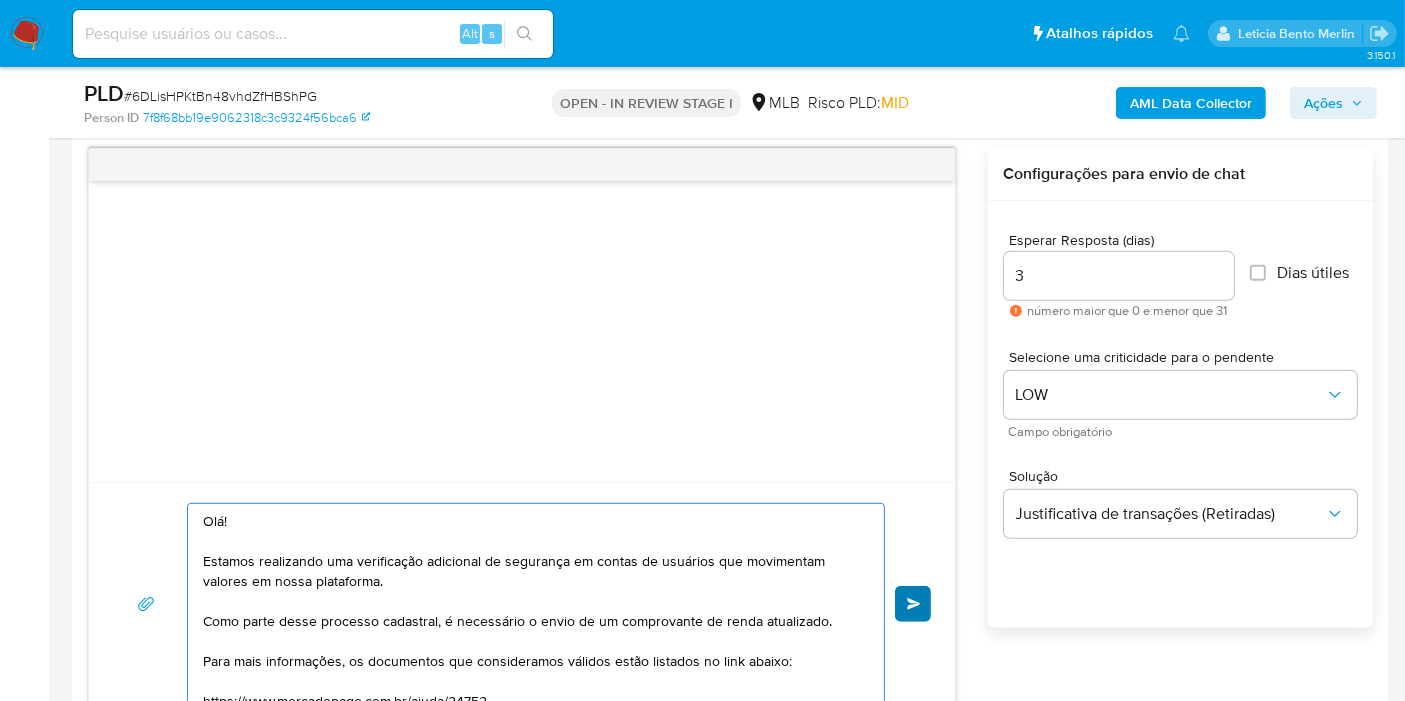 type on "Olá!
Estamos realizando uma verificação adicional de segurança em contas de usuários que movimentam valores em nossa plataforma.
Como parte desse processo cadastral, é necessário o envio de um comprovante de renda atualizado.
Para mais informações, os documentos que consideramos válidos estão listados no link abaixo:
https://www.mercadopago.com.br/ajuda/24752
Ressaltamos que o Mercado Pago é uma empresa regulada pelo Banco Central do Brasil, o qual exige que as instituições supervisionadas tenham procedimentos cadastrais, dentre eles, a comprovação da capacidade financeira. Neste caso, precisamos do envio do comprovante de renda.
Os documentos devem ter formato não editável (.jpg, .bmp ou .pdf) com até 10MB, legíveis e sem rasuras.
Esperamos a sua resposta para seguirmos com a verificação.
Atenciosamente,
Prevenção e Segurança
MercadoLivre | MercadoPago" 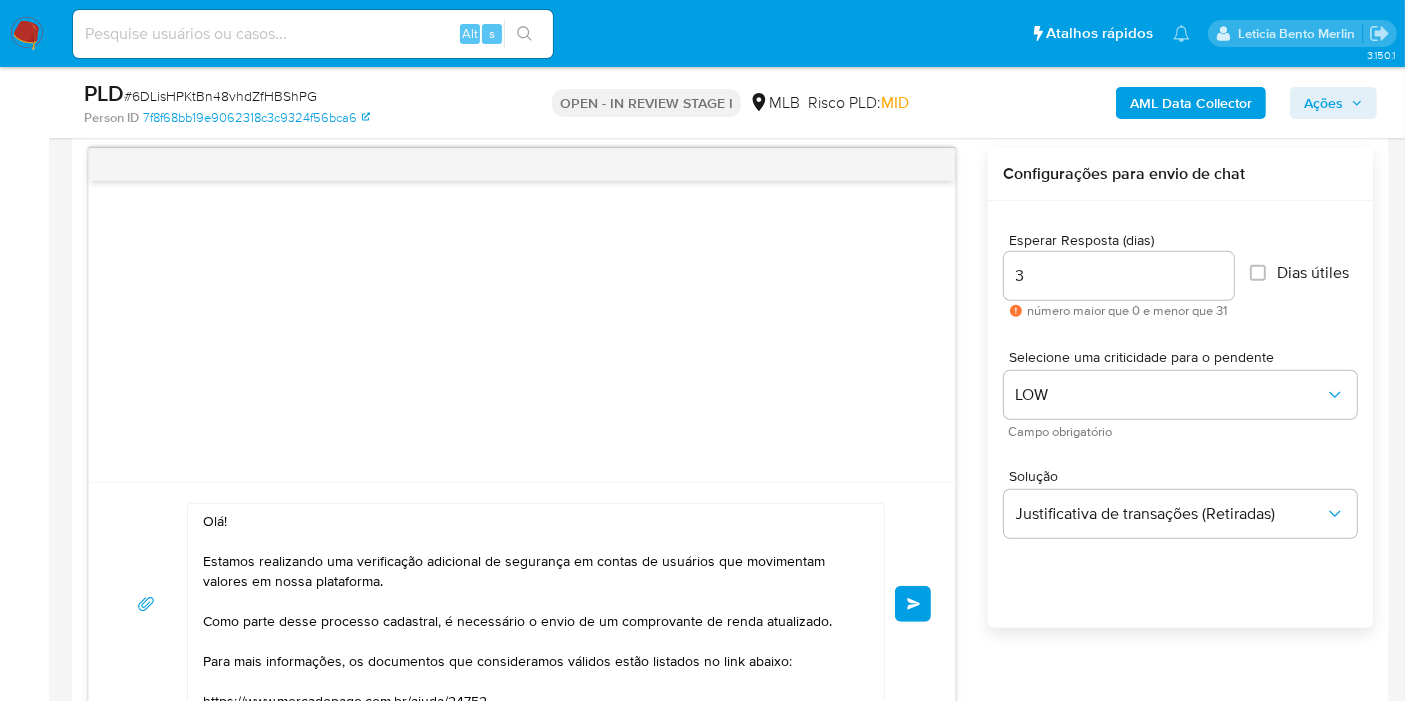 click on "common.send" at bounding box center [913, 604] 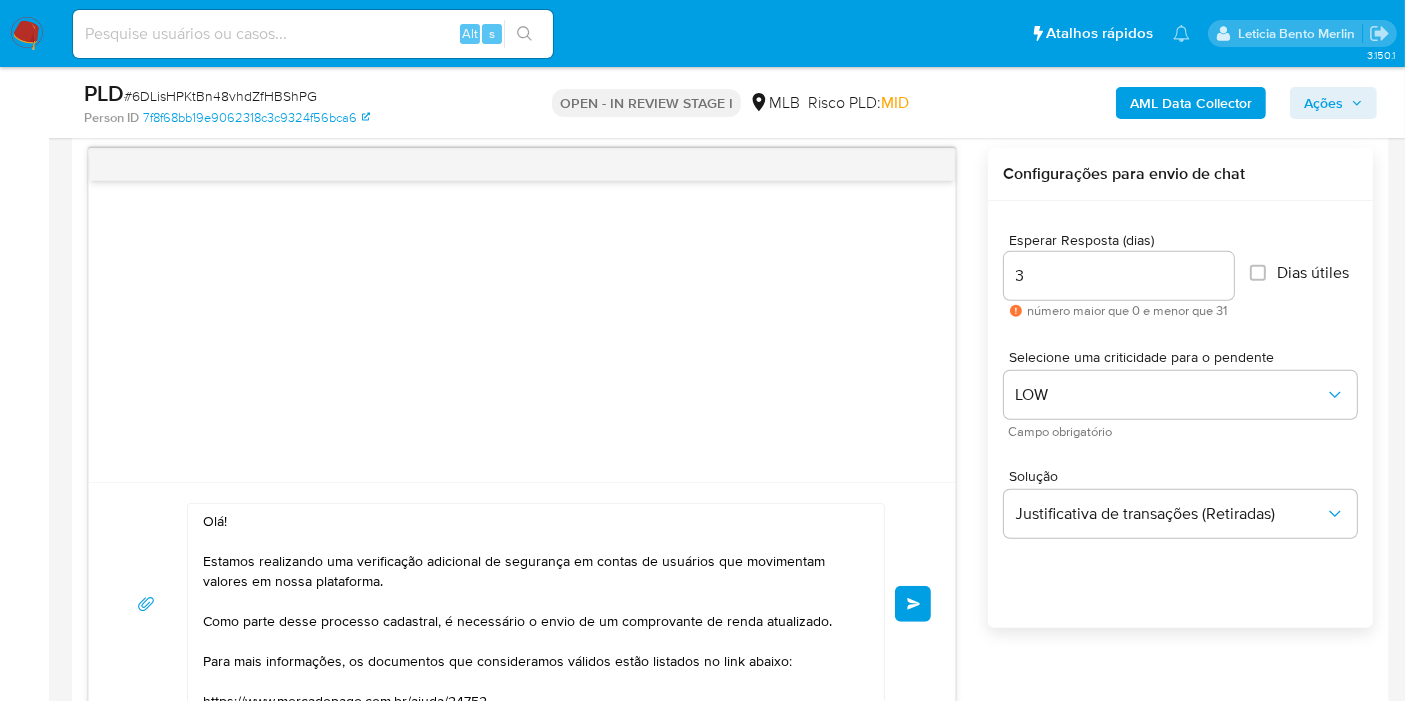 type 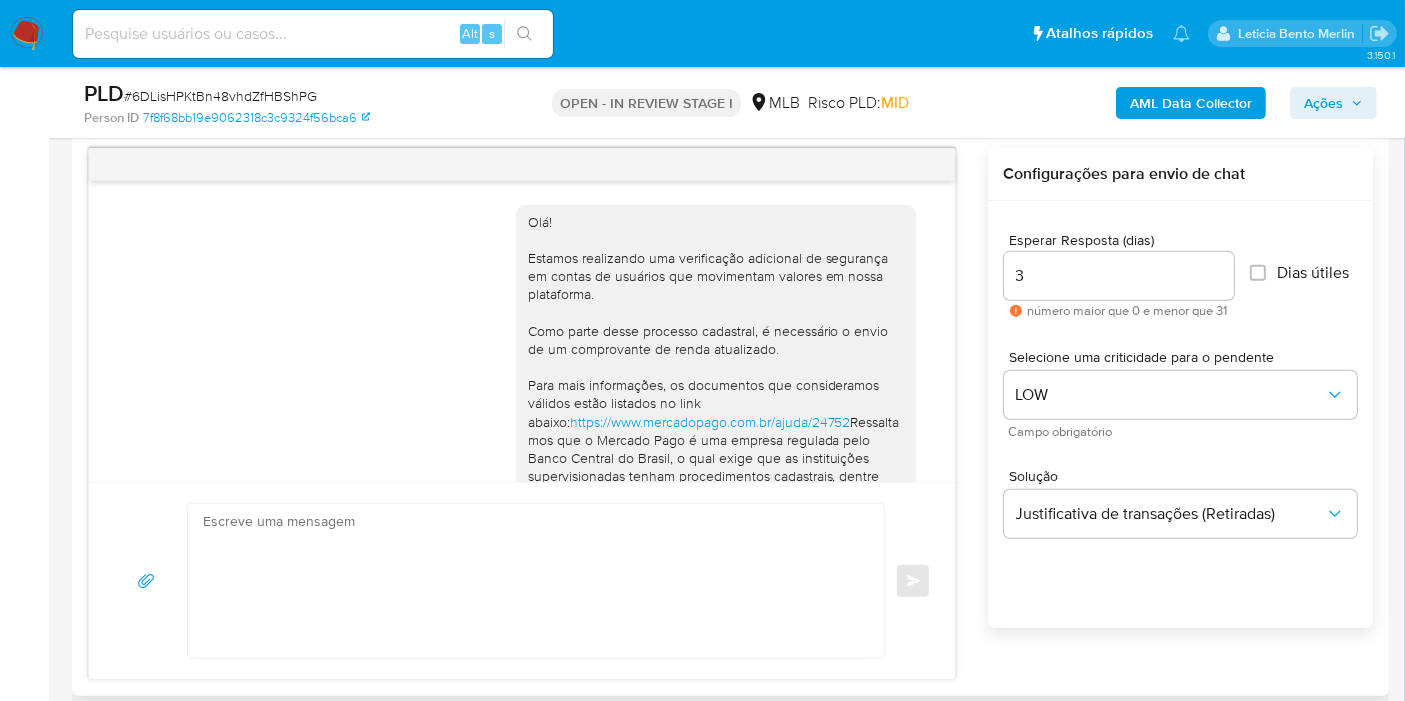 scroll, scrollTop: 322, scrollLeft: 0, axis: vertical 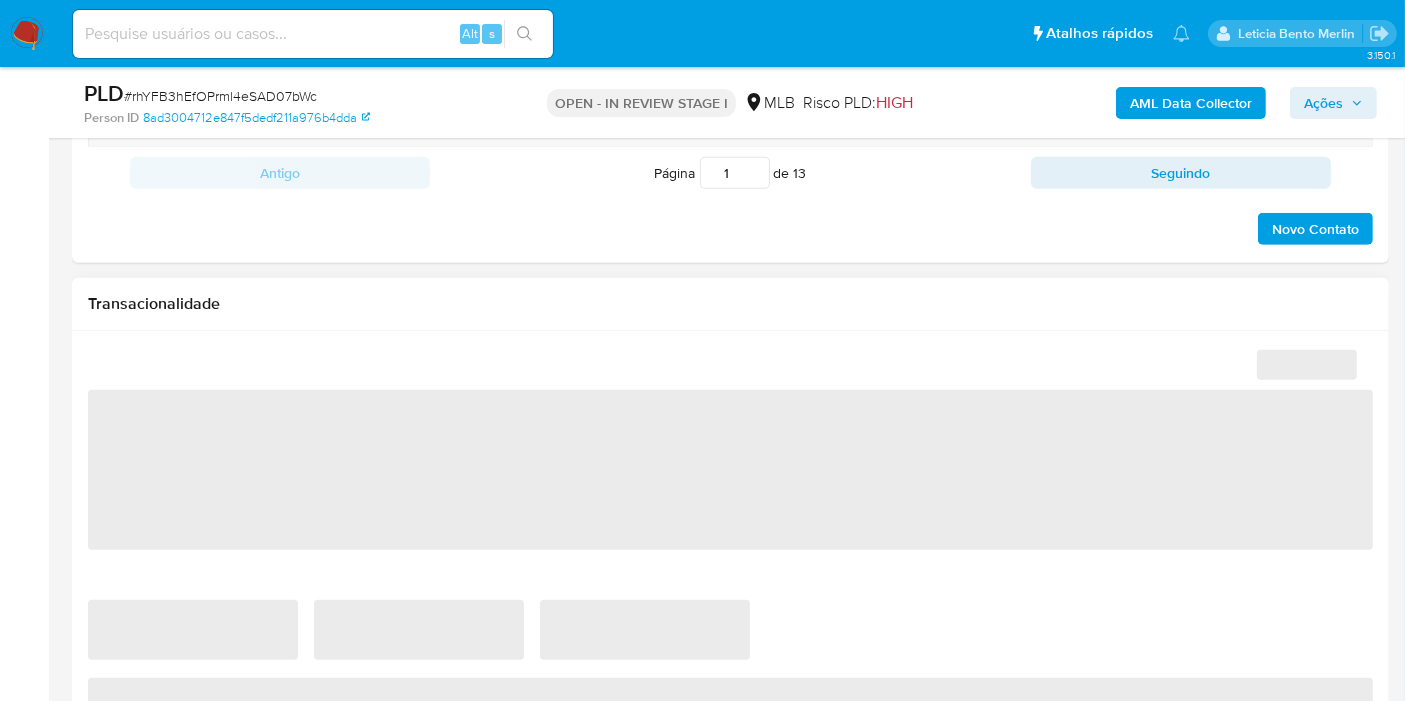 select on "10" 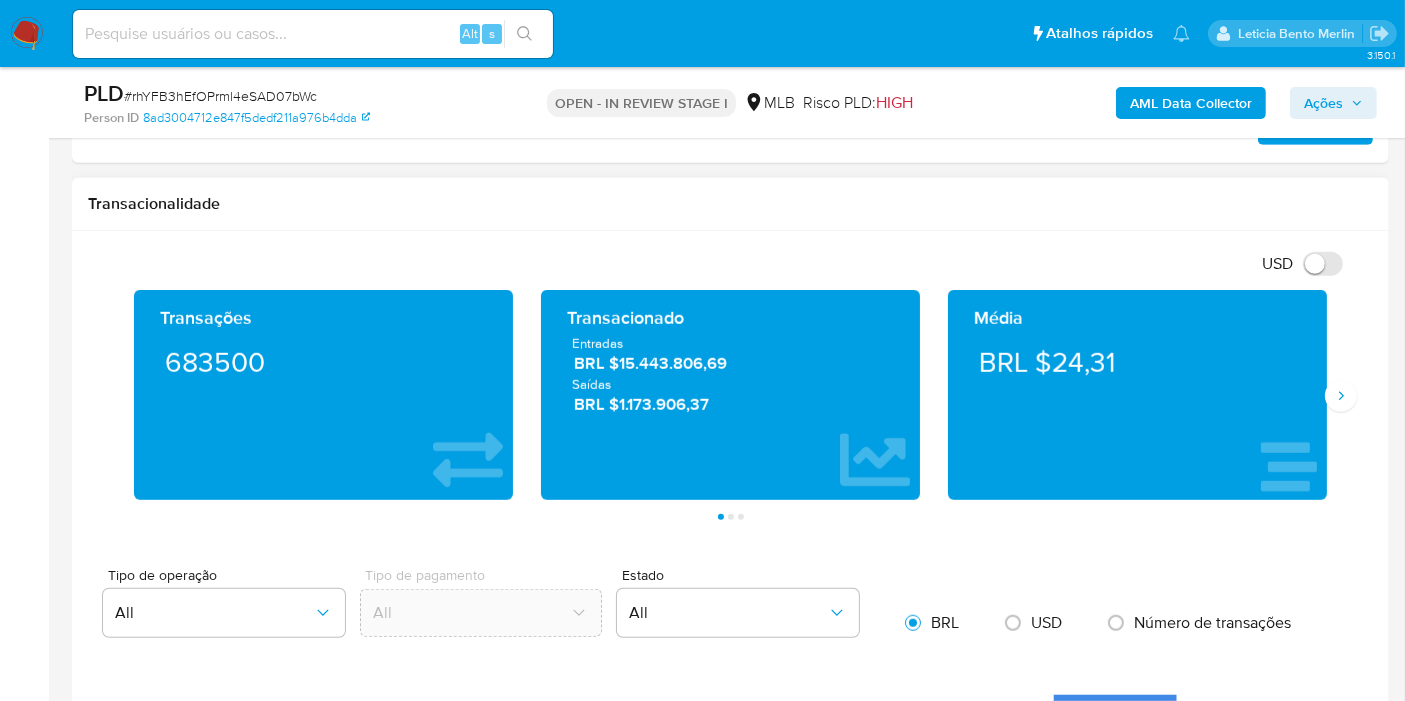 scroll, scrollTop: 1444, scrollLeft: 0, axis: vertical 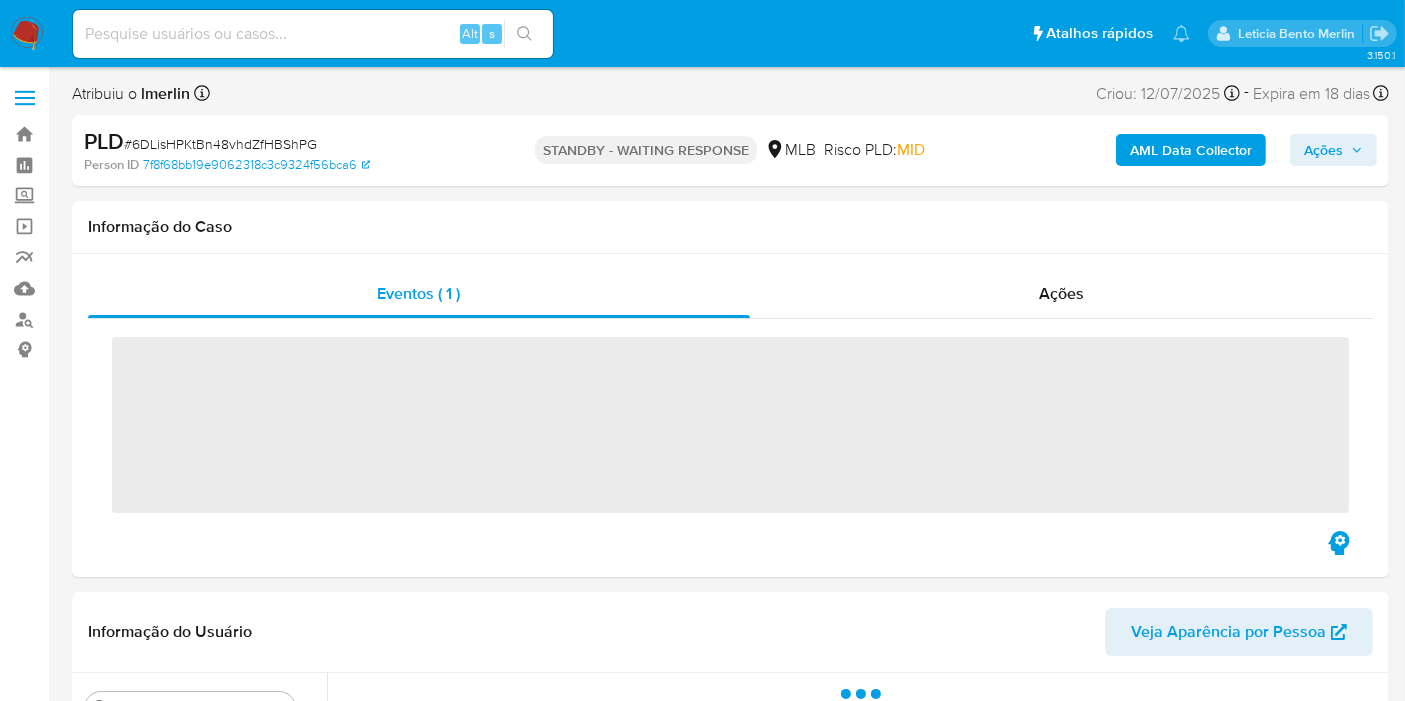 click at bounding box center [313, 34] 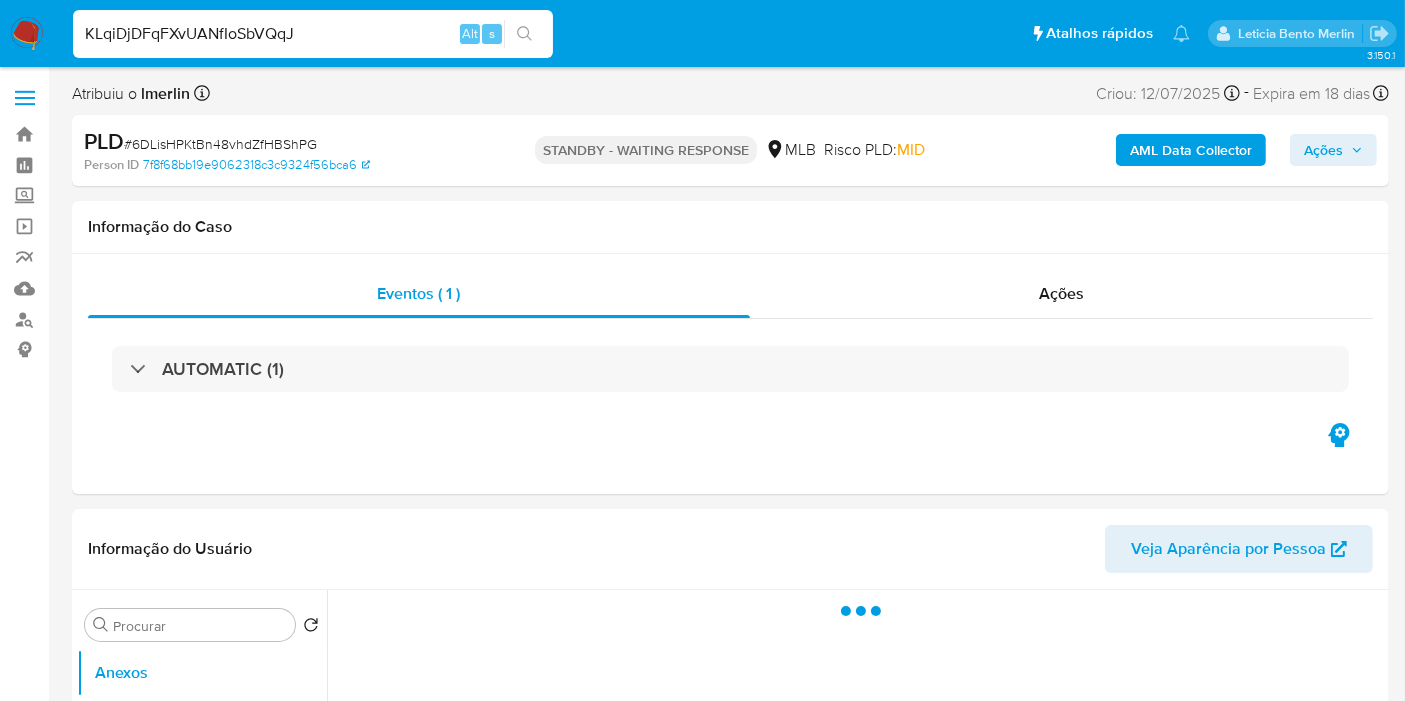 type on "KLqiDjDFqFXvUANfIoSbVQqJ" 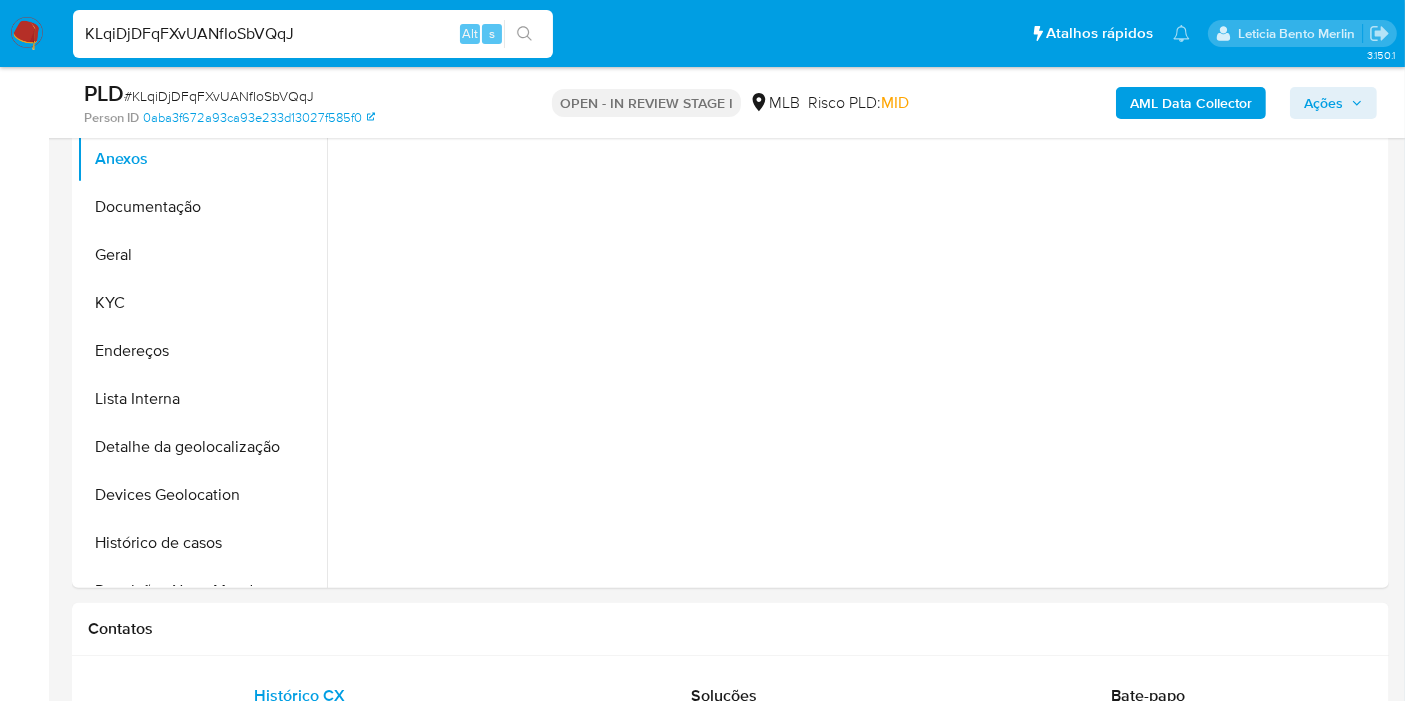 scroll, scrollTop: 444, scrollLeft: 0, axis: vertical 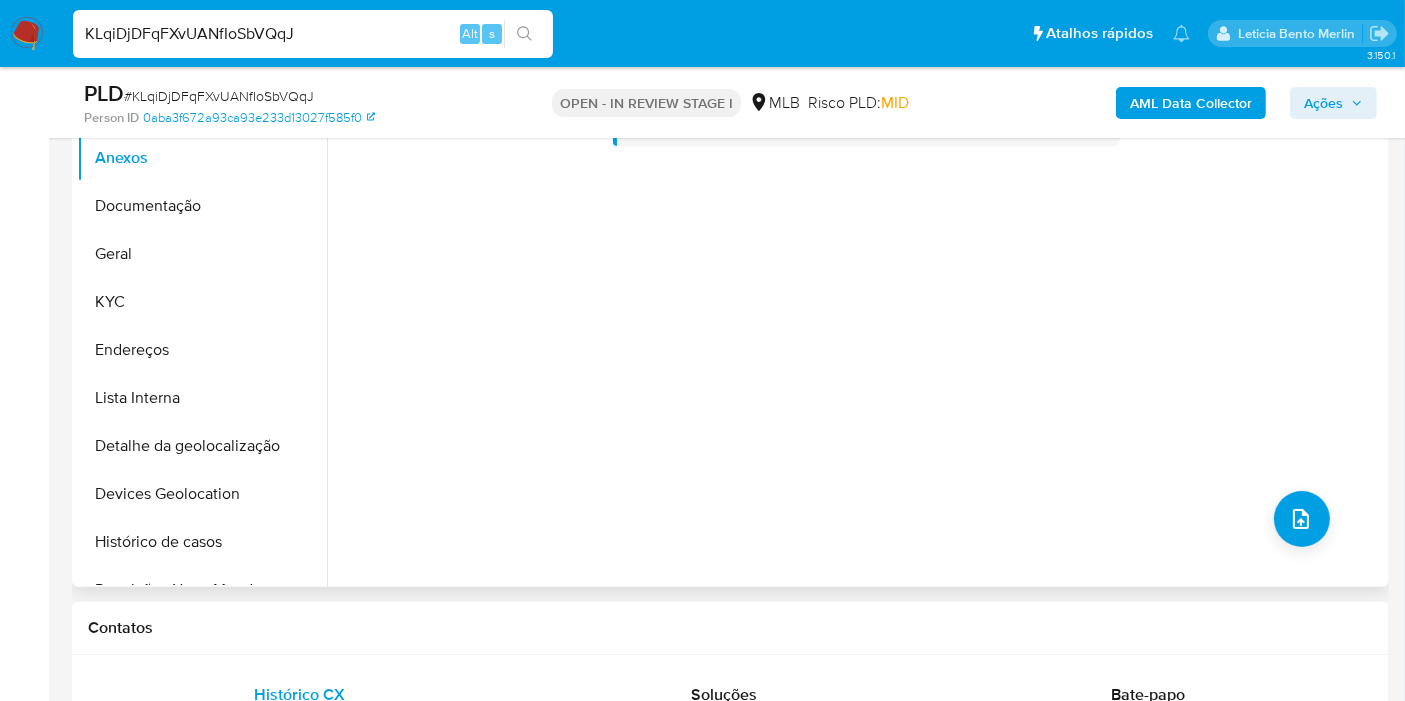 select on "10" 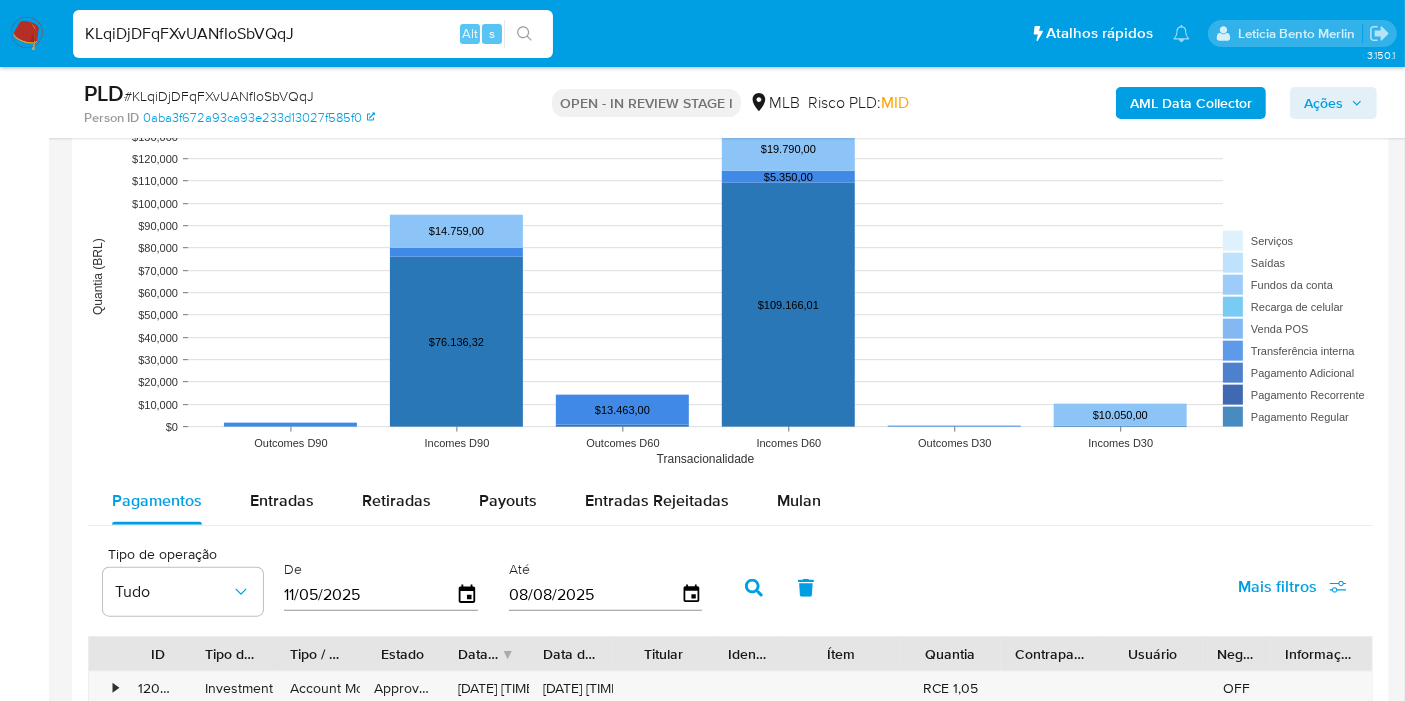 drag, startPoint x: 808, startPoint y: 481, endPoint x: 985, endPoint y: 424, distance: 185.9516 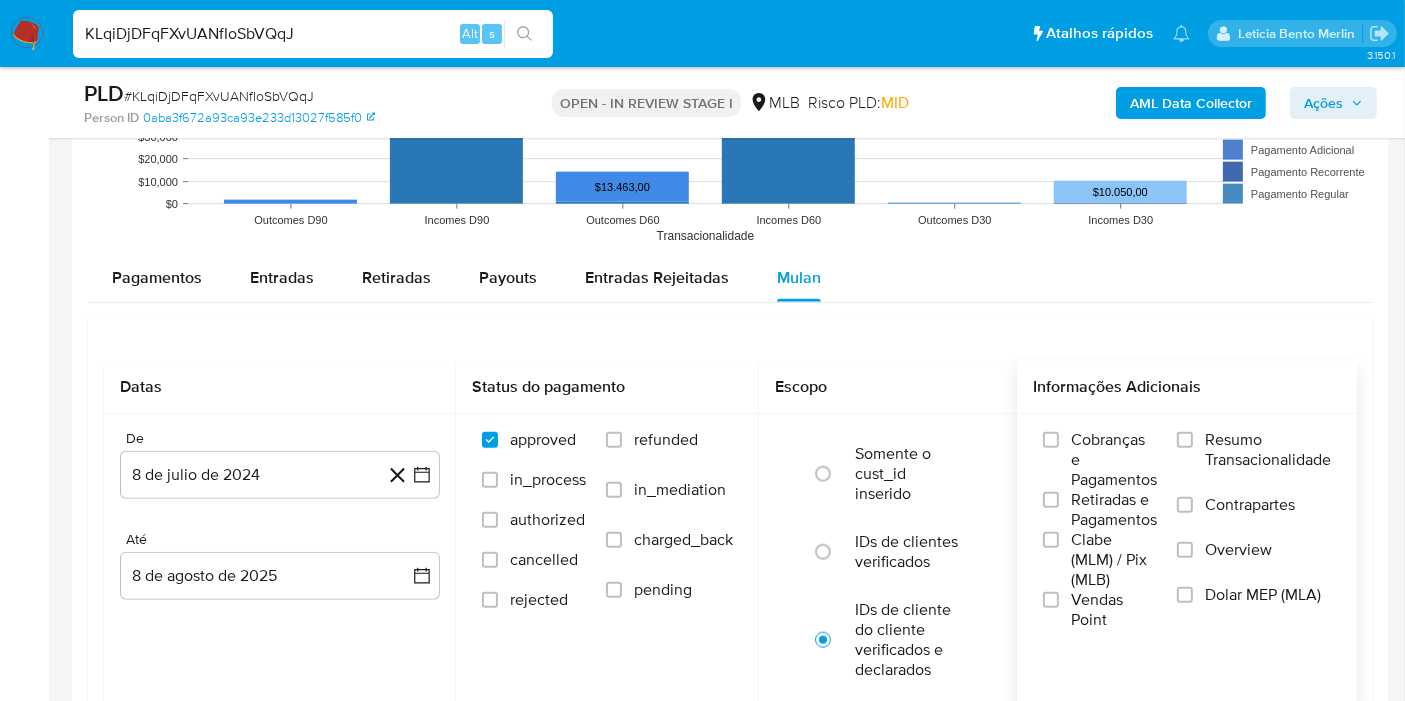click on "Resumo Transacionalidade" at bounding box center [1268, 450] 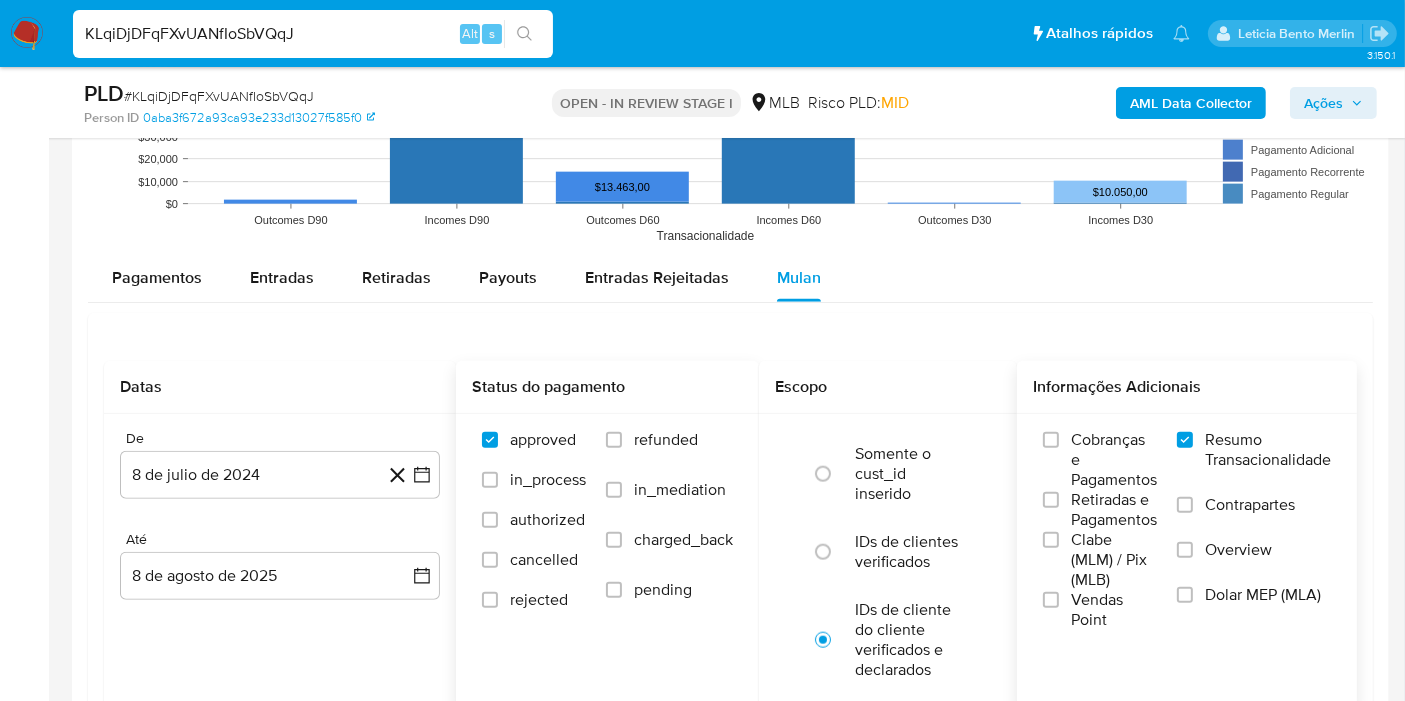 scroll, scrollTop: 2333, scrollLeft: 0, axis: vertical 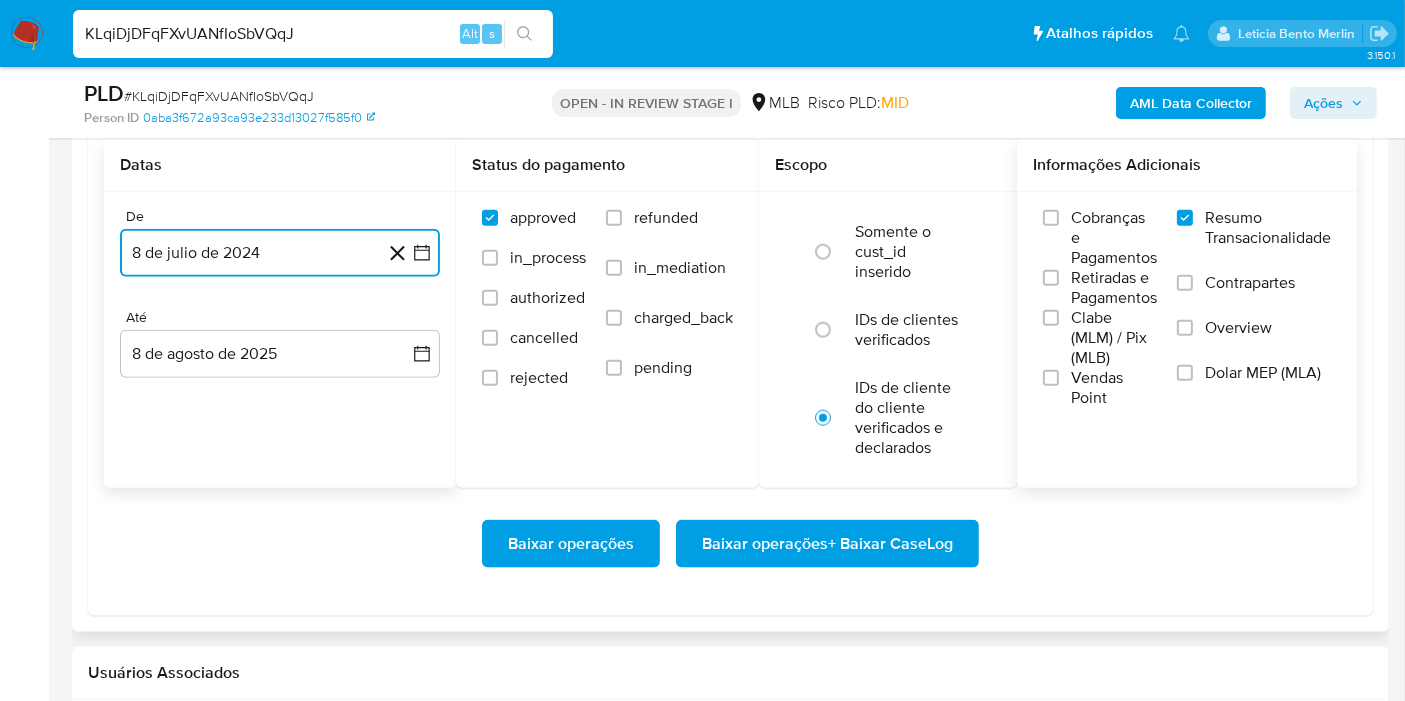 click on "8 de julio de 2024" at bounding box center (280, 253) 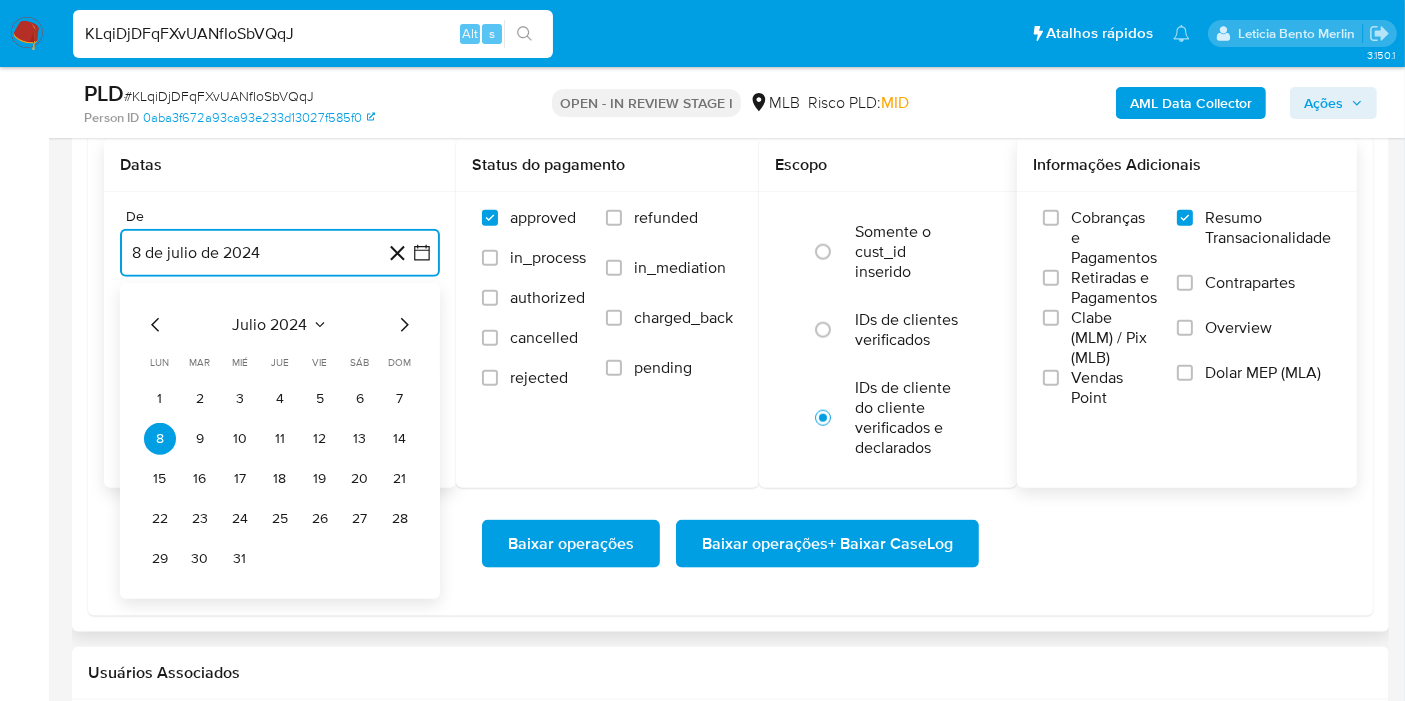 click on "julio 2024" at bounding box center (270, 325) 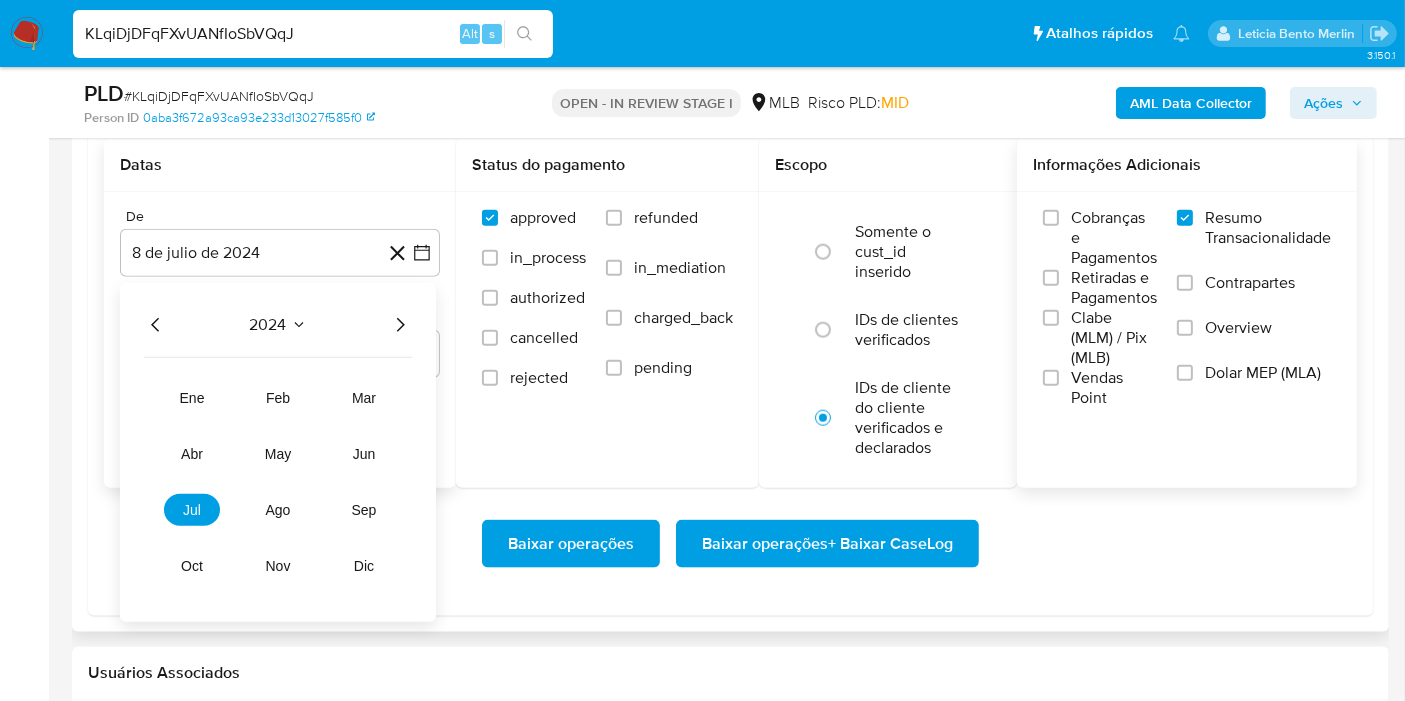 click 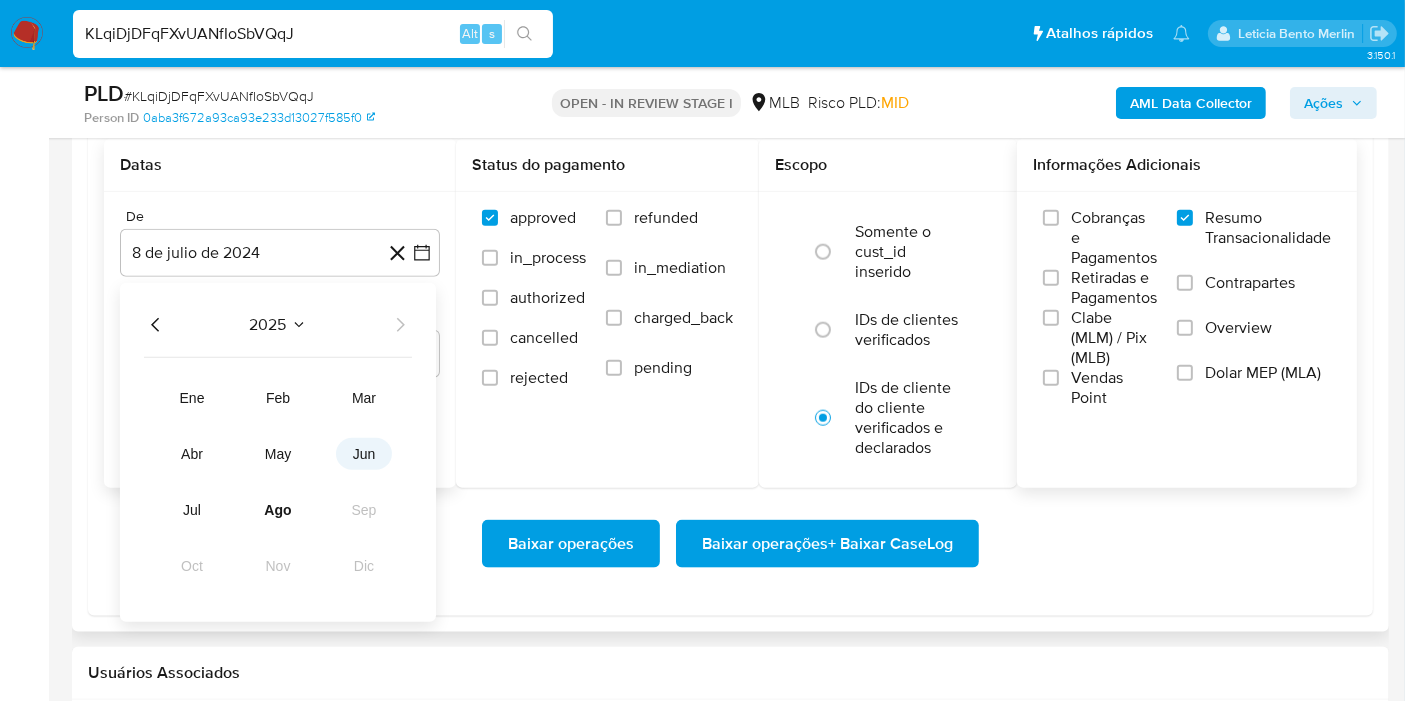 click on "jun" at bounding box center [364, 454] 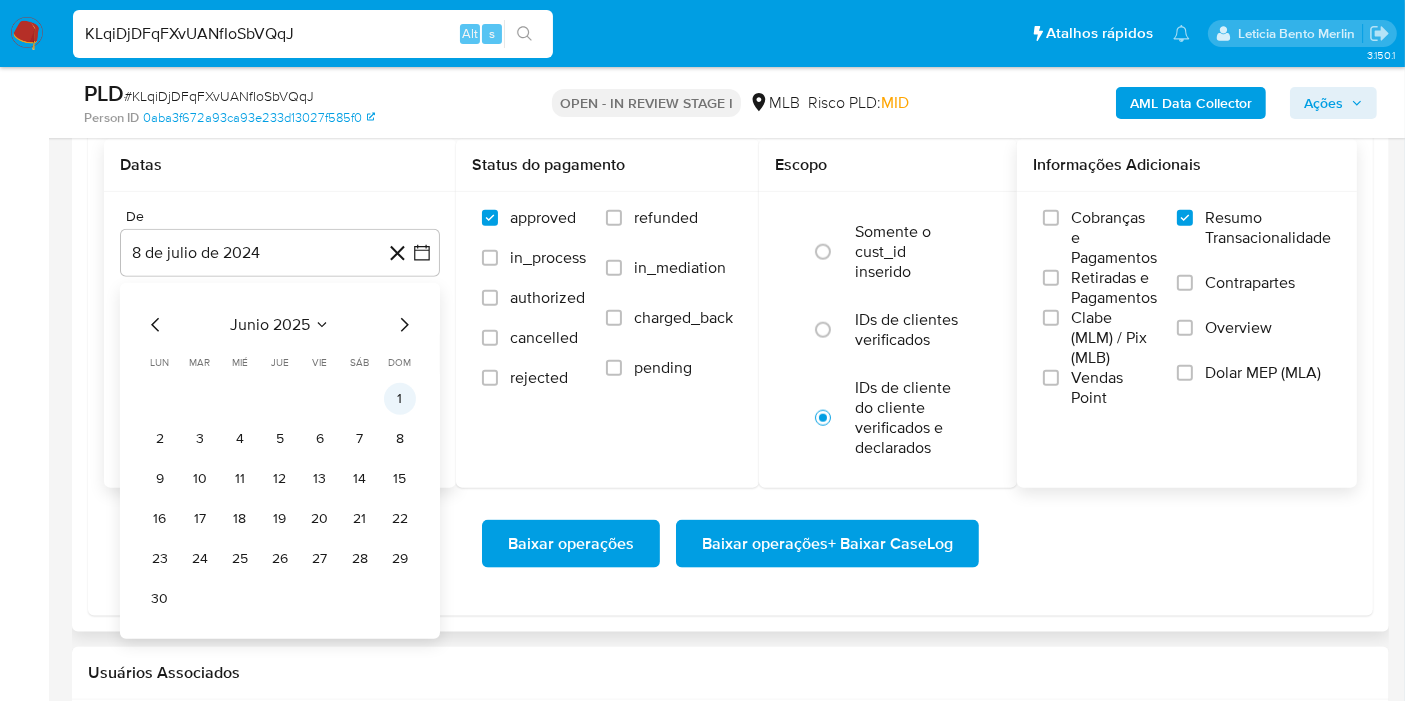 click on "1" at bounding box center [400, 399] 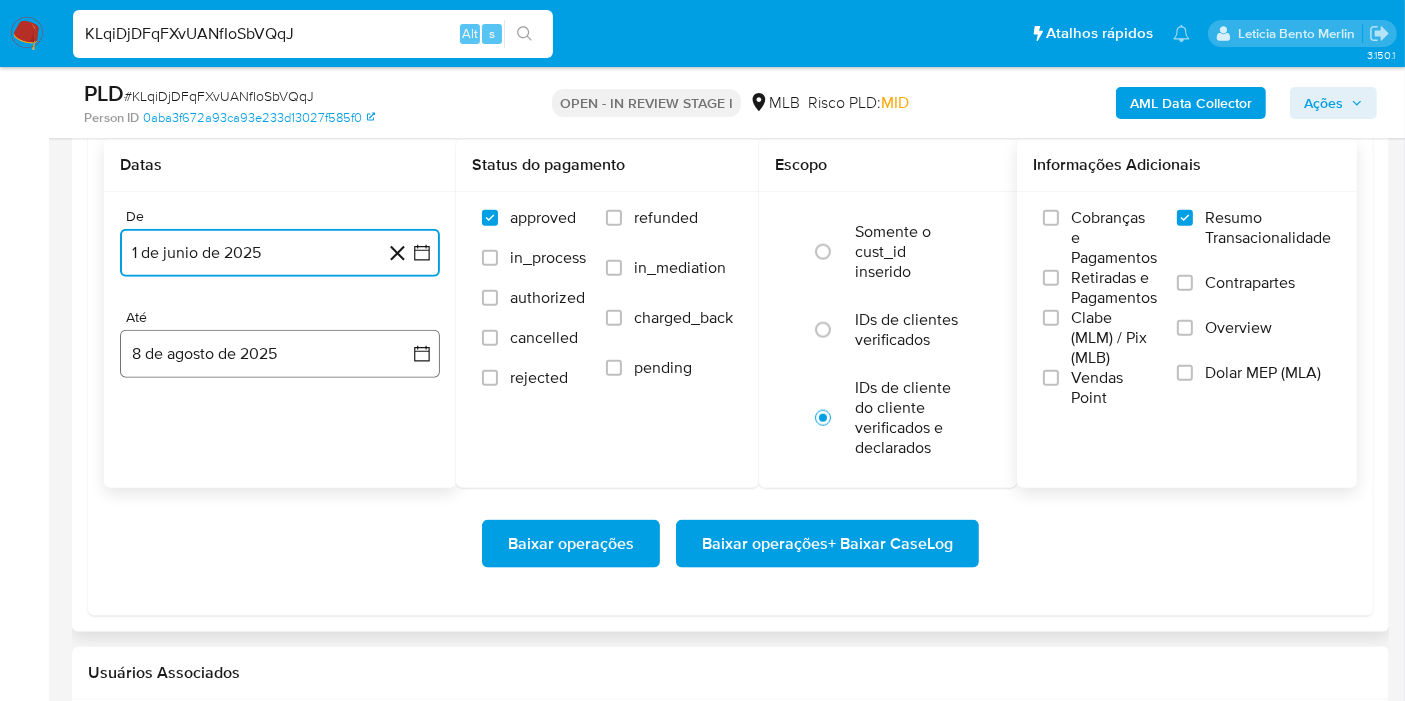 click 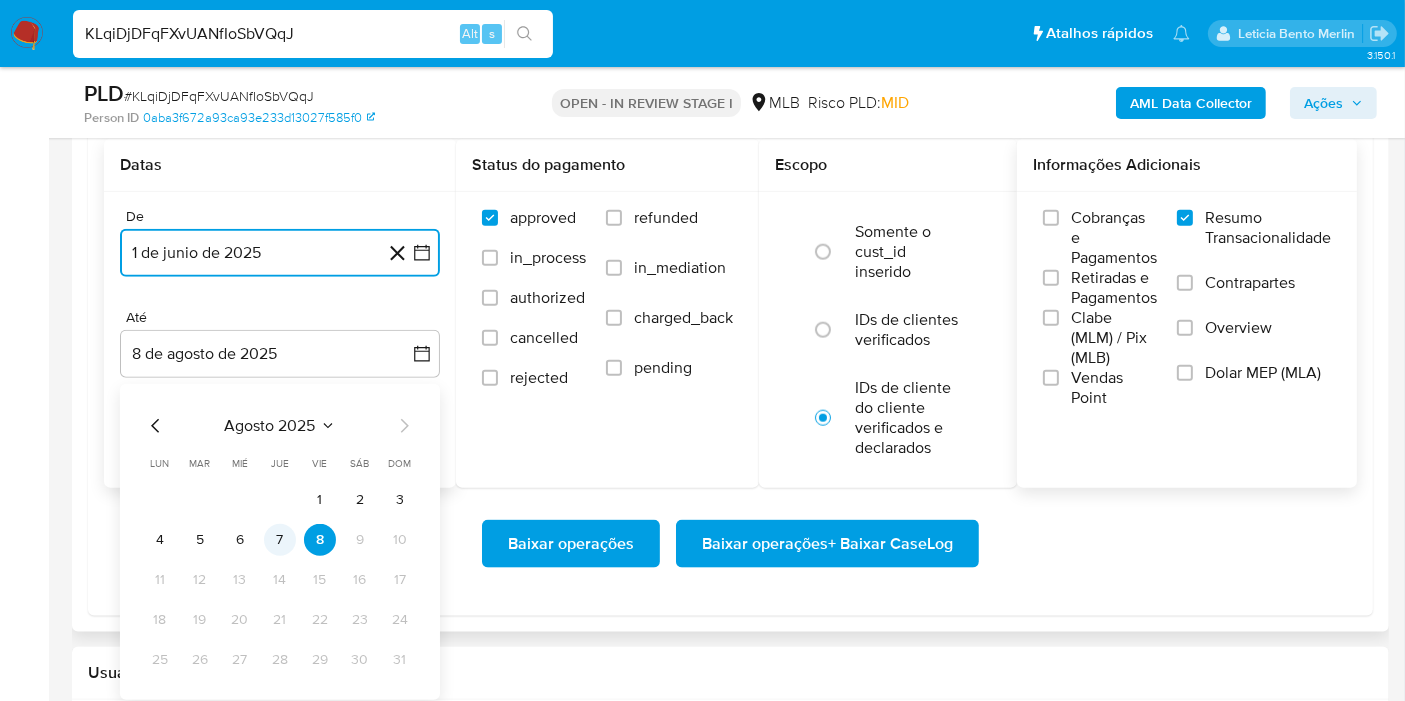 click on "7" at bounding box center [280, 540] 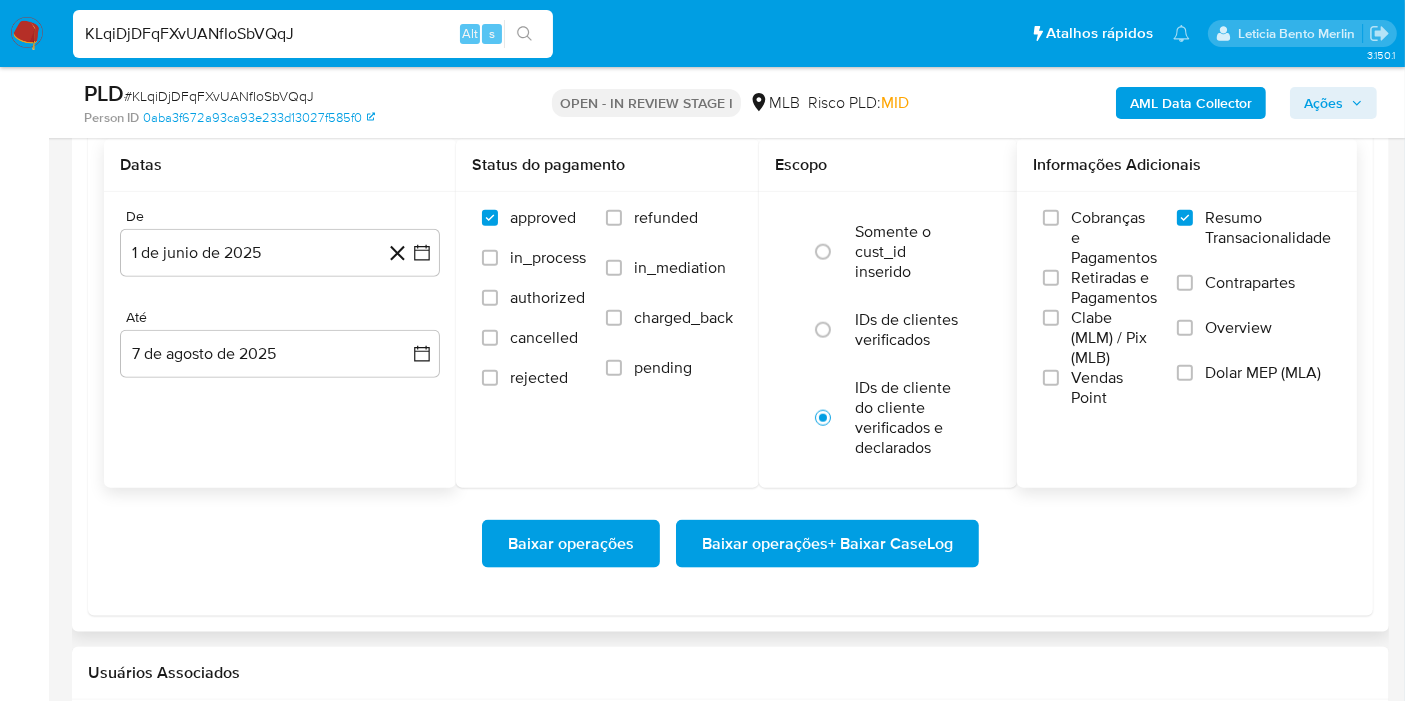 click on "Datas De 1 de junio de 2025 1-06-2025 Até 7 de agosto de 2025 7-08-2025" at bounding box center (280, 313) 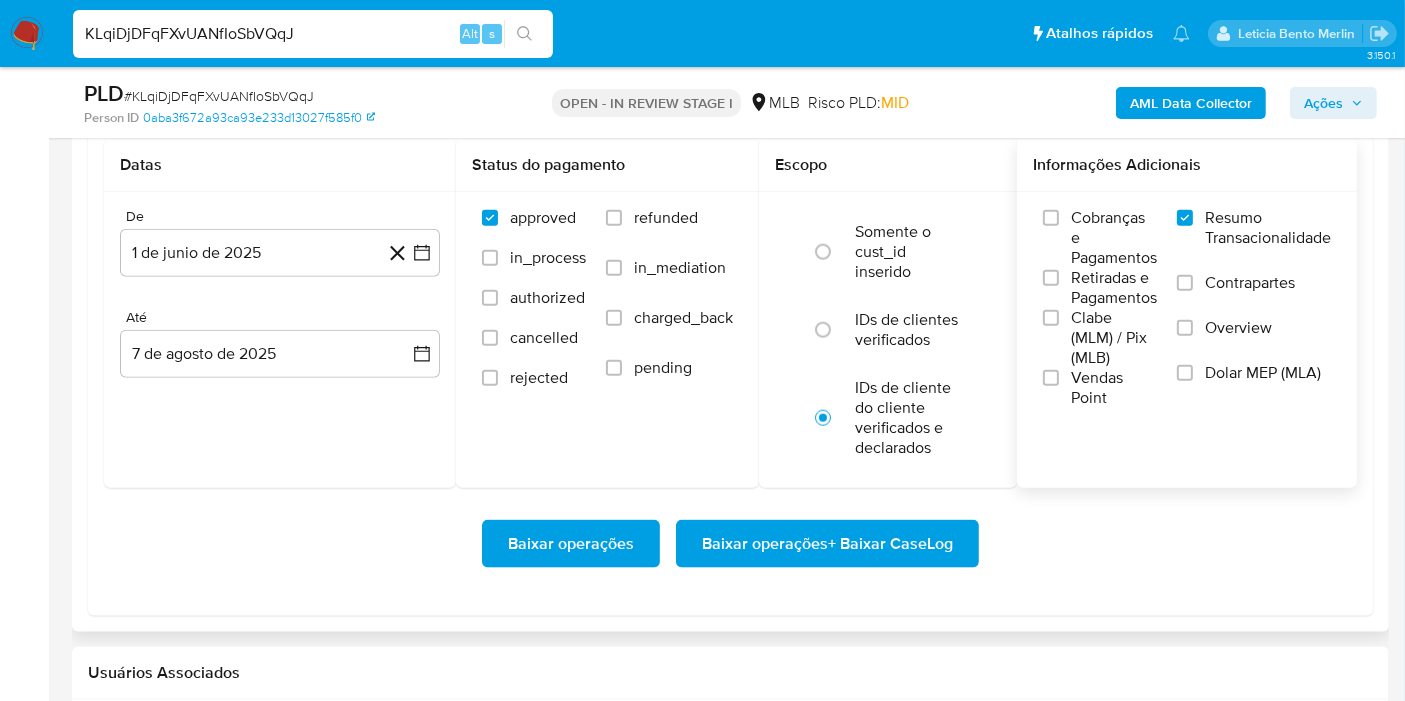 click on "Baixar operações  +   Baixar CaseLog" at bounding box center (827, 544) 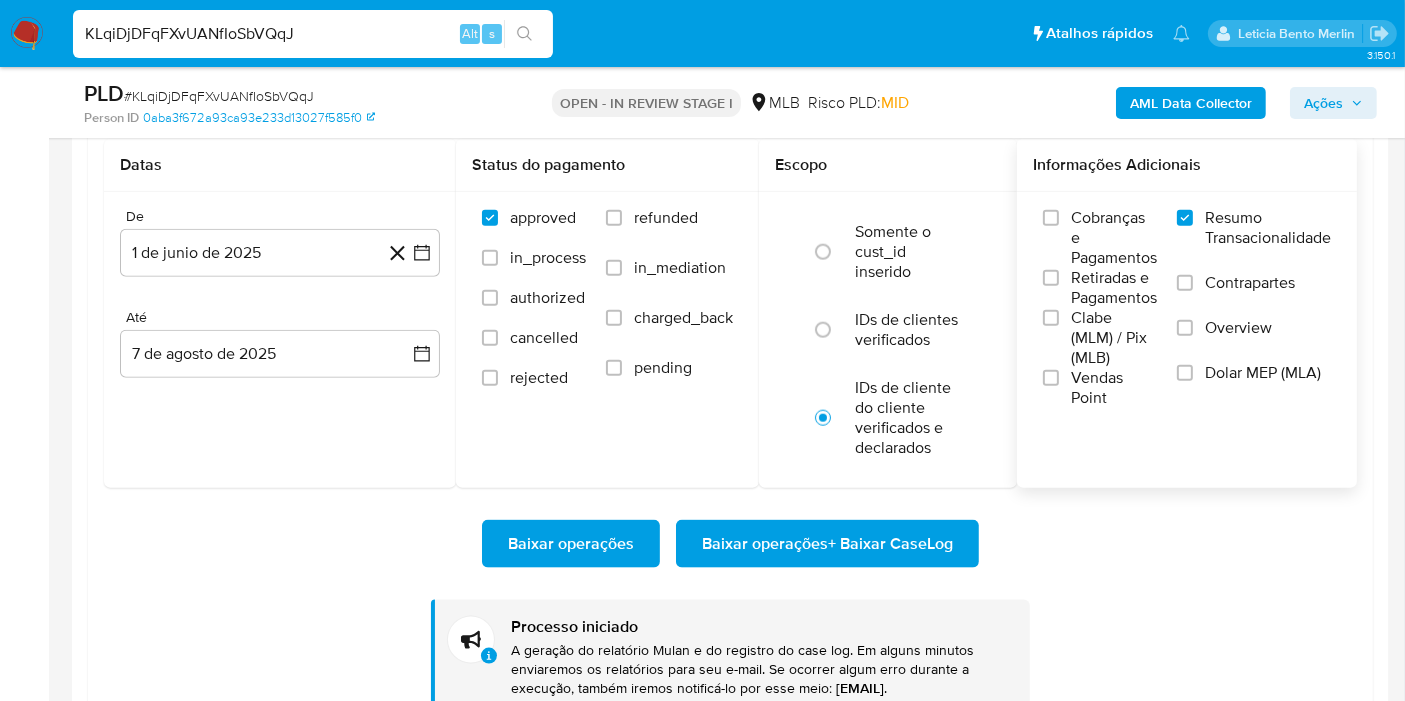 click on "KLqiDjDFqFXvUANfIoSbVQqJ" at bounding box center [313, 34] 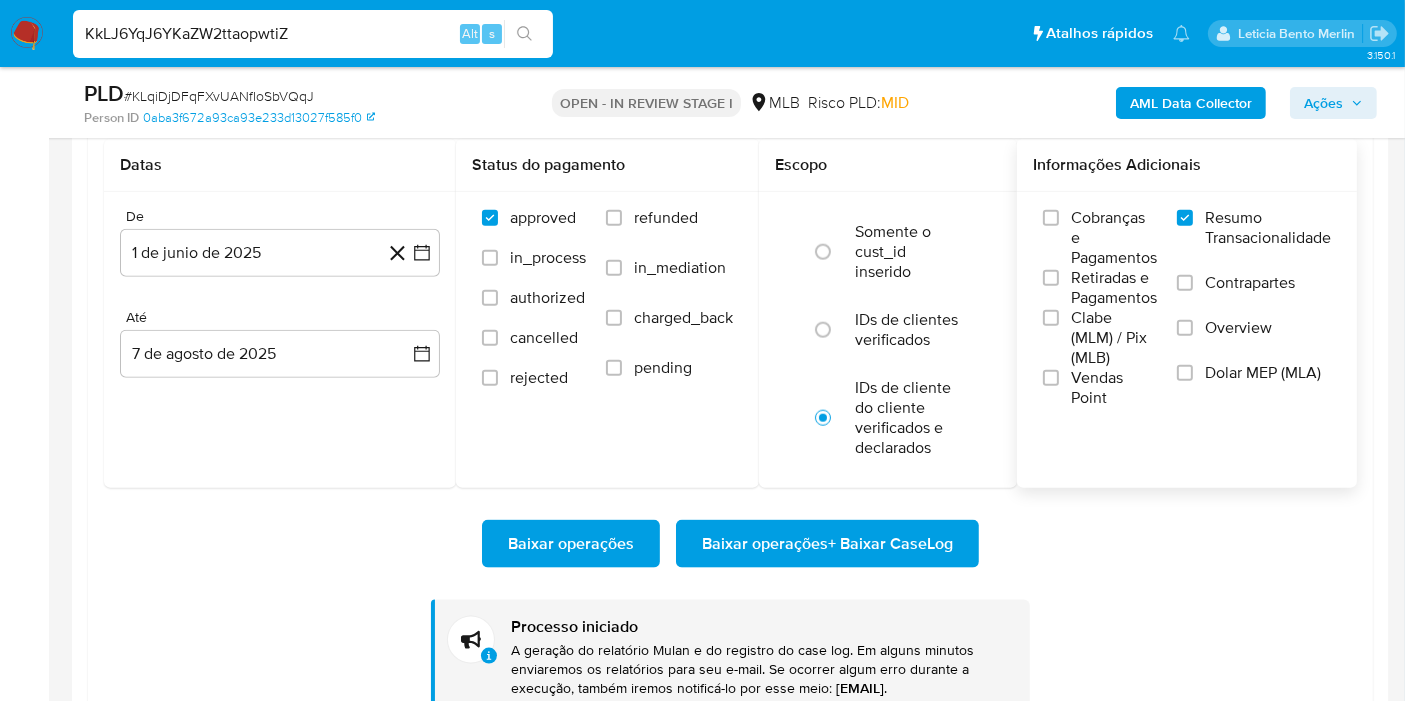 type on "KkLJ6YqJ6YKaZW2ttaopwtiZ" 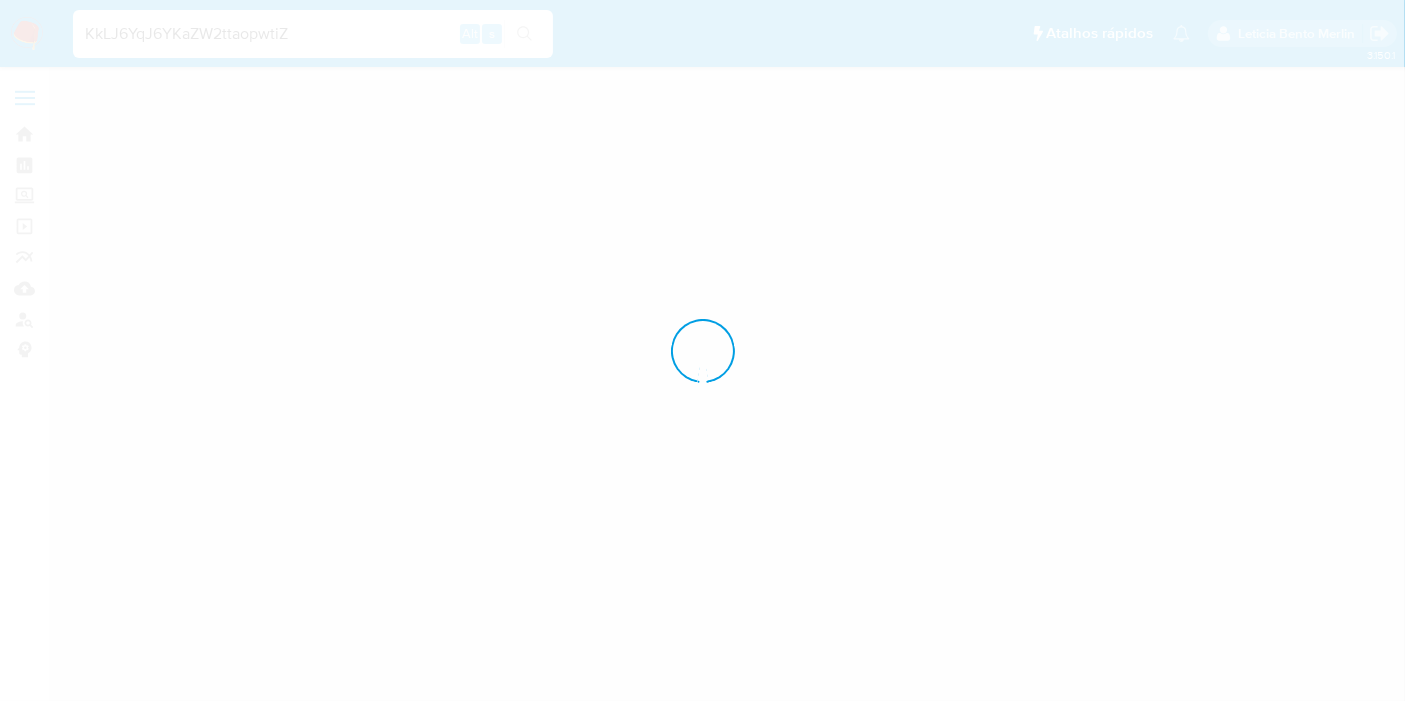 scroll, scrollTop: 0, scrollLeft: 0, axis: both 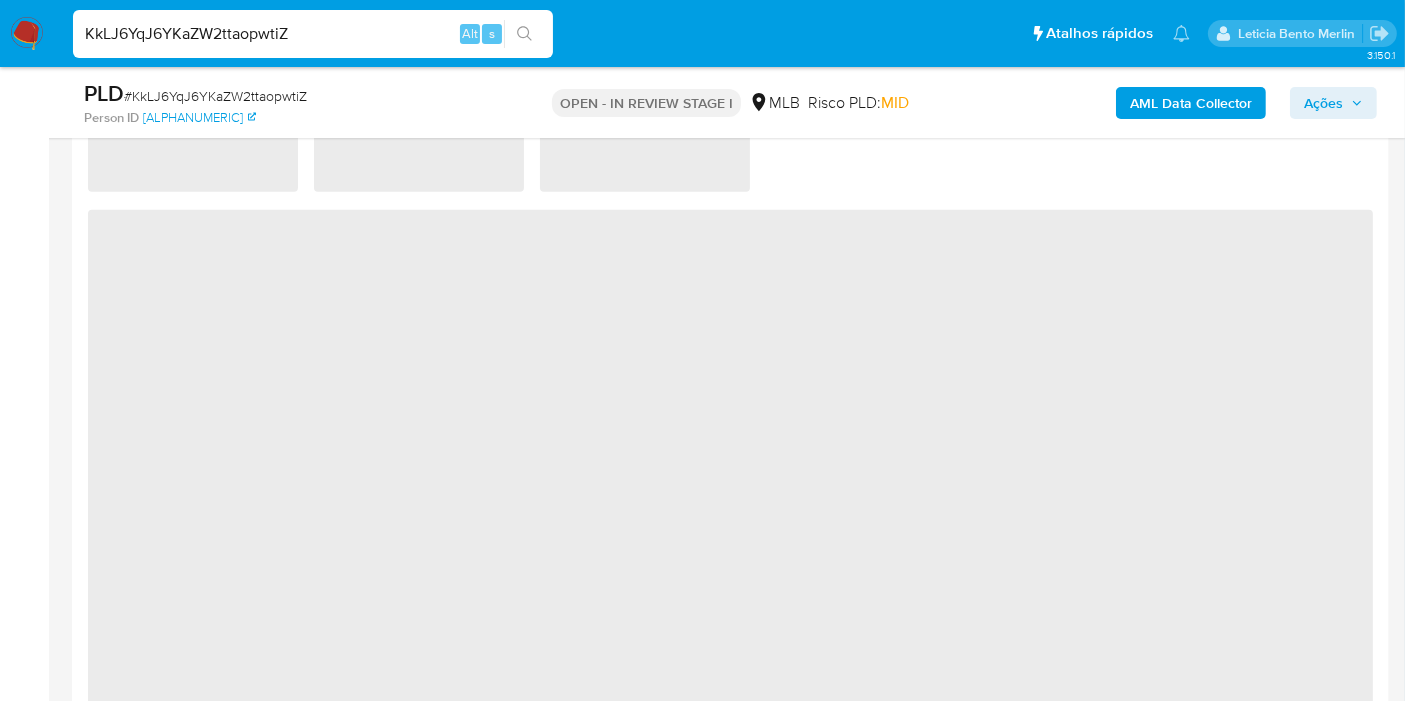 select on "10" 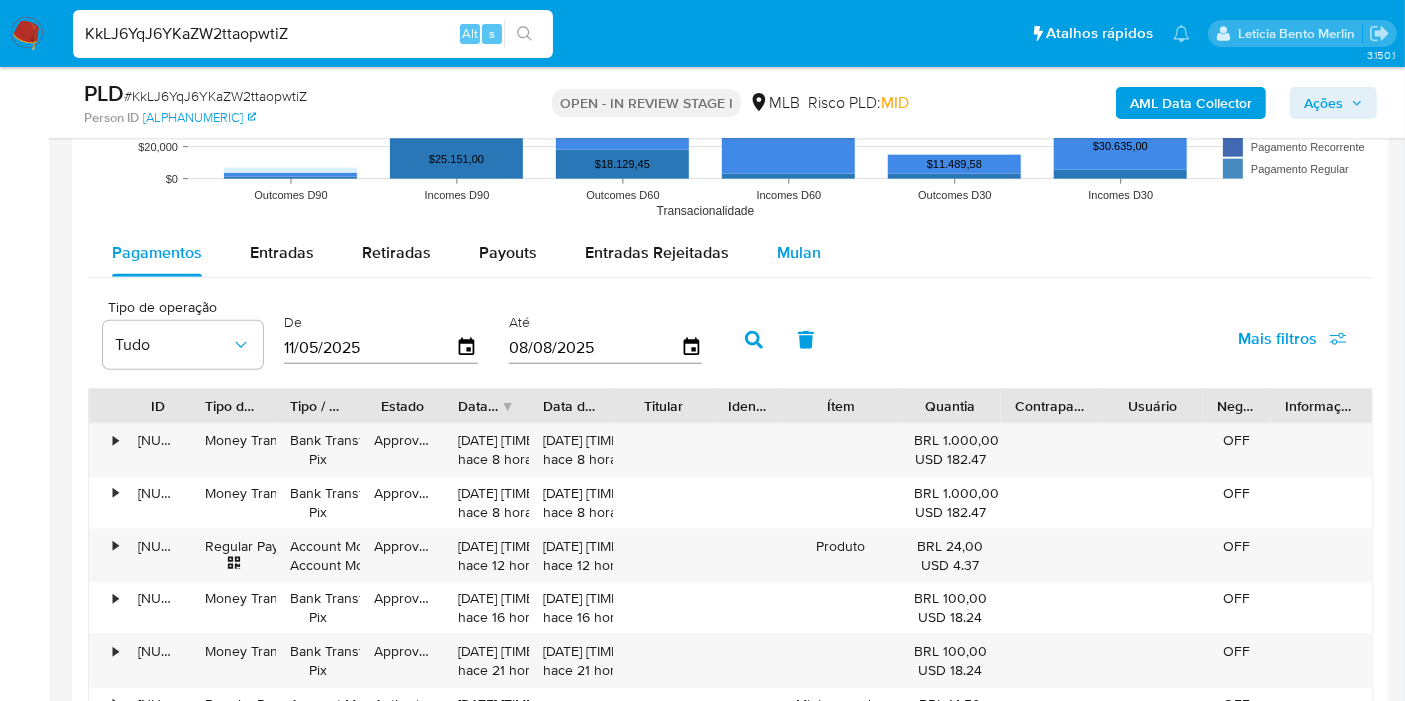 click on "Mulan" at bounding box center (799, 252) 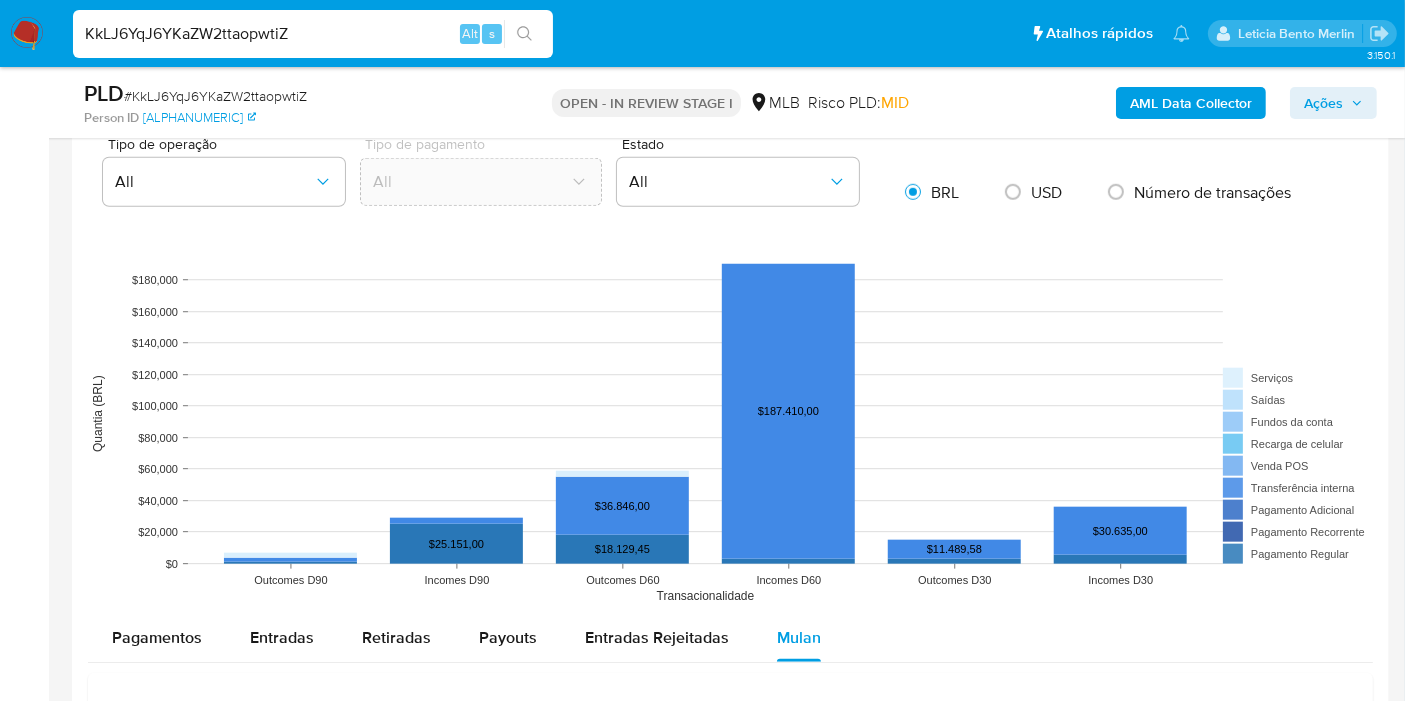 scroll, scrollTop: 1888, scrollLeft: 0, axis: vertical 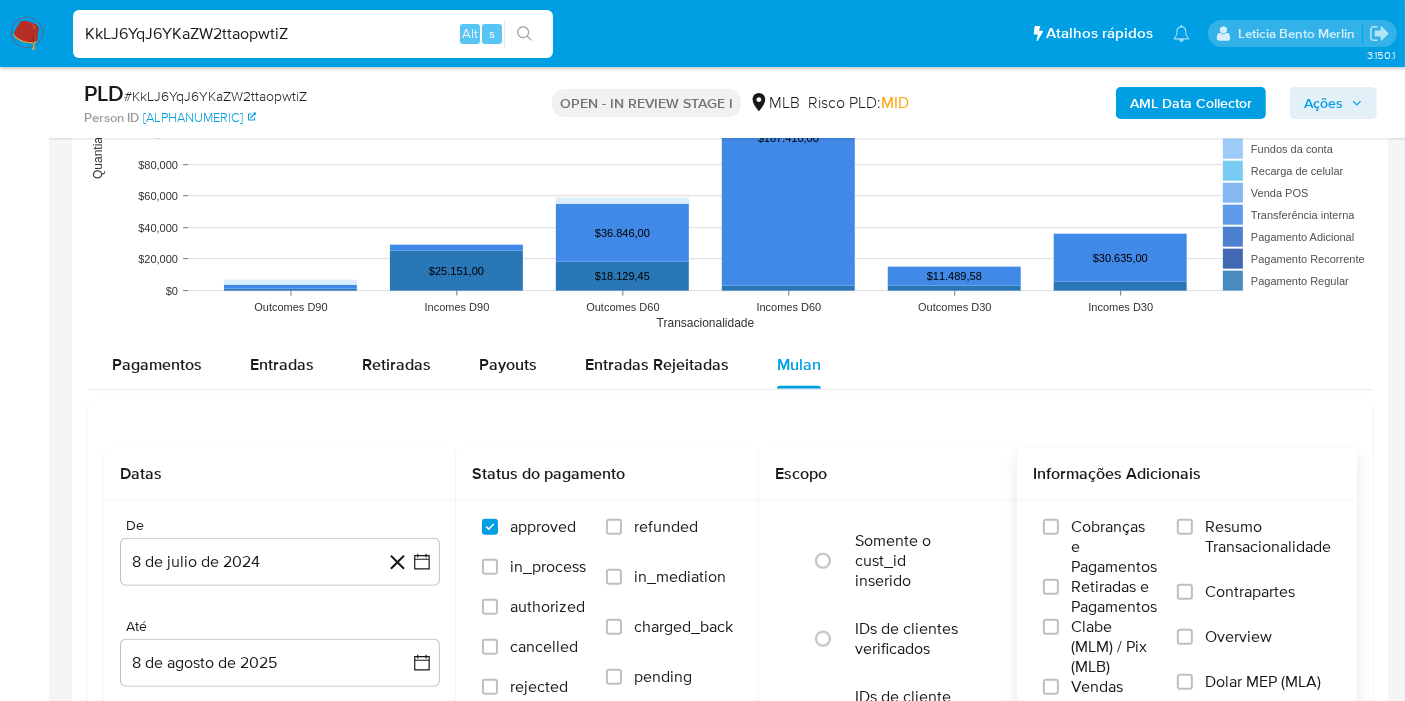 click on "Resumo Transacionalidade" at bounding box center [1268, 537] 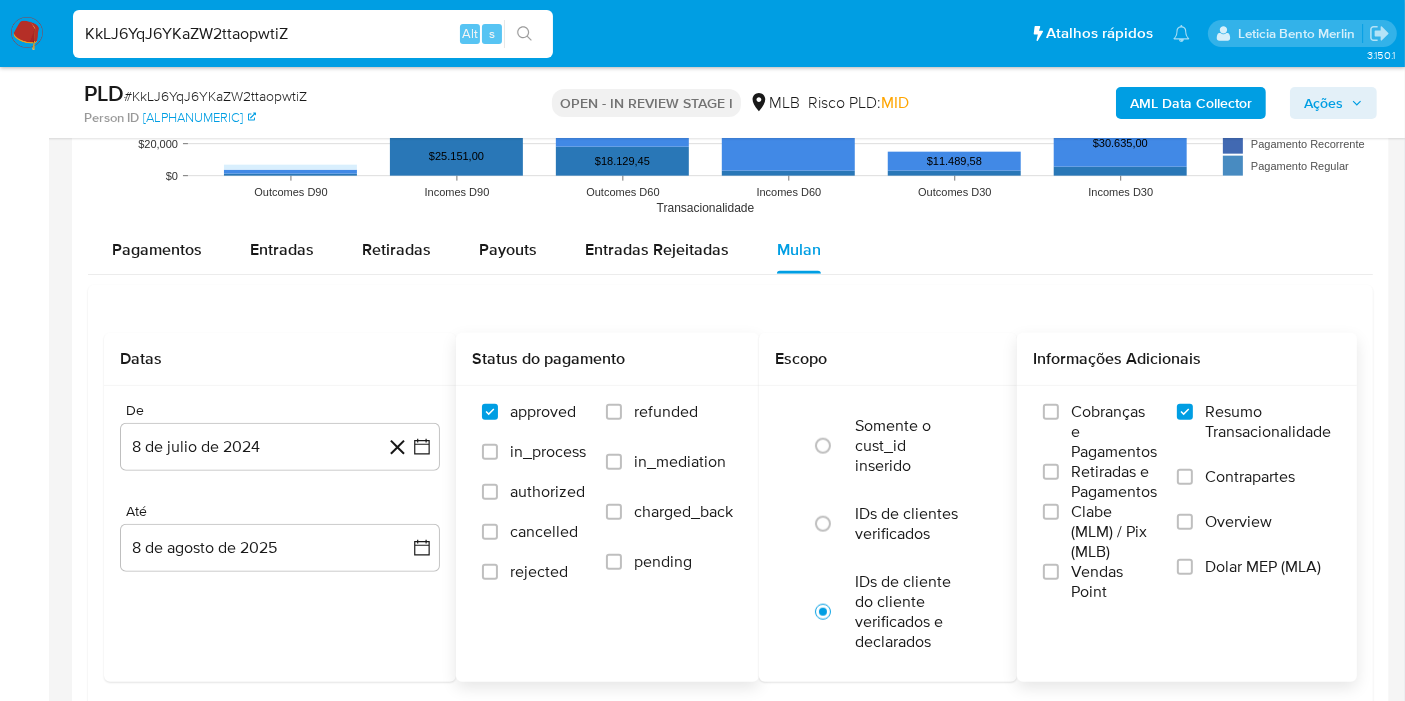 scroll, scrollTop: 2222, scrollLeft: 0, axis: vertical 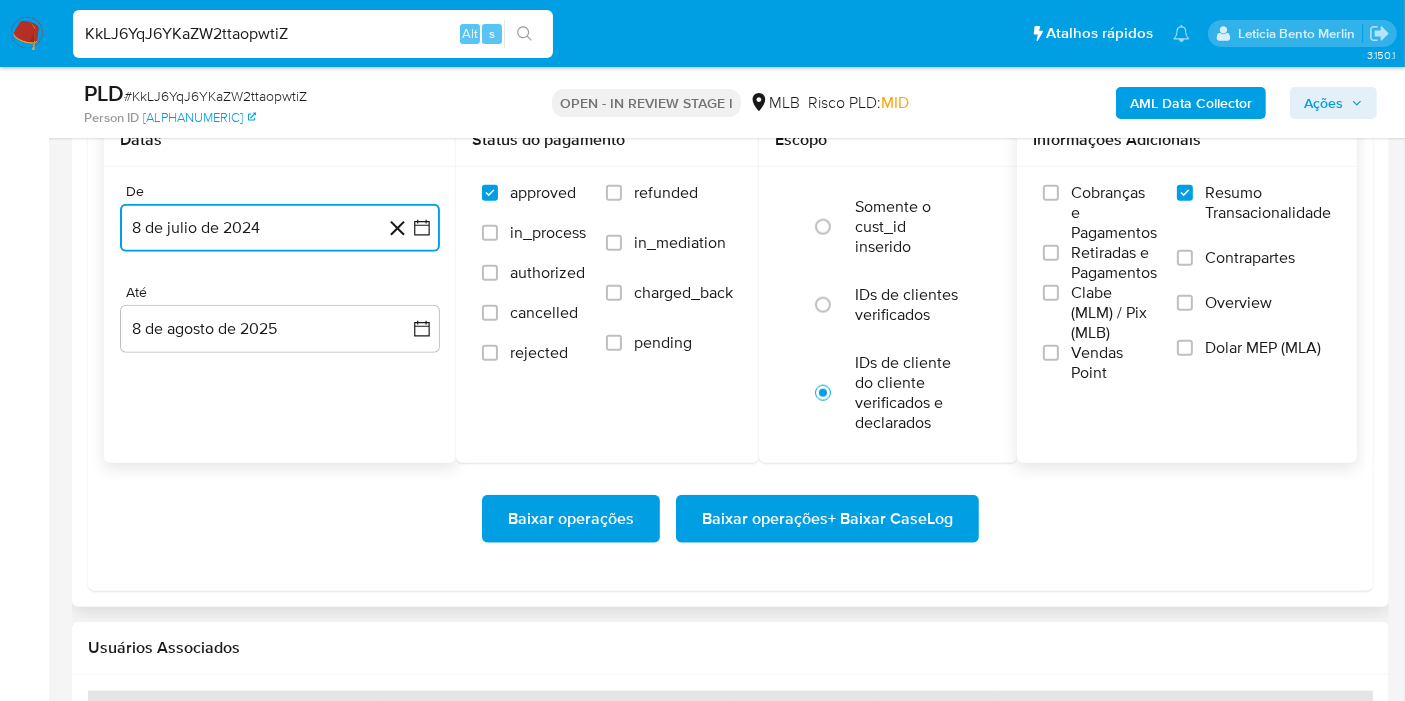 click 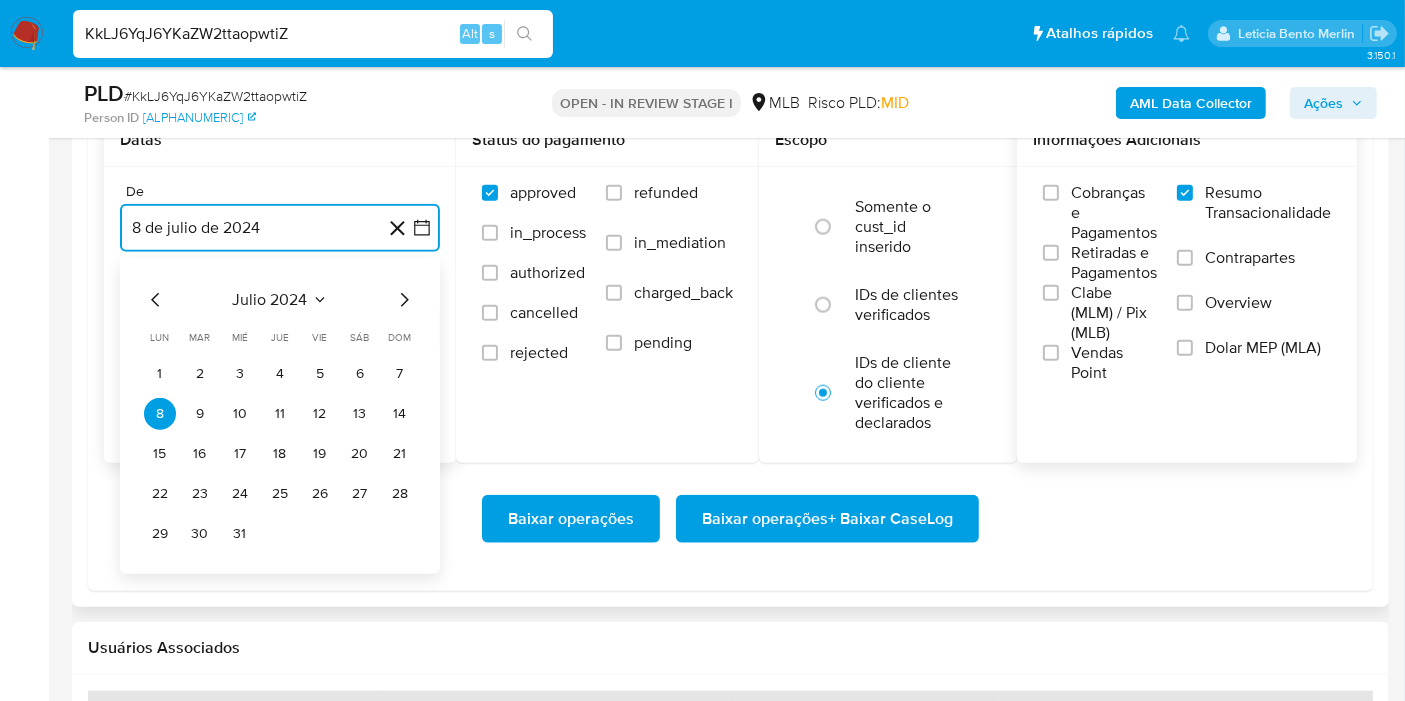 click on "julio 2024" at bounding box center (270, 300) 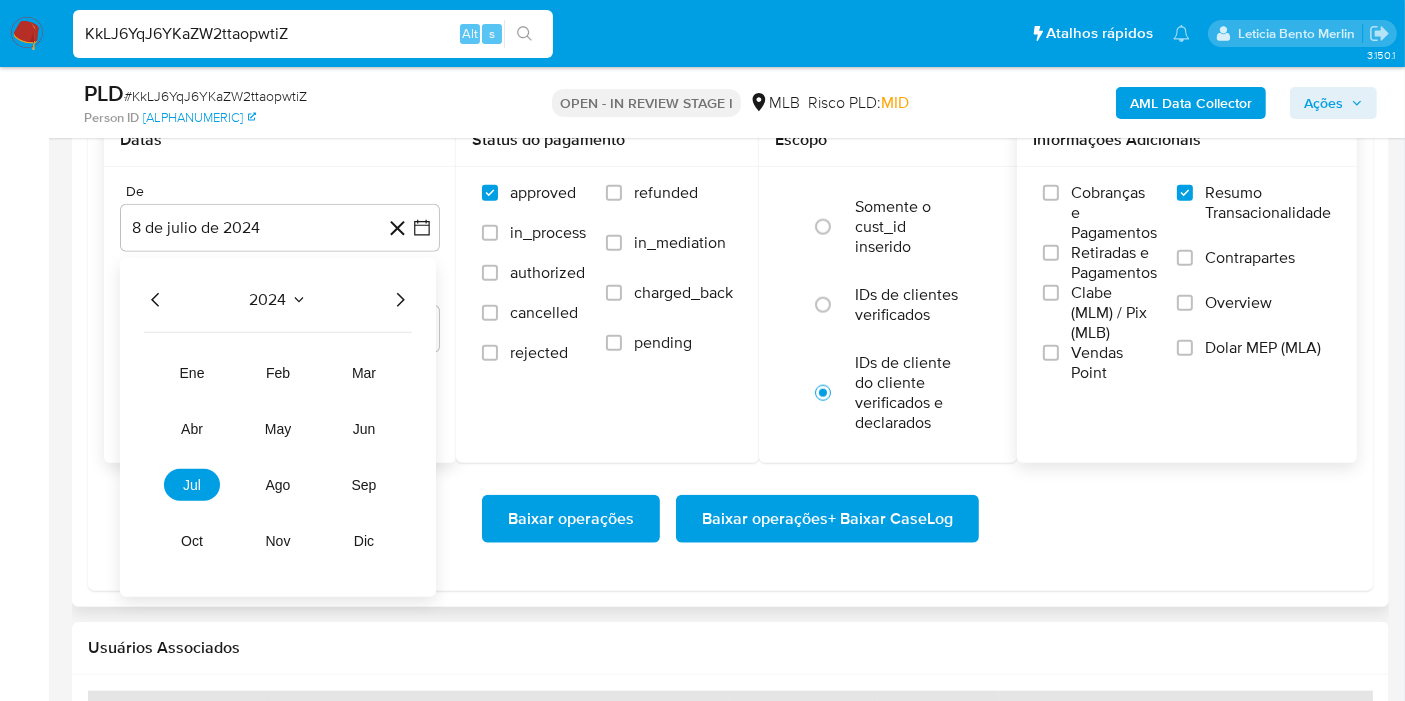 click 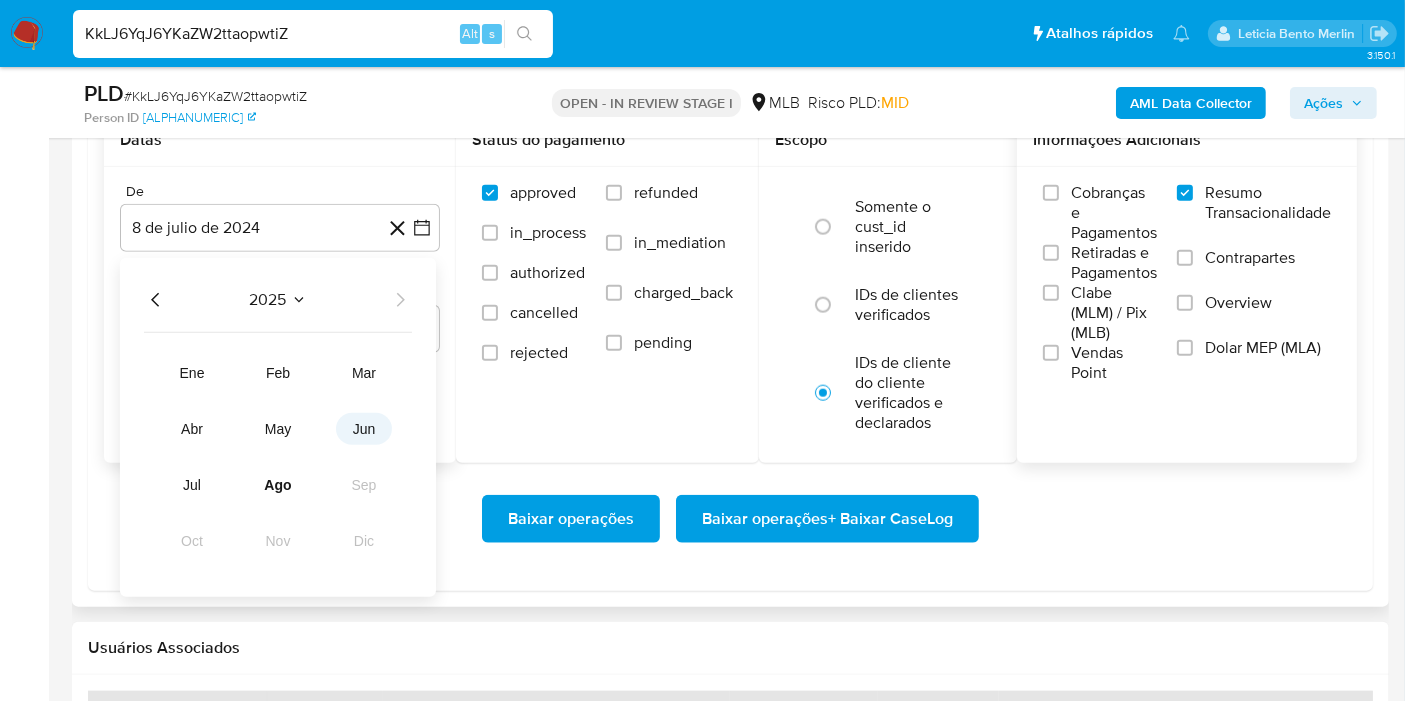 click on "jun" at bounding box center (364, 429) 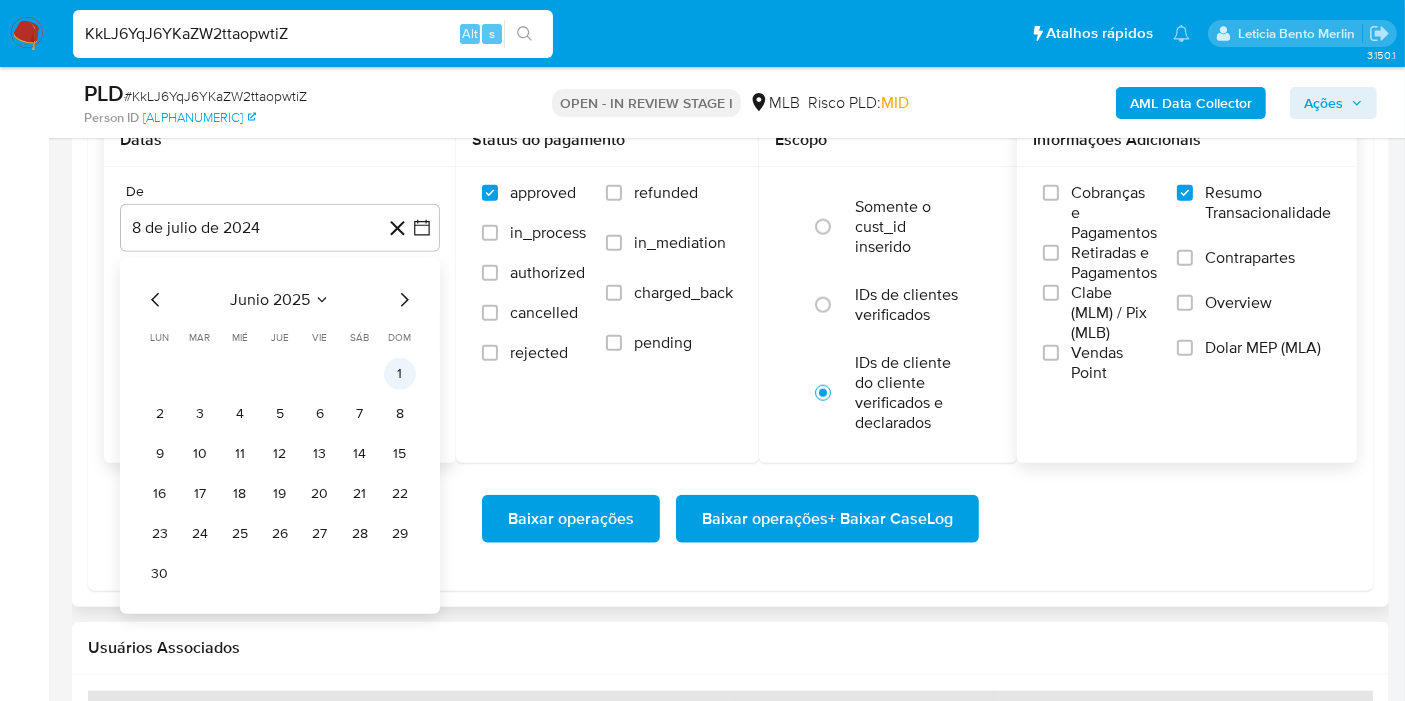 click on "1" at bounding box center [400, 374] 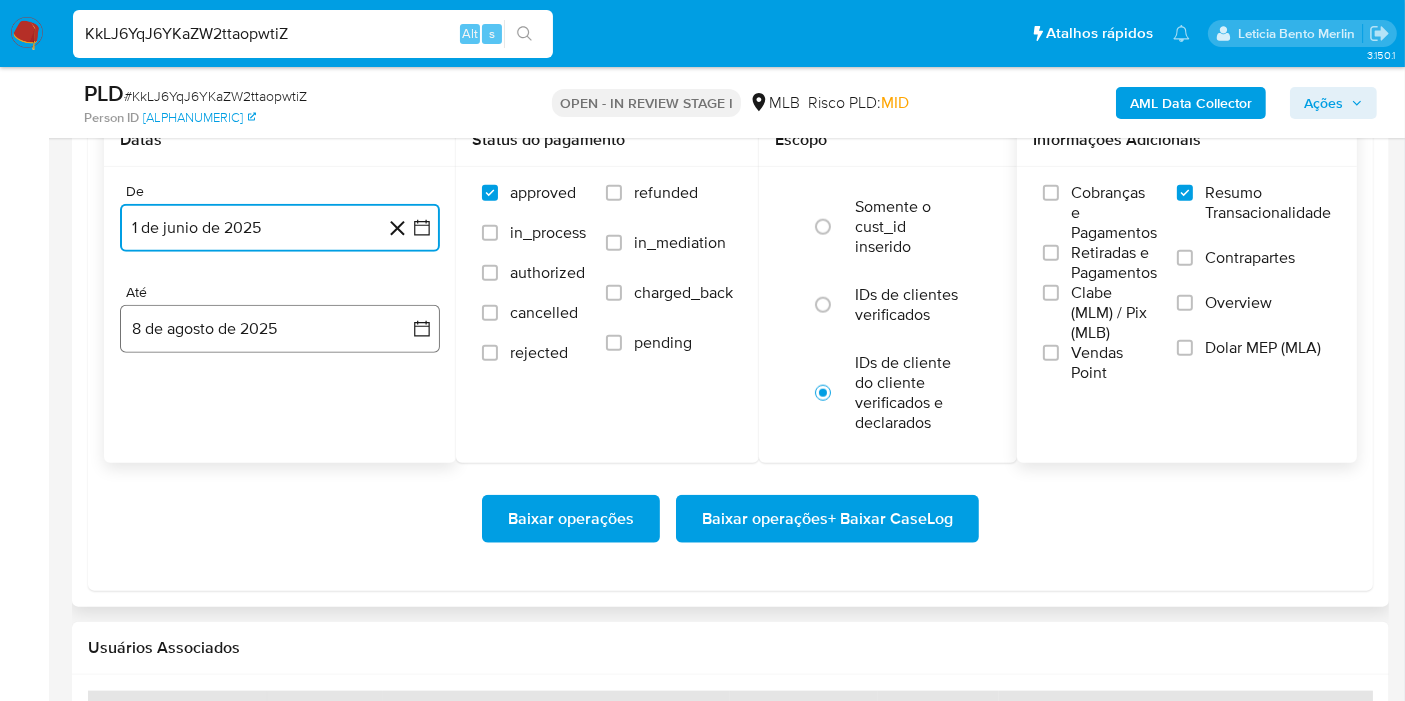 click on "8 de agosto de 2025" at bounding box center [280, 329] 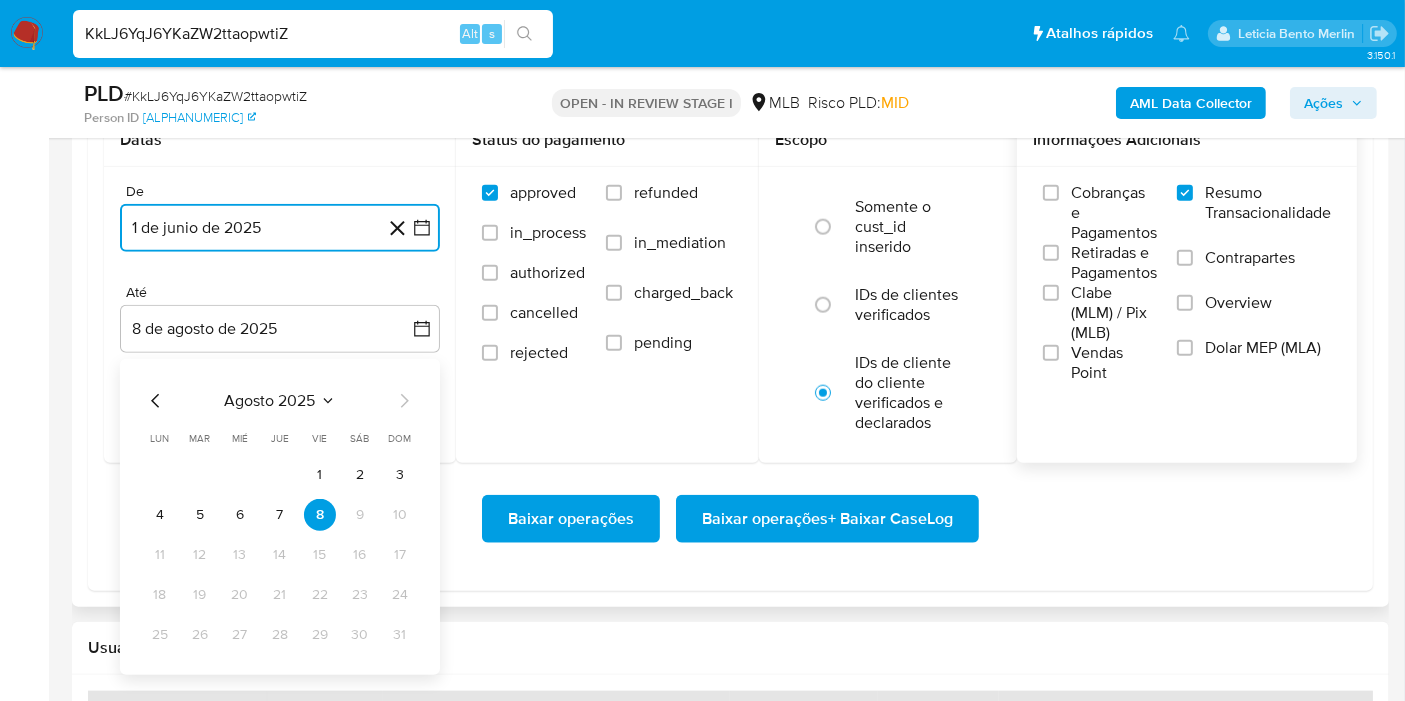 drag, startPoint x: 268, startPoint y: 505, endPoint x: 287, endPoint y: 500, distance: 19.646883 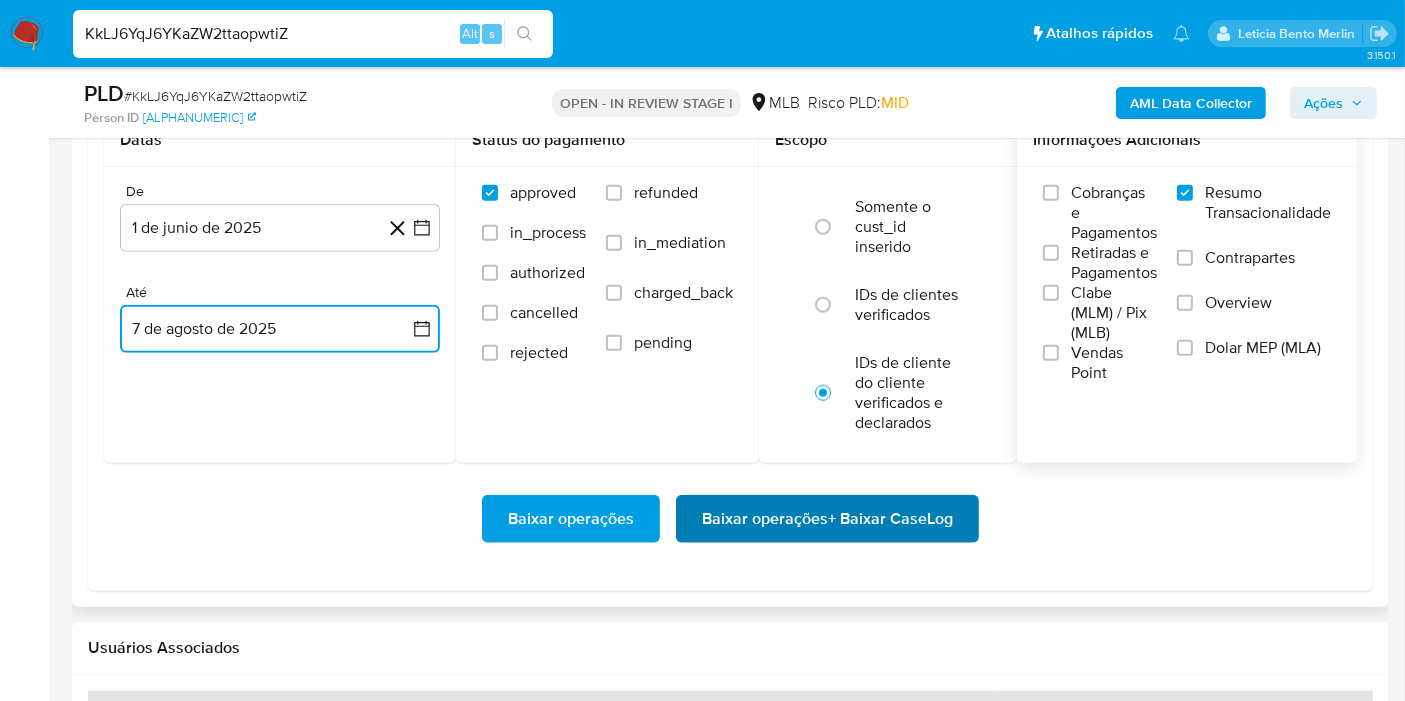click on "Baixar operações  +   Baixar CaseLog" at bounding box center [827, 519] 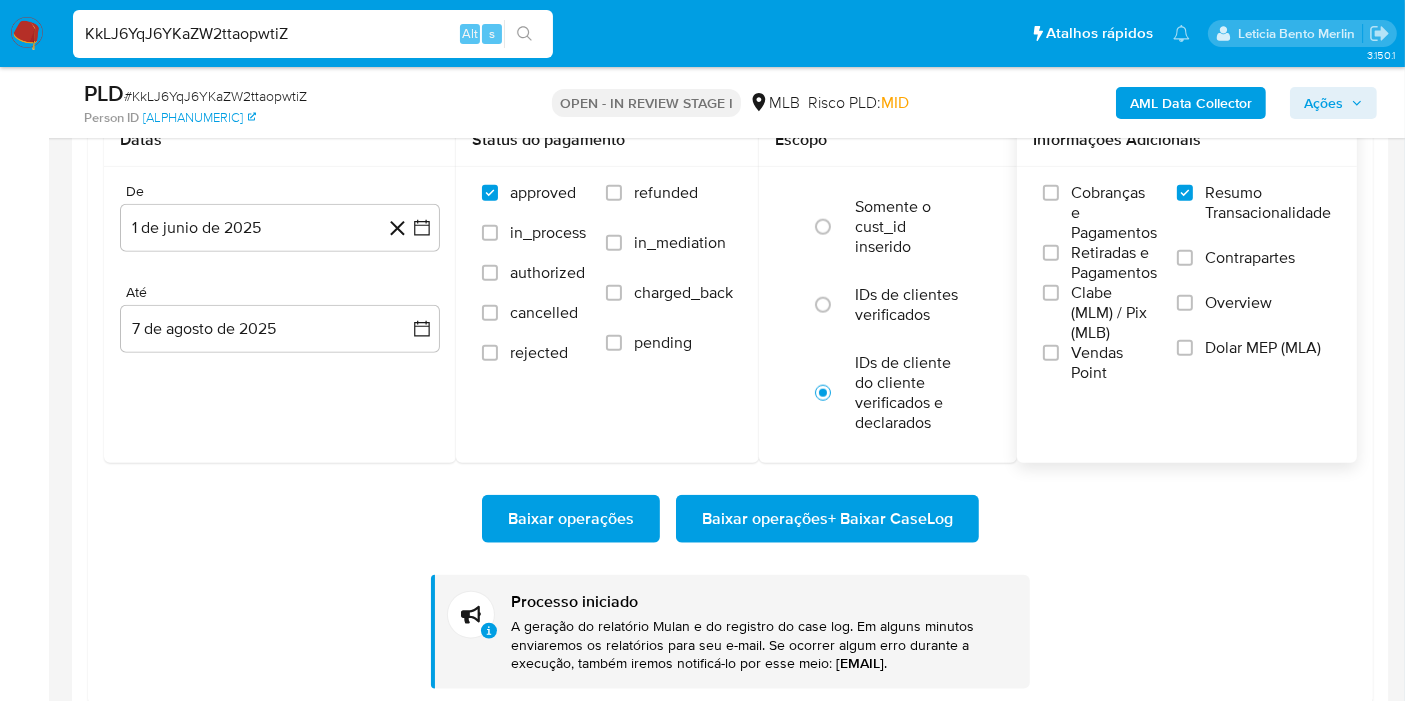 click on "KkLJ6YqJ6YKaZW2ttaopwtiZ Alt s" at bounding box center (313, 34) 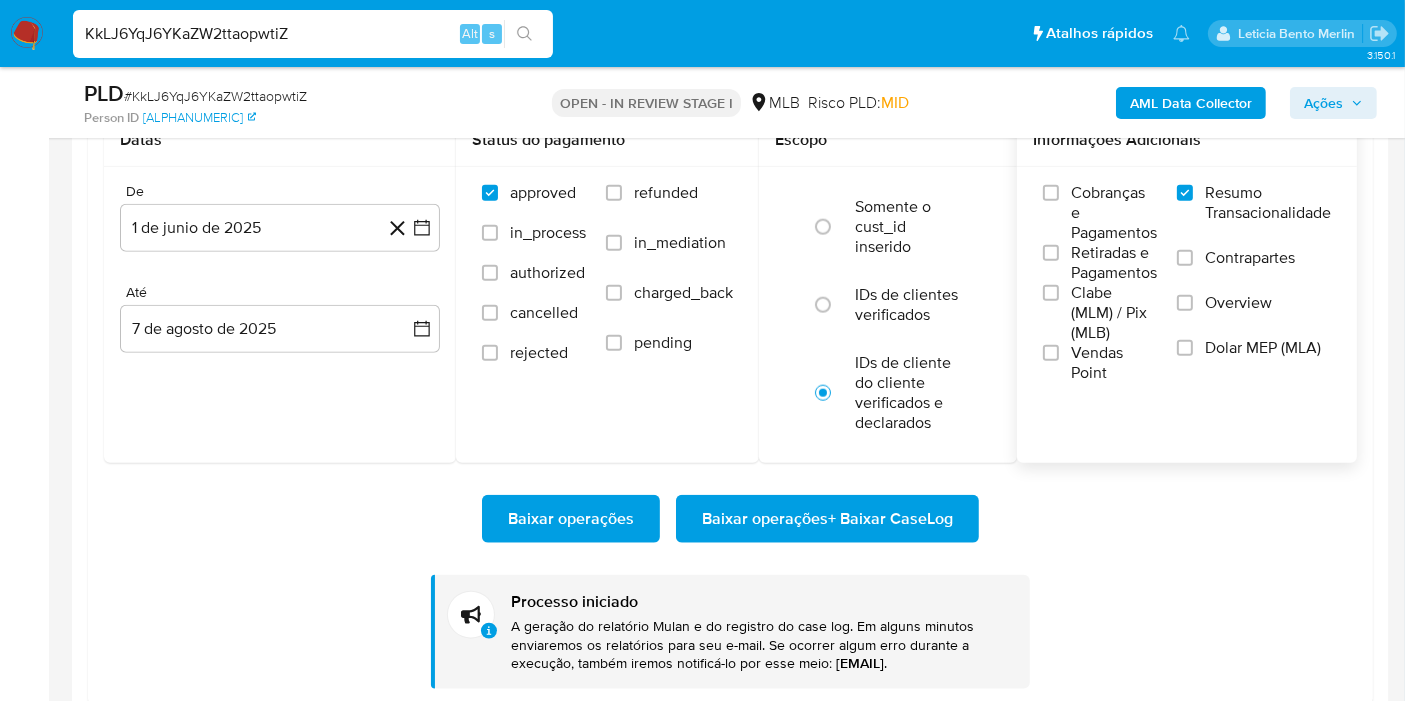 click on "KkLJ6YqJ6YKaZW2ttaopwtiZ" at bounding box center [313, 34] 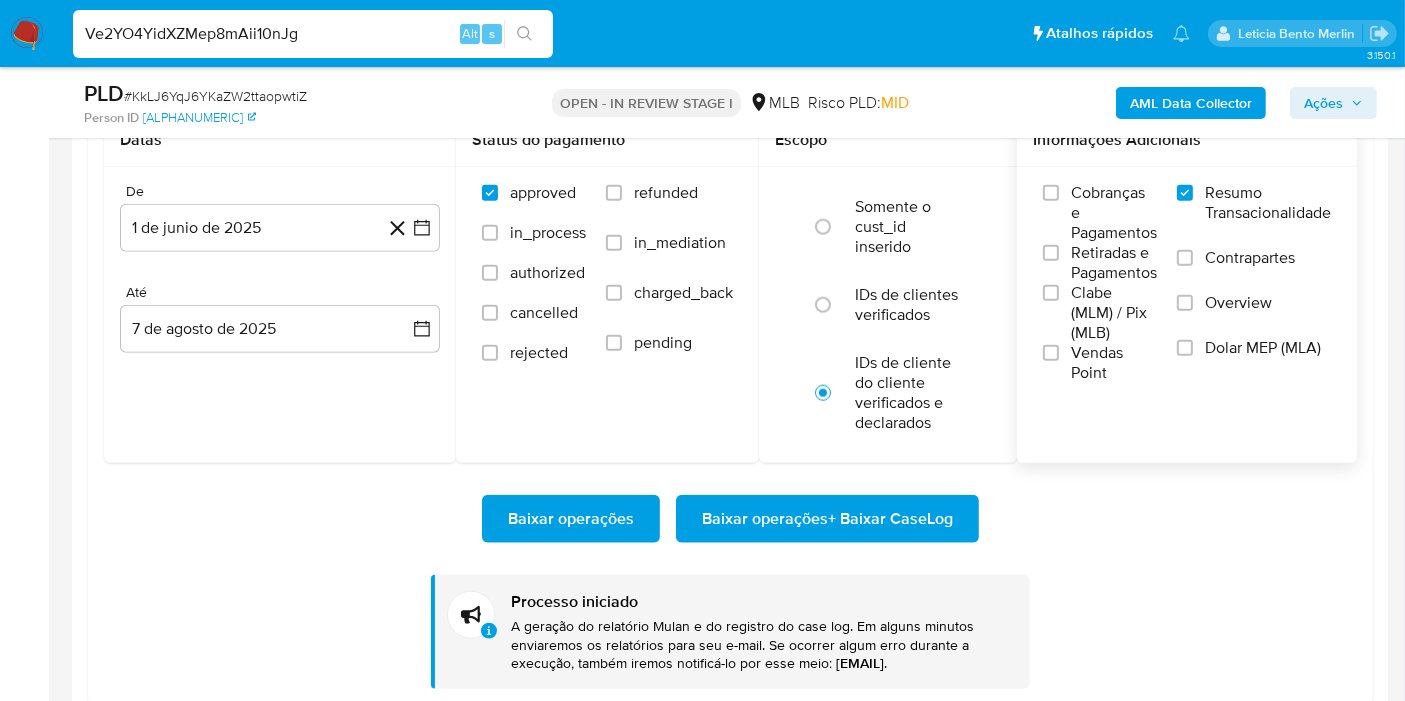 type on "Ve2YO4YidXZMep8mAii10nJg" 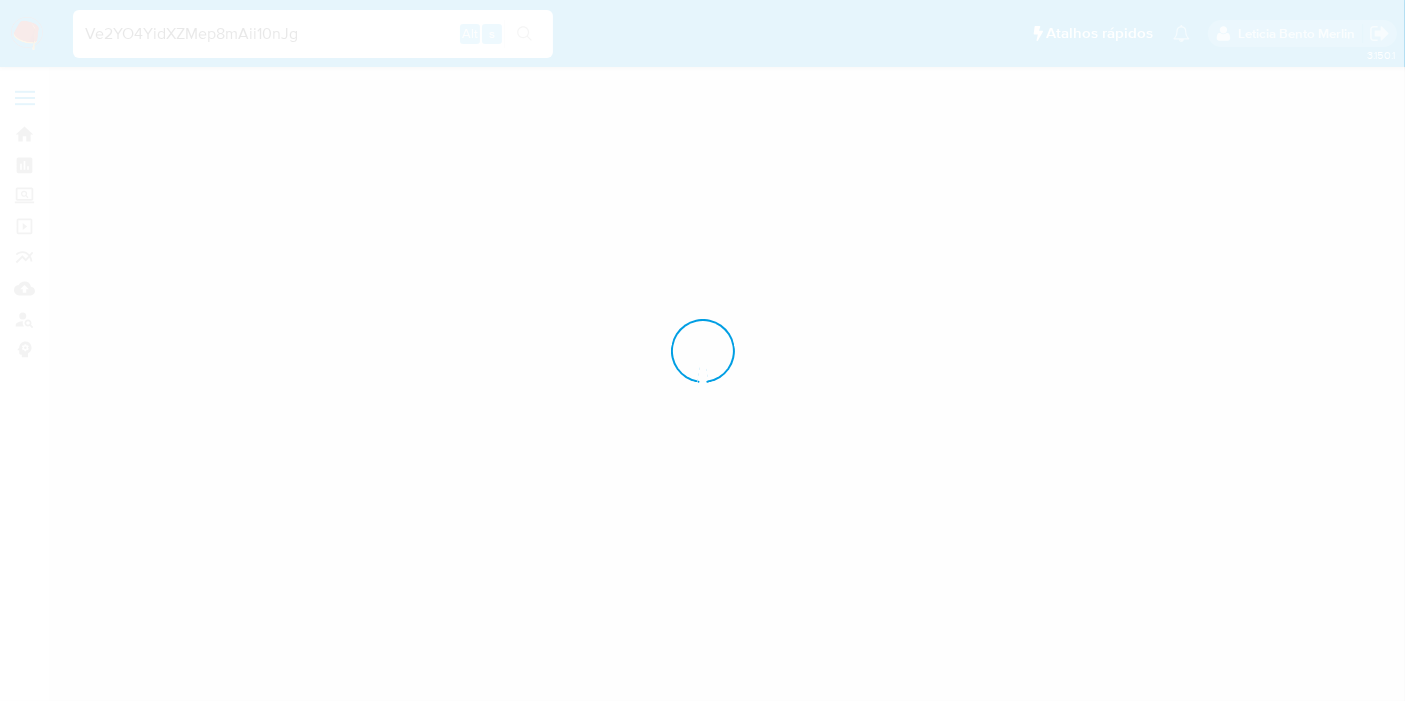 scroll, scrollTop: 0, scrollLeft: 0, axis: both 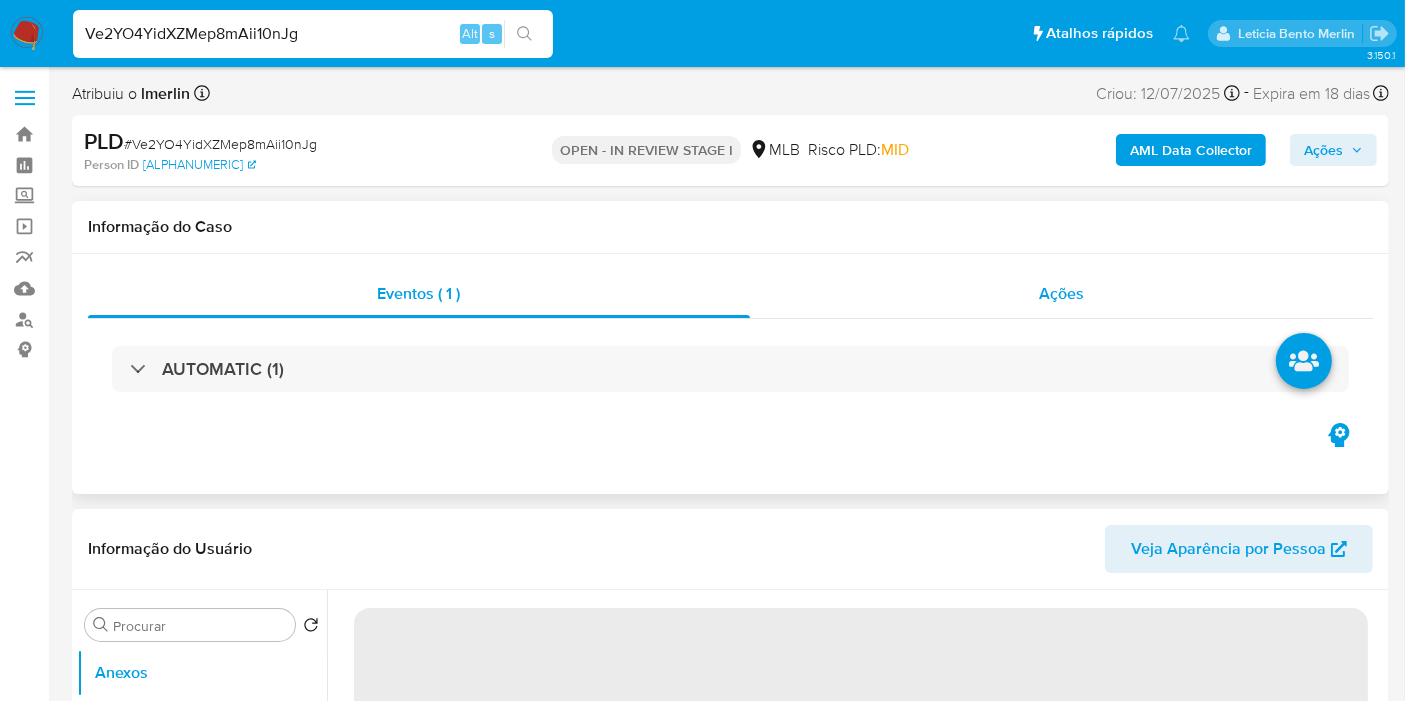 select on "10" 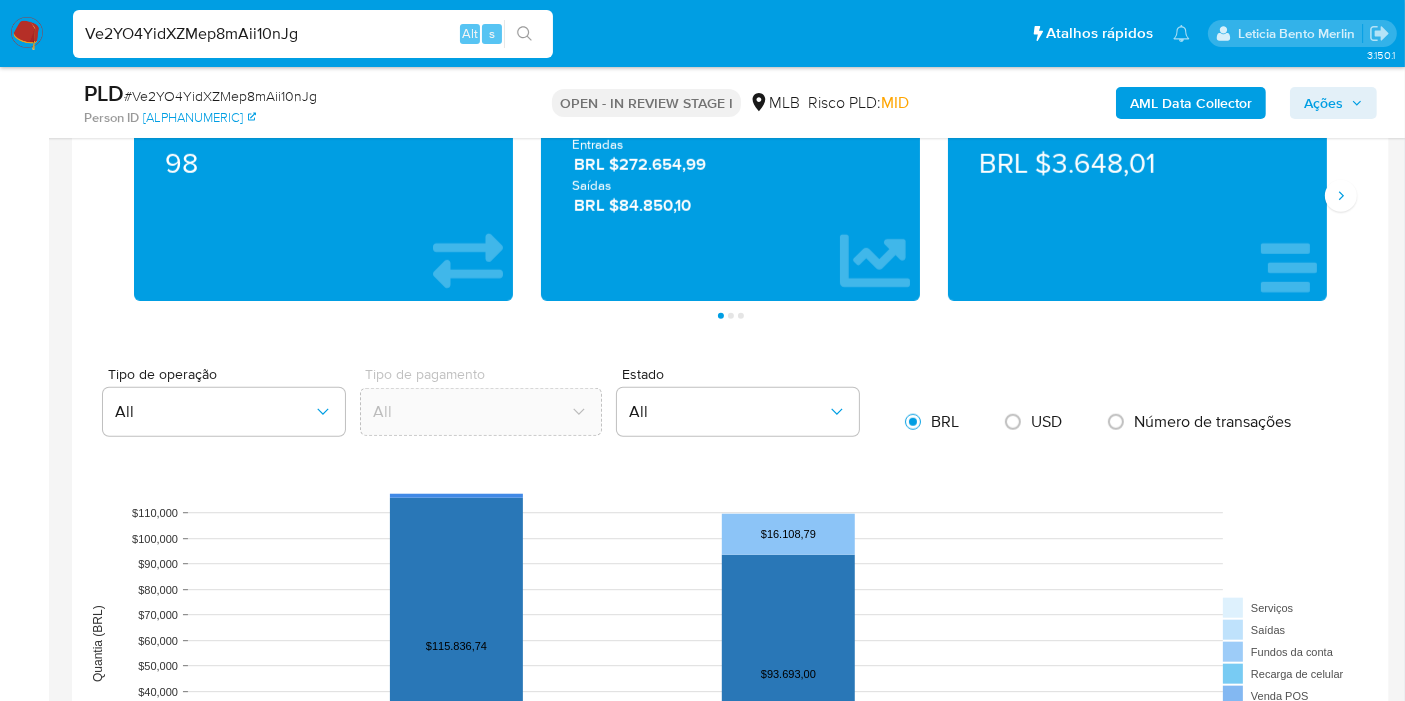 scroll, scrollTop: 1888, scrollLeft: 0, axis: vertical 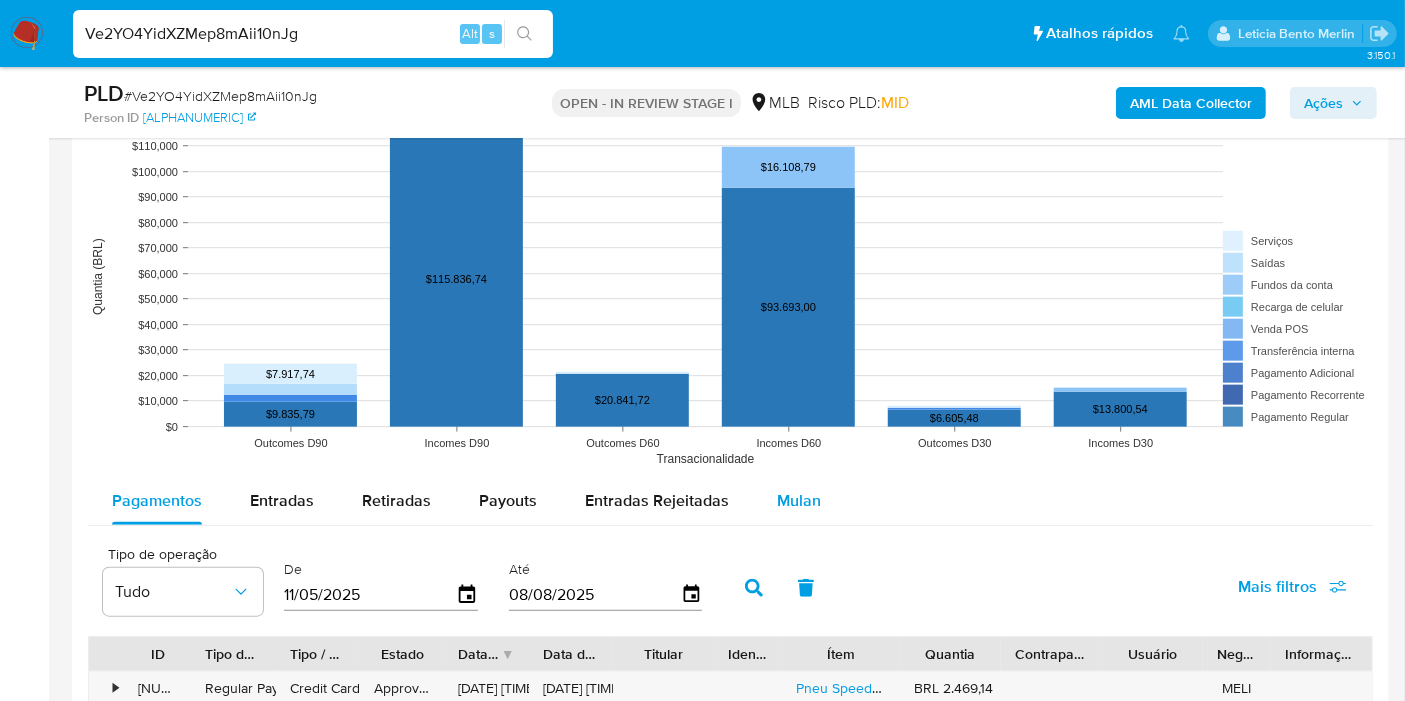 click on "Mulan" at bounding box center (799, 500) 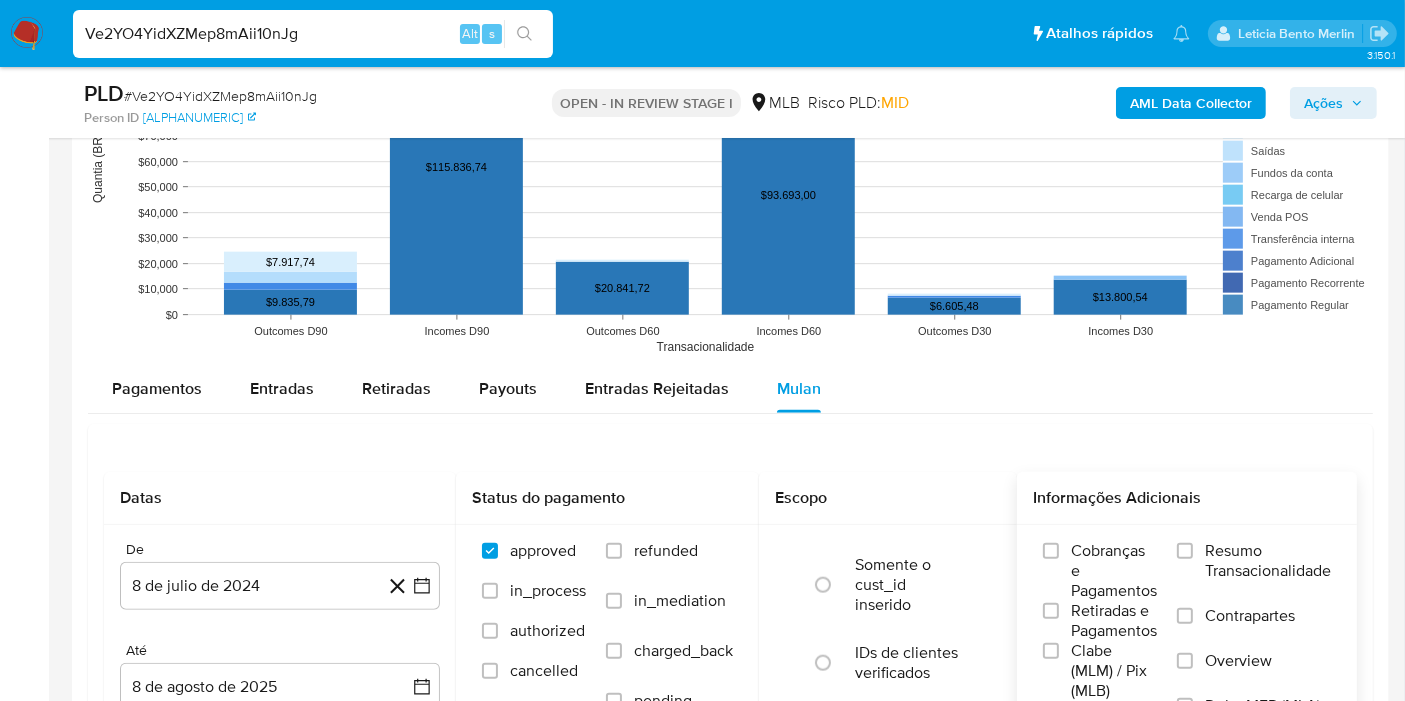 click on "Resumo Transacionalidade" at bounding box center (1268, 561) 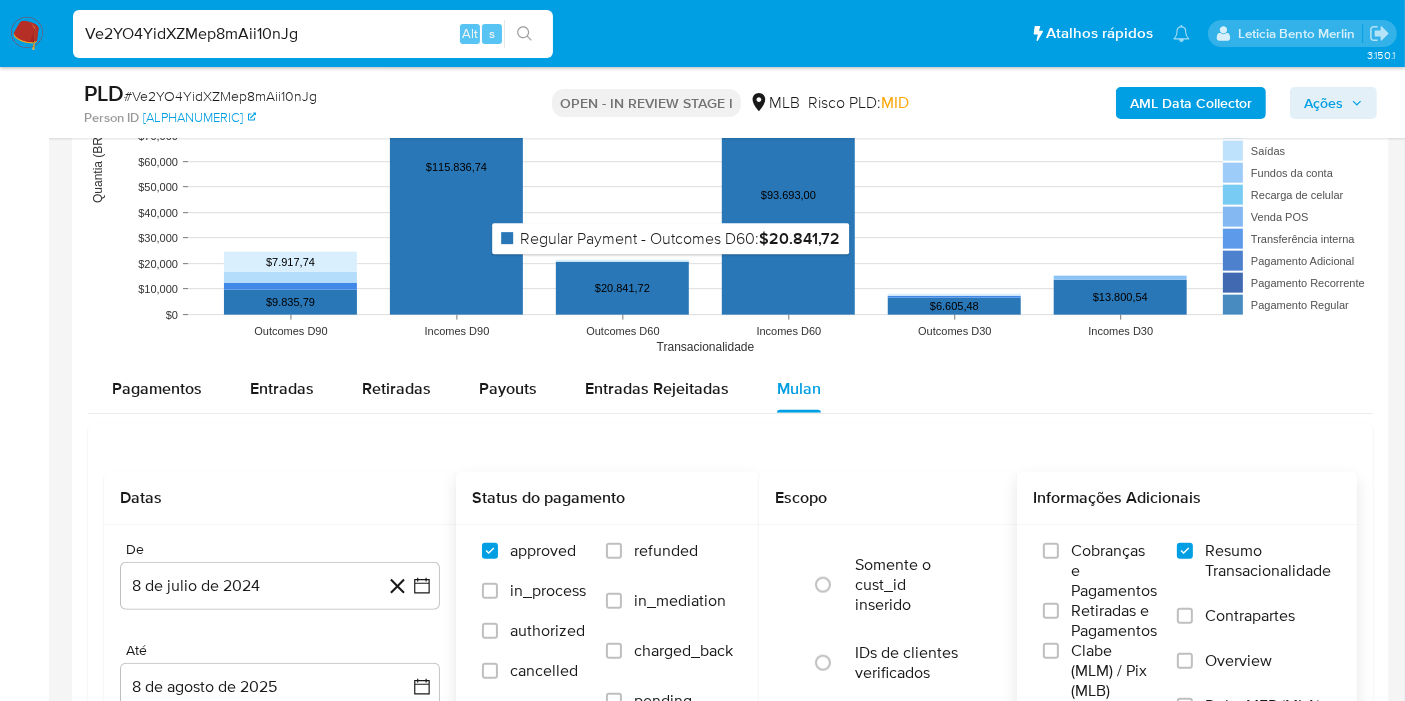 scroll, scrollTop: 2222, scrollLeft: 0, axis: vertical 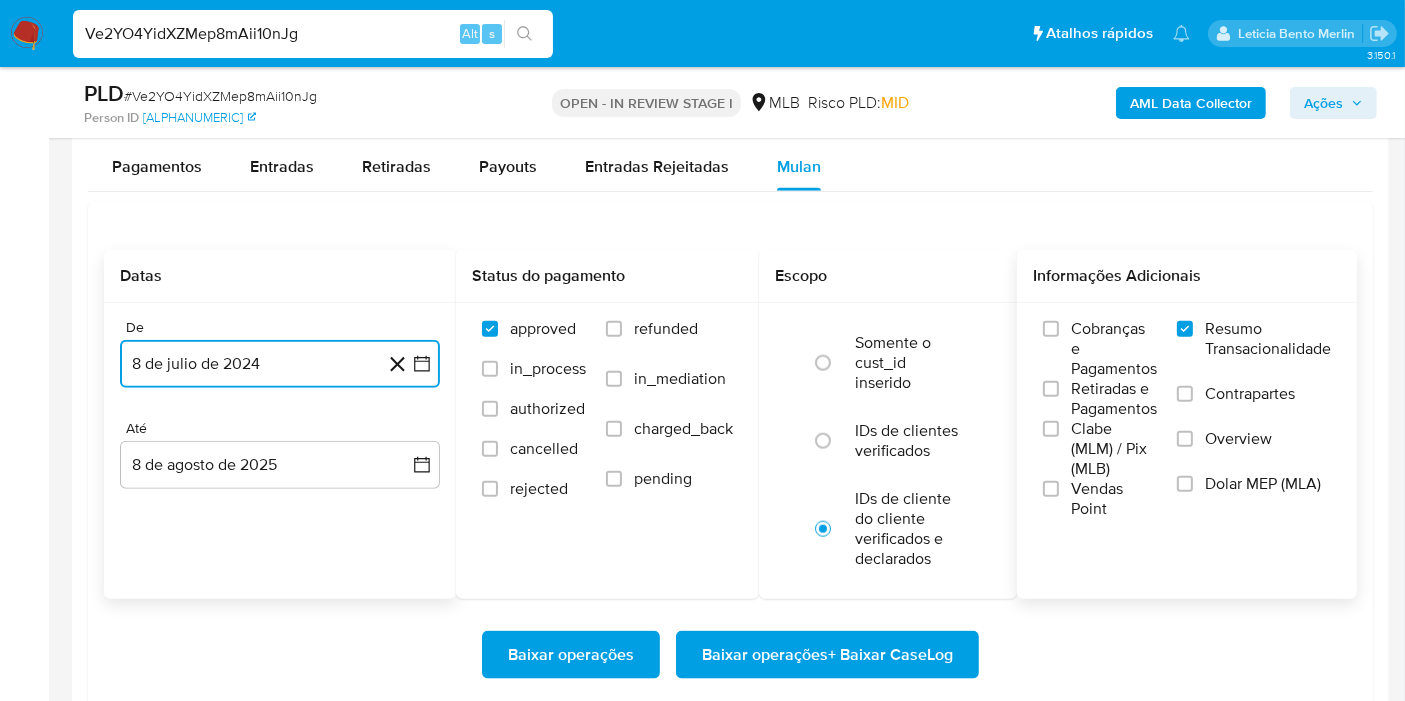 click on "8 de julio de 2024" at bounding box center [280, 364] 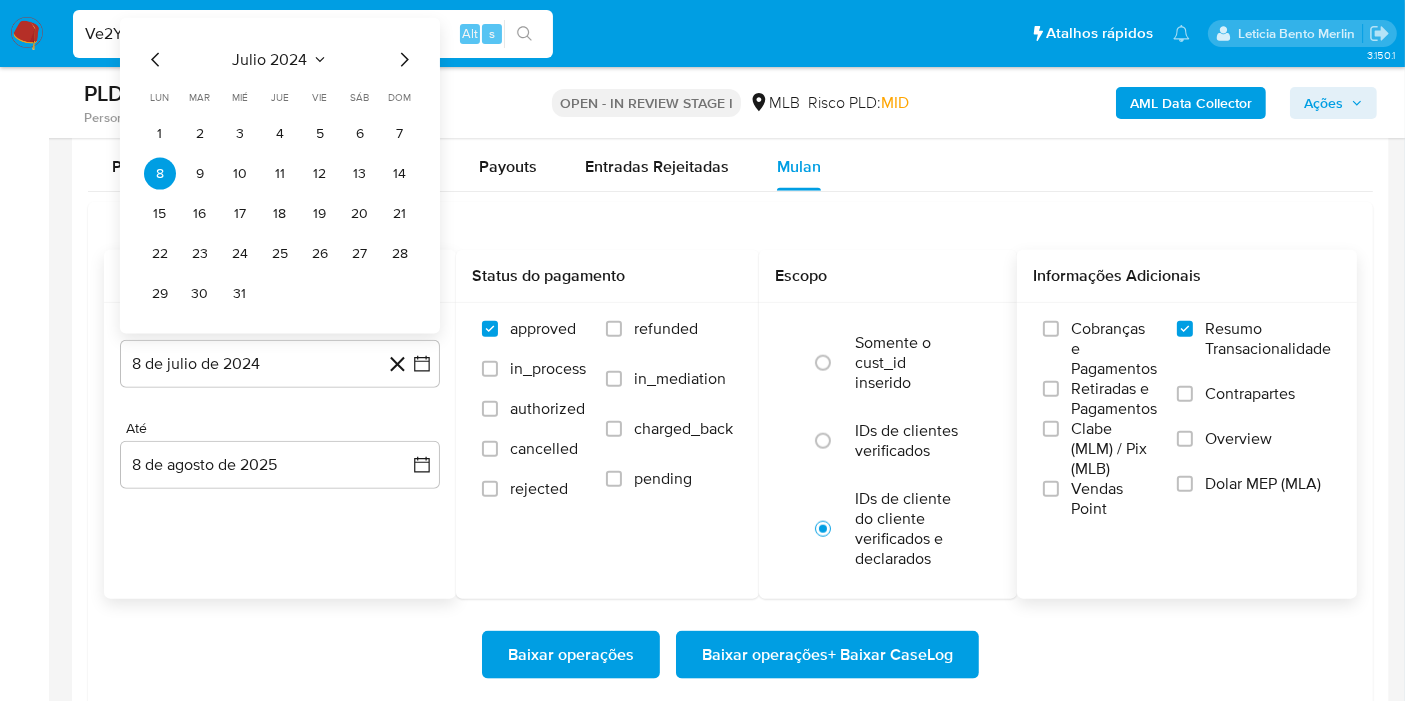 click on "julio 2024 julio 2024 lun lunes mar martes mié miércoles jue jueves vie viernes sáb sábado dom domingo 1 2 3 4 5 6 7 8 9 10 11 12 13 14 15 16 17 18 19 20 21 22 23 24 25 26 27 28 29 30 31" at bounding box center (280, 179) 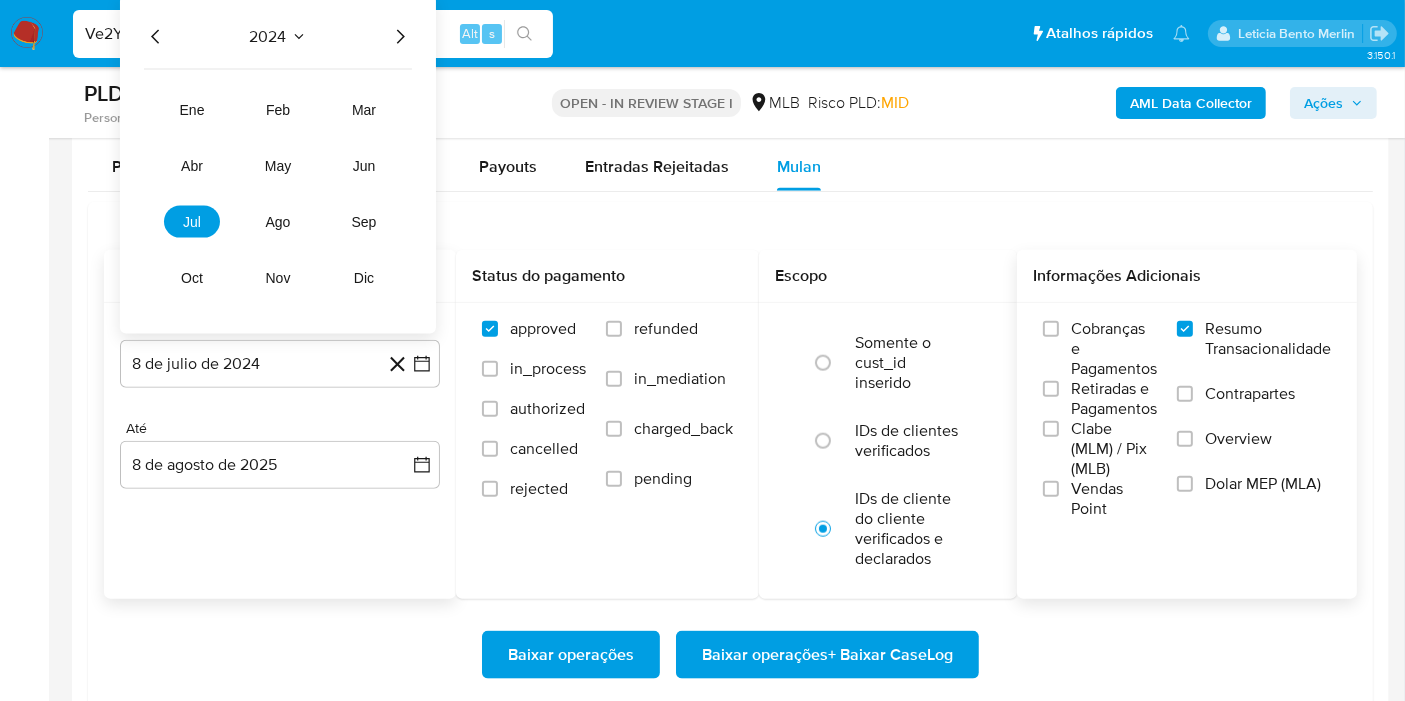 click 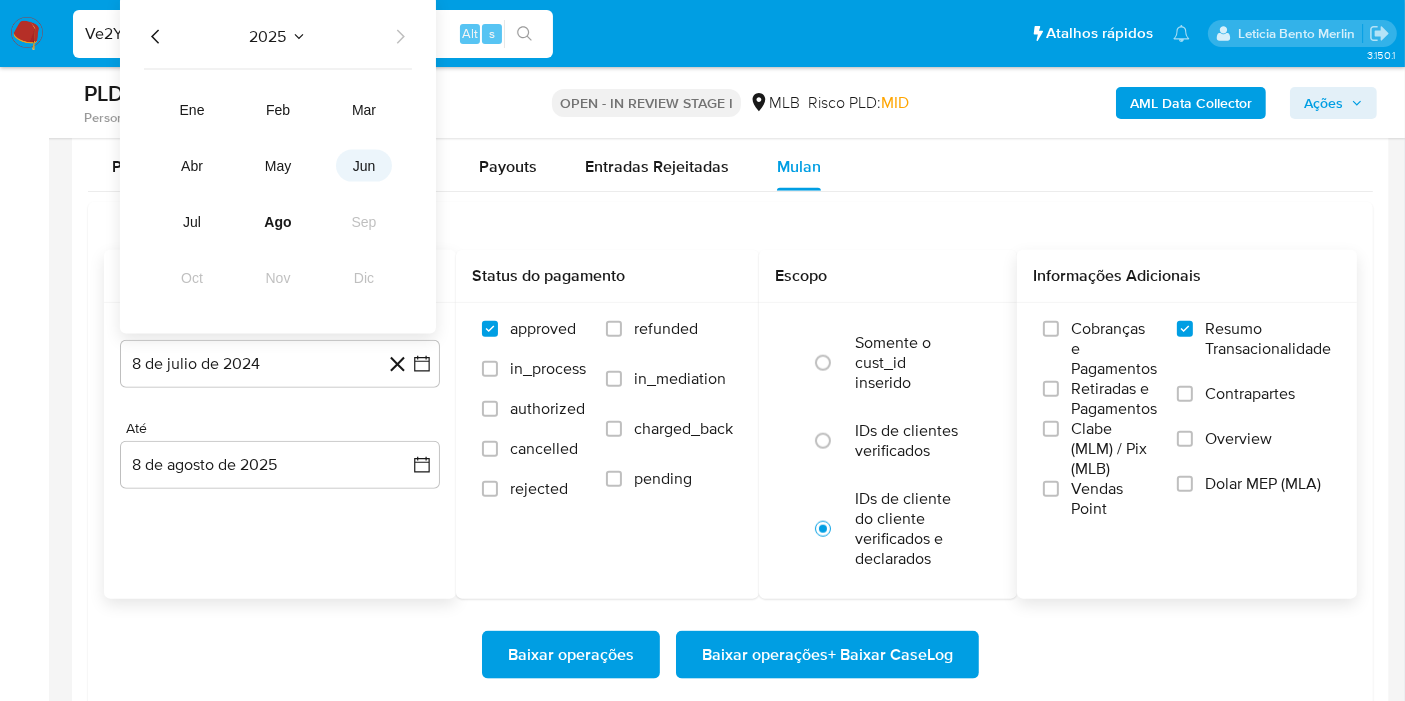 click on "jun" at bounding box center (364, 166) 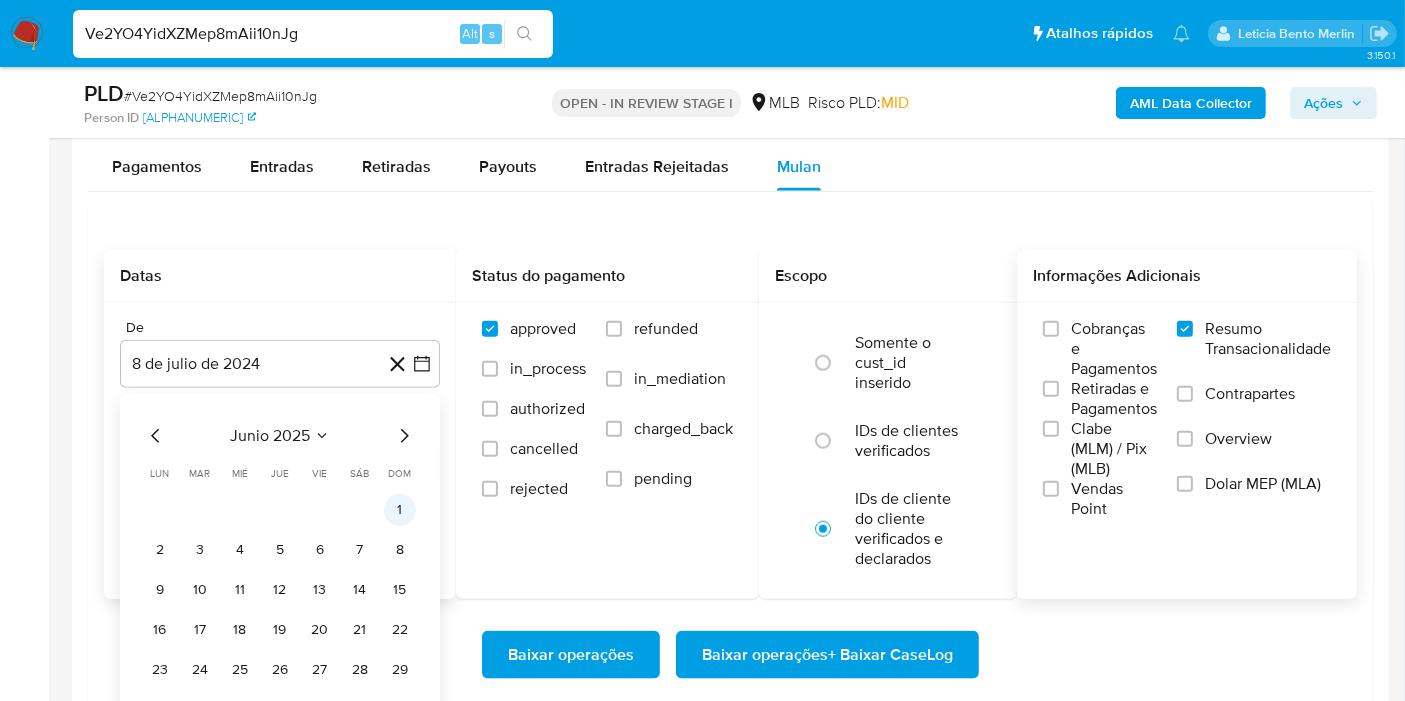 click on "1" at bounding box center [400, 510] 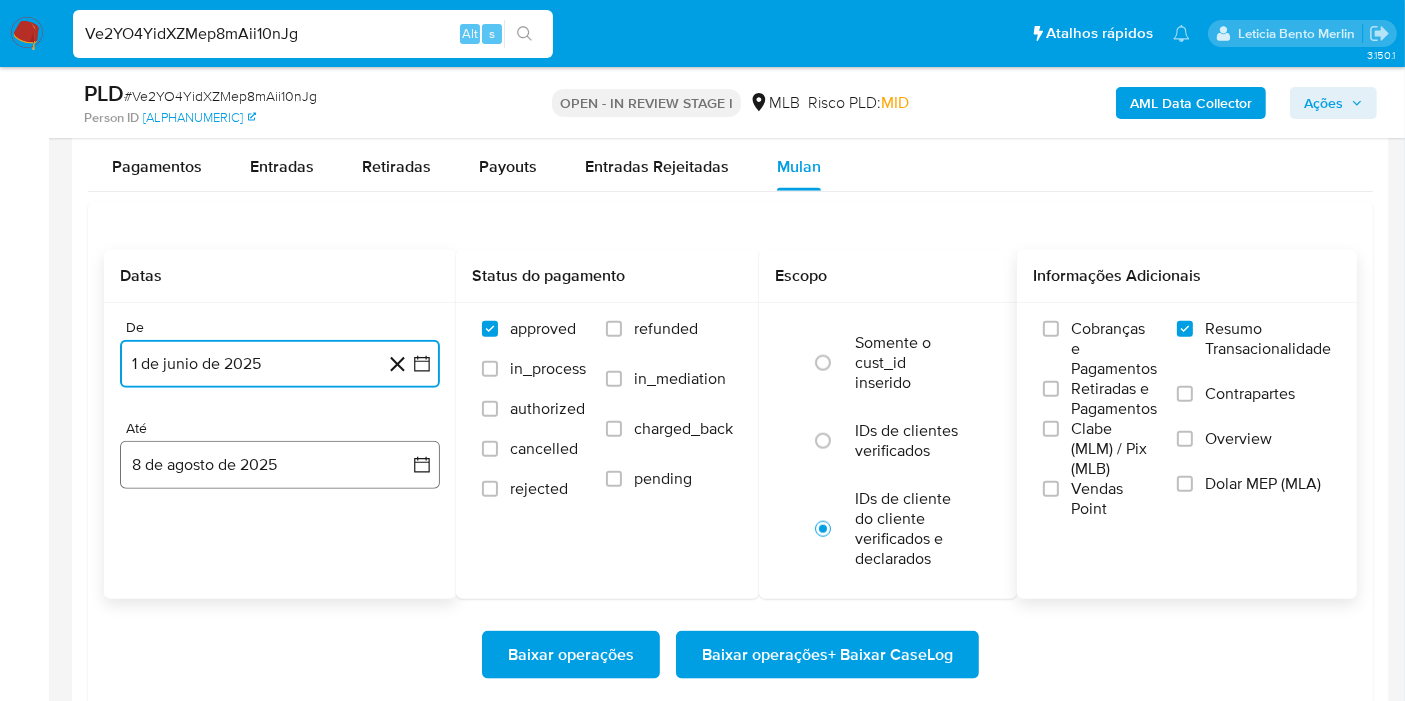 click on "8 de agosto de 2025" at bounding box center (280, 465) 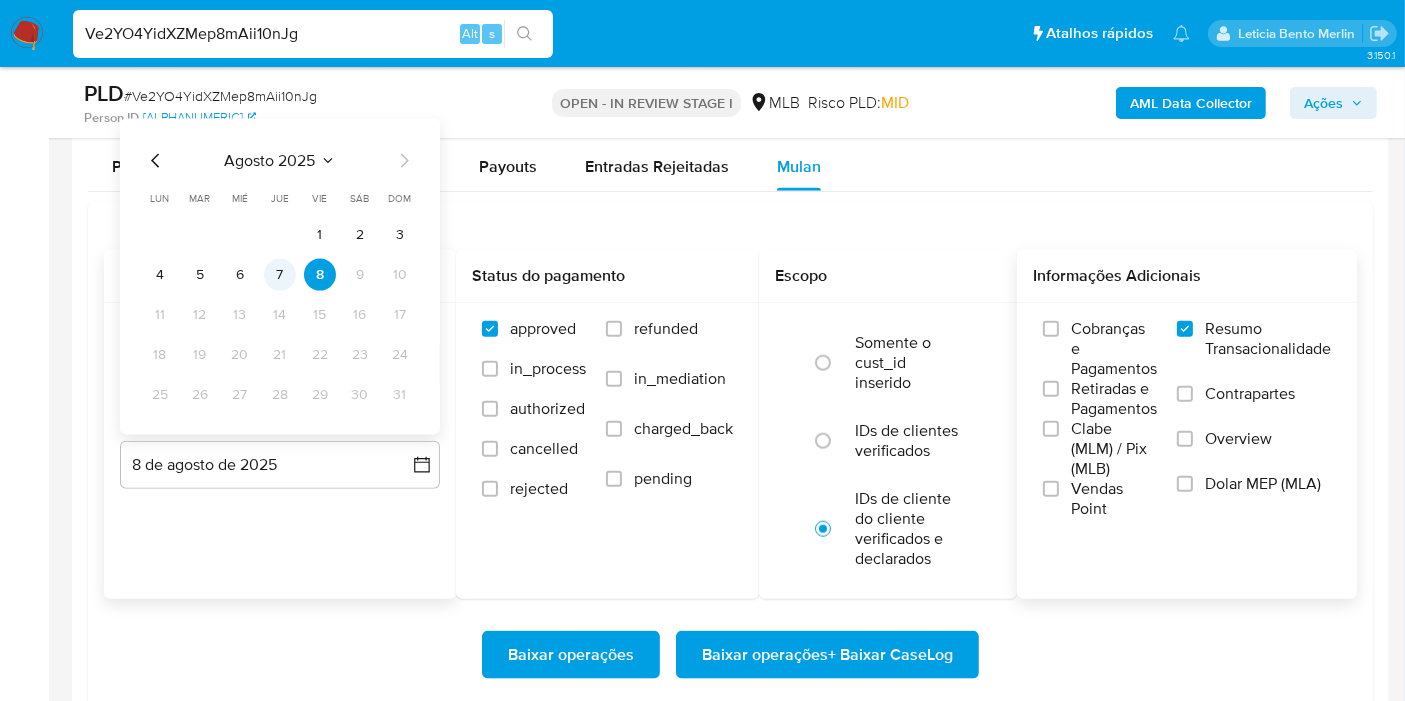click on "7" at bounding box center [280, 275] 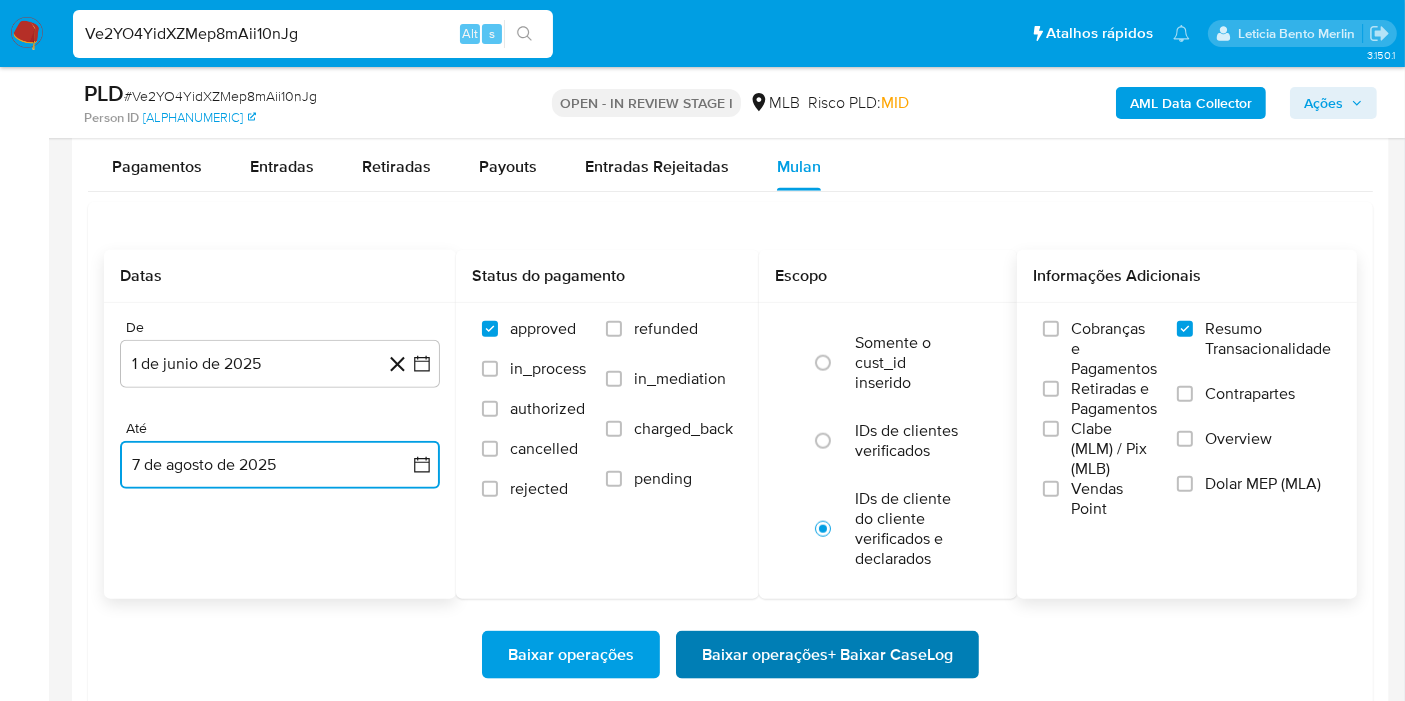 click on "Baixar operações  +   Baixar CaseLog" at bounding box center [827, 655] 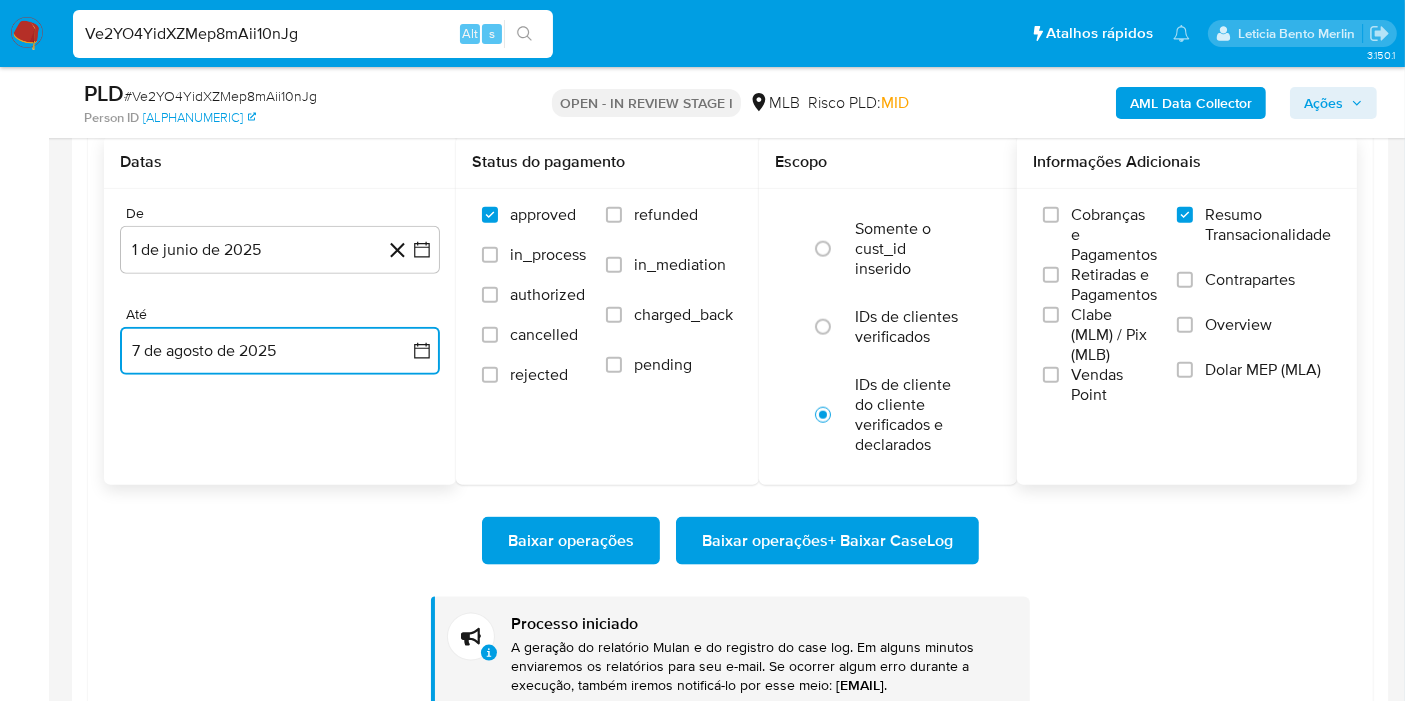 scroll, scrollTop: 2444, scrollLeft: 0, axis: vertical 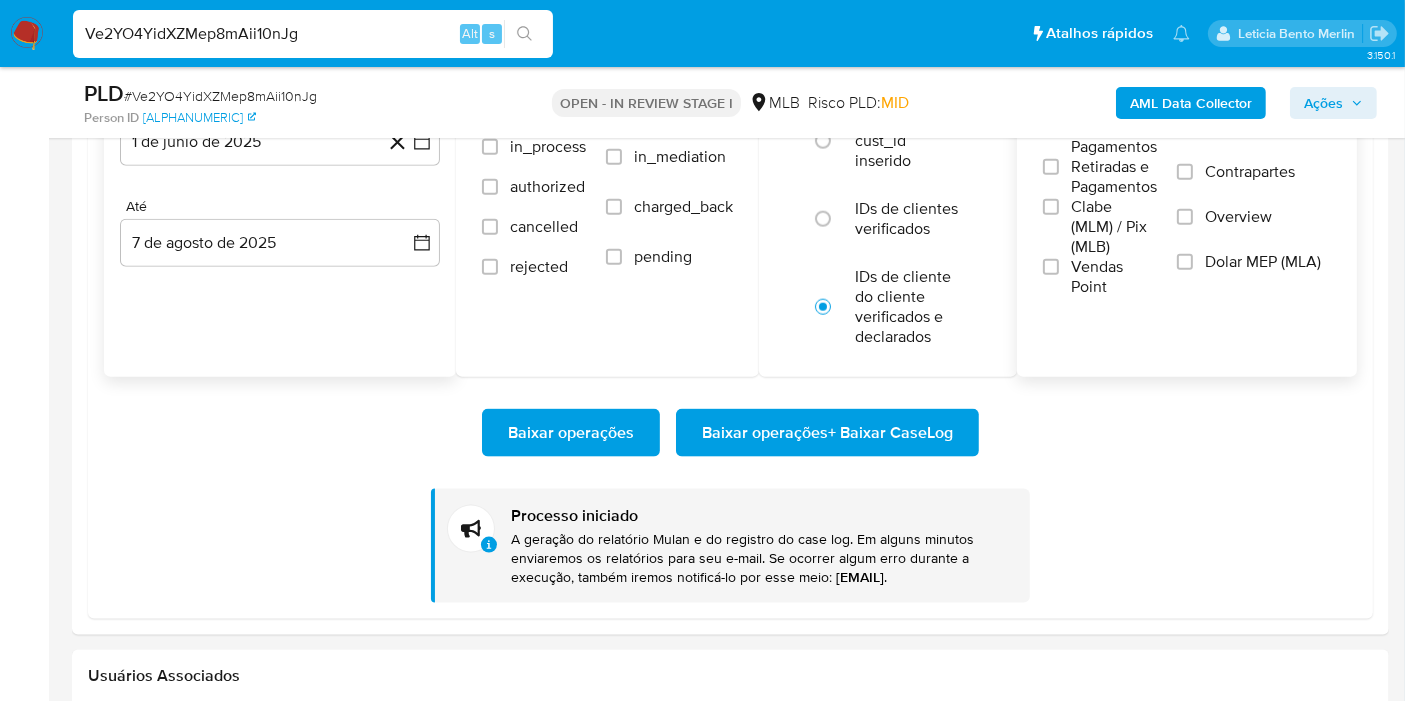 click on "Ve2YO4YidXZMep8mAii10nJg" at bounding box center [313, 34] 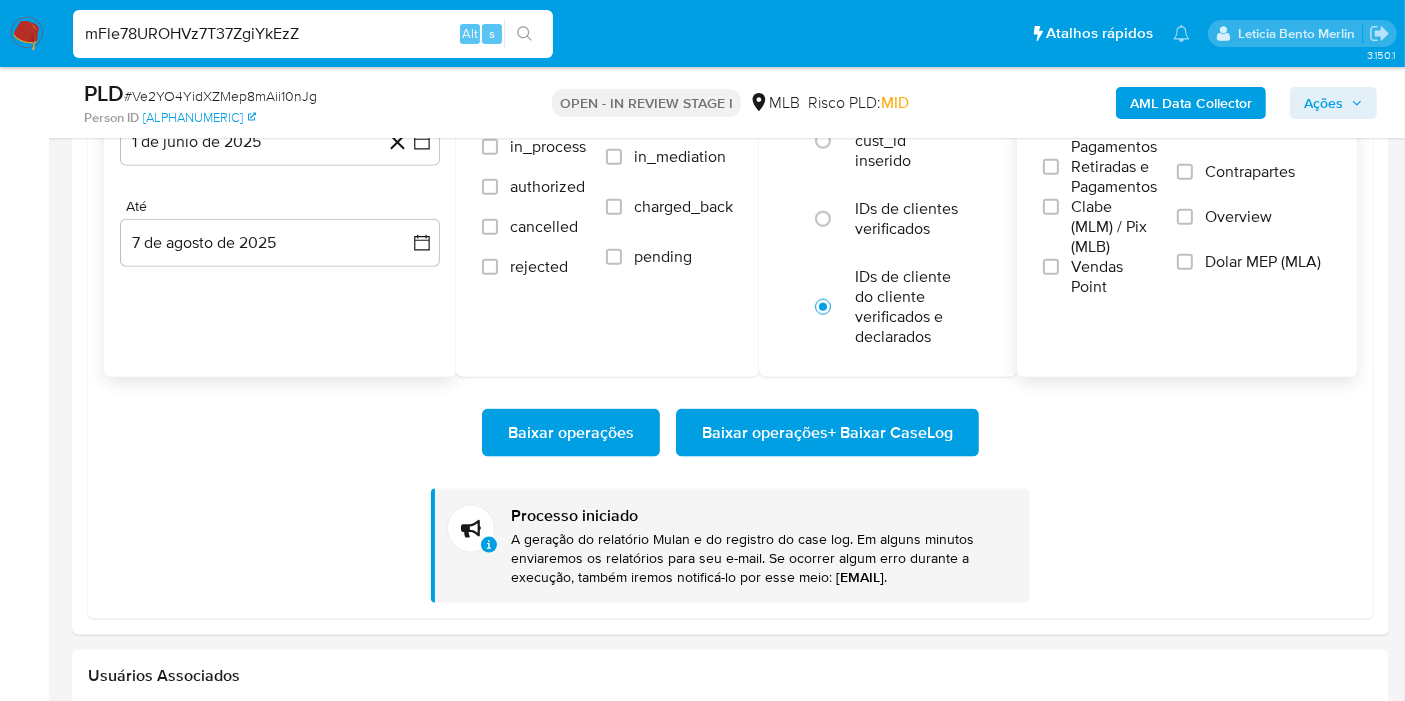 type on "mFle78UROHVz7T37ZgiYkEzZ" 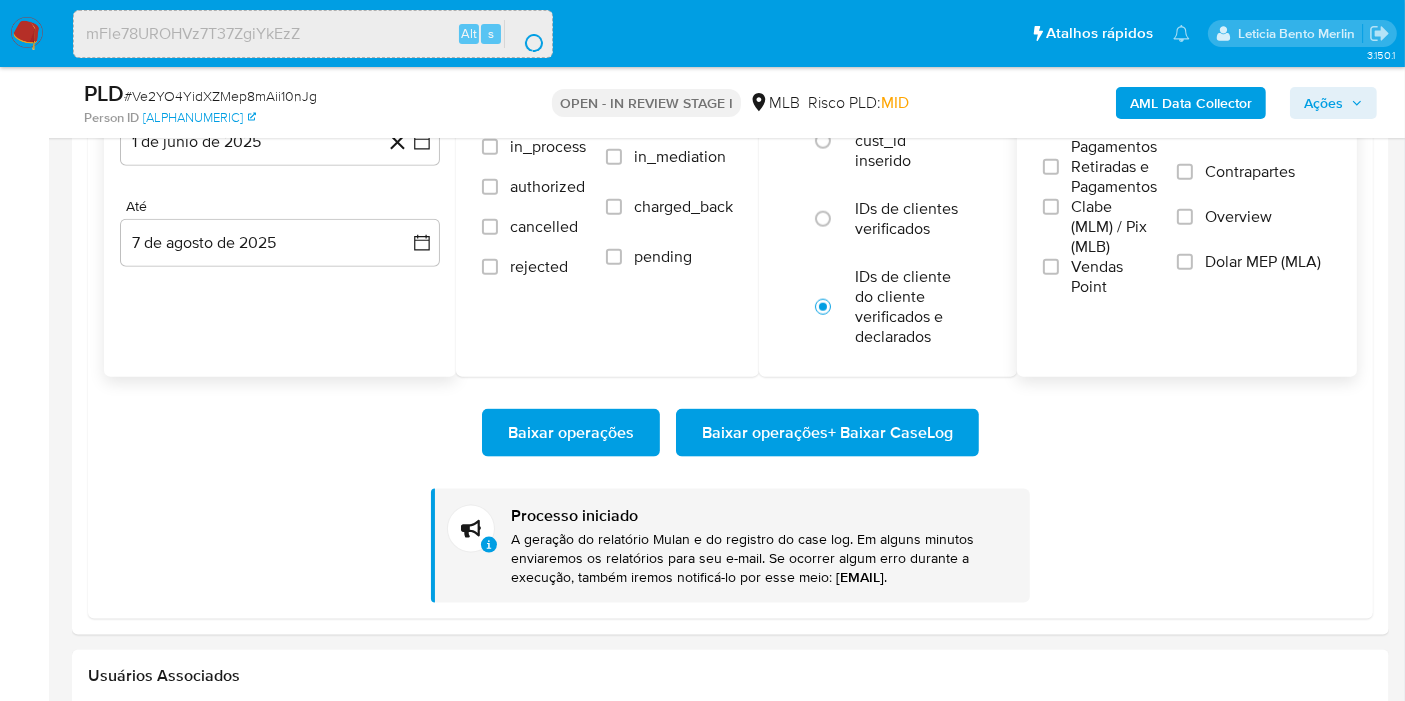 scroll, scrollTop: 0, scrollLeft: 0, axis: both 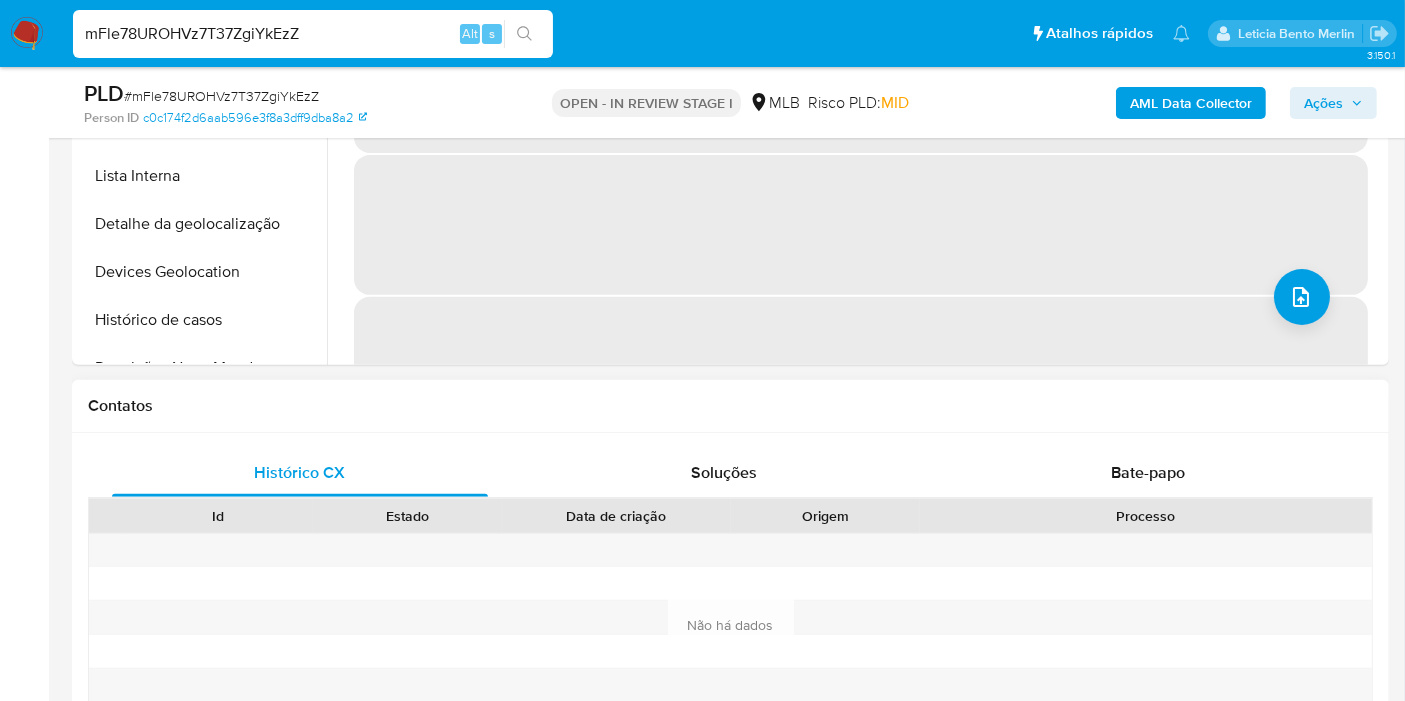 select on "10" 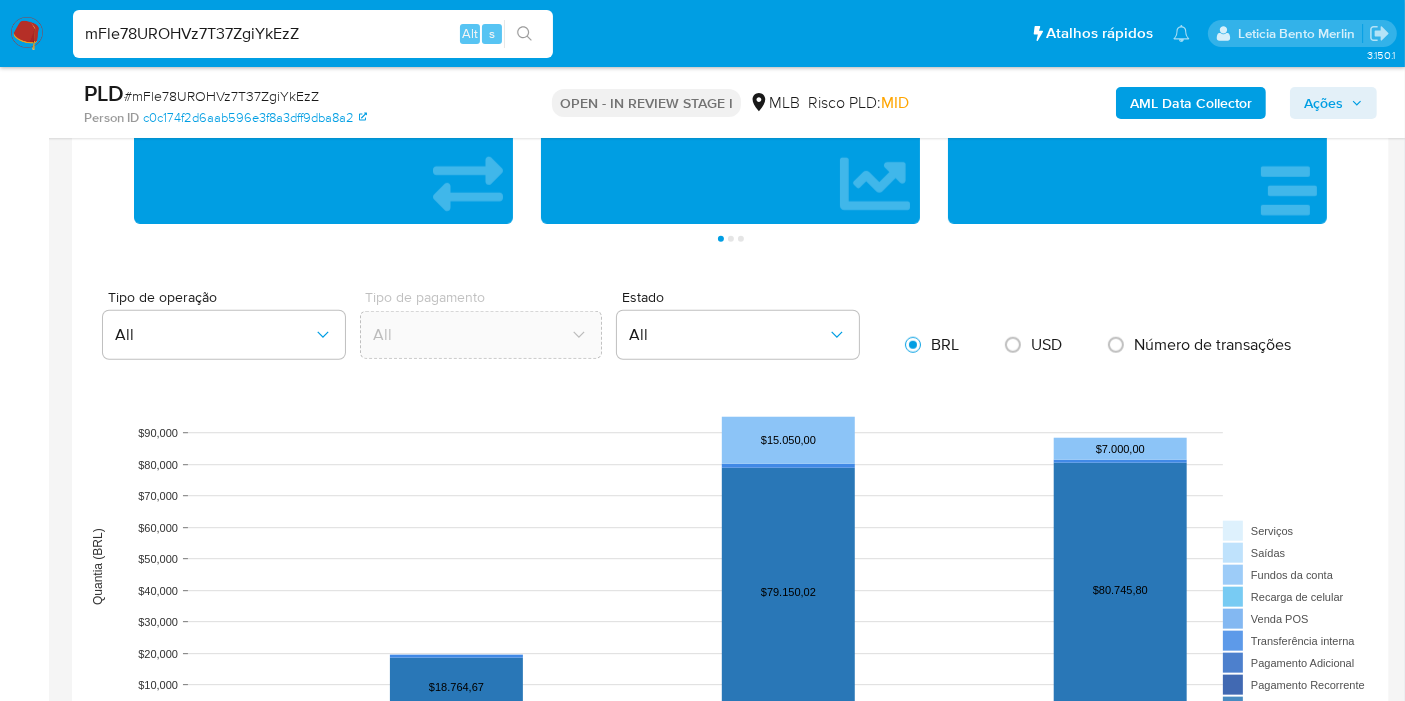 scroll, scrollTop: 1777, scrollLeft: 0, axis: vertical 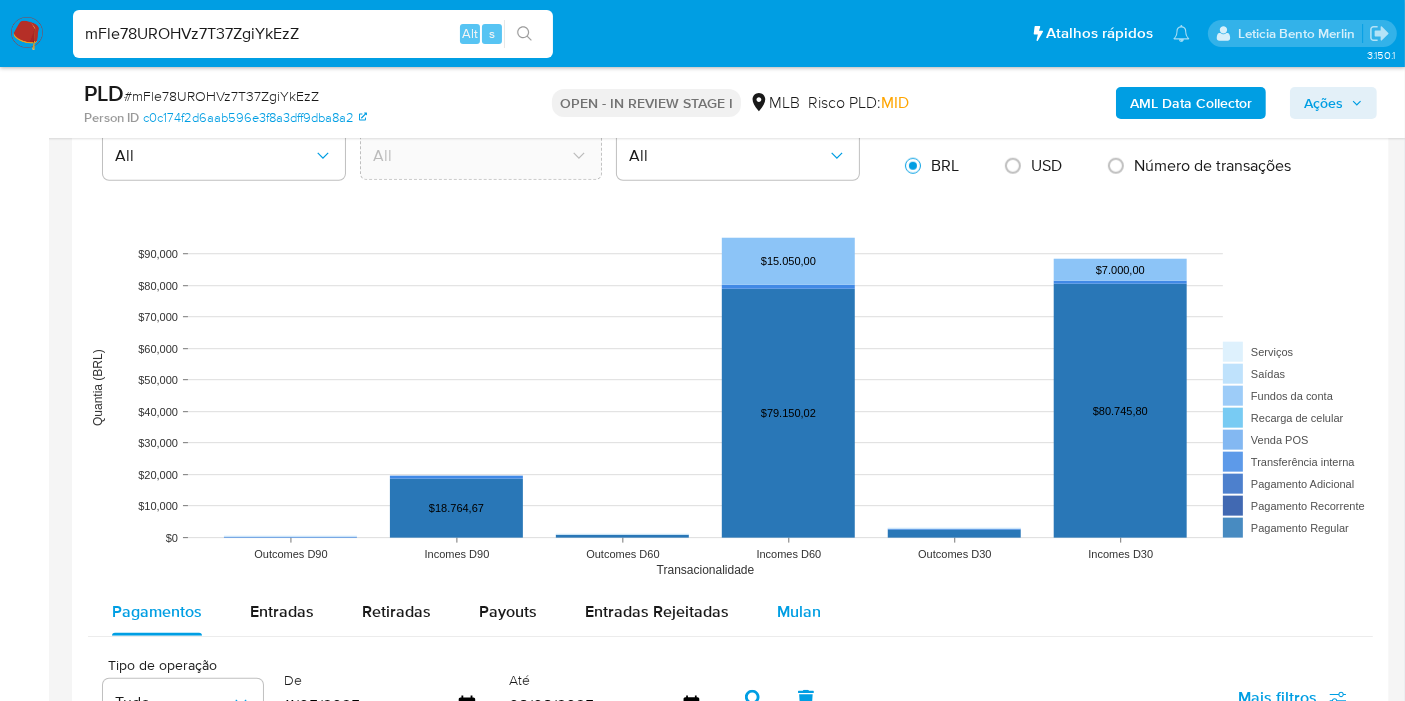 click on "Mulan" at bounding box center [799, 611] 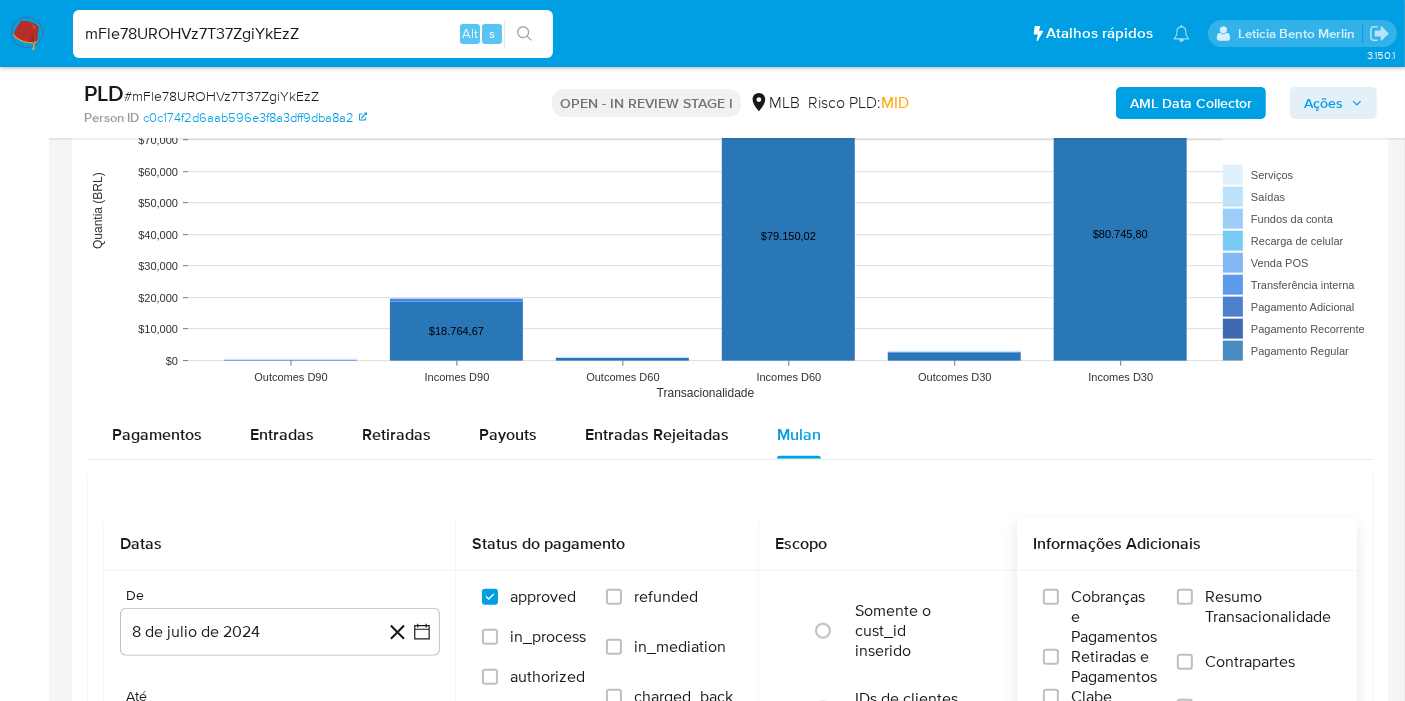 scroll, scrollTop: 2111, scrollLeft: 0, axis: vertical 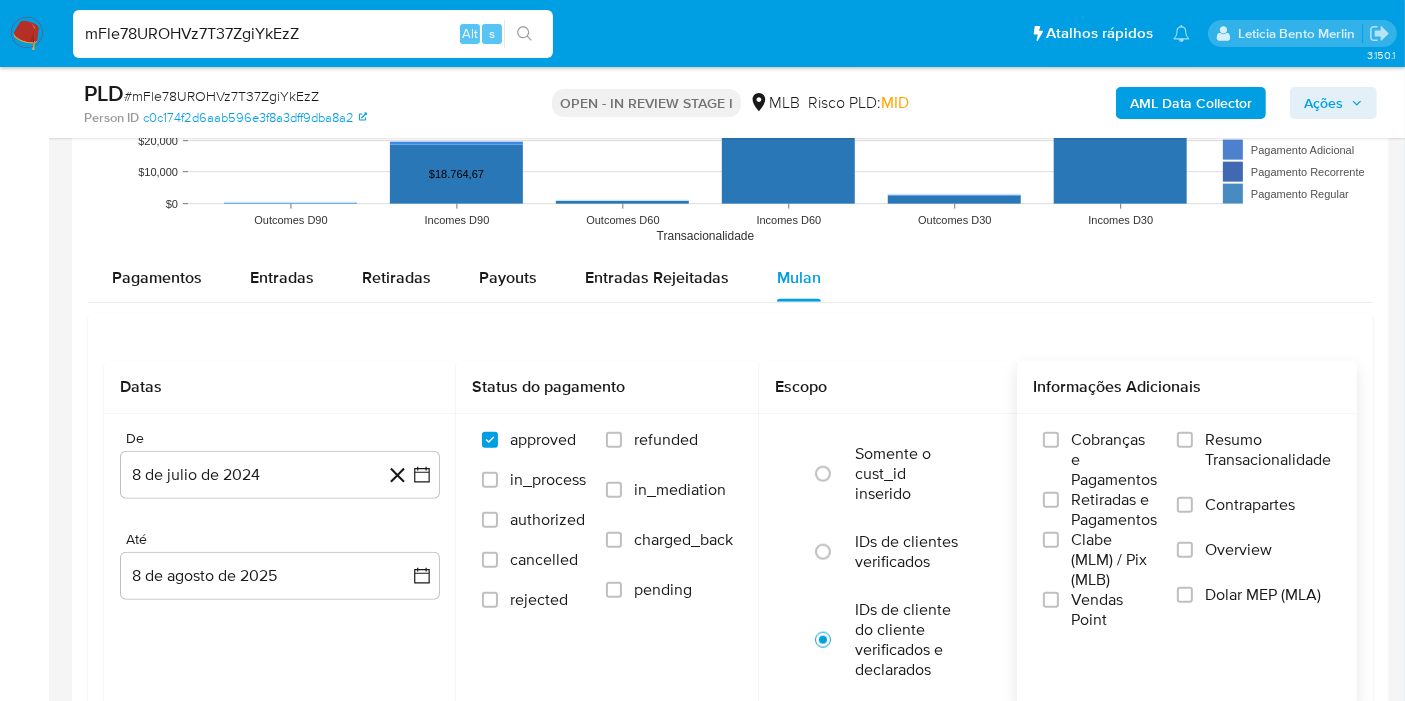 click on "Cobranças e Pagamentos Retiradas e Pagamentos Clabe (MLM) / Pix (MLB) Vendas Point Resumo Transacionalidade Contrapartes Overview Dolar MEP (MLA)" at bounding box center (1187, 530) 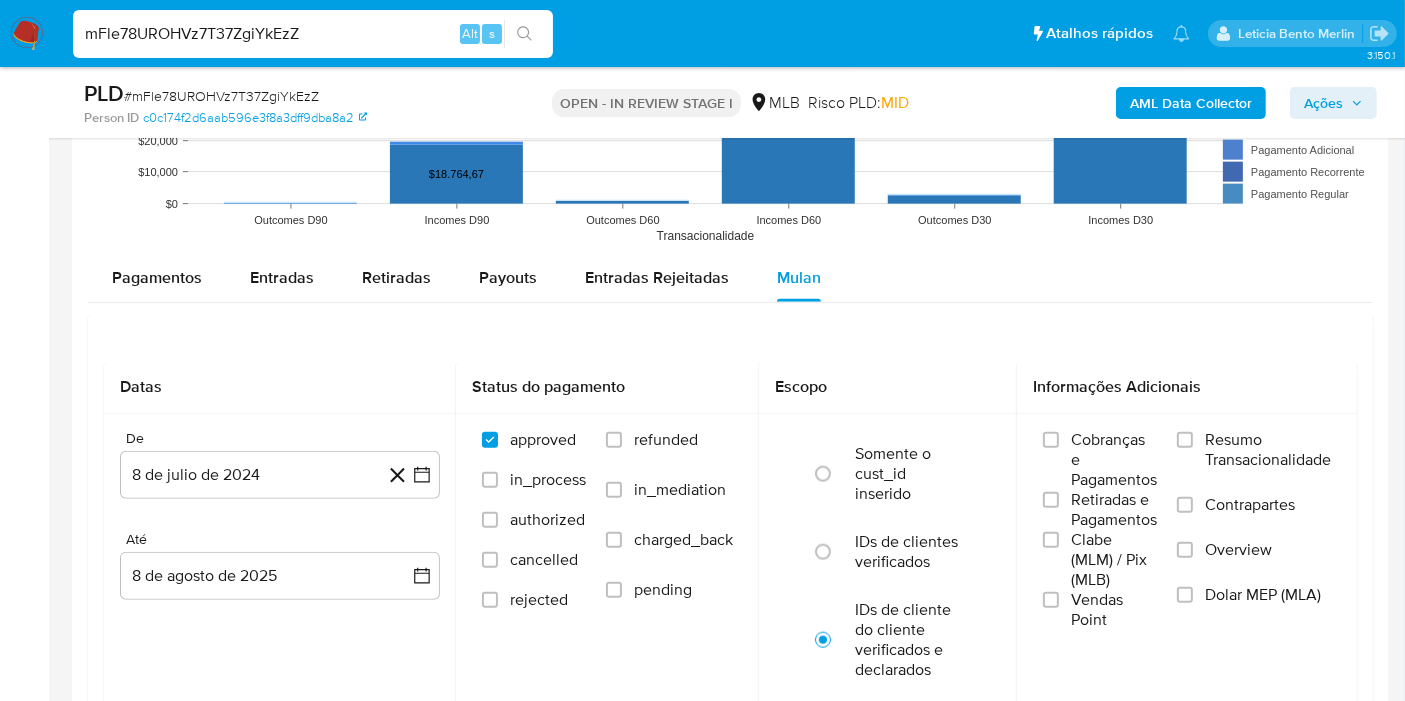 click on "Resumo Transacionalidade" at bounding box center (1268, 450) 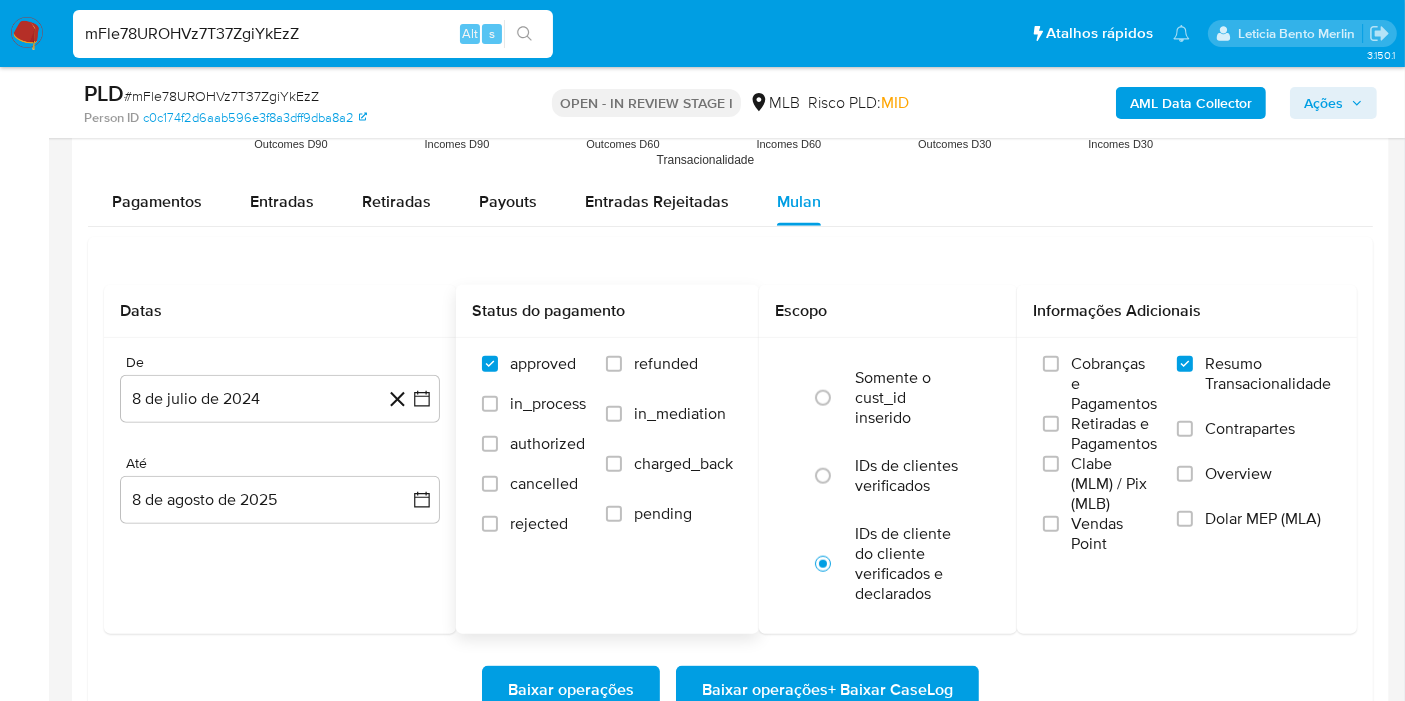 scroll, scrollTop: 2222, scrollLeft: 0, axis: vertical 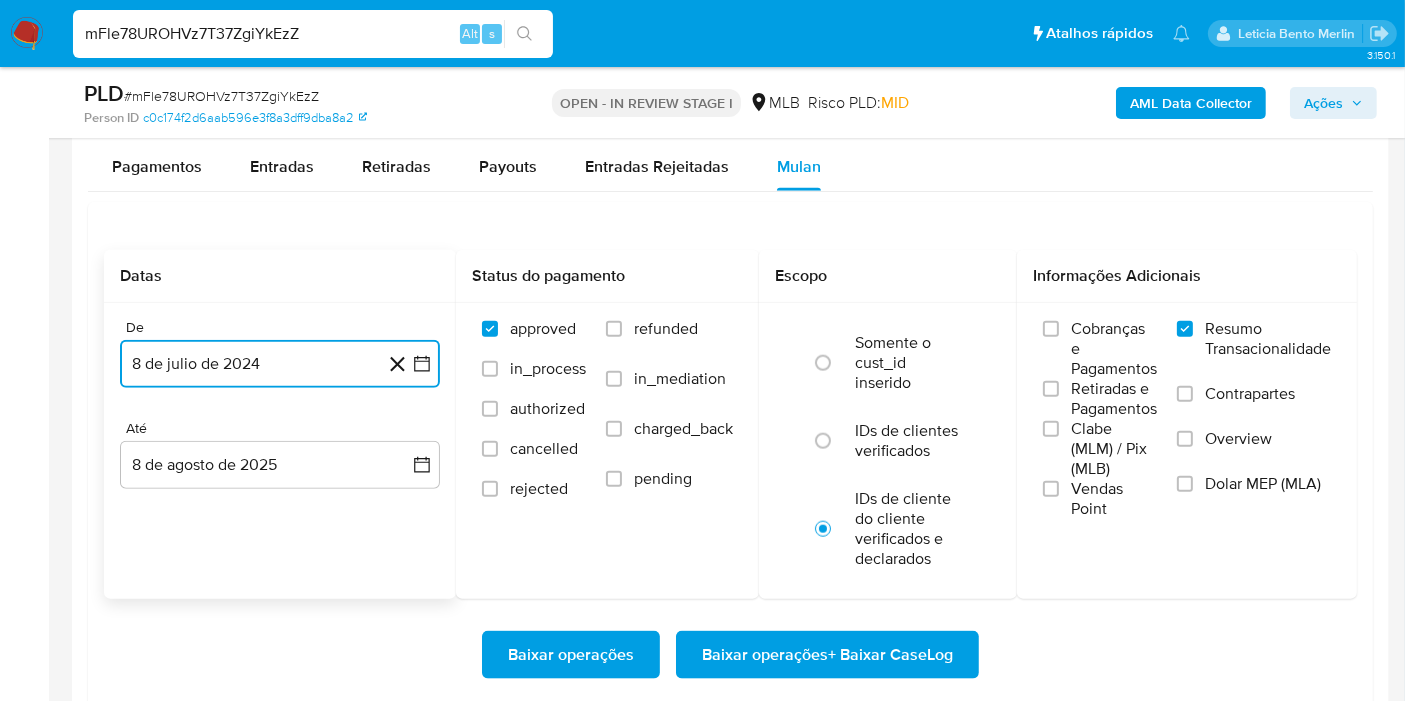 click 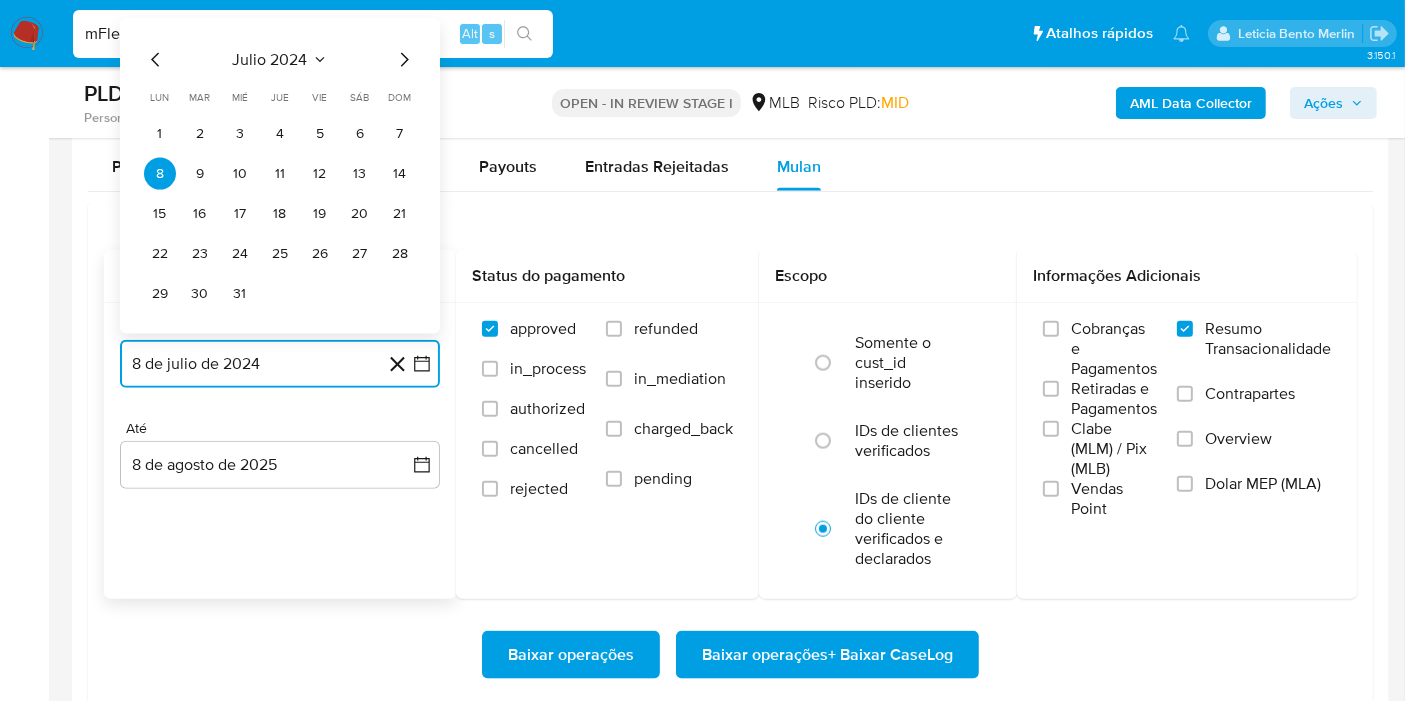 click on "julio 2024" at bounding box center (270, 60) 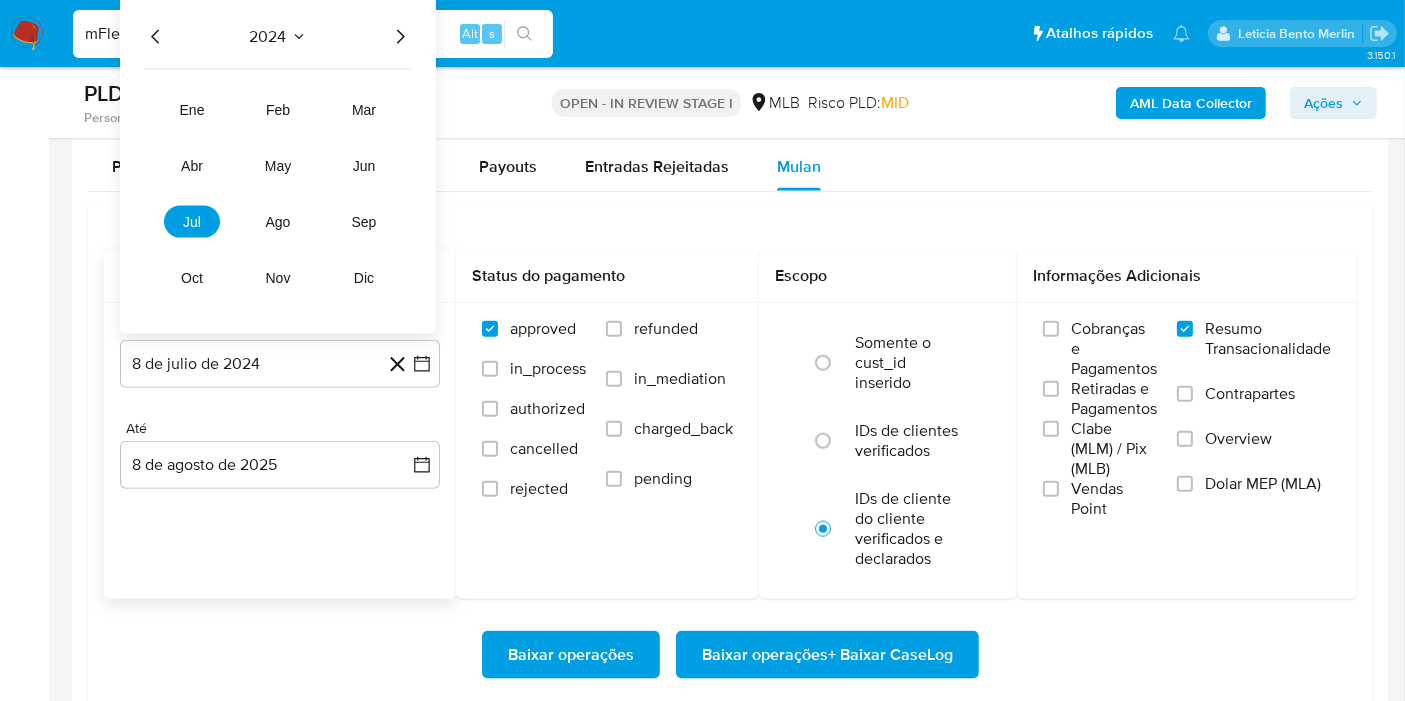 click 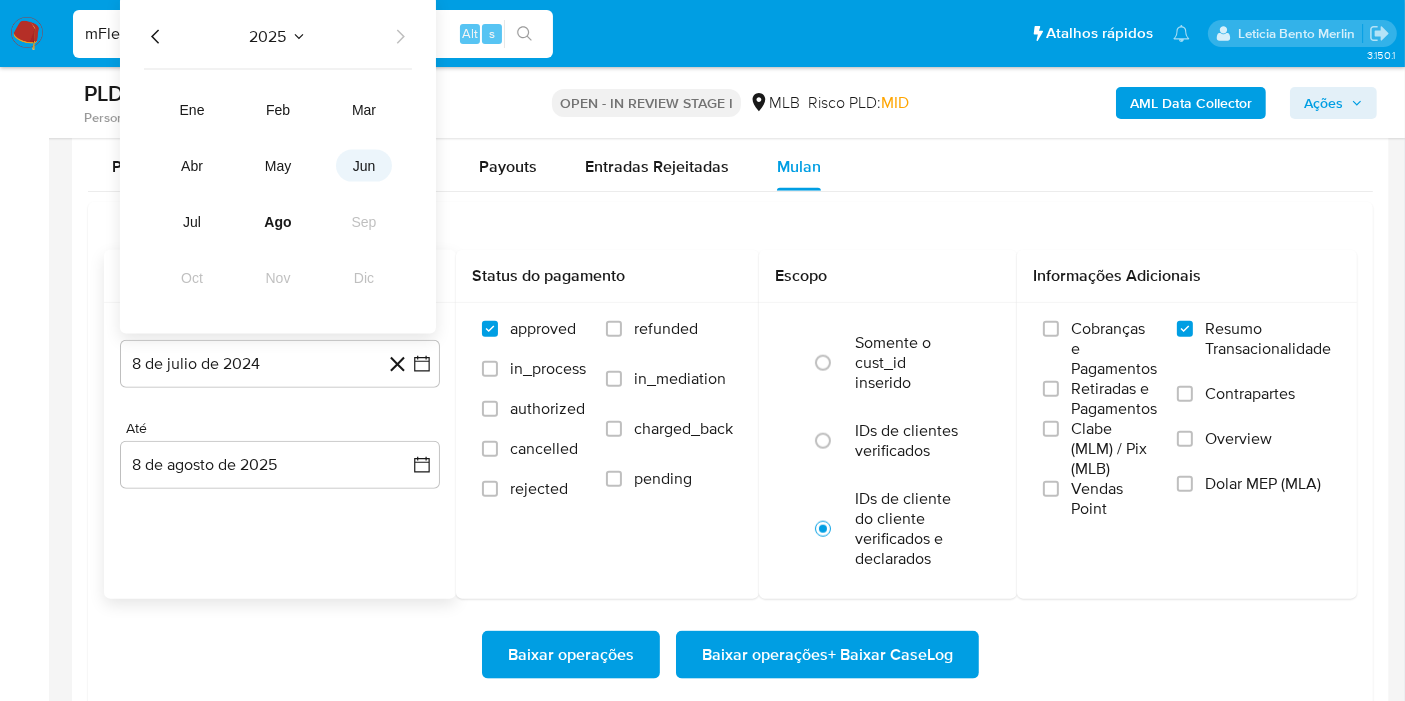 click on "jun" at bounding box center [364, 166] 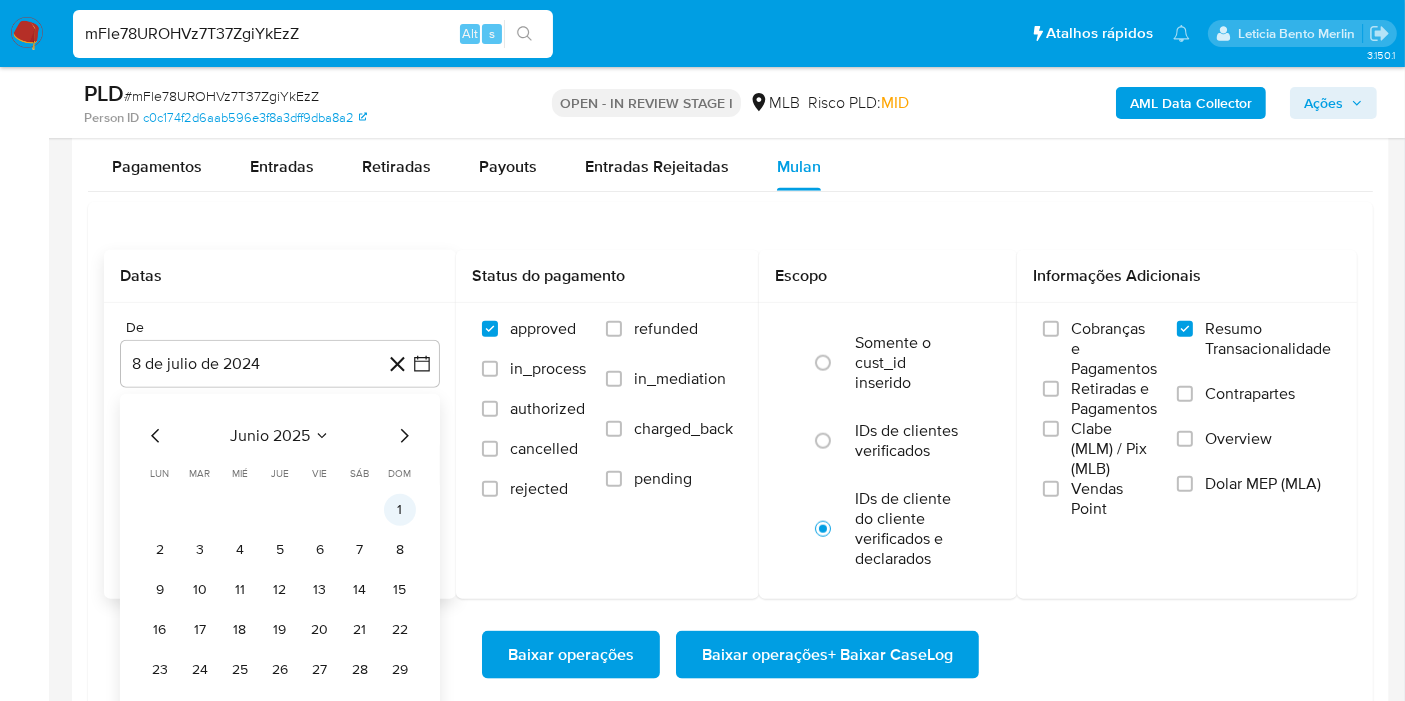 click on "1" at bounding box center [400, 510] 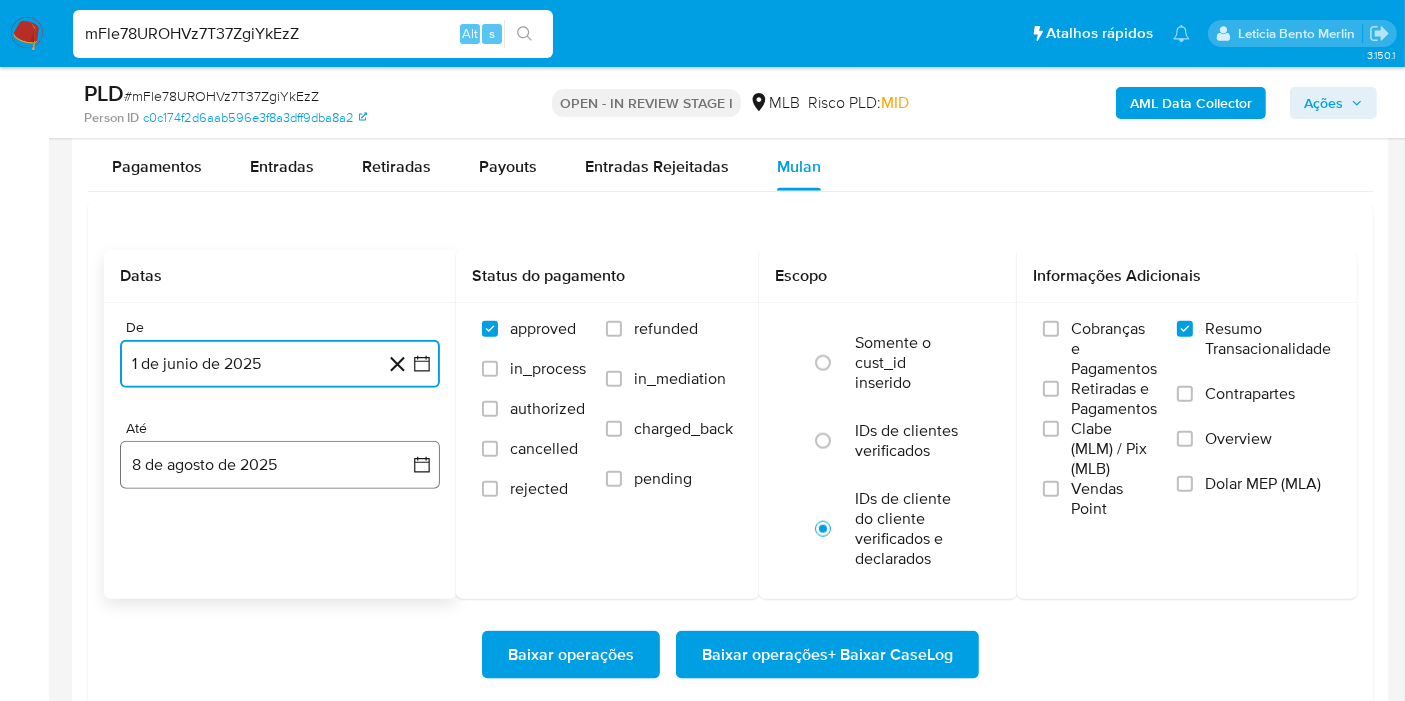 click on "8 de agosto de 2025" at bounding box center (280, 465) 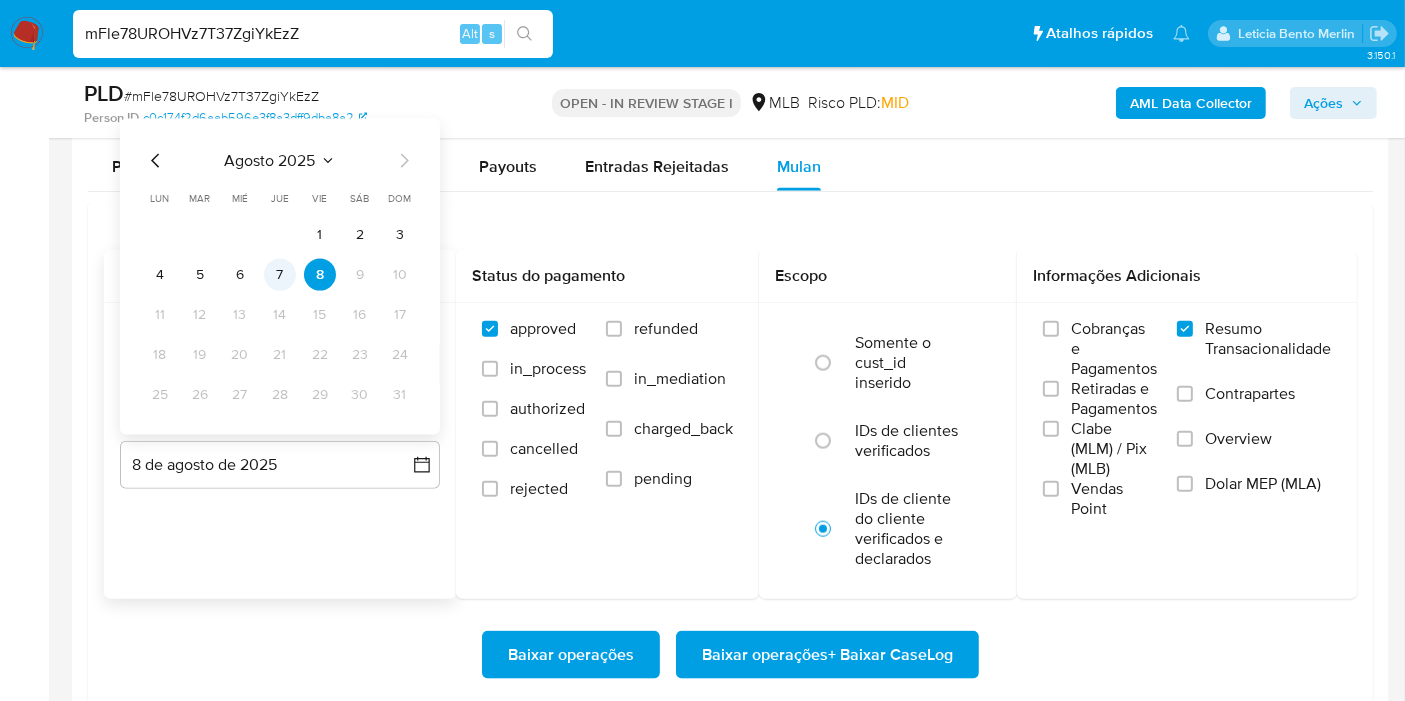 click on "7" at bounding box center [280, 275] 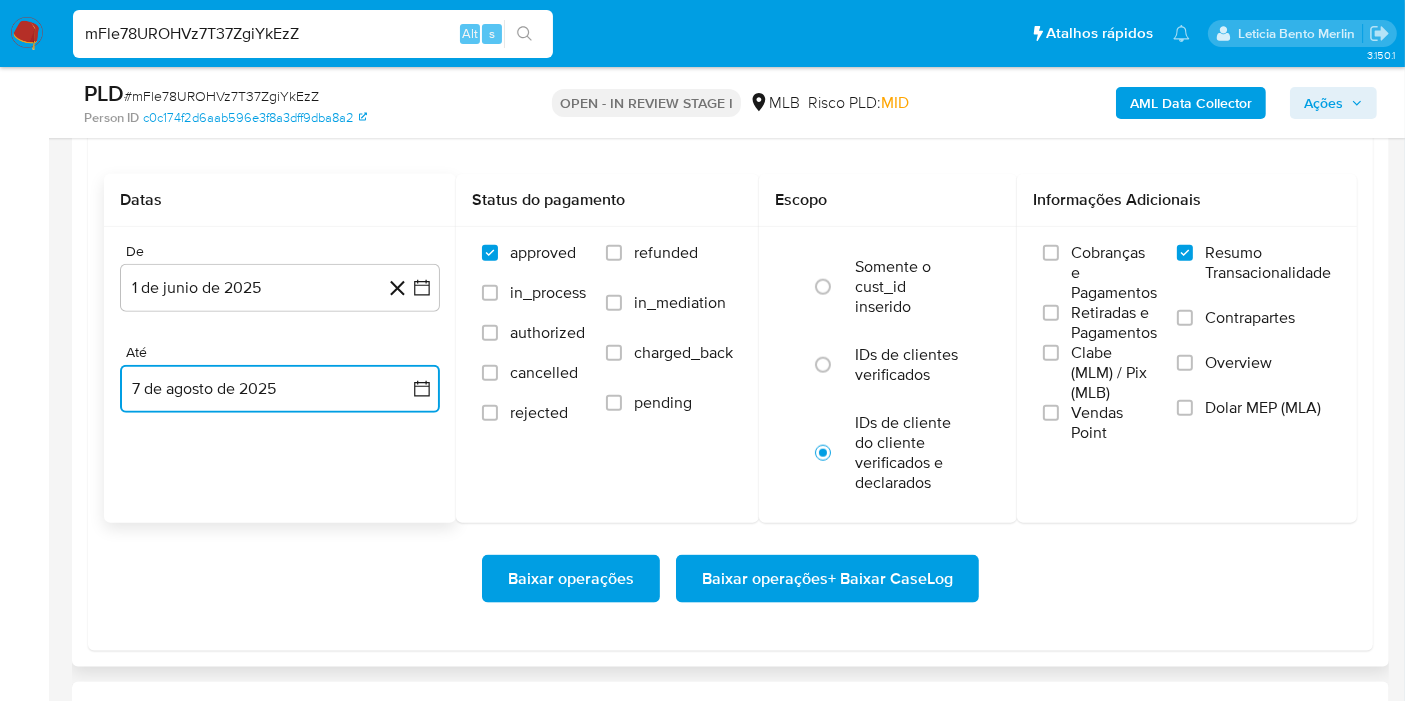 scroll, scrollTop: 2333, scrollLeft: 0, axis: vertical 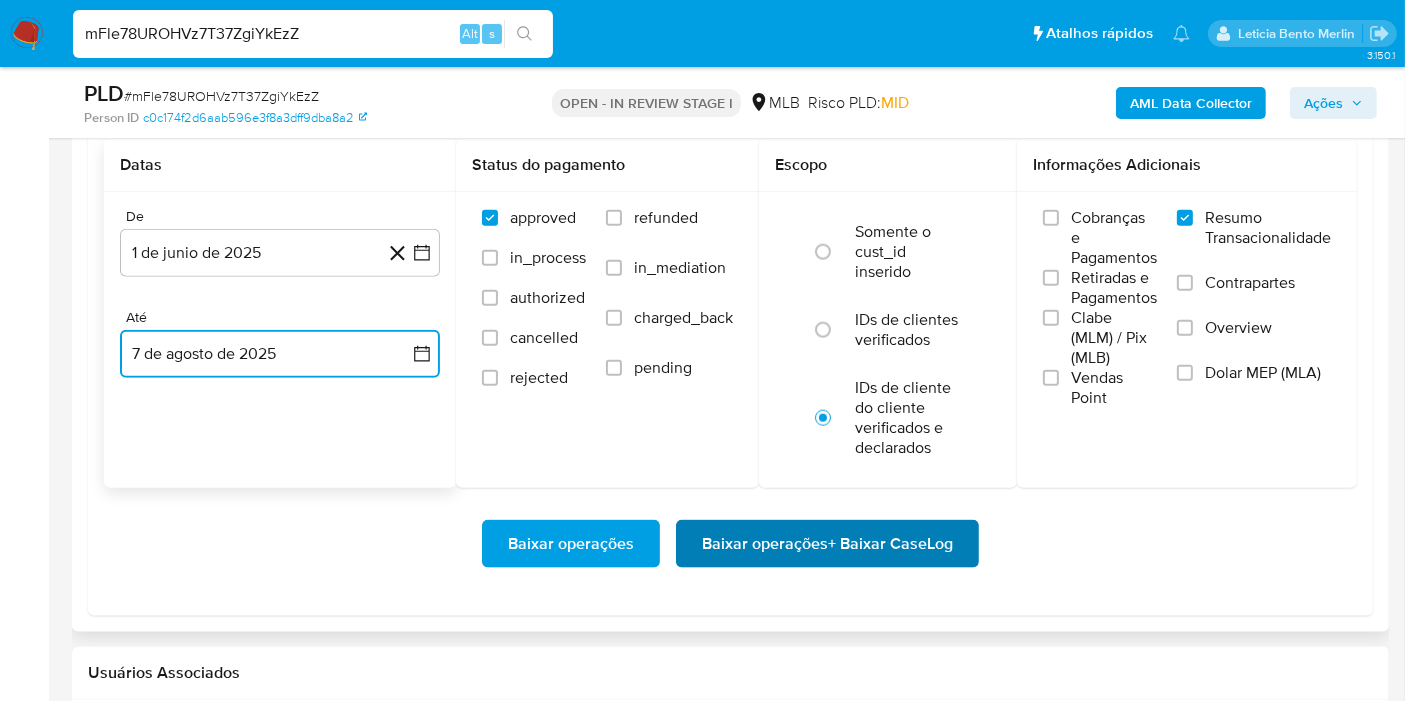 click on "Baixar operações  +   Baixar CaseLog" at bounding box center [827, 544] 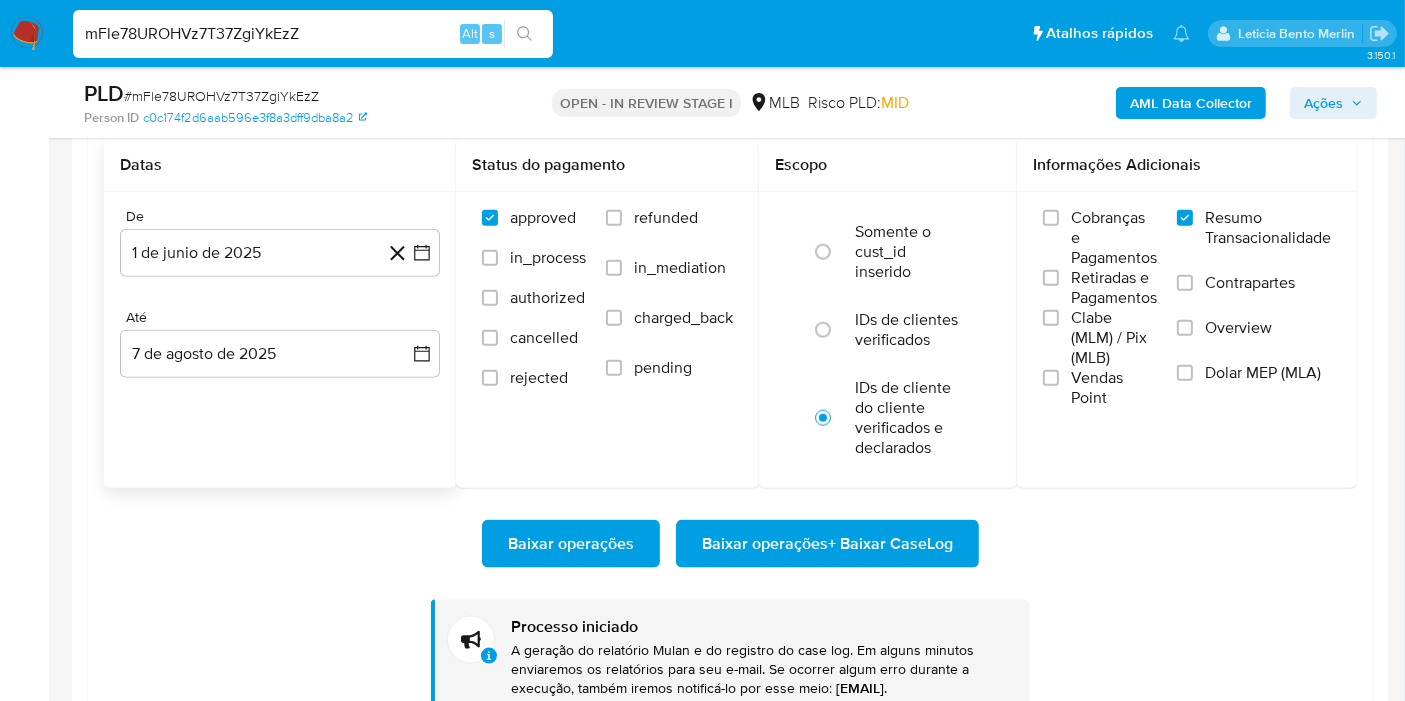 click on "mFle78UROHVz7T37ZgiYkEzZ" at bounding box center [313, 34] 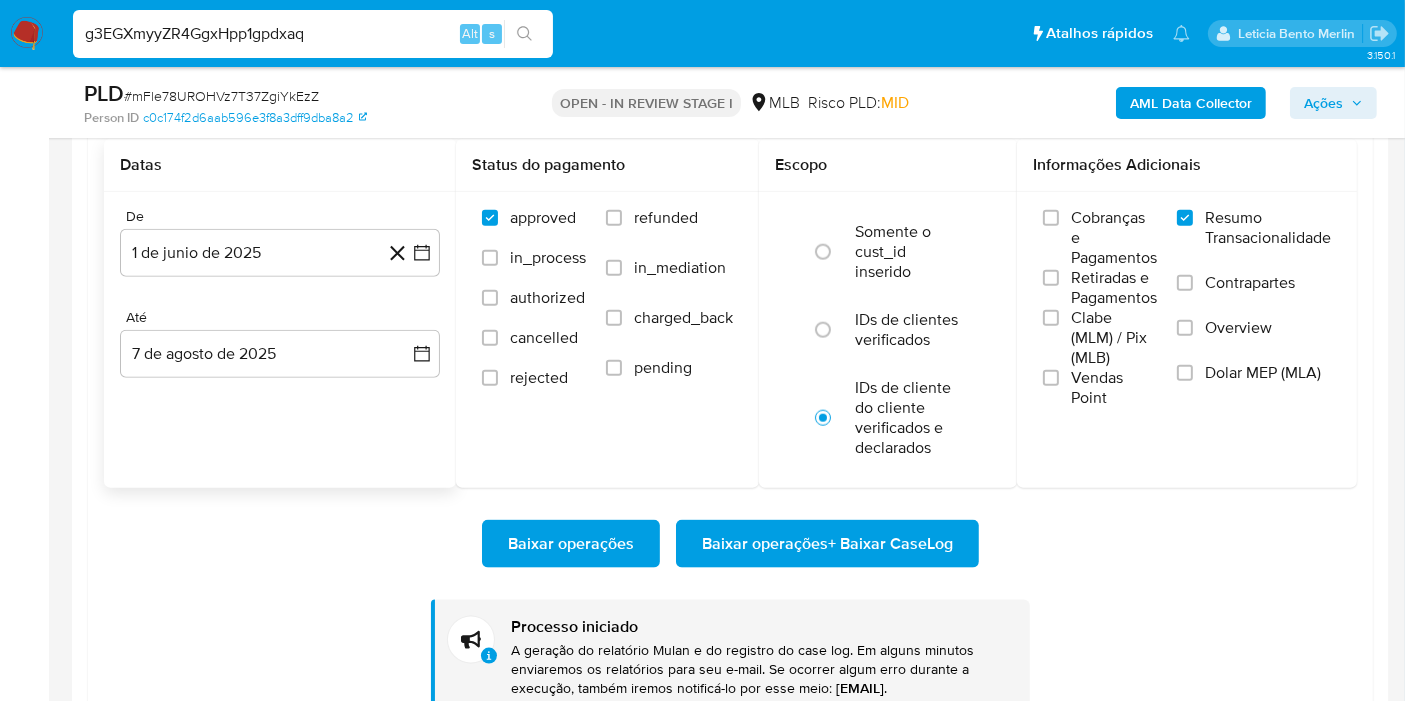 type on "g3EGXmyyZR4GgxHpp1gpdxaq" 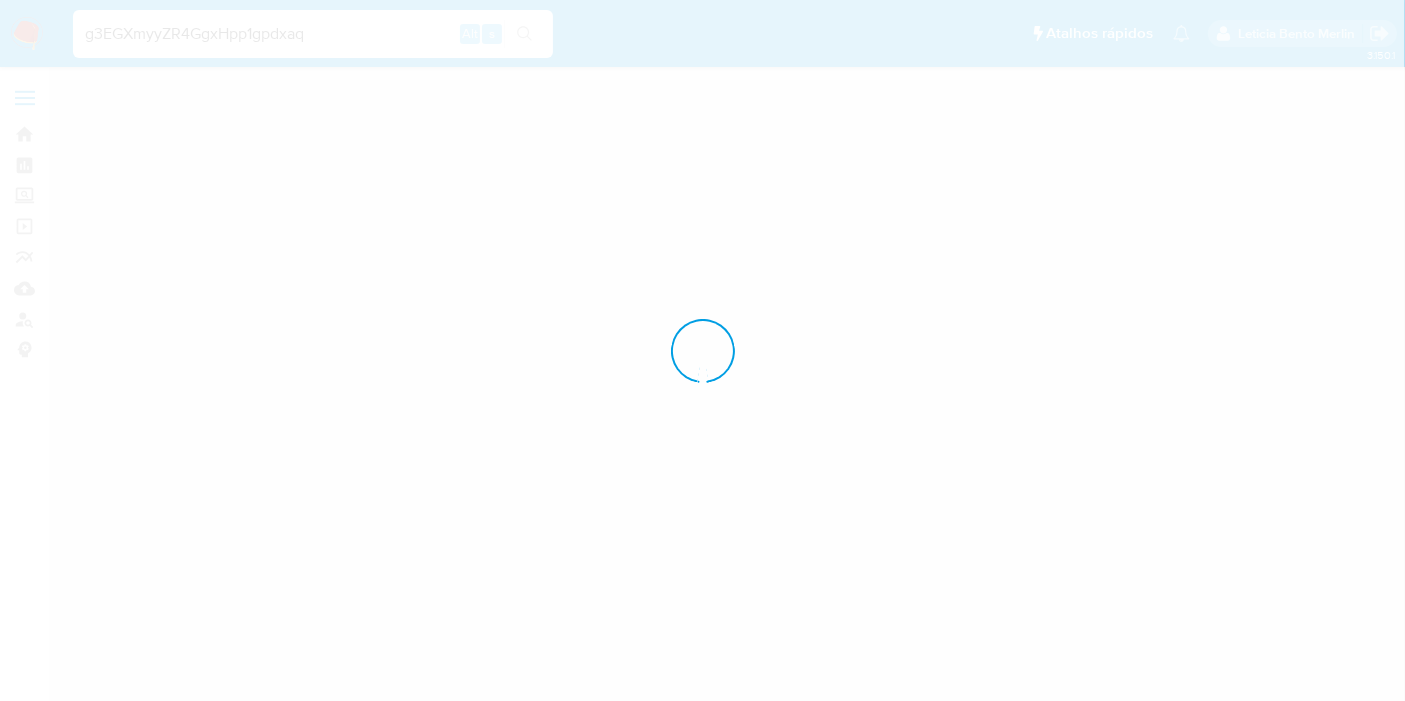 scroll, scrollTop: 0, scrollLeft: 0, axis: both 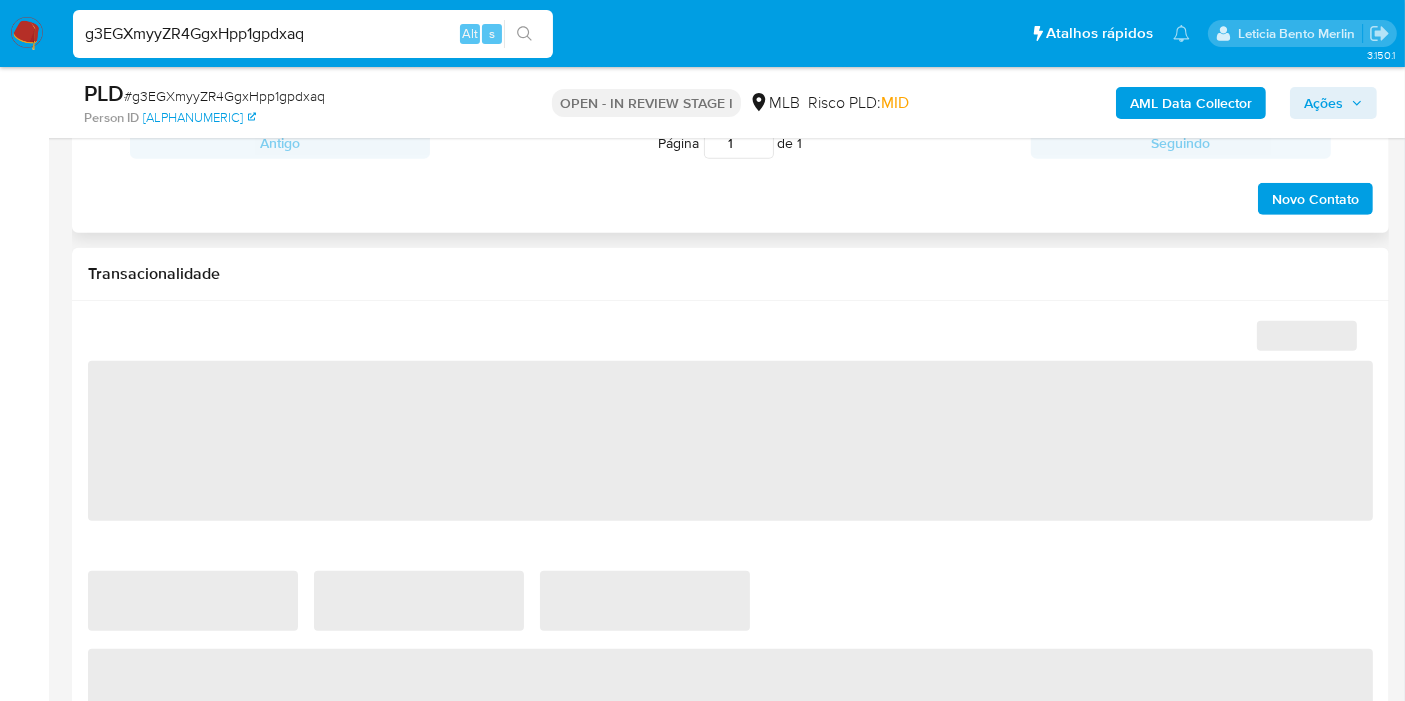 select on "10" 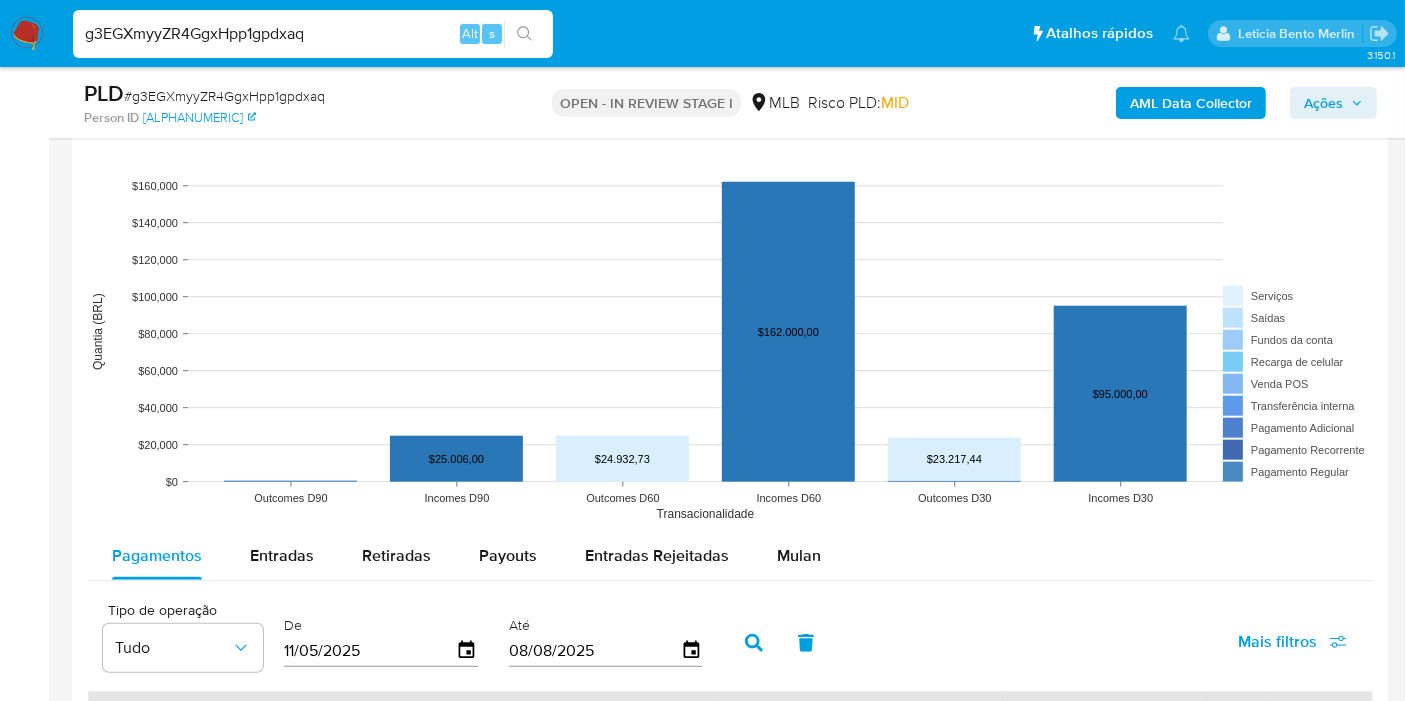 scroll, scrollTop: 1888, scrollLeft: 0, axis: vertical 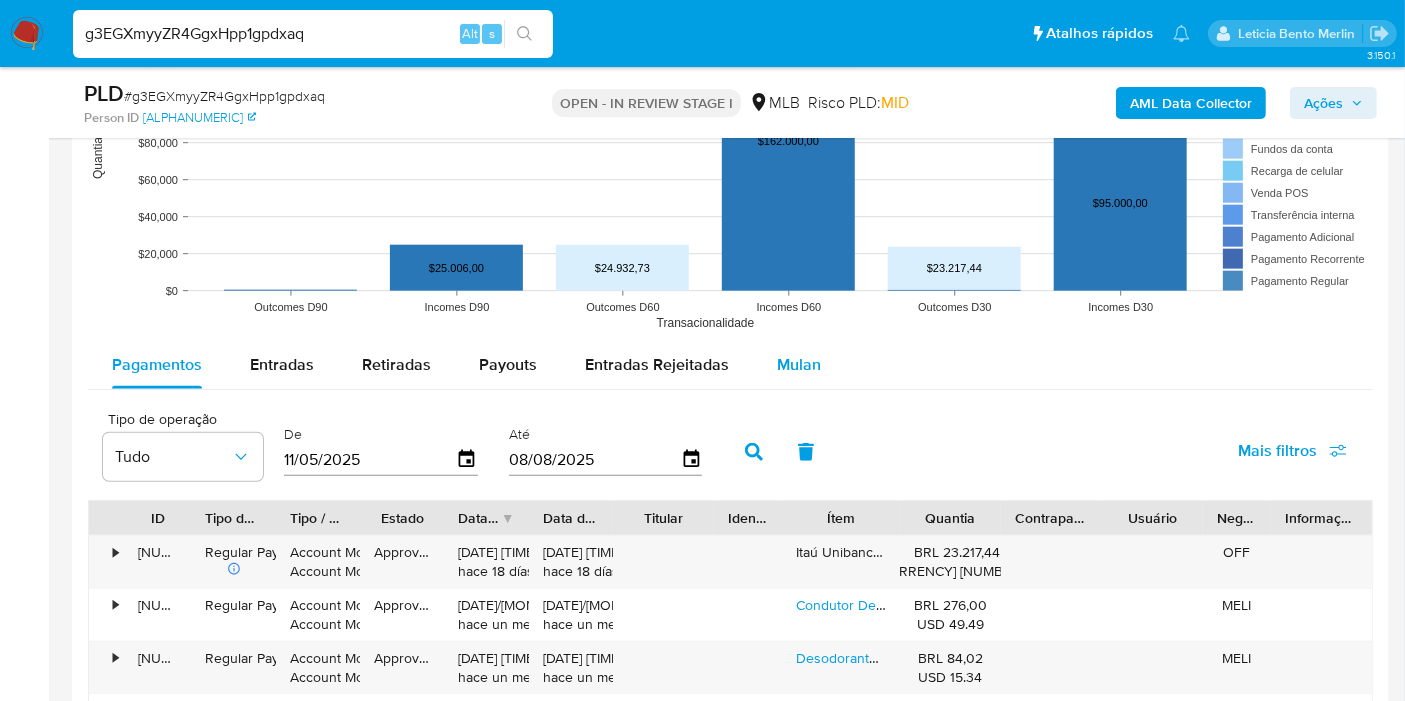 click on "Mulan" at bounding box center [799, 365] 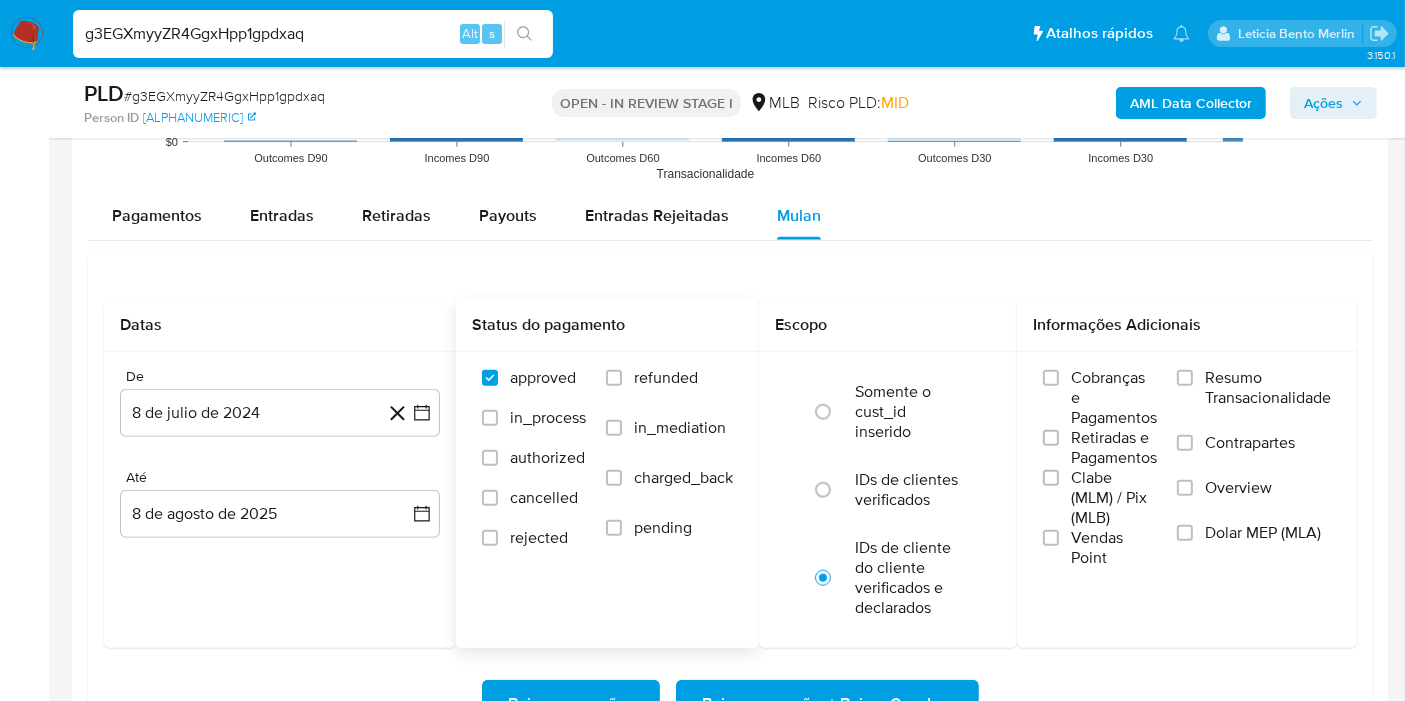 scroll, scrollTop: 2111, scrollLeft: 0, axis: vertical 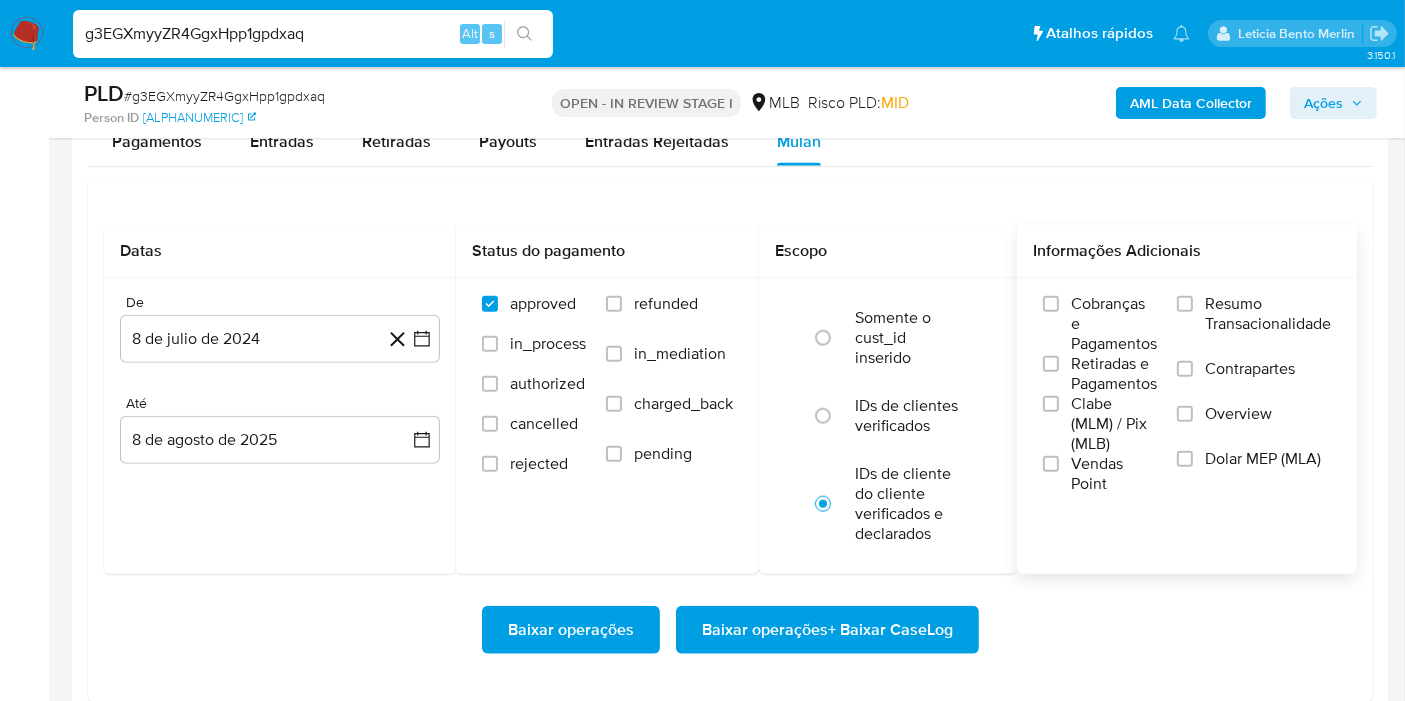 click on "Resumo Transacionalidade" at bounding box center [1268, 314] 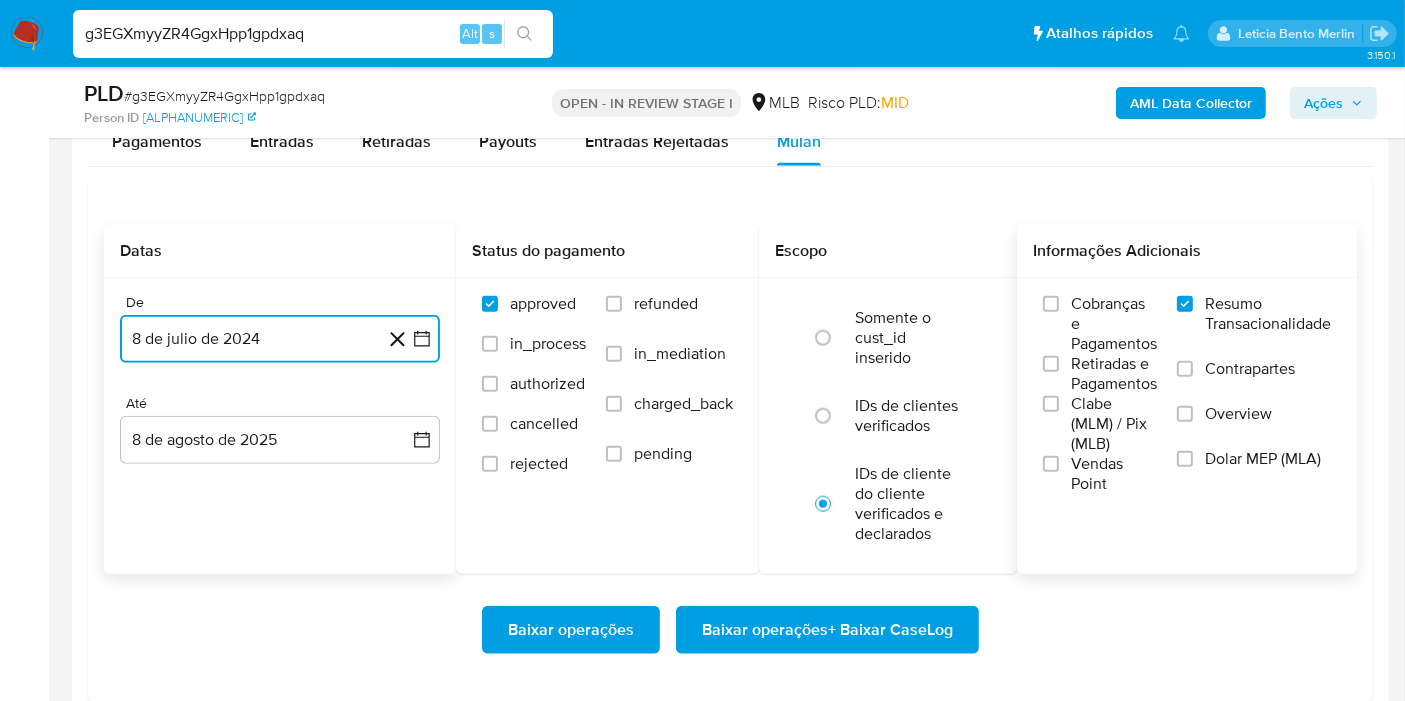 click on "8 de julio de 2024" at bounding box center (280, 339) 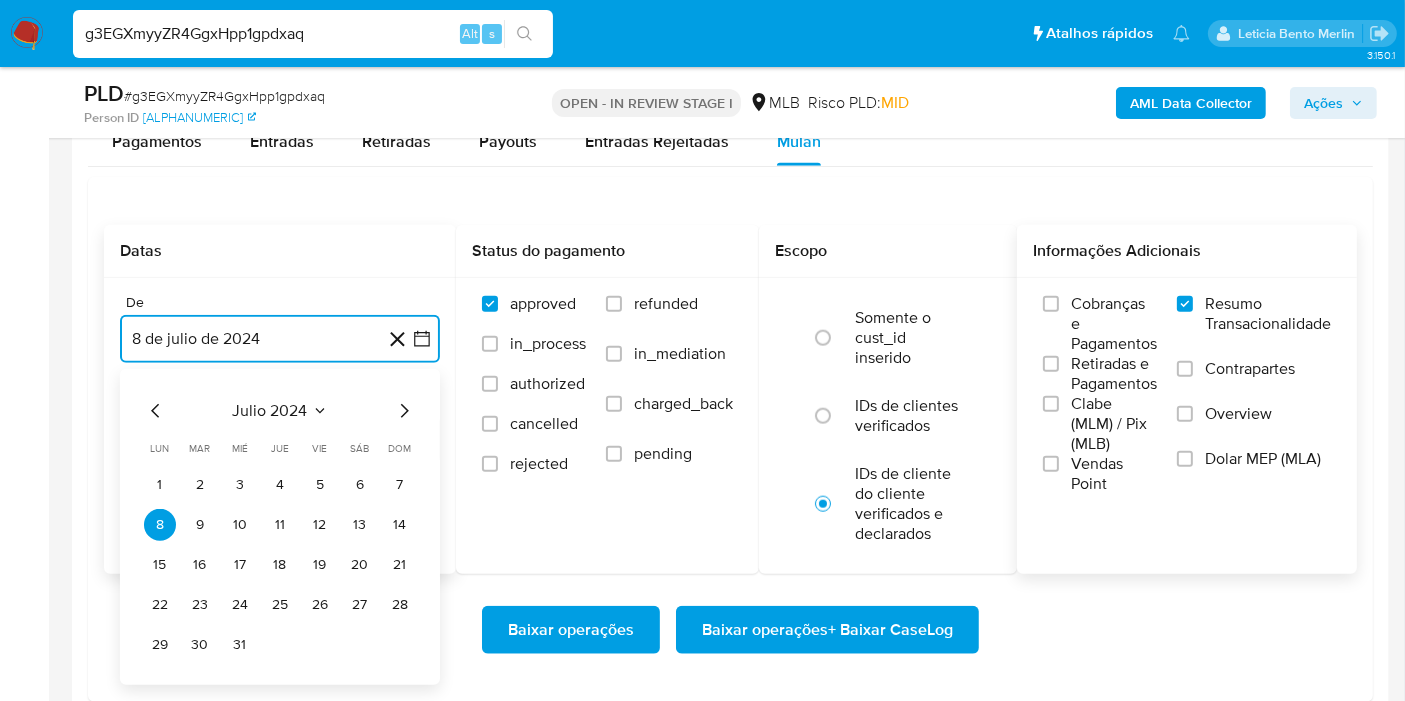 click 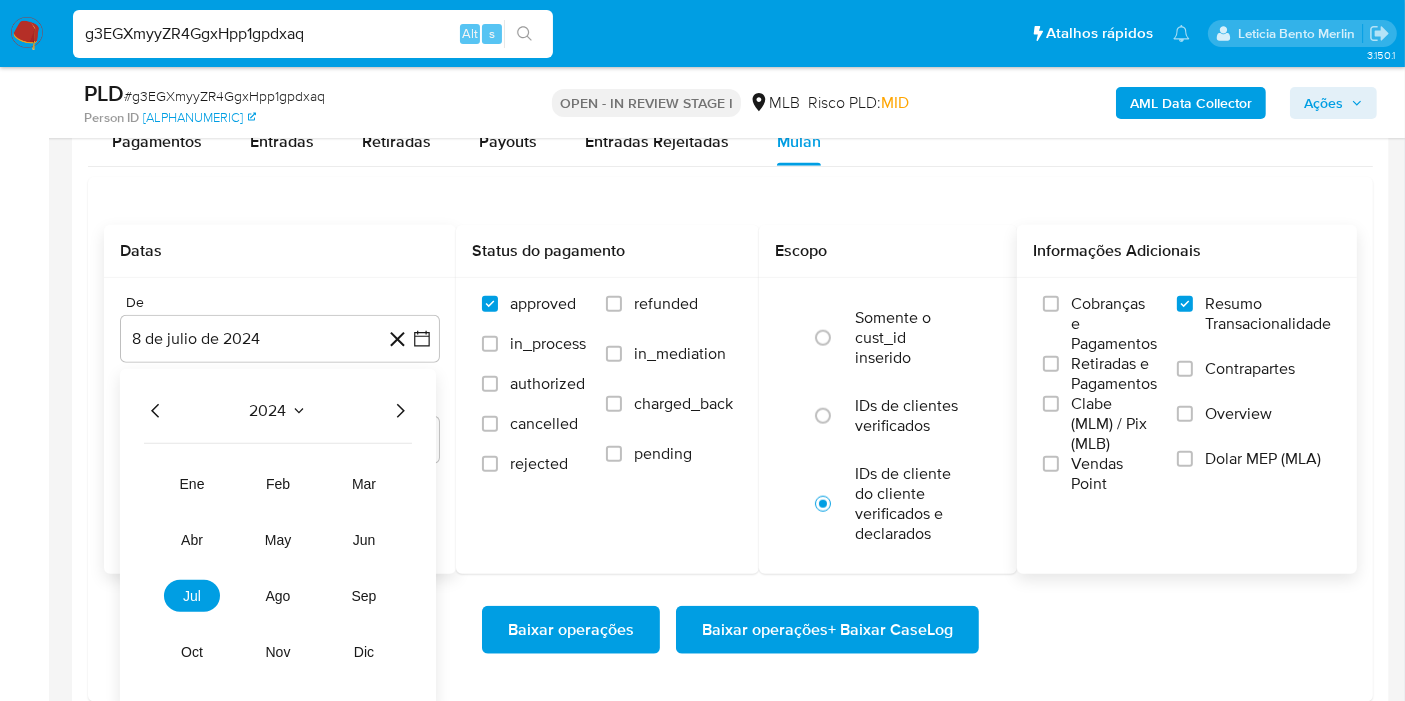 click 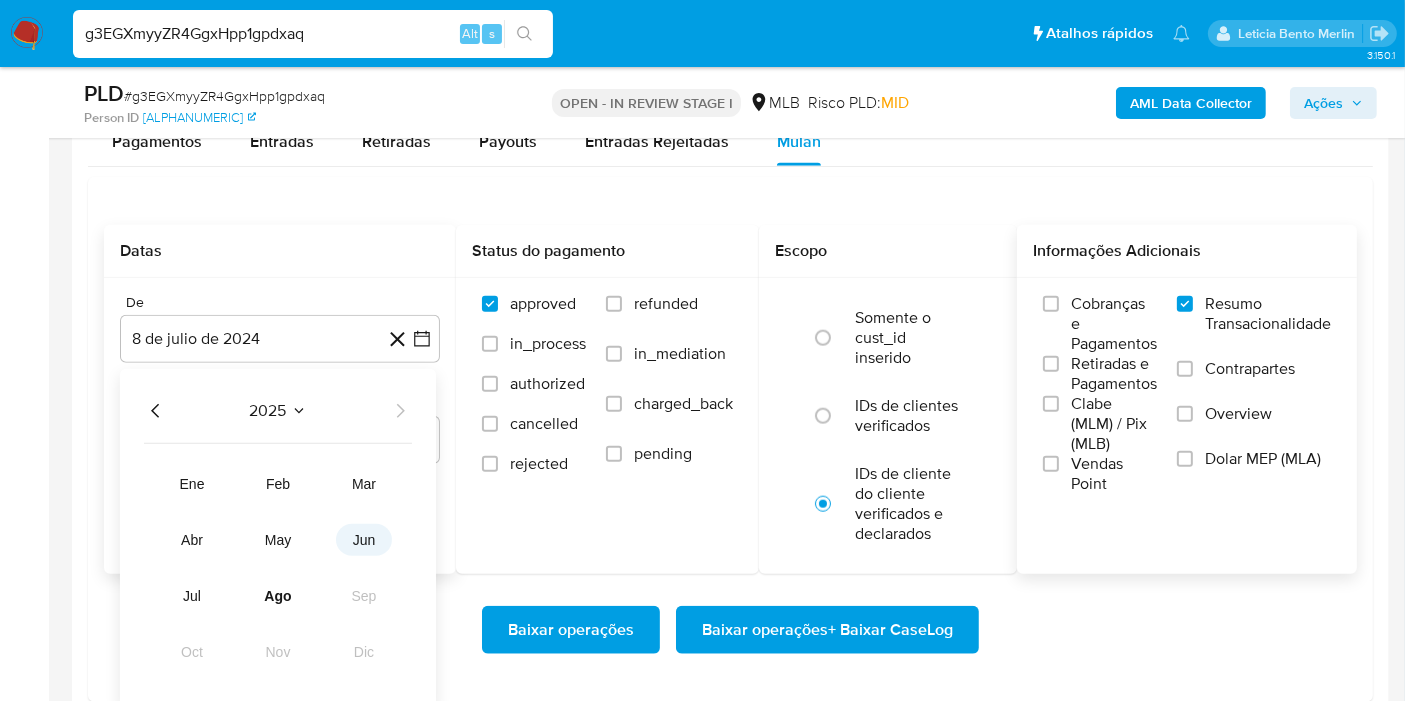 click on "jun" at bounding box center (364, 540) 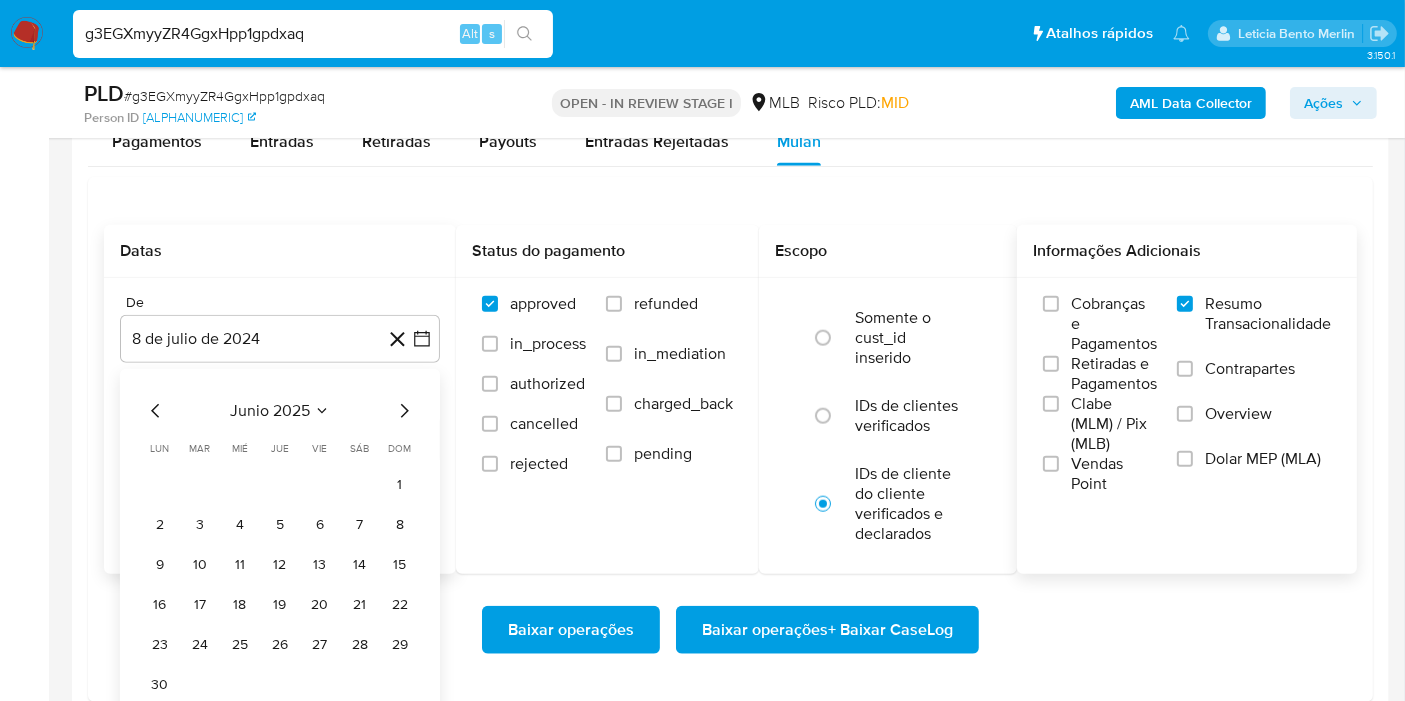 click on "1" at bounding box center (400, 485) 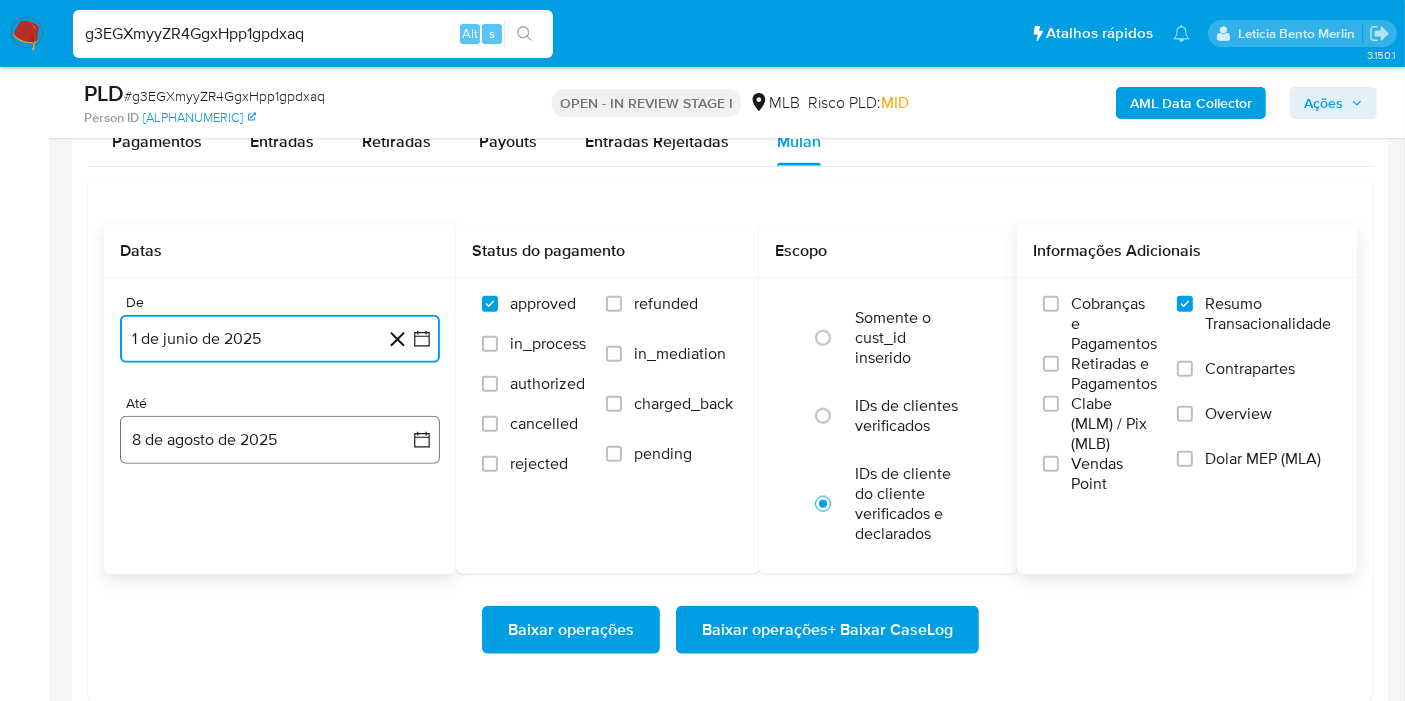 click on "8 de agosto de 2025" at bounding box center (280, 440) 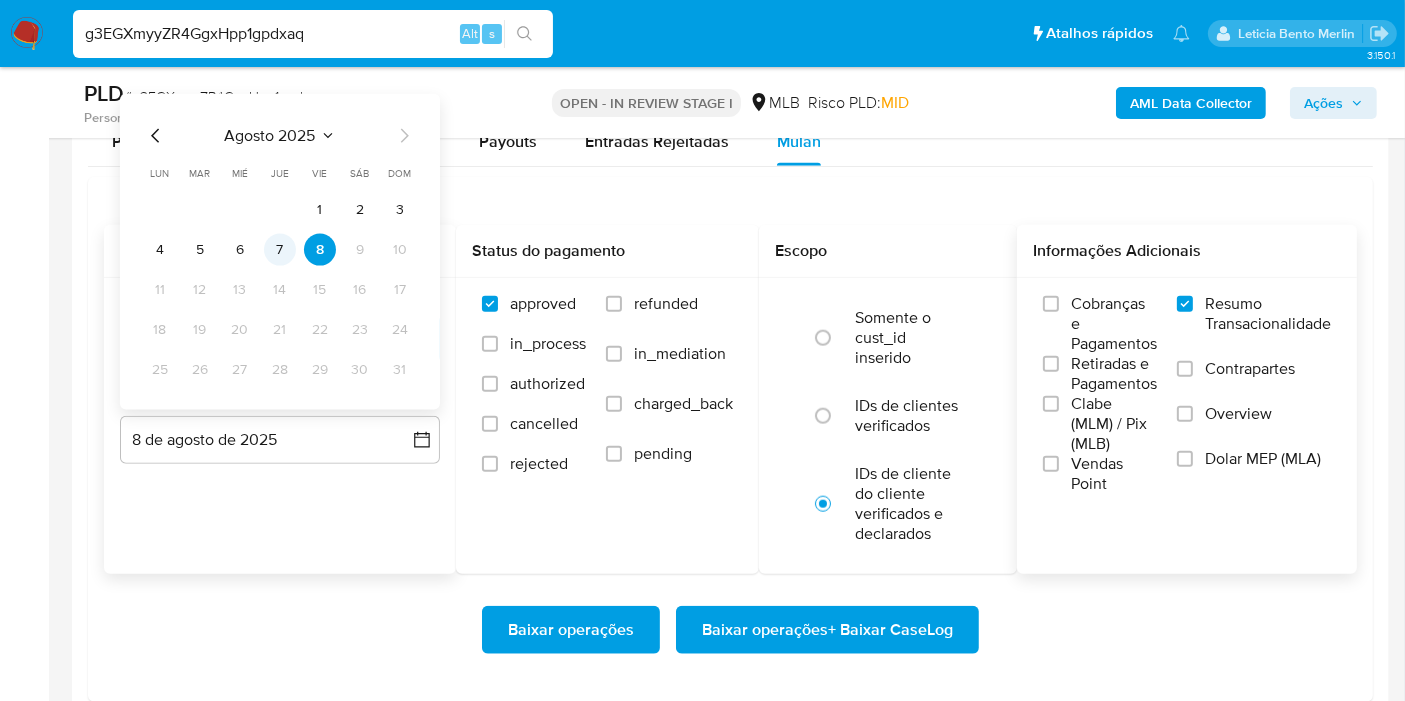 click on "7" at bounding box center [280, 250] 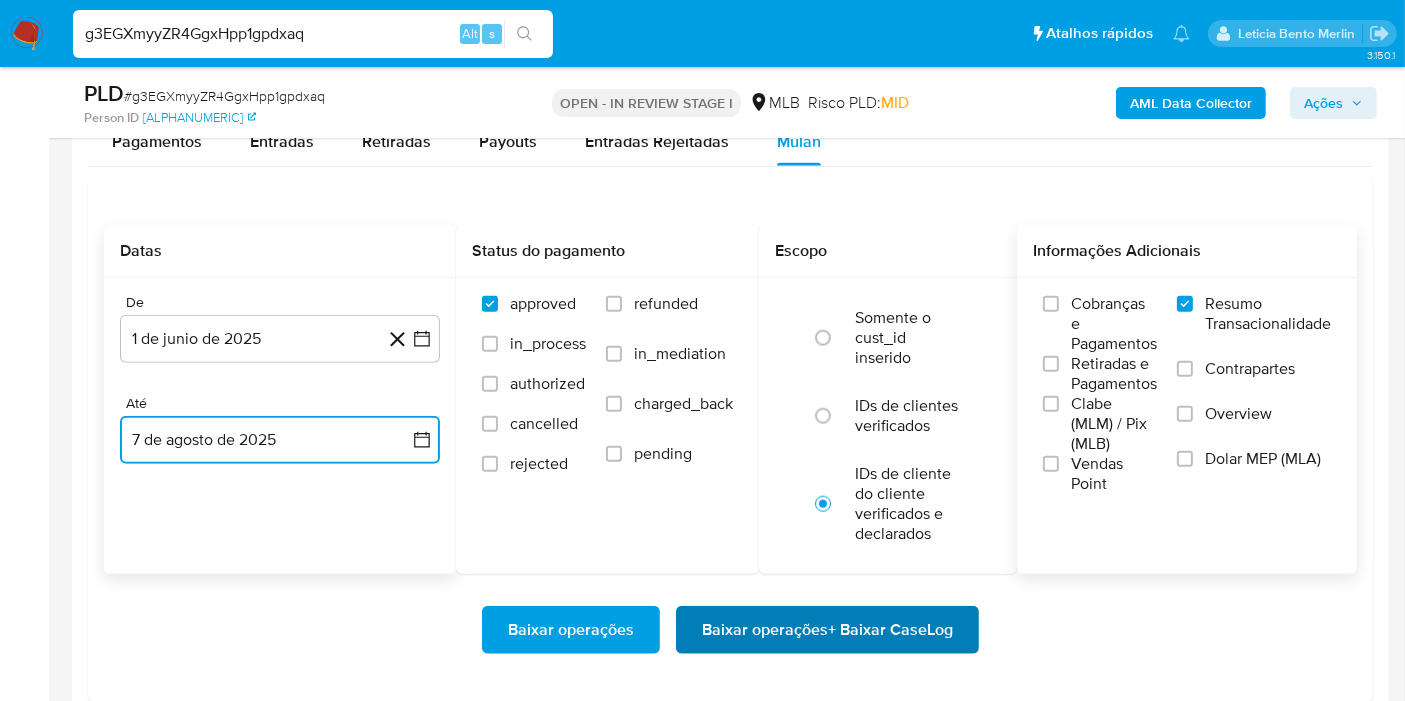 click on "Baixar operações  +   Baixar CaseLog" at bounding box center [827, 630] 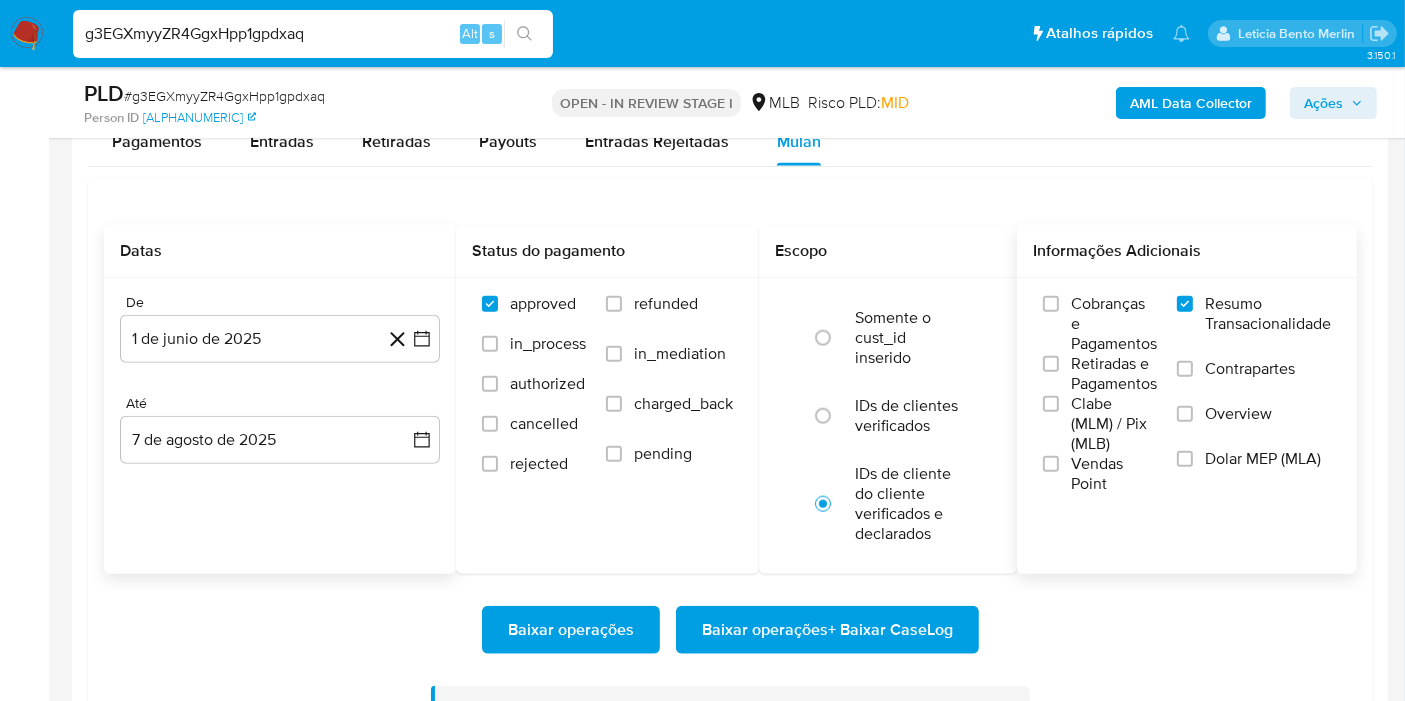 click at bounding box center (27, 34) 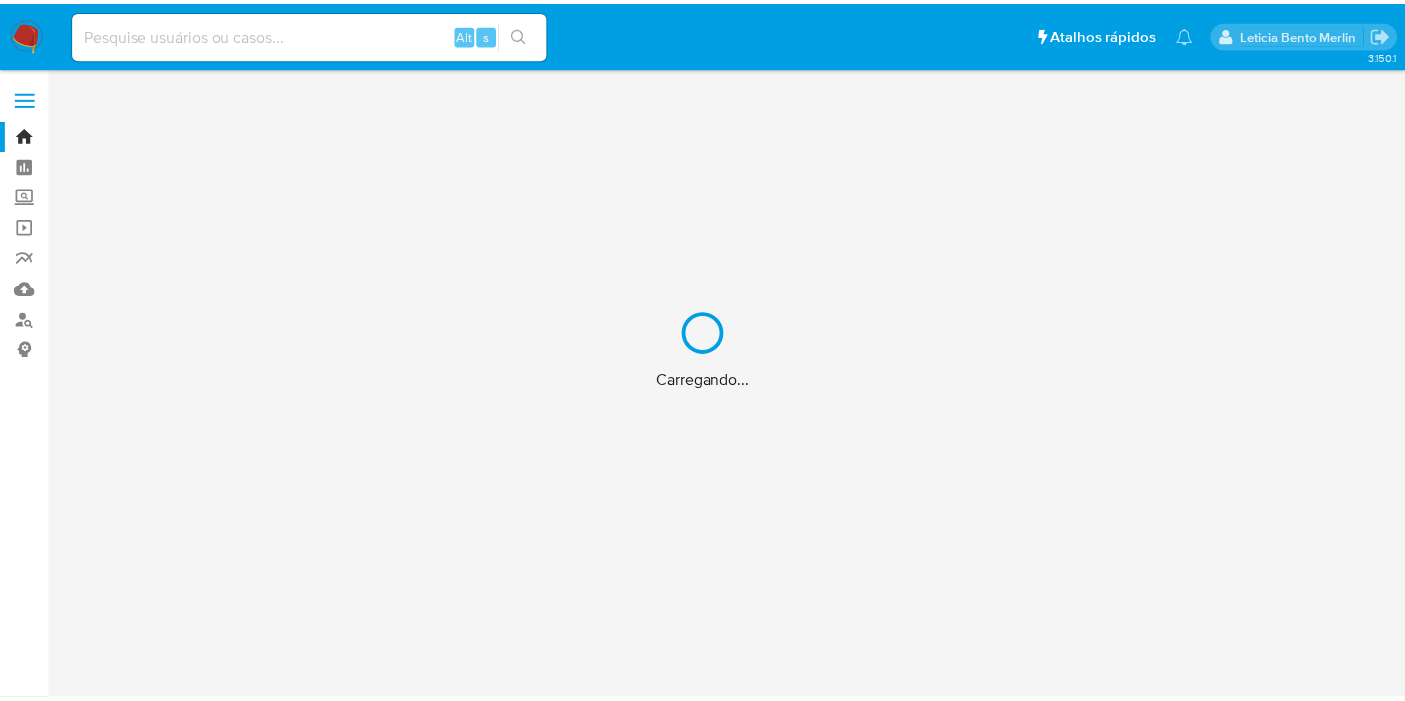scroll, scrollTop: 0, scrollLeft: 0, axis: both 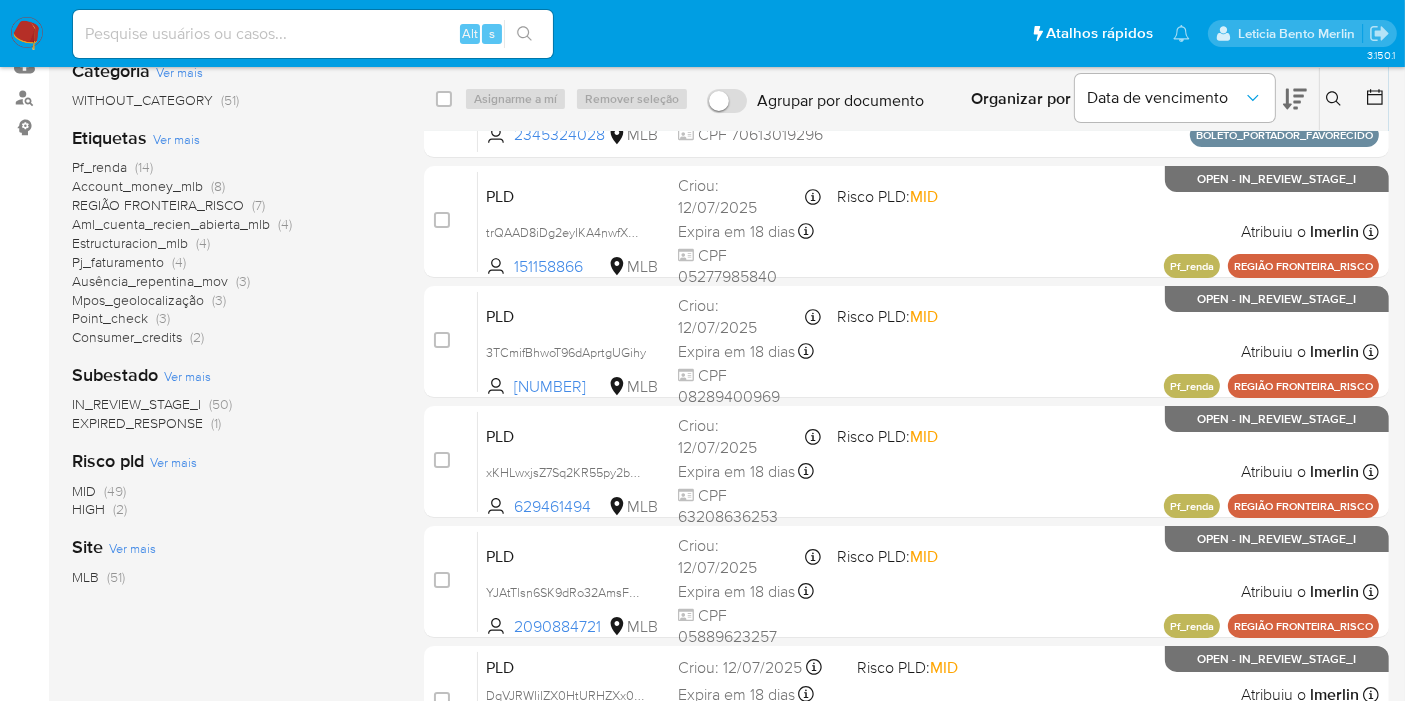 click on "Ver mais" at bounding box center (176, 139) 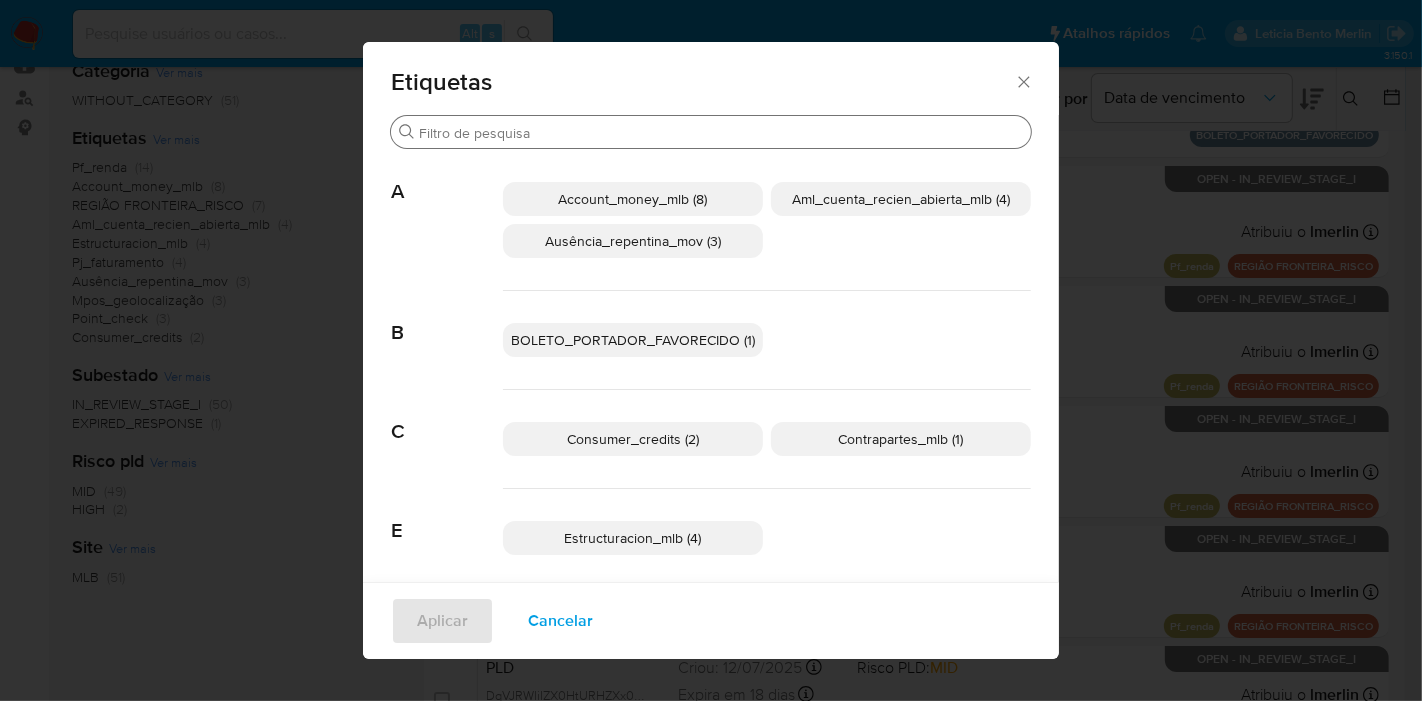 click on "Buscar" at bounding box center [721, 133] 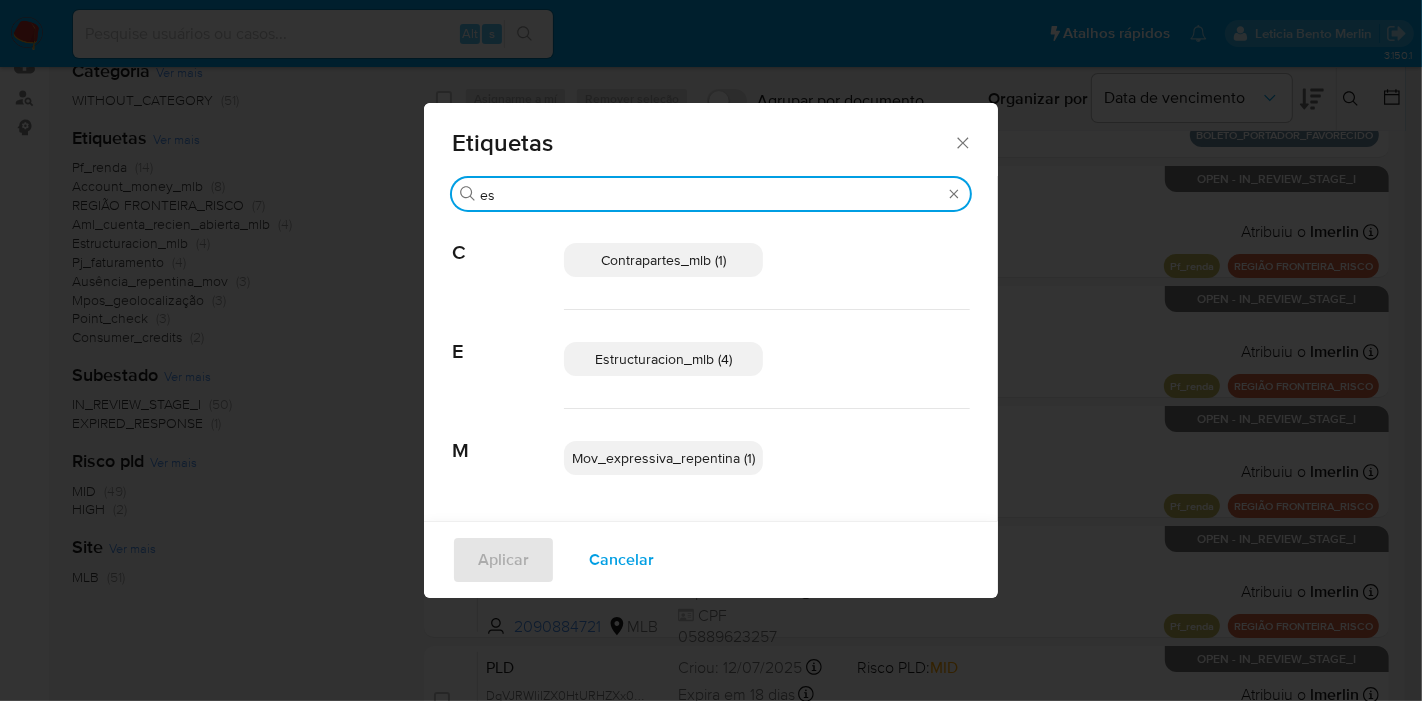 type on "e" 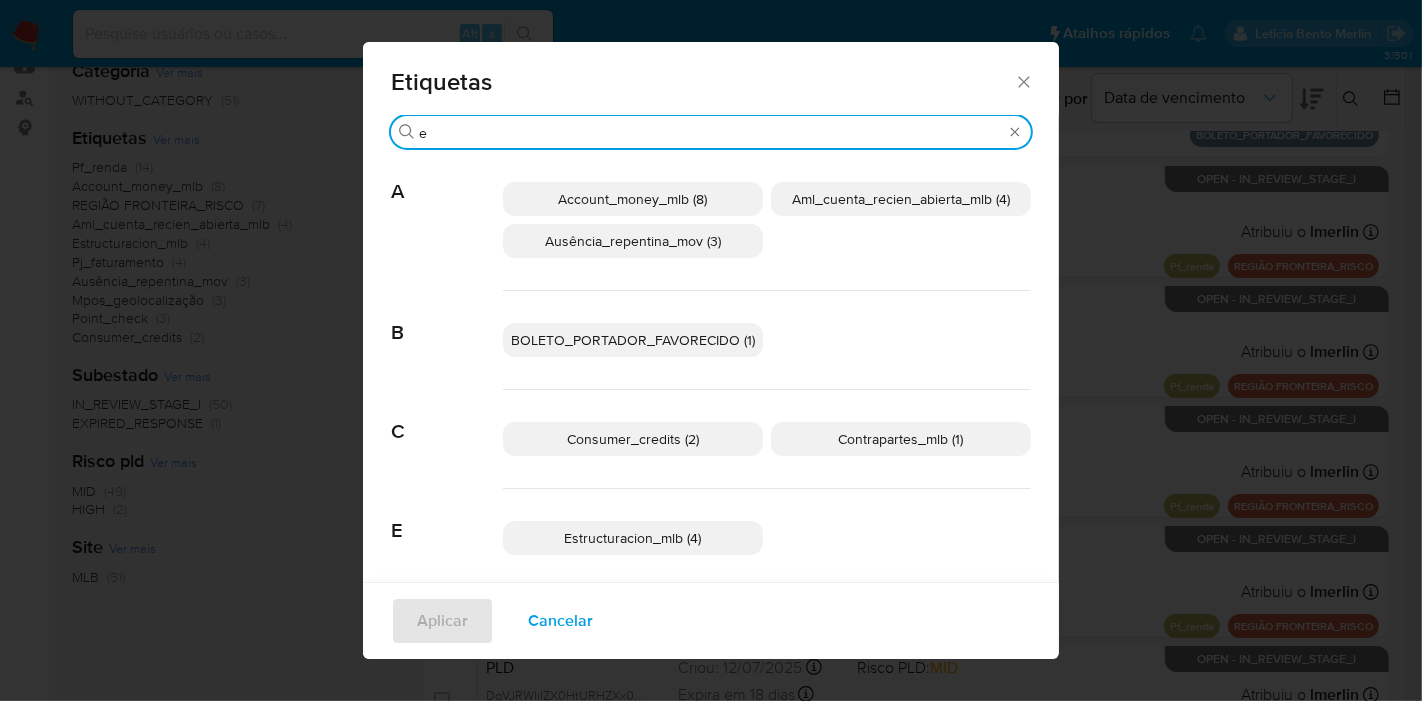 type 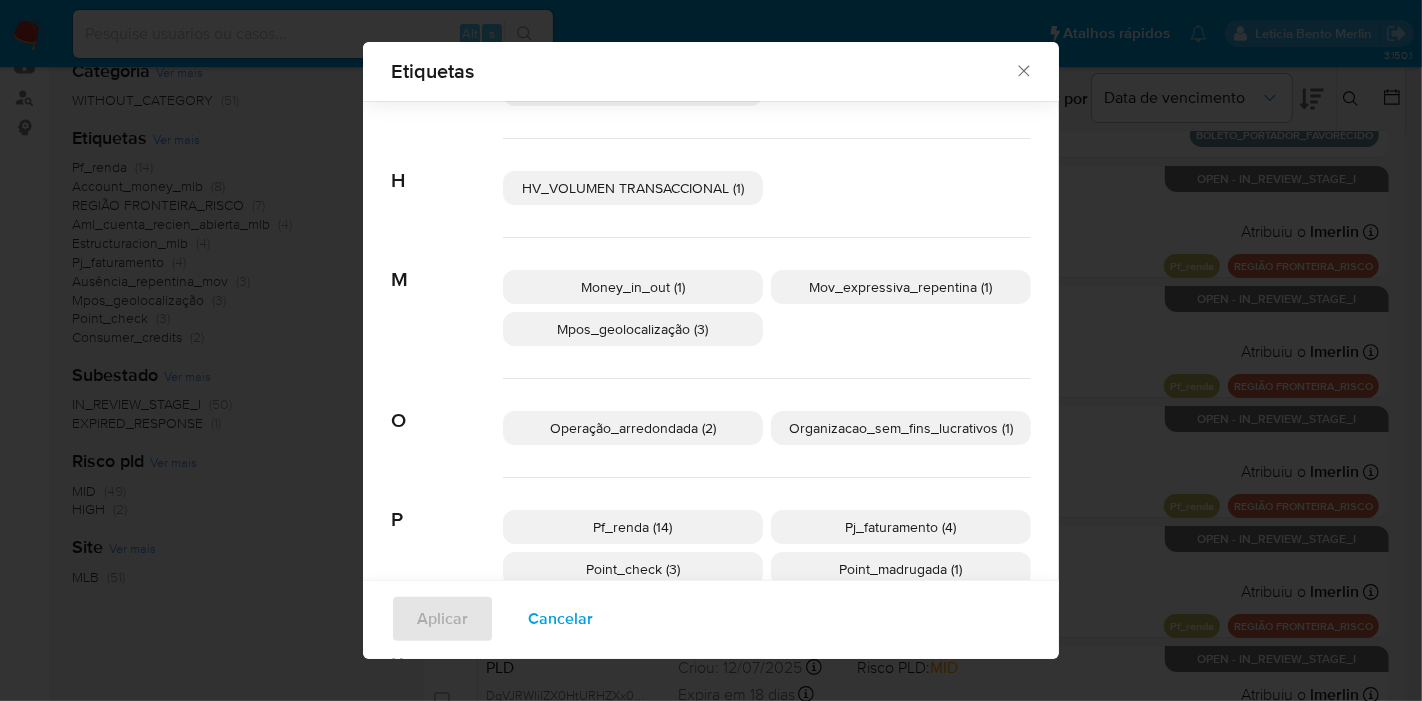 scroll, scrollTop: 375, scrollLeft: 0, axis: vertical 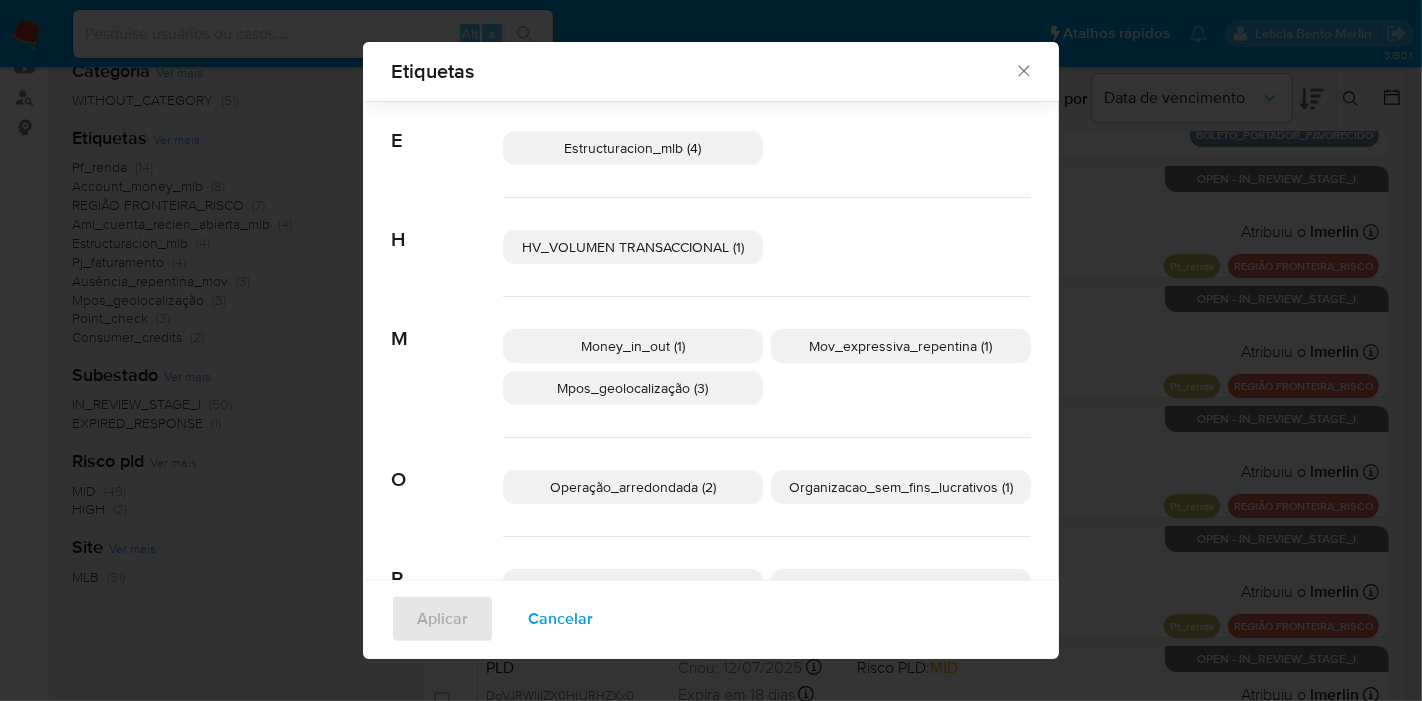 click on "Money_in_out (1)" at bounding box center [633, 346] 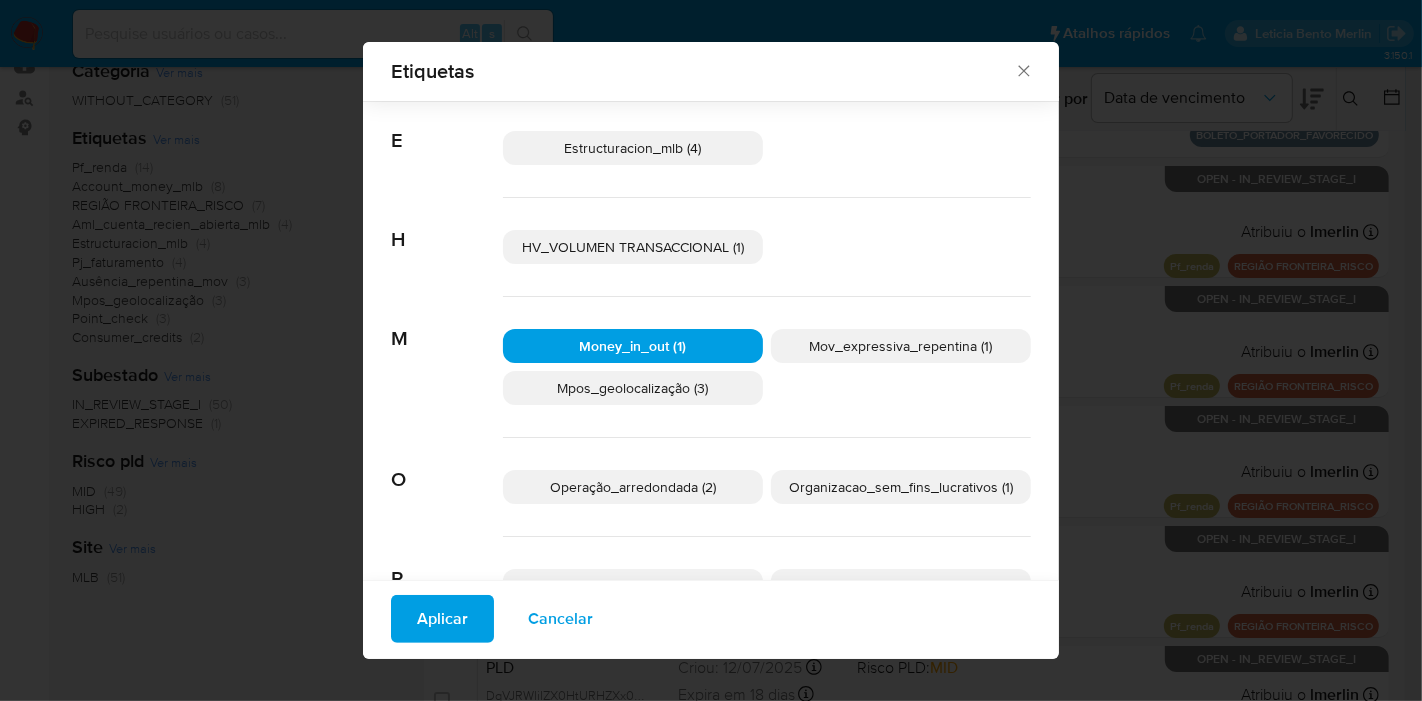 click on "Aplicar" at bounding box center (442, 619) 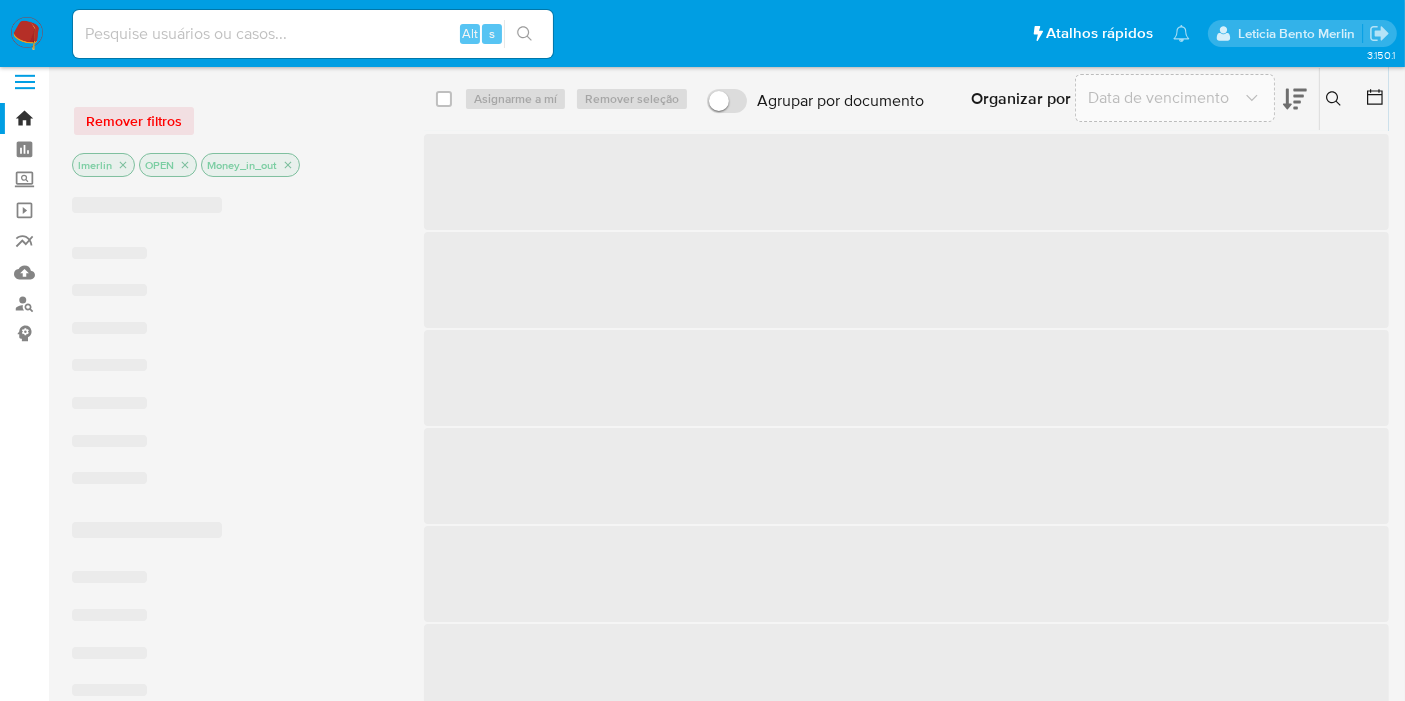 scroll, scrollTop: 0, scrollLeft: 0, axis: both 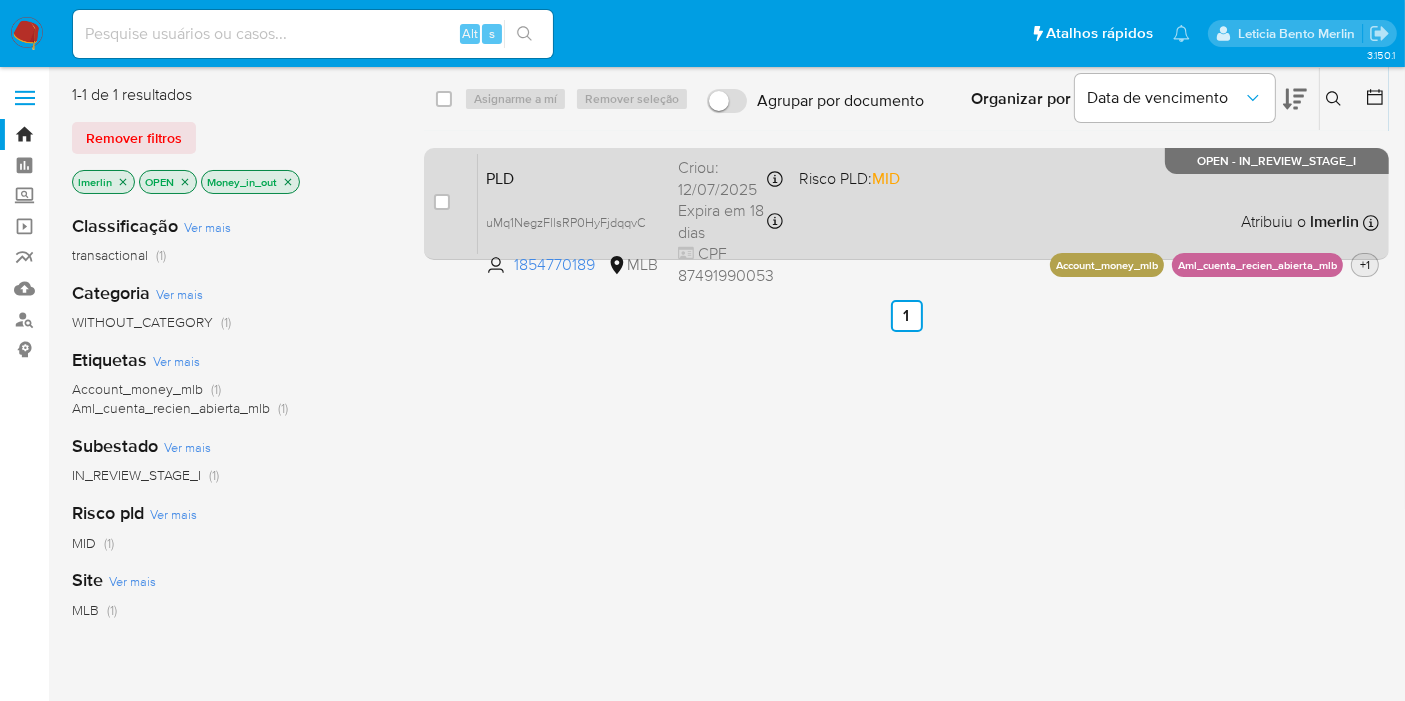 click on "+1" at bounding box center [1365, 264] 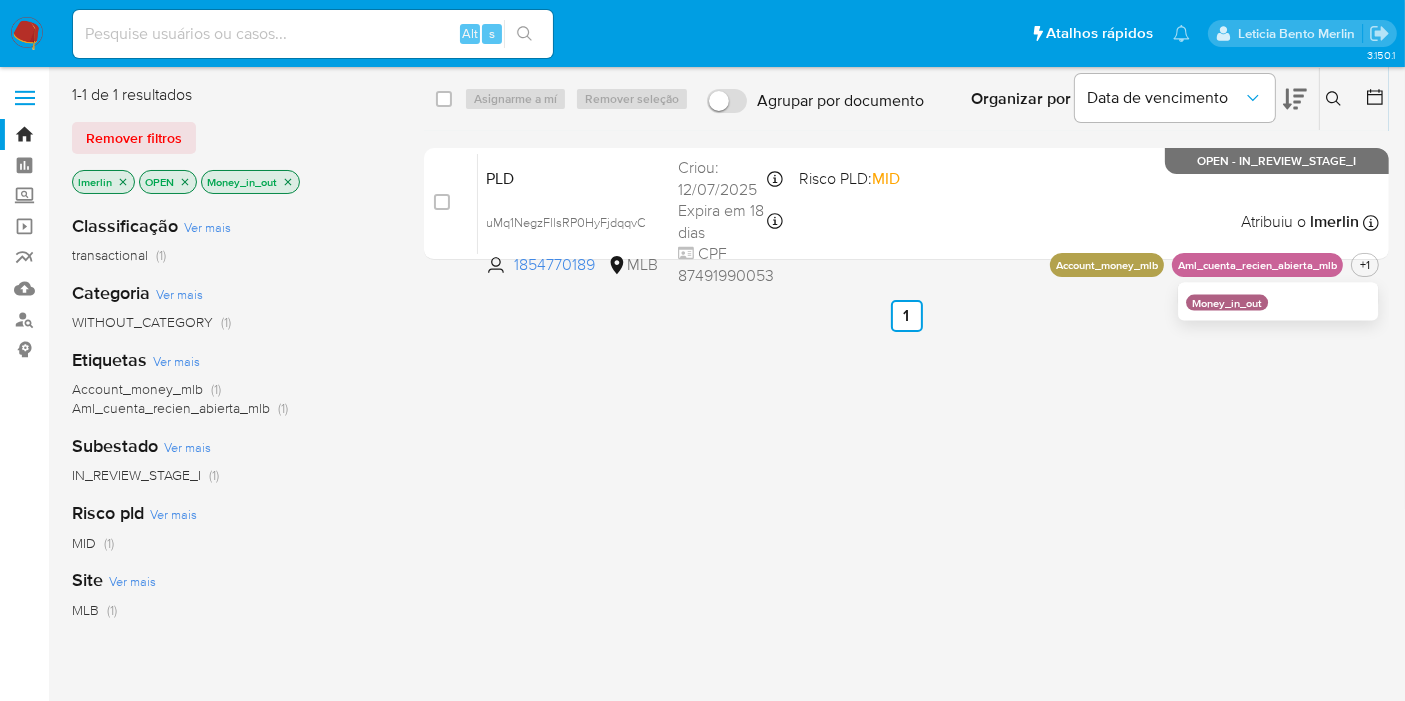 click on "select-all-cases-checkbox Asignarme a mí Remover seleção Agrupar por documento Organizar por Data de vencimento   Os resultados não podem ser classificados enquanto agrupados. Insira a ID do usuário ou caso Procurar Remover filtros case-item-checkbox   Incapaz de atribuir o caso PLD uMq1NegzFllsRP0HyFjdqqvC 1854770189 MLB Risco PLD:  MID Criou: 12/07/2025   Criou: 12/07/2025 00:53:44 Expira em 18 dias   Expira em 26/08/2025 00:53:45 CPF   87491990053 Atribuiu o   lmerlin   Asignado el: 24/07/2025 16:23:41 Account_money_mlb Aml_cuenta_recien_abierta_mlb +1 Money_in_out OPEN - IN_REVIEW_STAGE_I  Anterior 1 Siguiente" at bounding box center (906, 529) 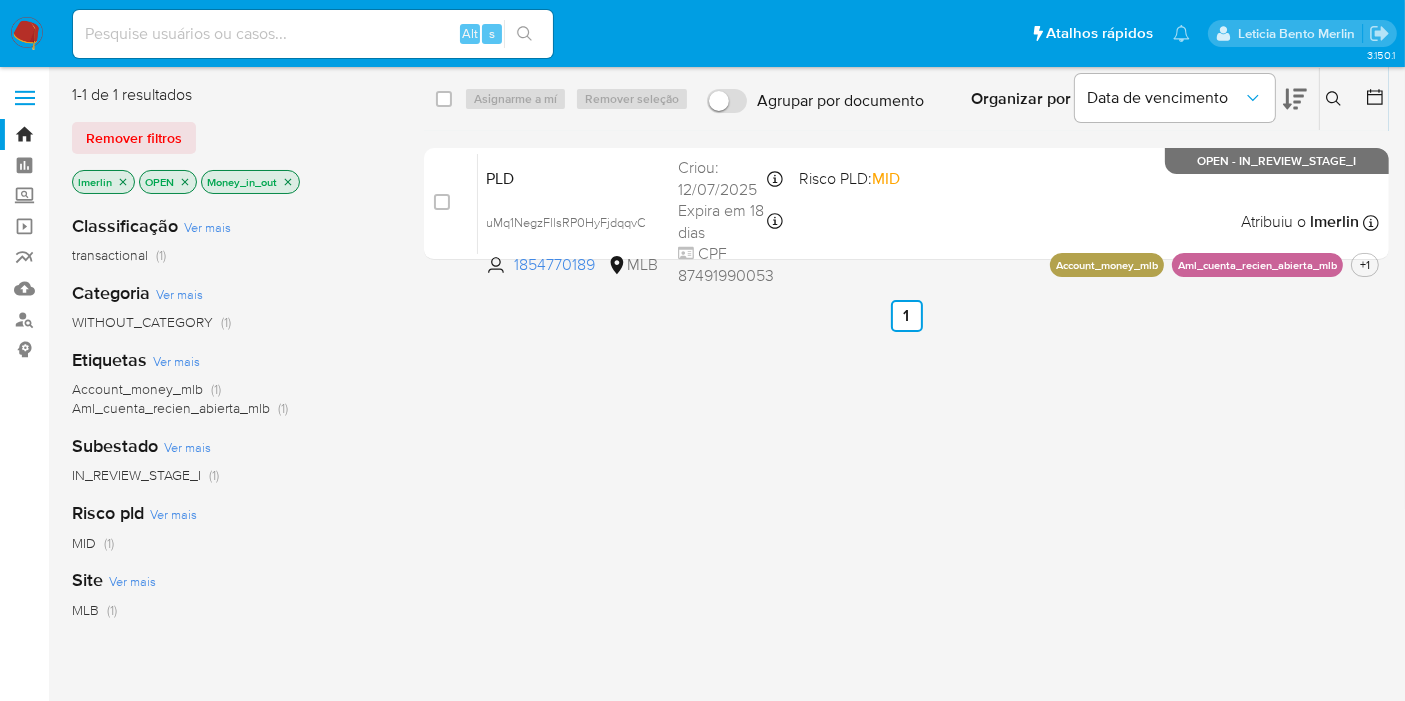 click 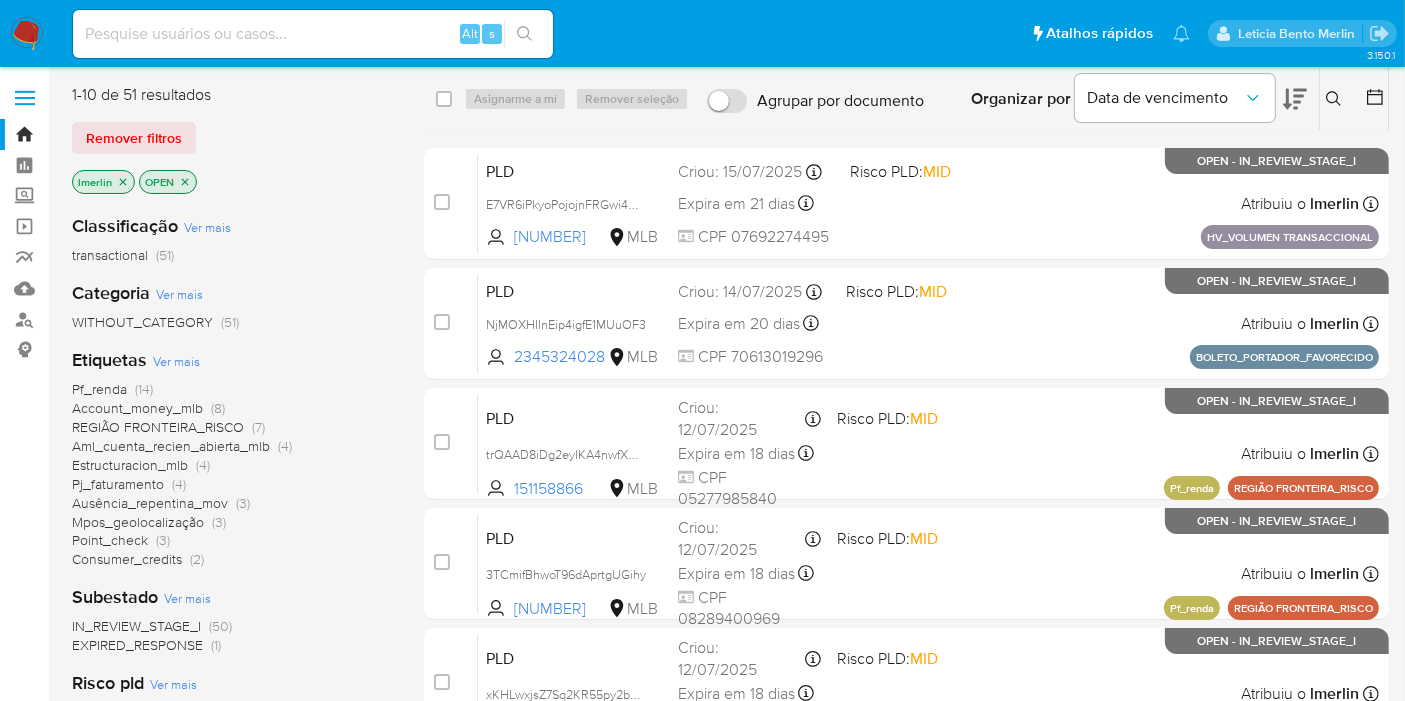click on "(4)" at bounding box center (203, 465) 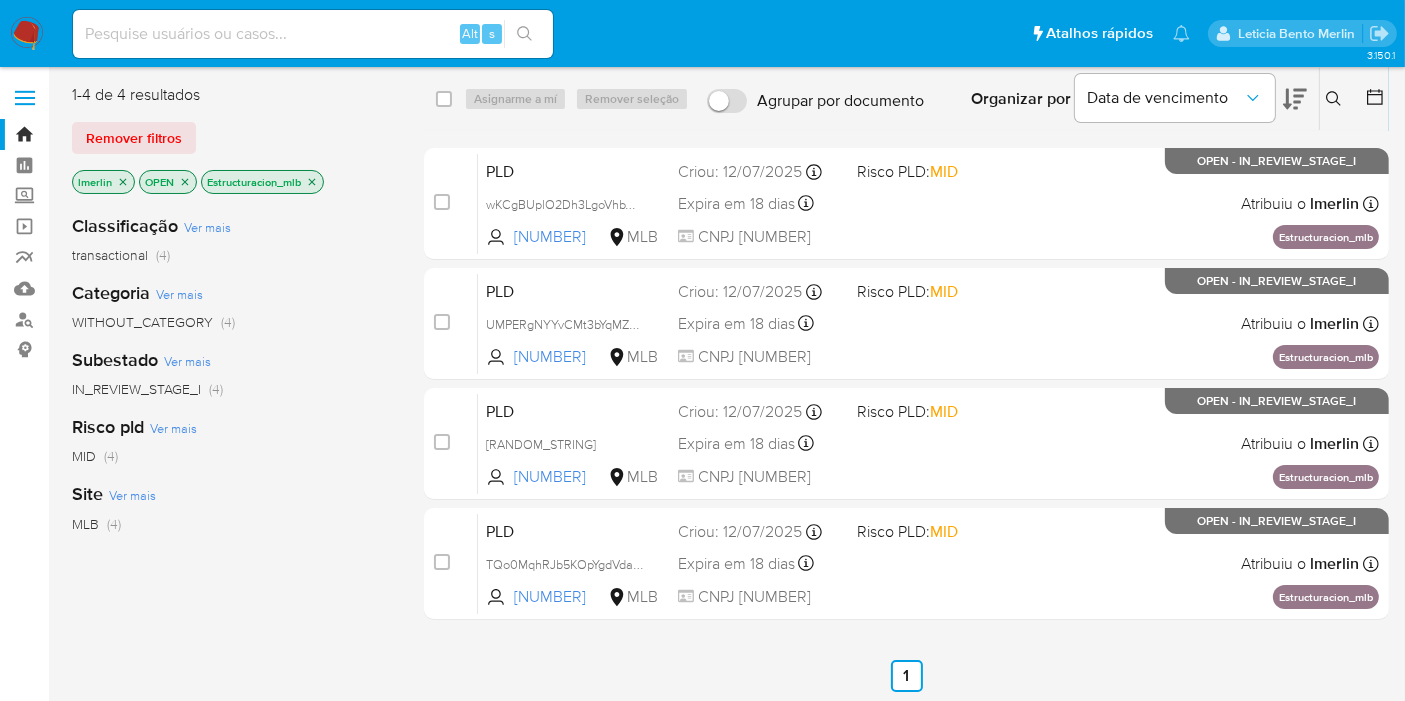 click 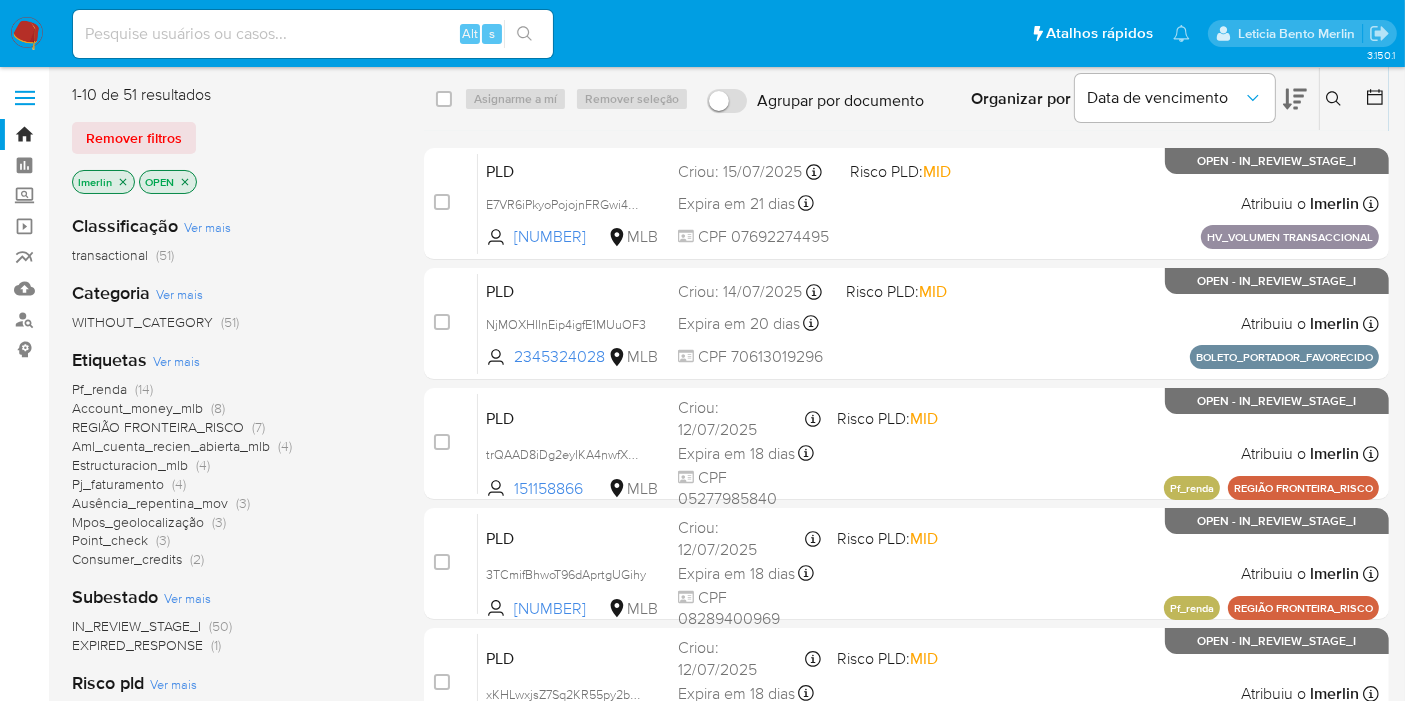 click on "Account_money_mlb" at bounding box center (137, 408) 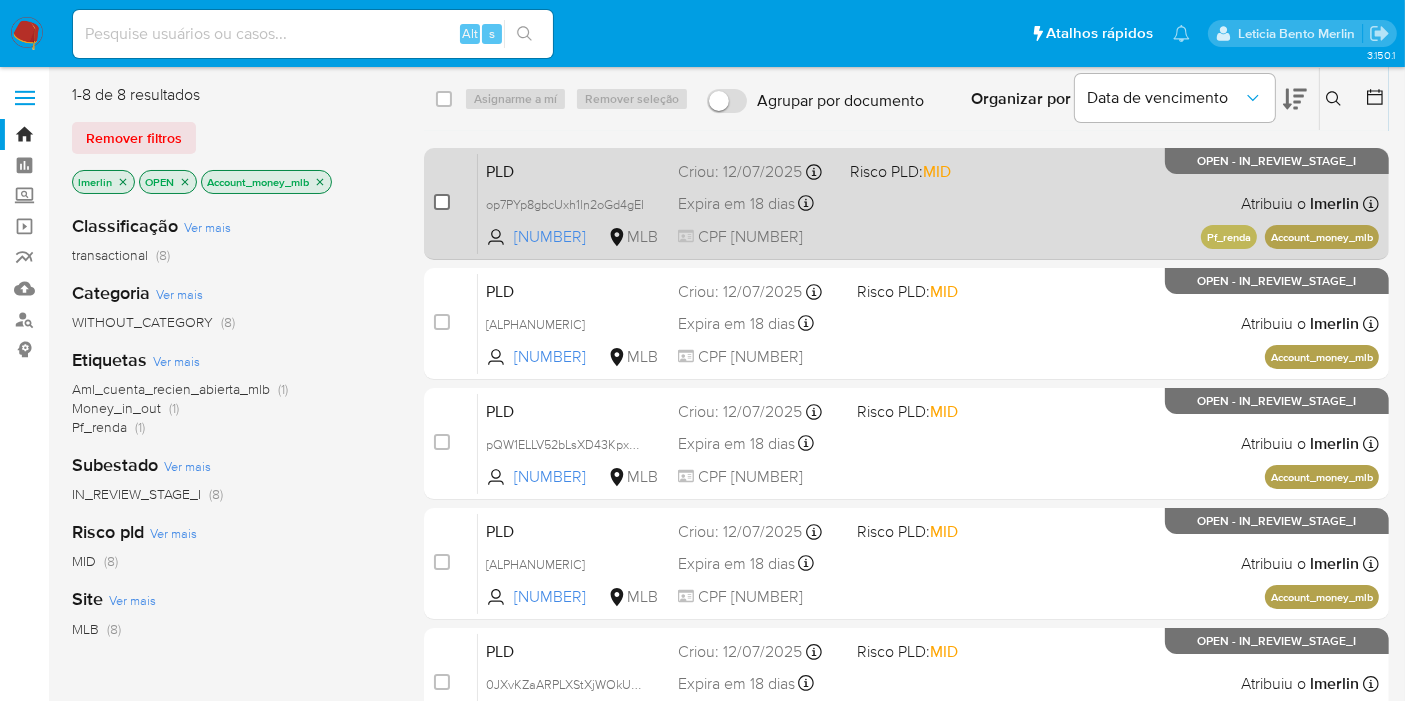 click at bounding box center (442, 202) 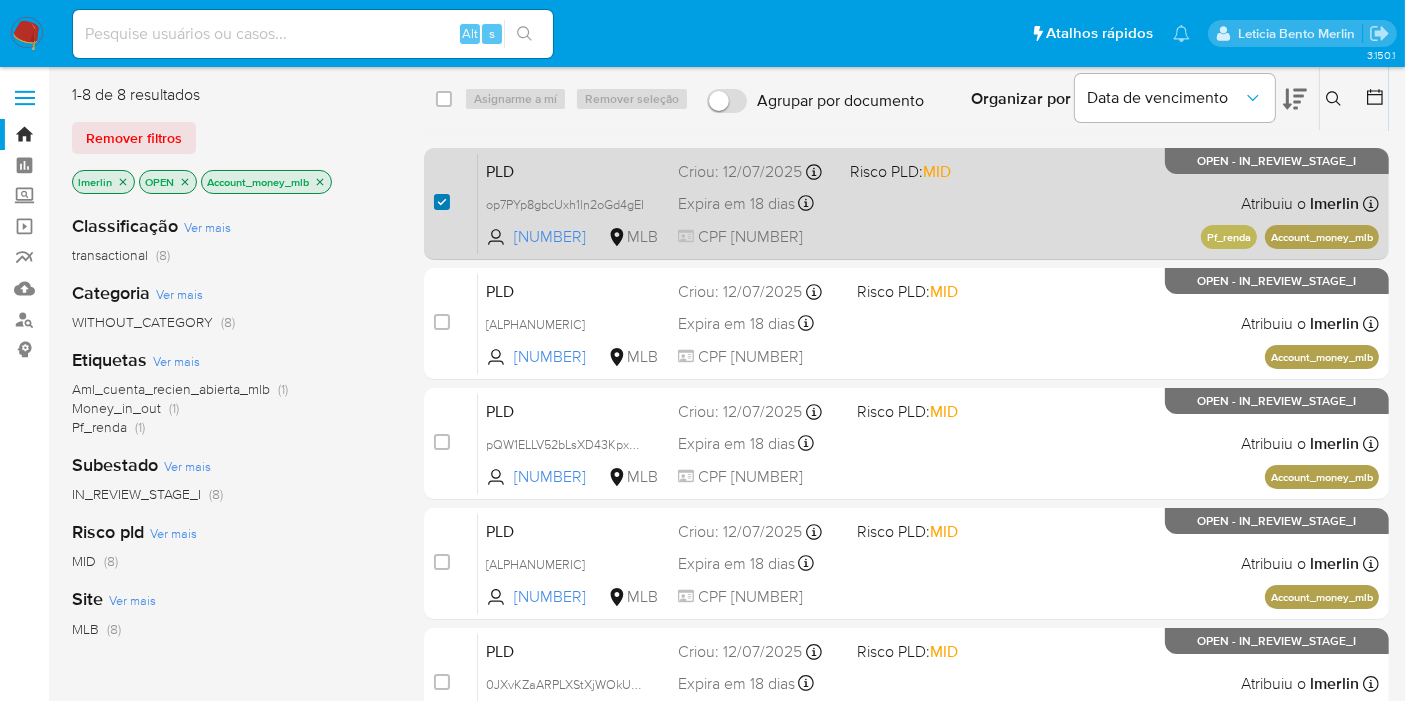 checkbox on "true" 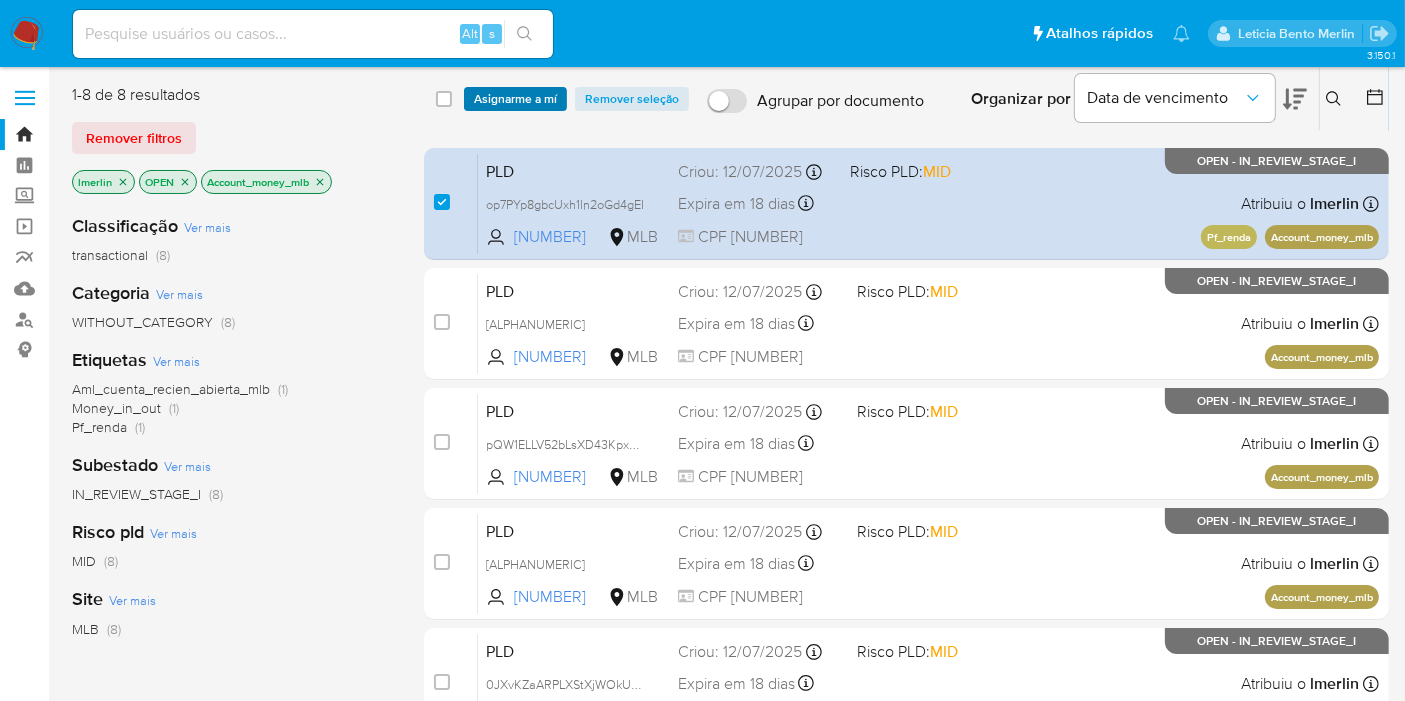 click on "Asignarme a mí" at bounding box center [515, 99] 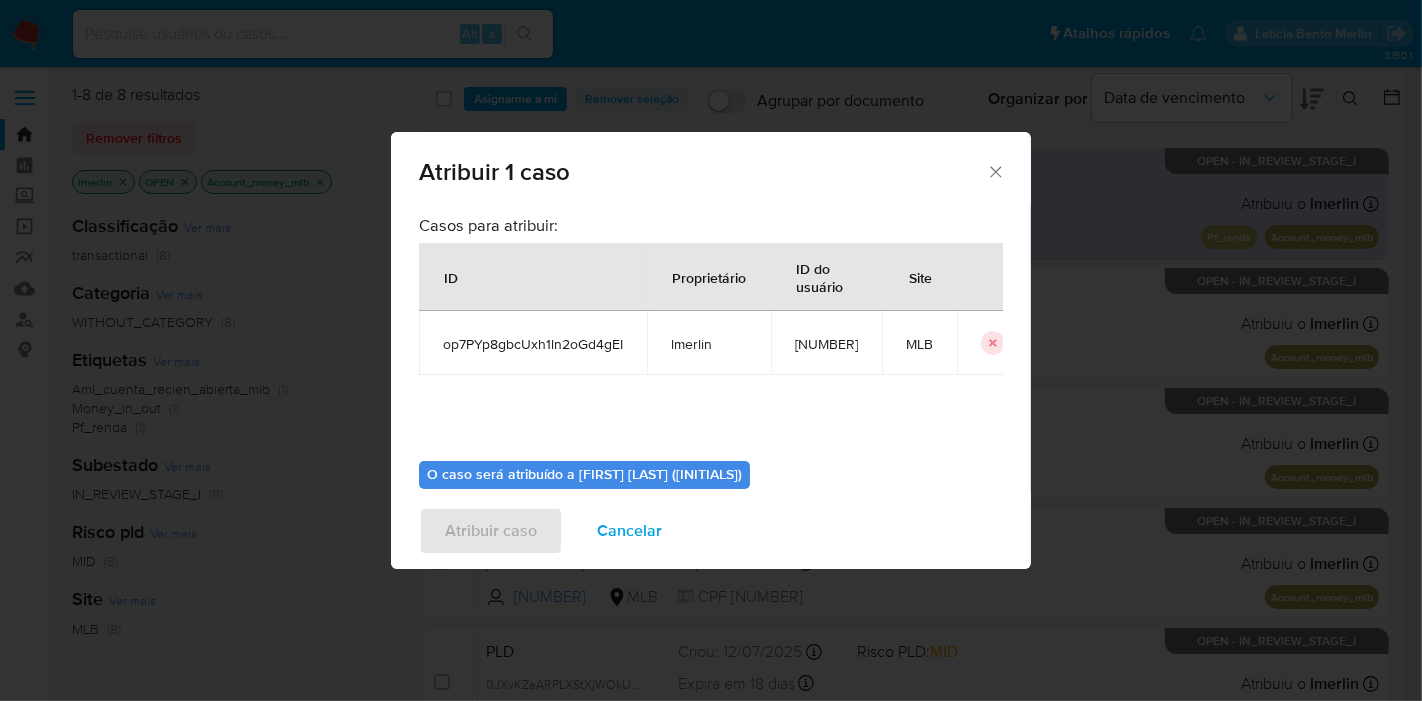click on "op7PYp8gbcUxh1ln2oGd4gEI" at bounding box center (533, 344) 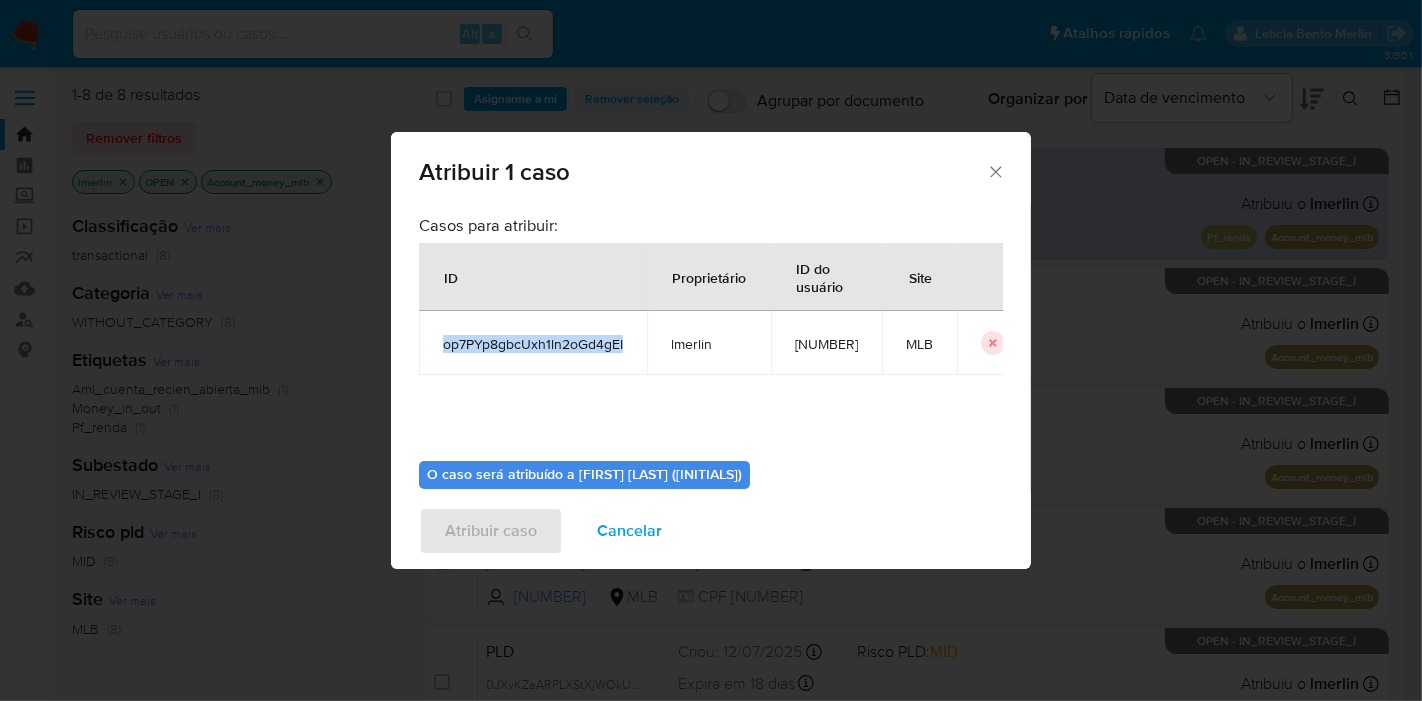 click on "op7PYp8gbcUxh1ln2oGd4gEI" at bounding box center (533, 344) 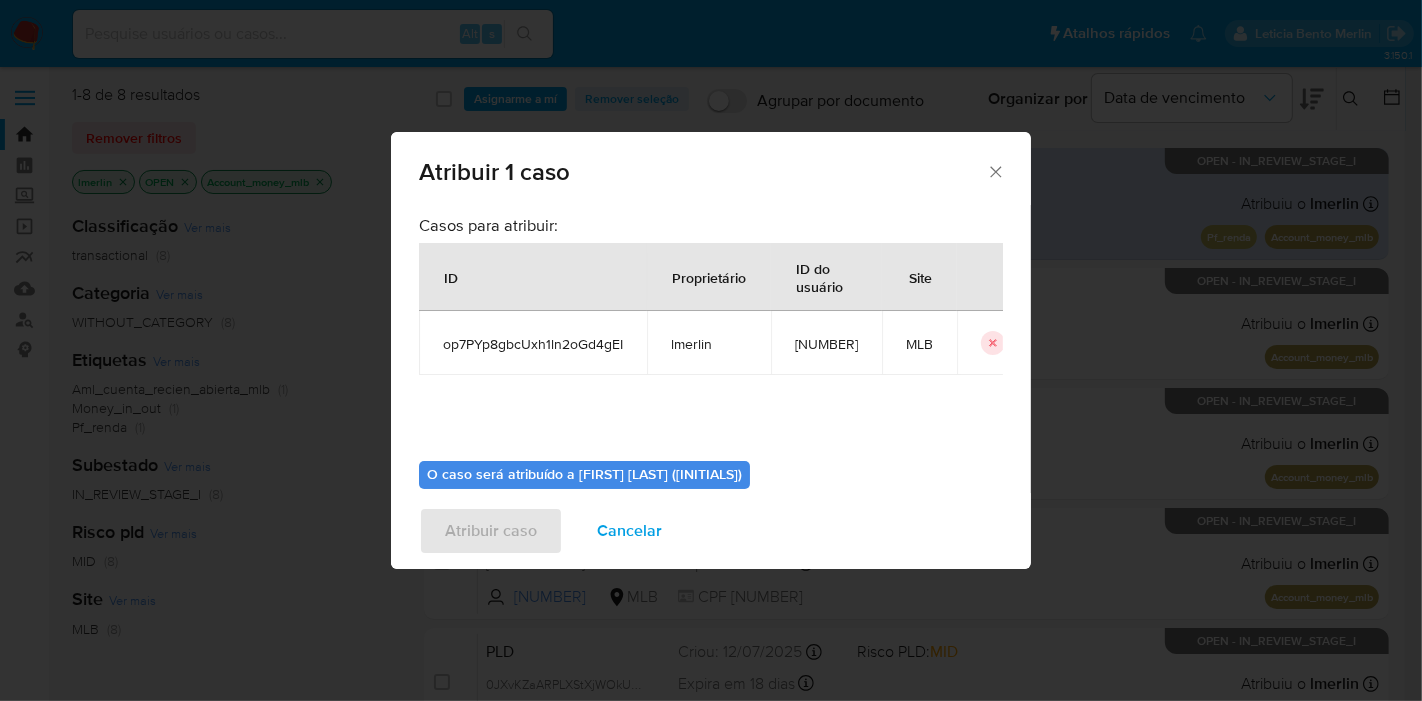 click on "793947155" at bounding box center [826, 343] 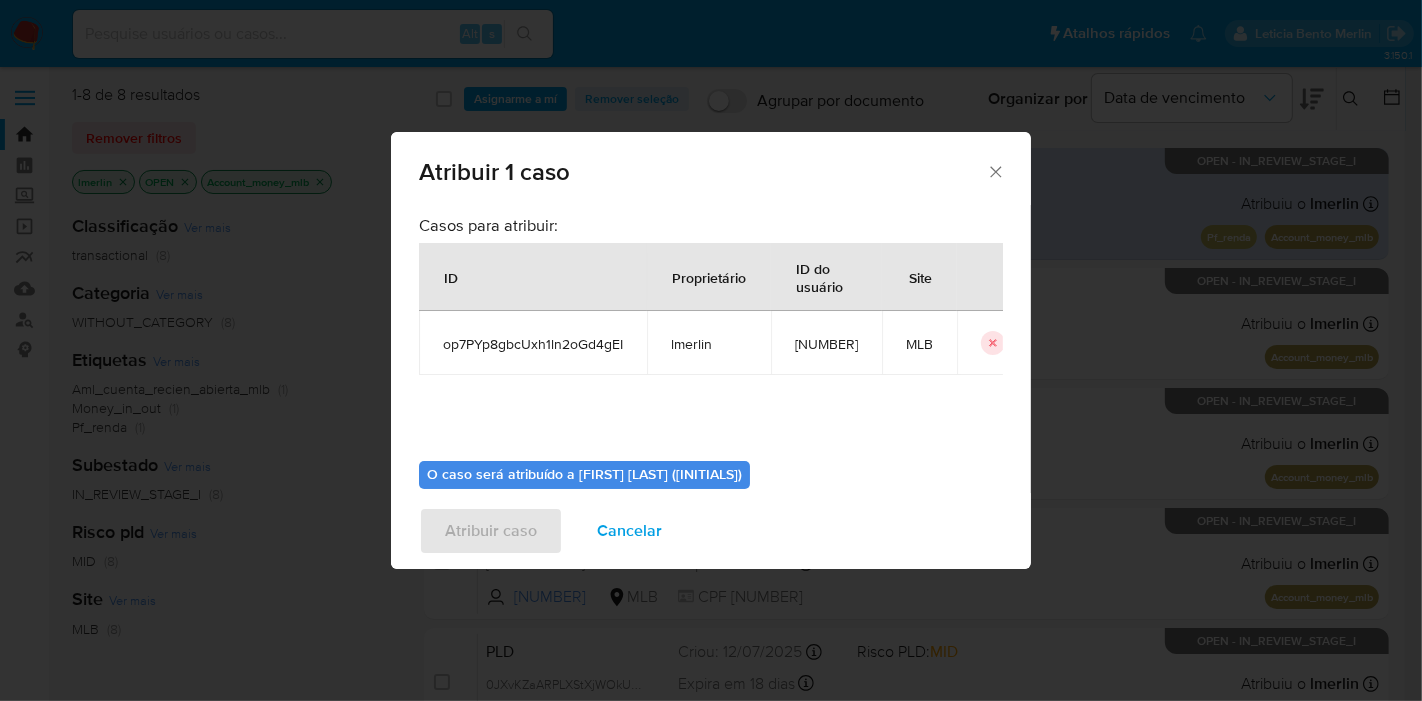 click on "Cancelar" at bounding box center (629, 531) 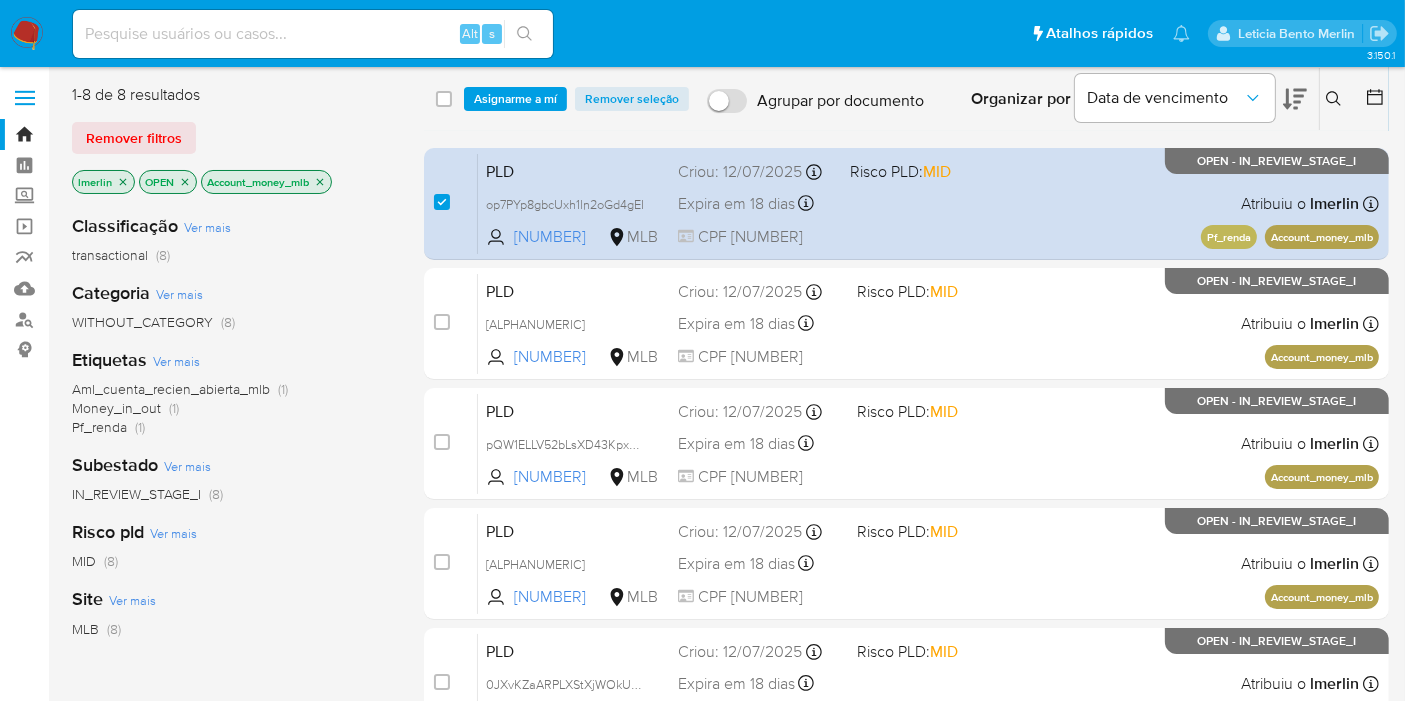 click at bounding box center [313, 34] 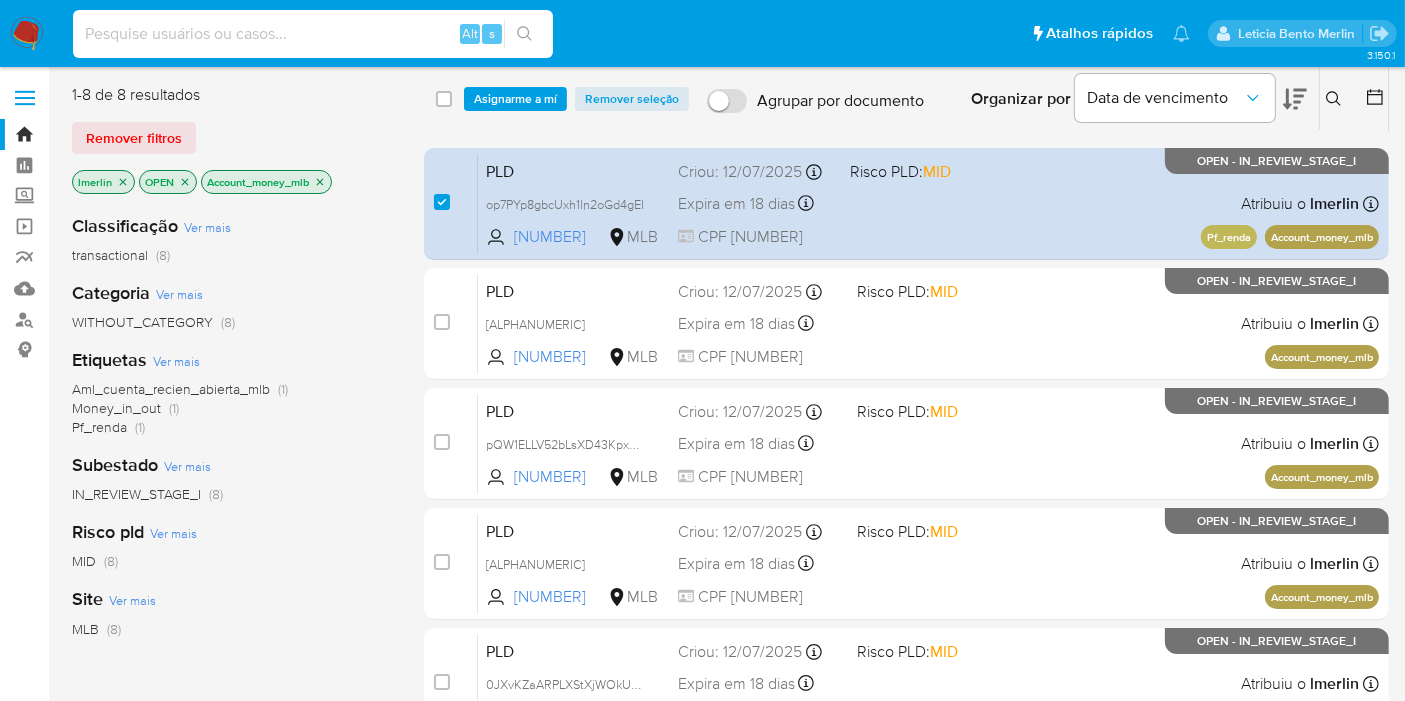 paste on "op7PYp8gbcUxh1ln2oGd4gEI" 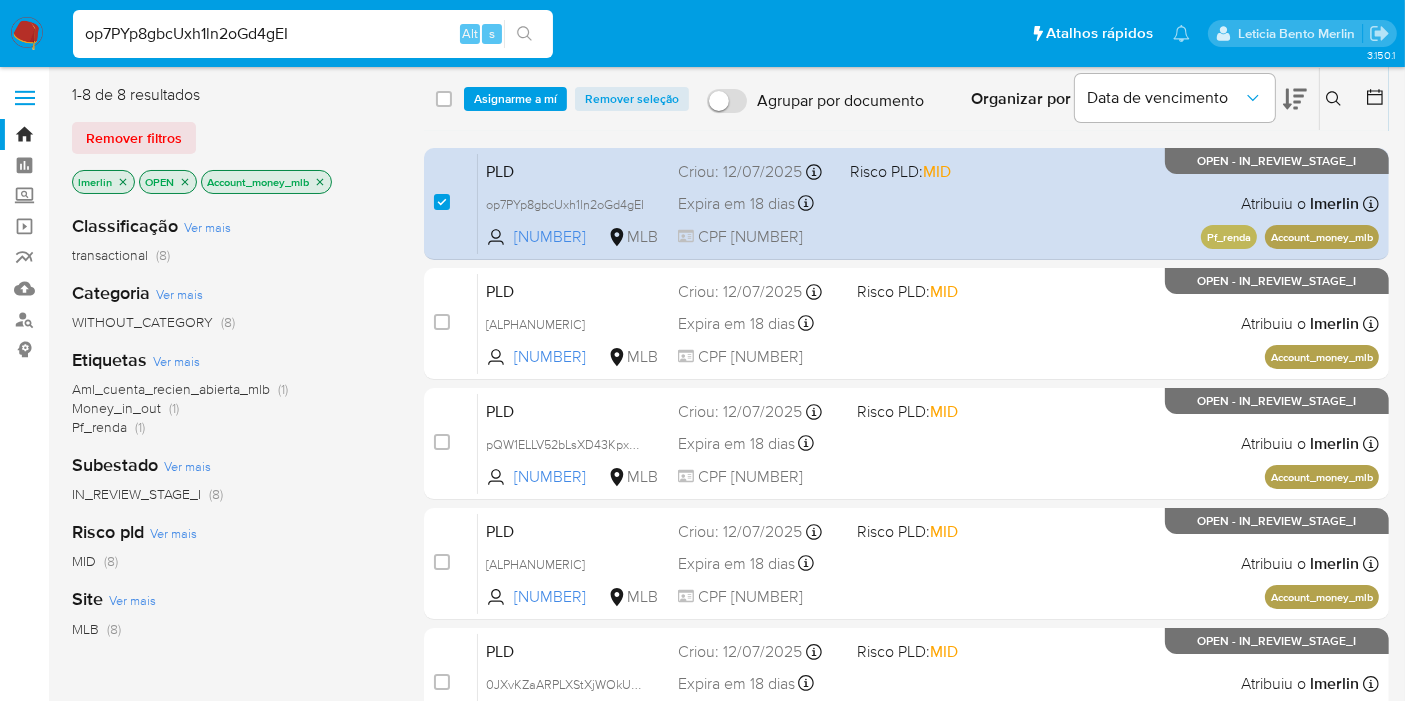 type on "op7PYp8gbcUxh1ln2oGd4gEI" 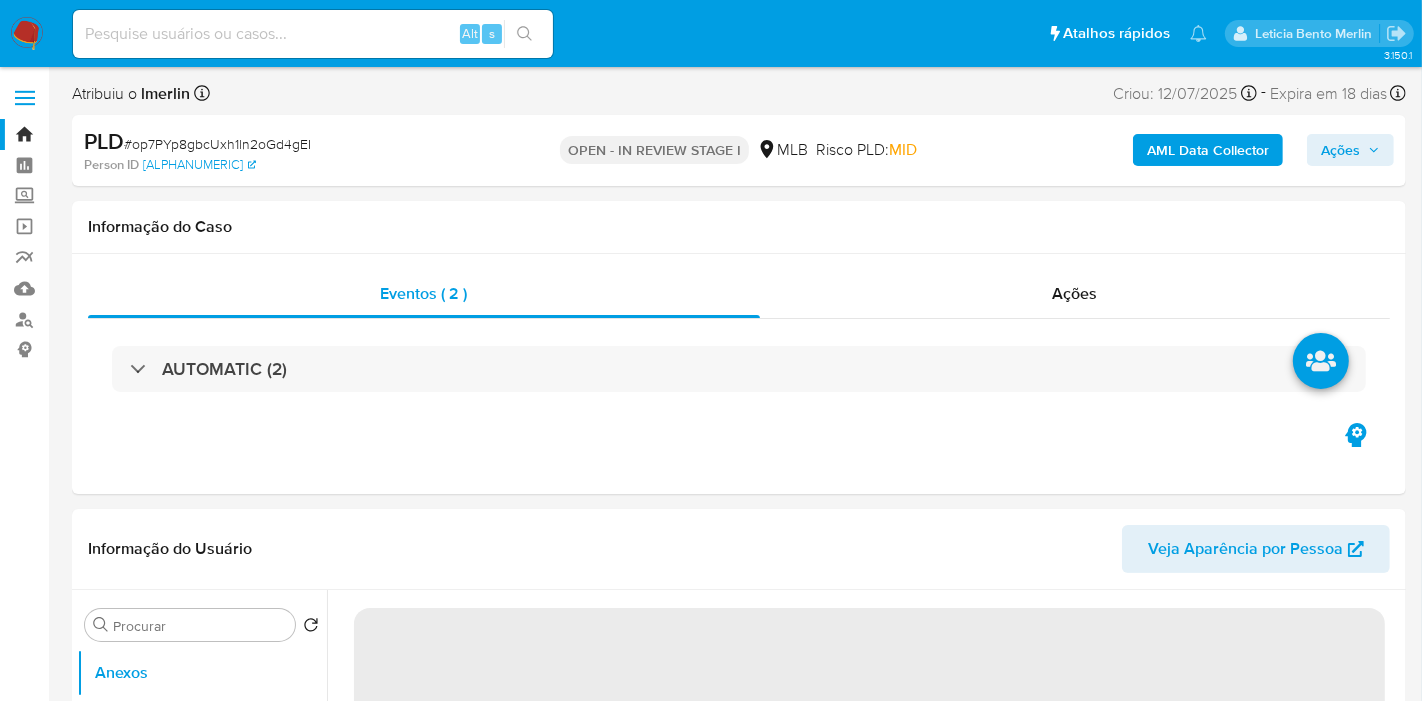 select on "10" 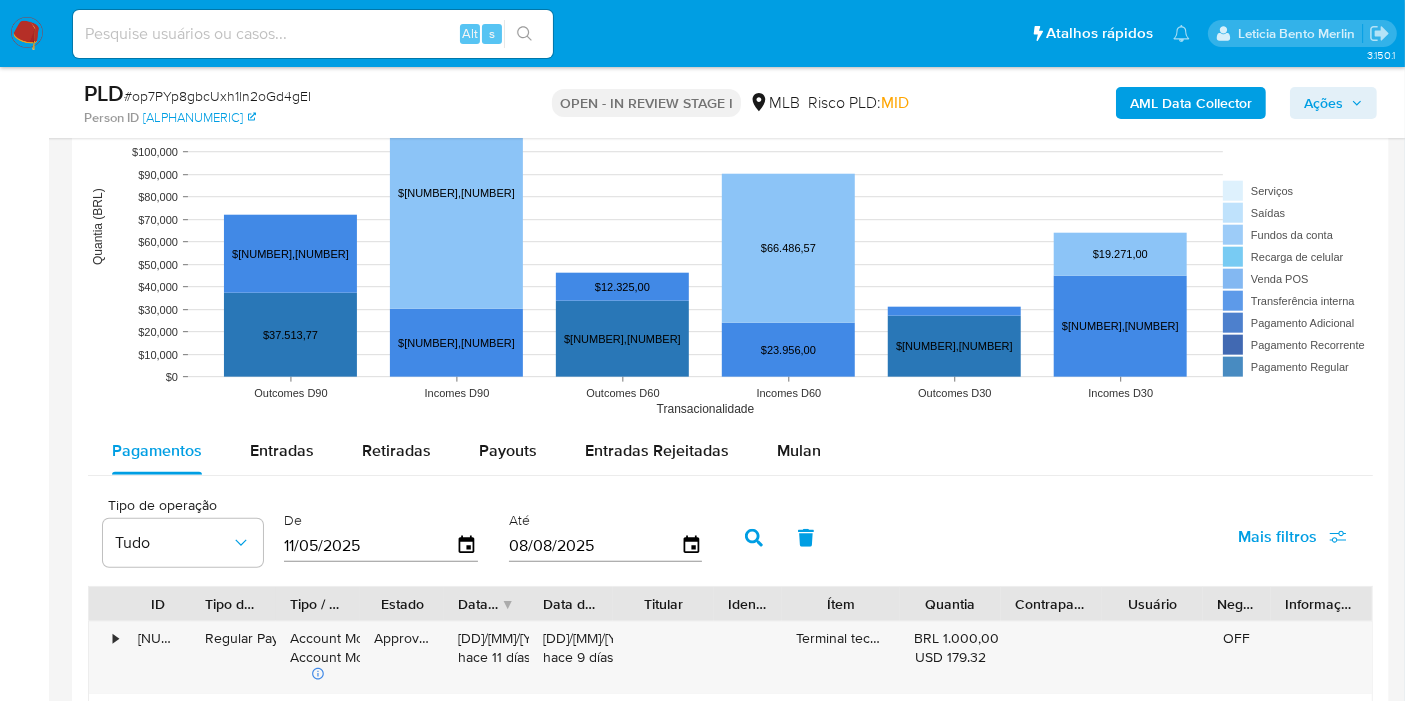 scroll, scrollTop: 2000, scrollLeft: 0, axis: vertical 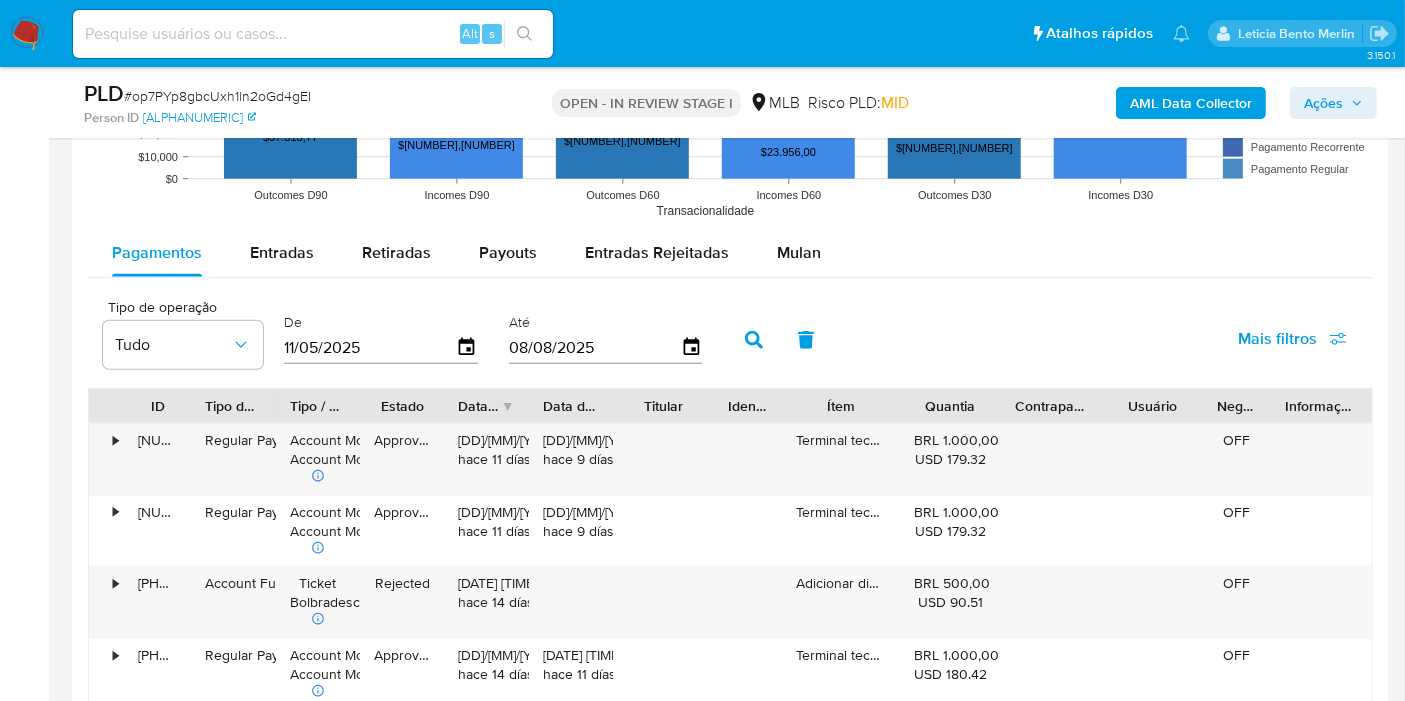 click on "Pagamentos Entradas Retiradas Payouts Entradas Rejeitadas Mulan Tipo de operação Tudo De 11/05/2025 Até 08/08/2025 Mais filtros ID Tipo de operação Tipo / Método Estado Data de criação Data de aprovação Titular Identificação Ítem Quantia Contraparte Usuário Negócio Informações Adicionais • 119661042953 Regular Payment Account Money Account Money Approved 28/07/2025 14:28:15 hace 11 días 30/07/2025 04:18:18 hace 9 días Terminal tecban BRL 1.000,00 USD 179.32 OFF • 119660659661 Regular Payment Account Money Account Money Approved 28/07/2025 14:24:47 hace 11 días 30/07/2025 04:15:45 hace 9 días Terminal tecban BRL 1.000,00 USD 179.32 OFF • 119882675766 Account Fund Ticket Bolbradesco Rejected 25/07/2025 16:18:22 hace 14 días Adicionar dinheiro BRL 500,00 USD 90.51 OFF • 119354838353 Regular Payment Account Money Account Money Approved 25/07/2025 13:42:15 hace 14 días 28/07/2025 14:45:29 hace 11 días Terminal tecban BRL 1.000,00 USD 180.42 OFF • 119866520330 Regular Payment" at bounding box center [730, 693] 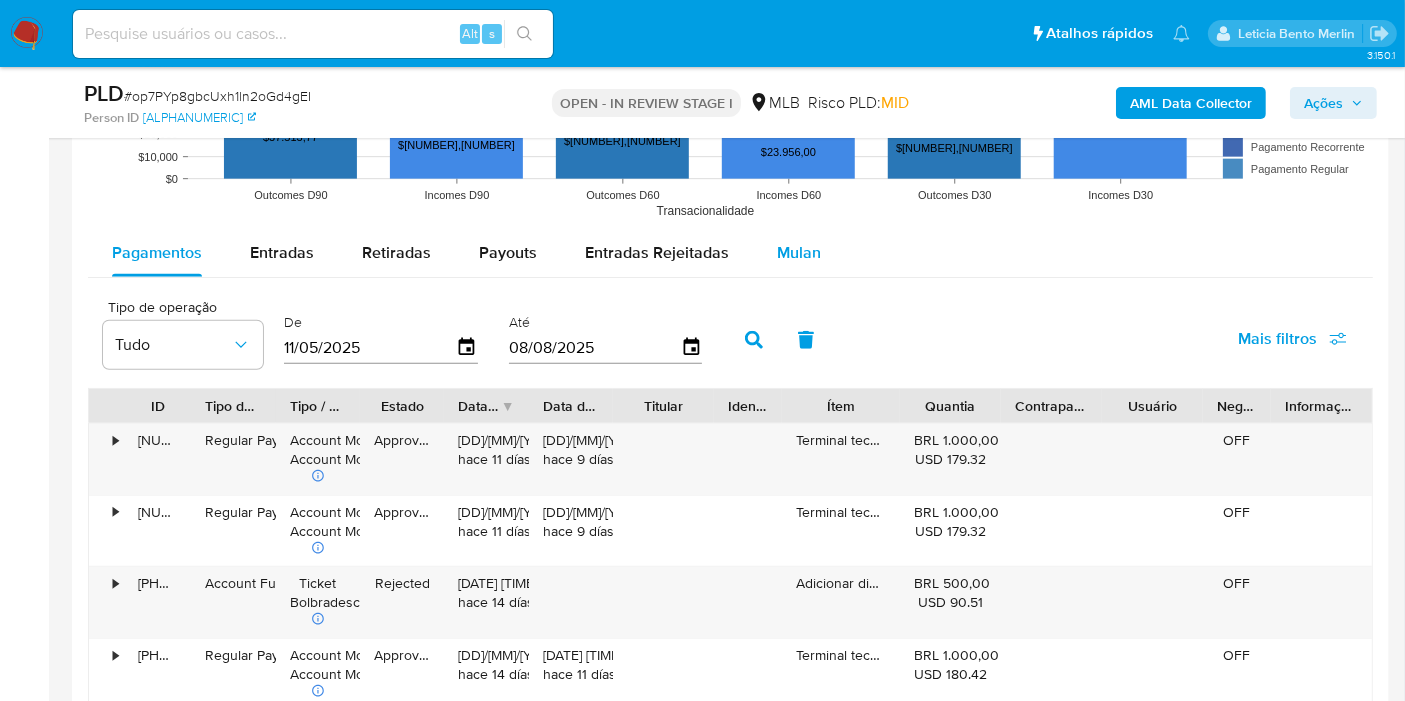 click on "Mulan" at bounding box center (799, 252) 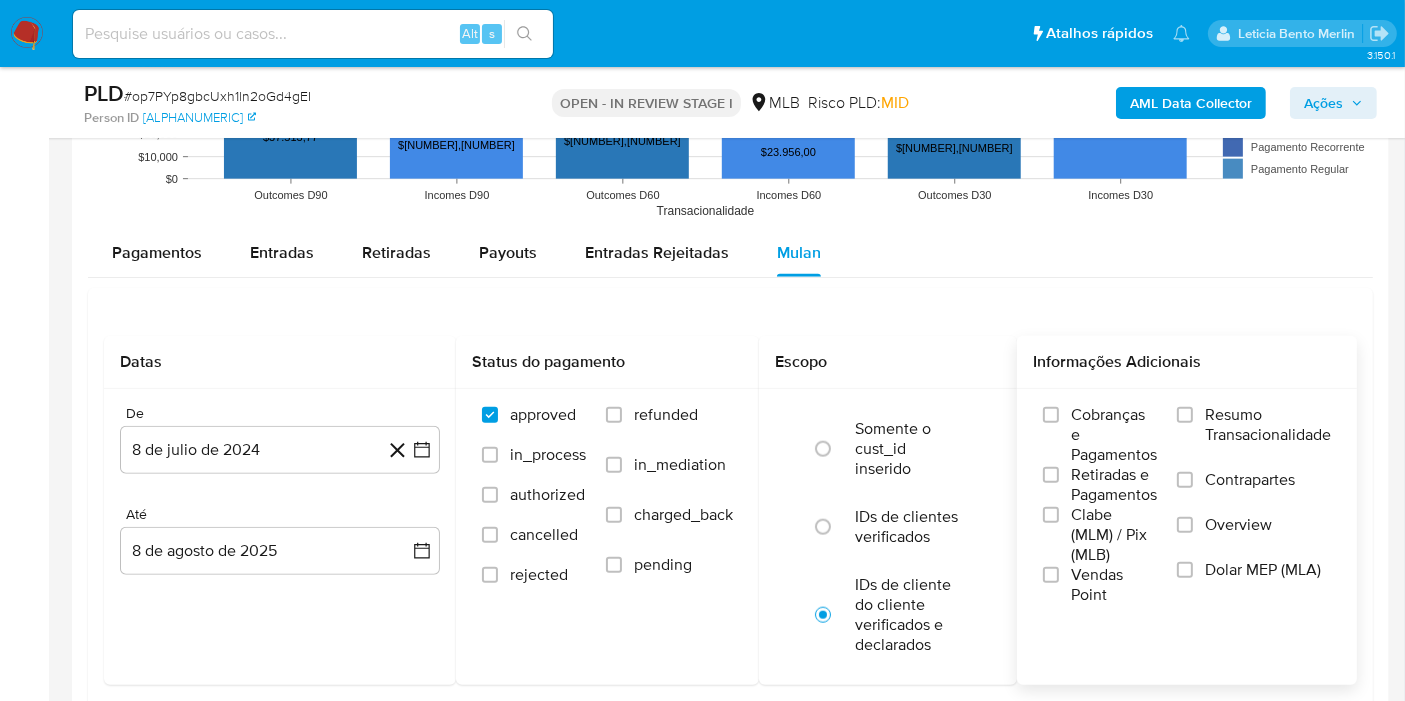 click on "Resumo Transacionalidade" at bounding box center (1268, 425) 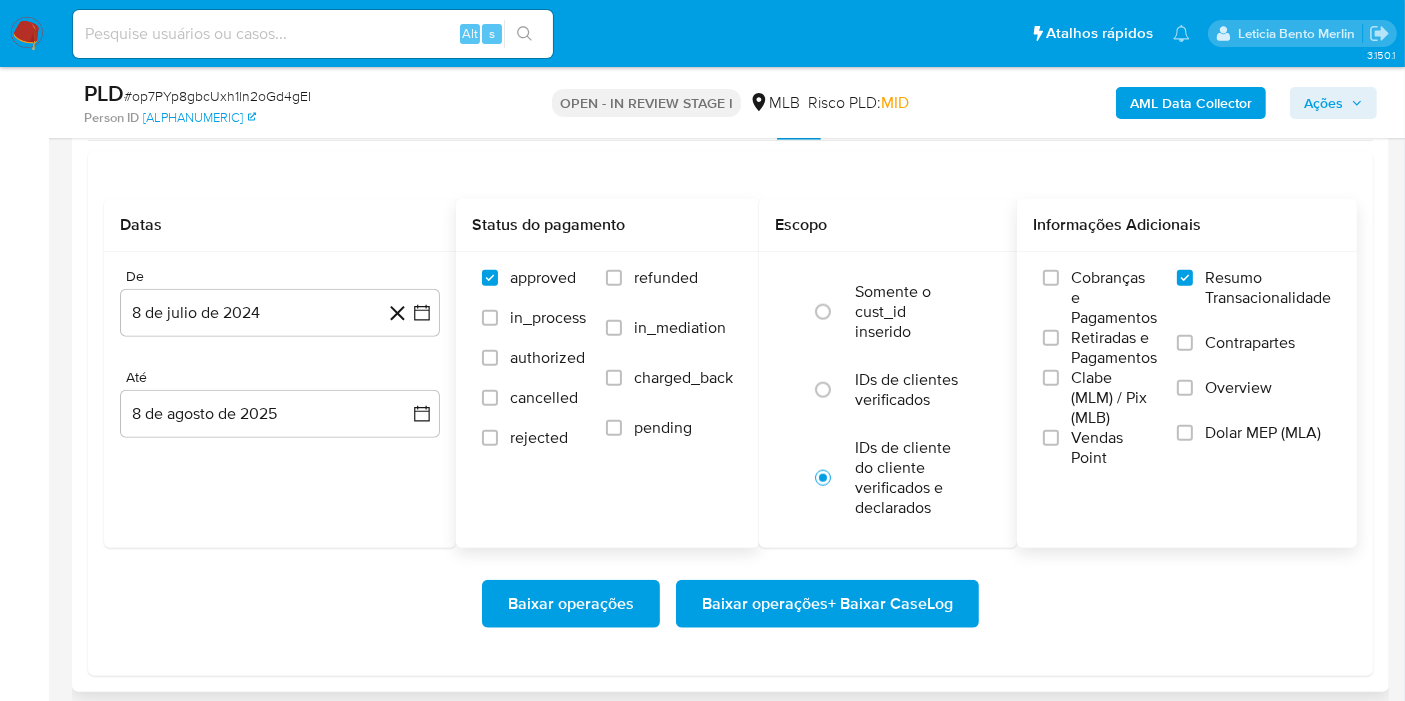 scroll, scrollTop: 2222, scrollLeft: 0, axis: vertical 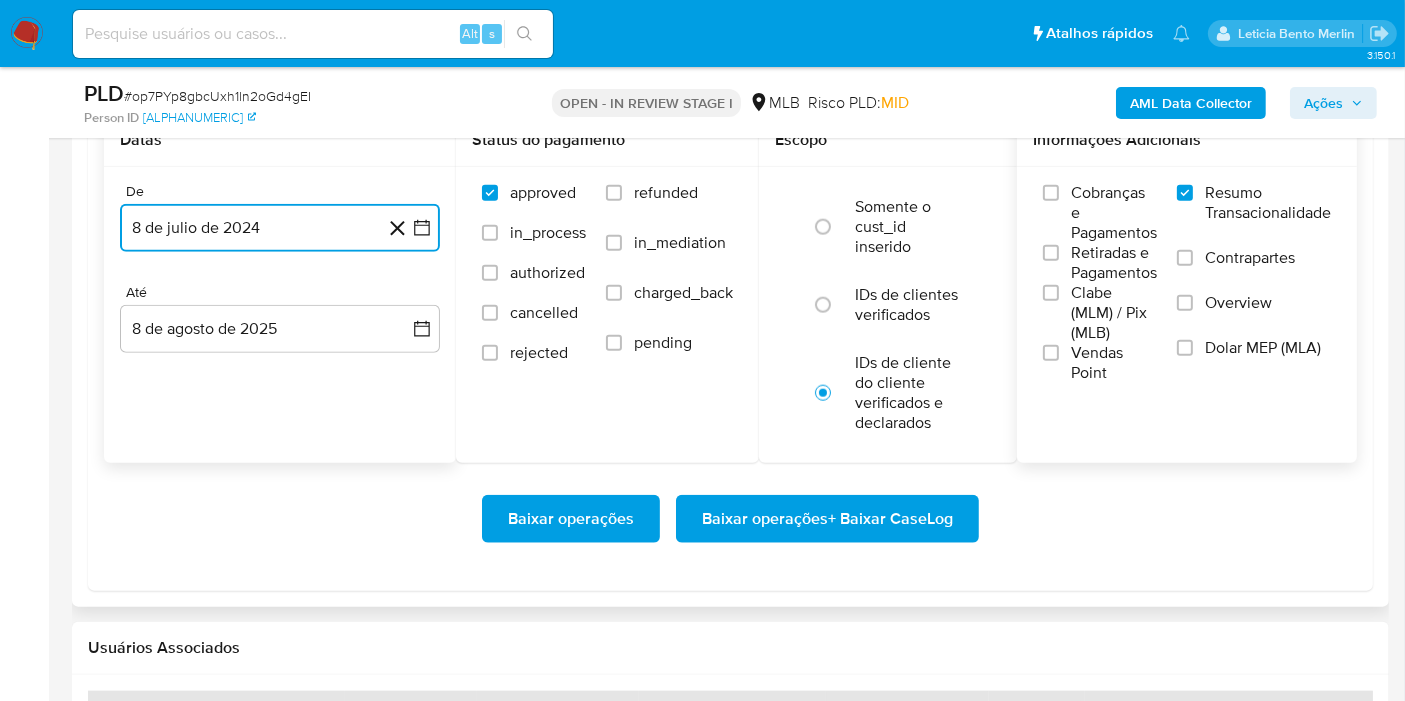 click 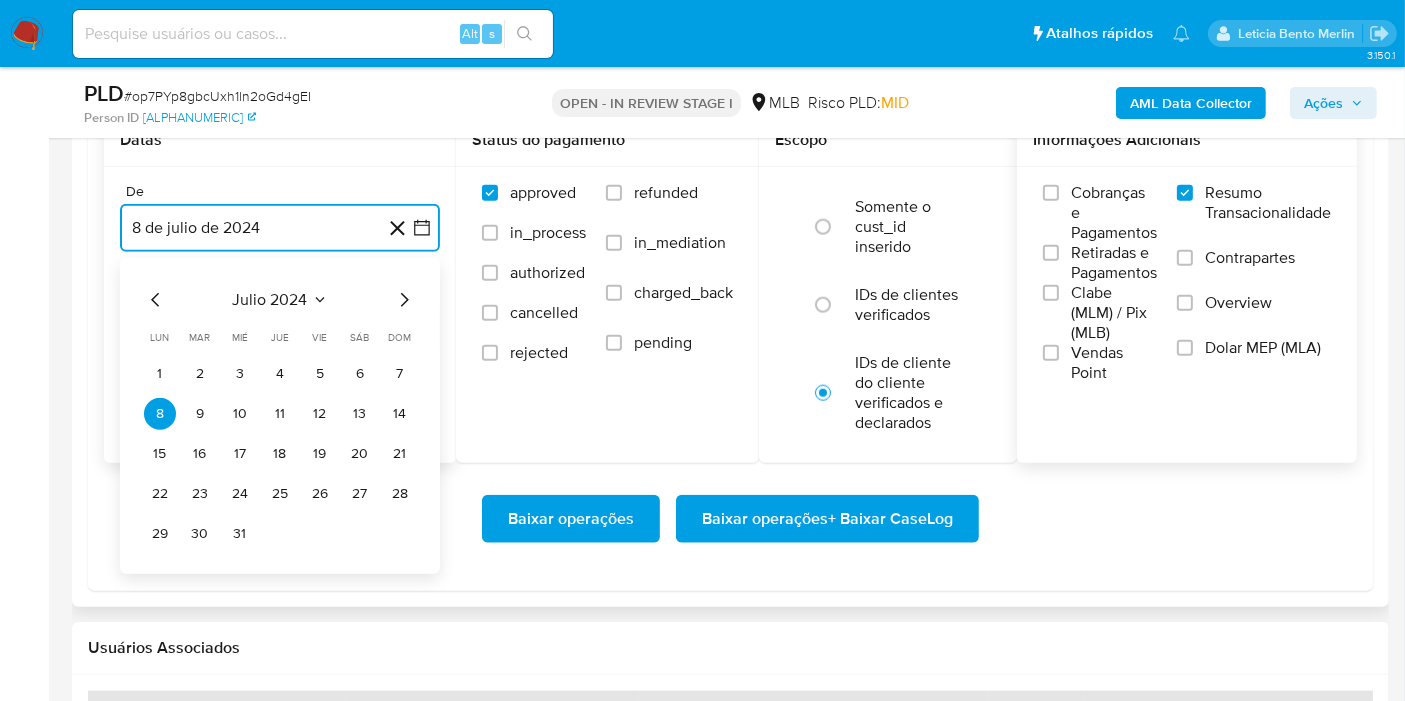 click on "julio 2024" at bounding box center [270, 300] 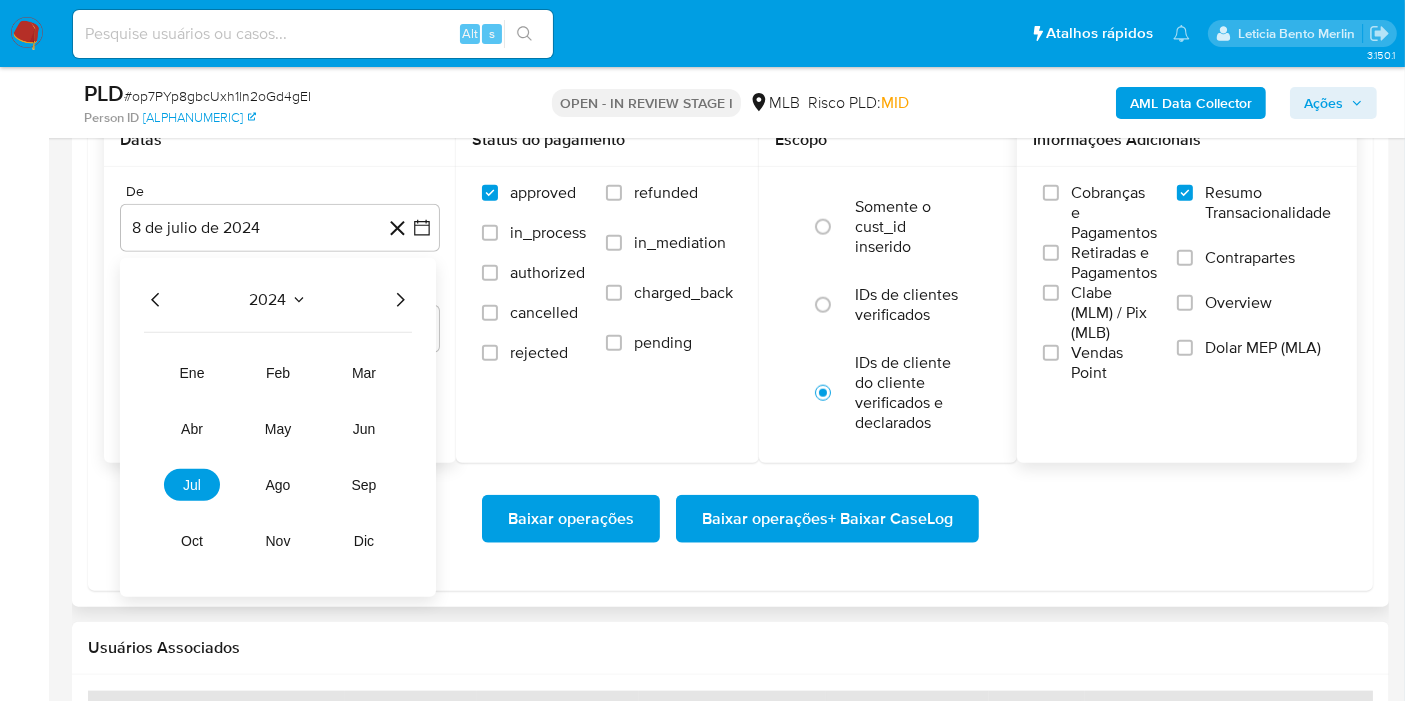 click 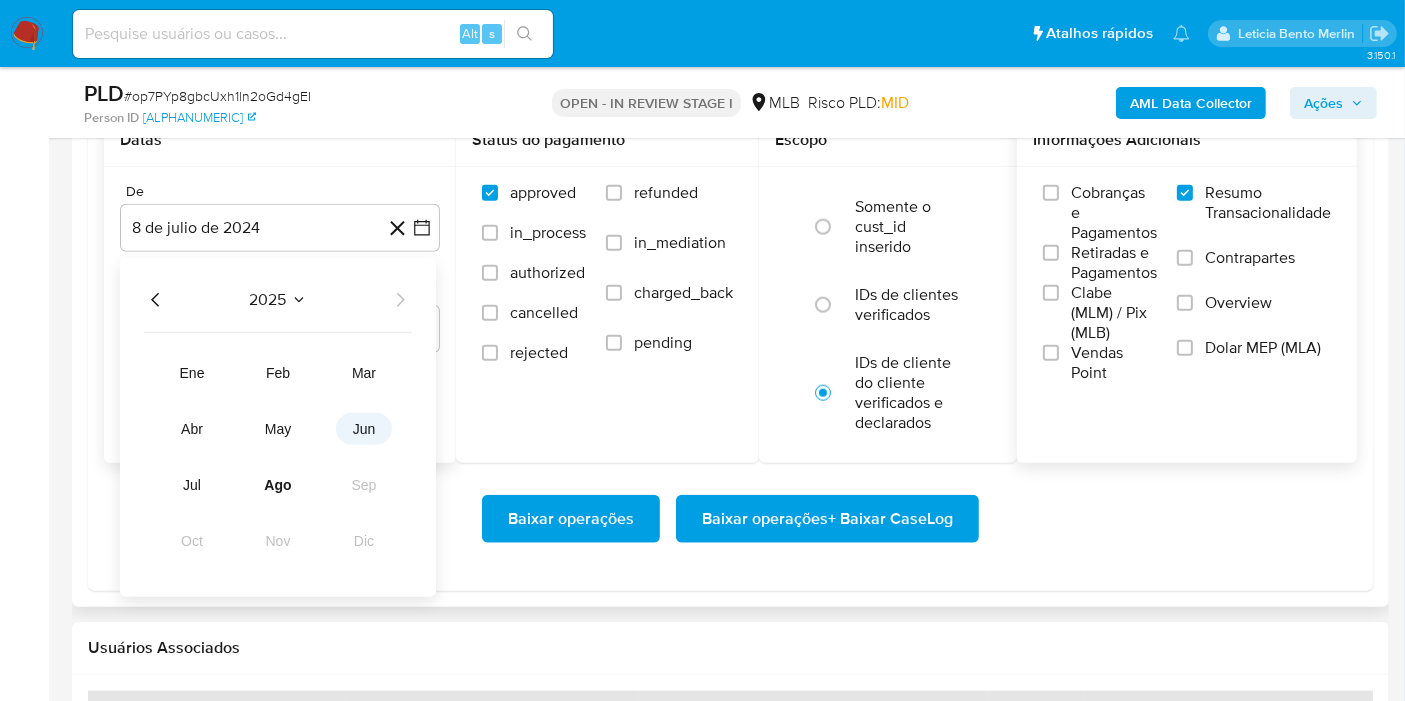 click on "jun" at bounding box center [364, 429] 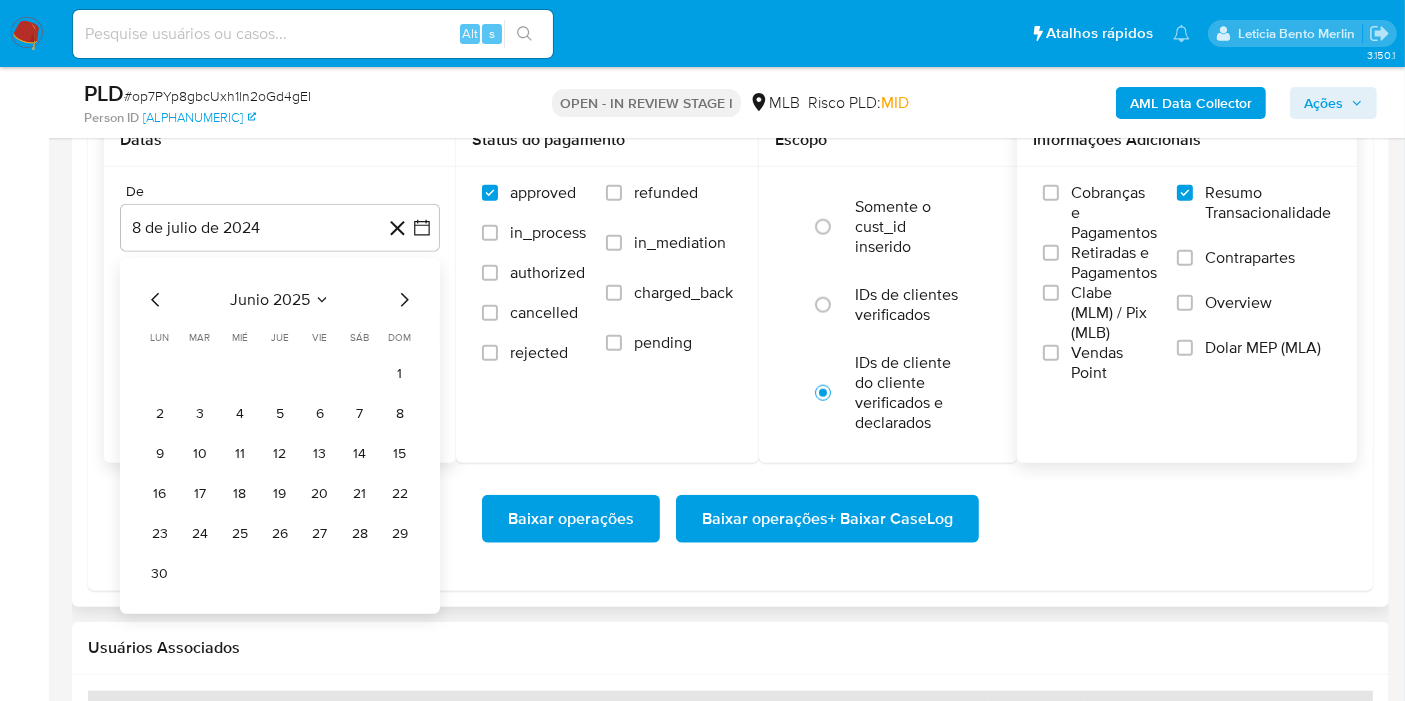 click on "1" at bounding box center (400, 374) 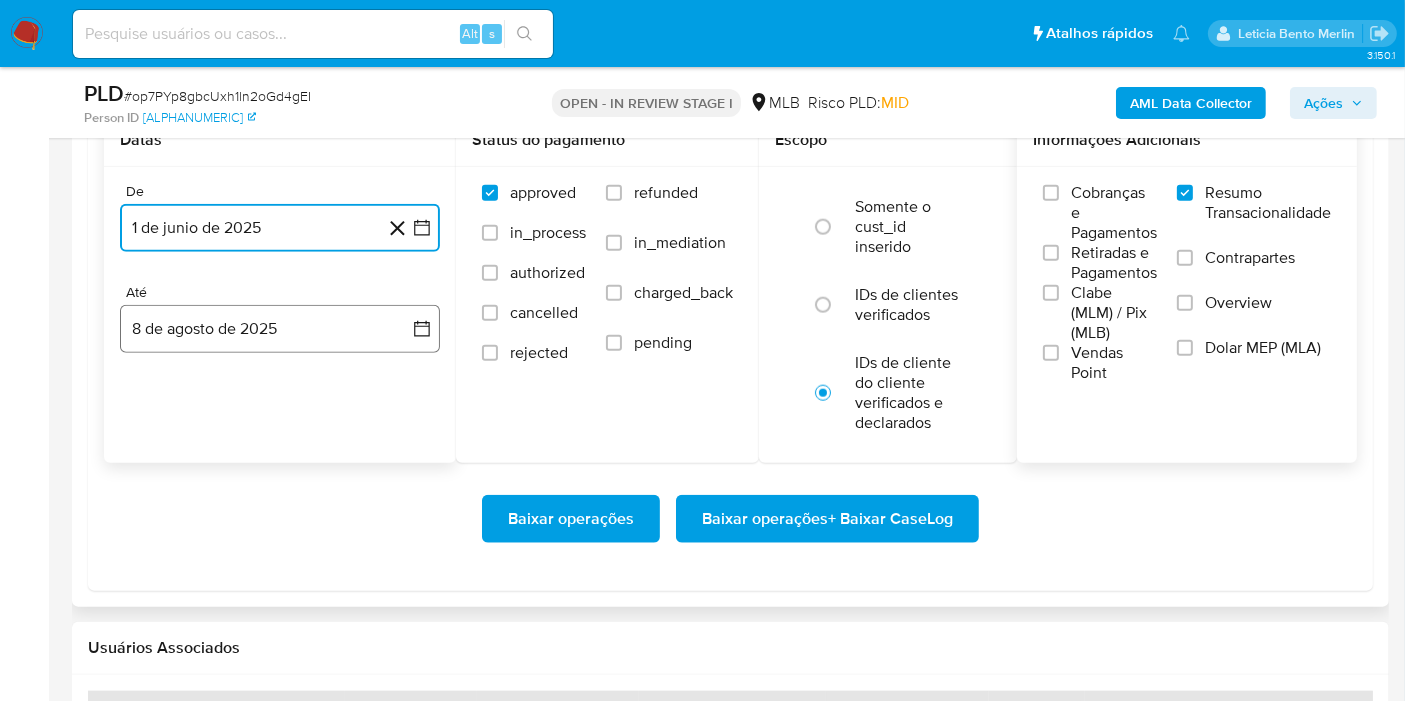 click on "8 de agosto de 2025" at bounding box center [280, 329] 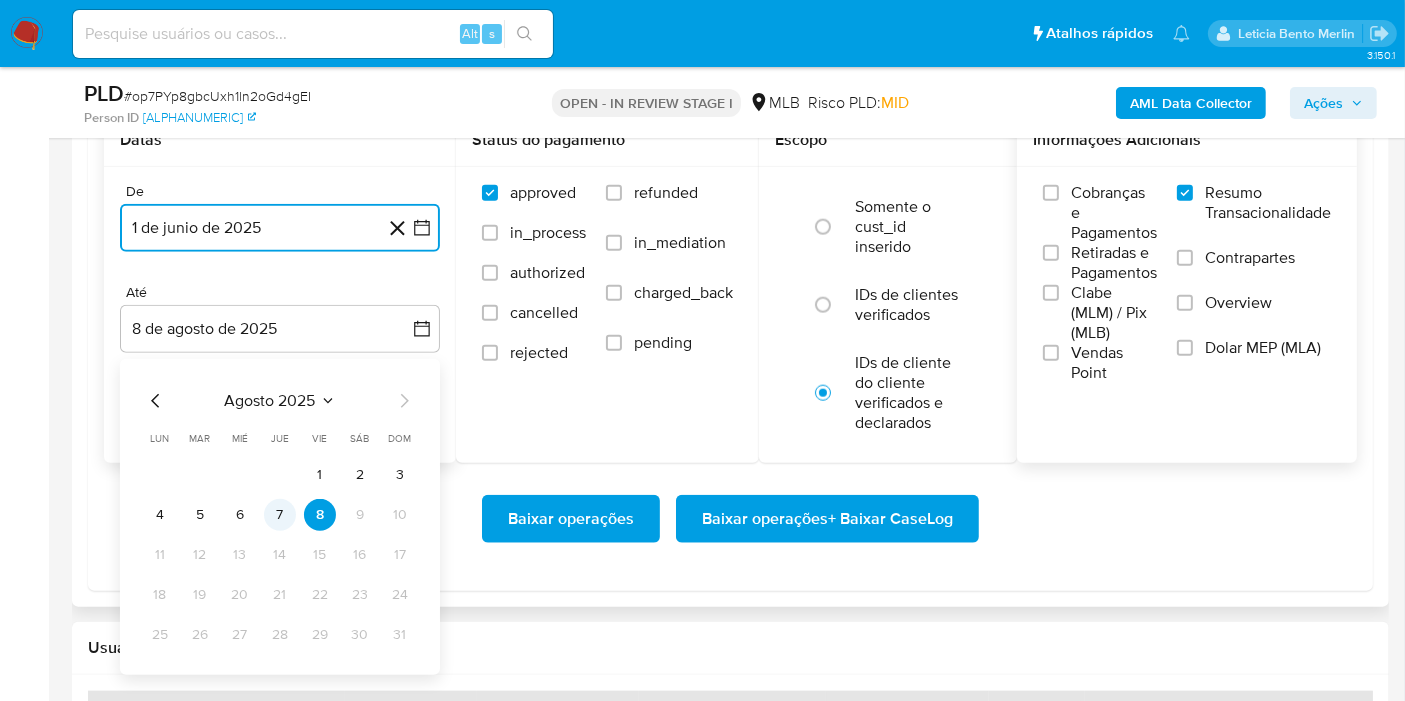 click on "7" at bounding box center [280, 515] 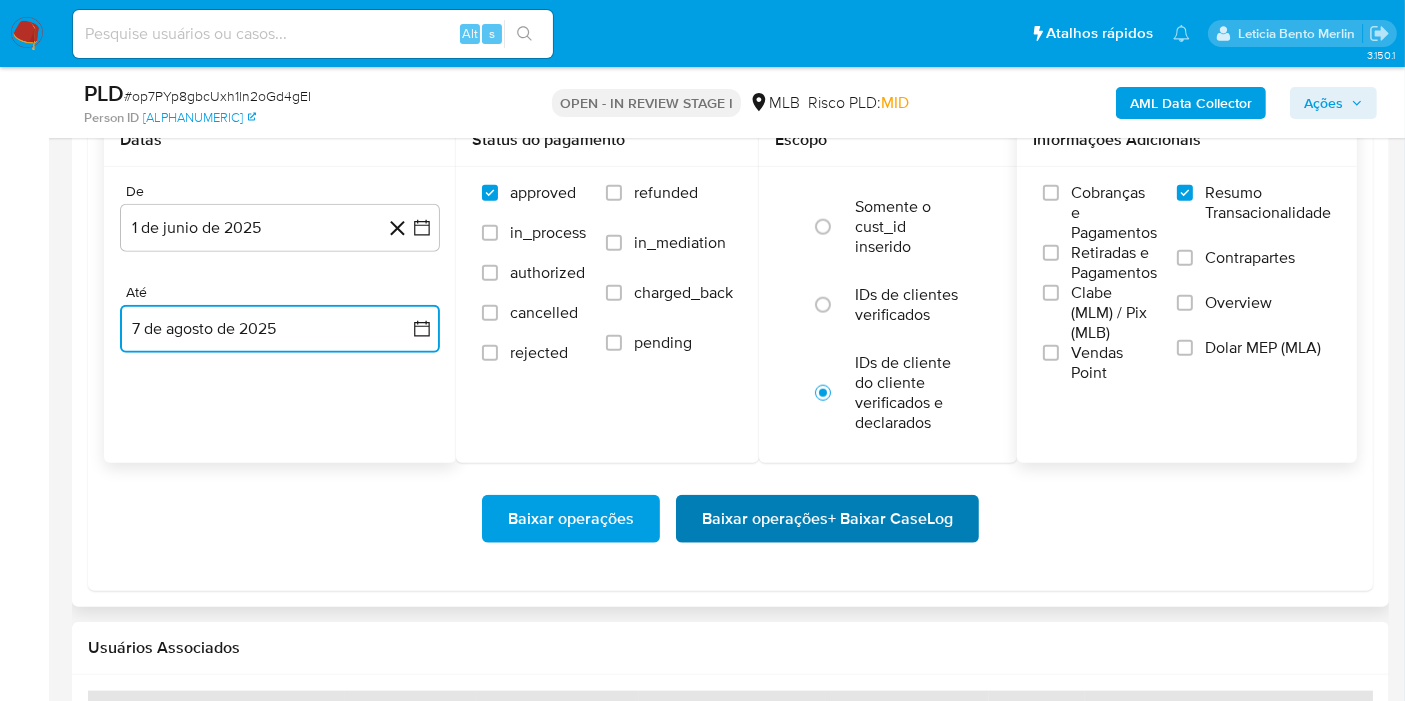 click on "Baixar operações  +   Baixar CaseLog" at bounding box center (827, 519) 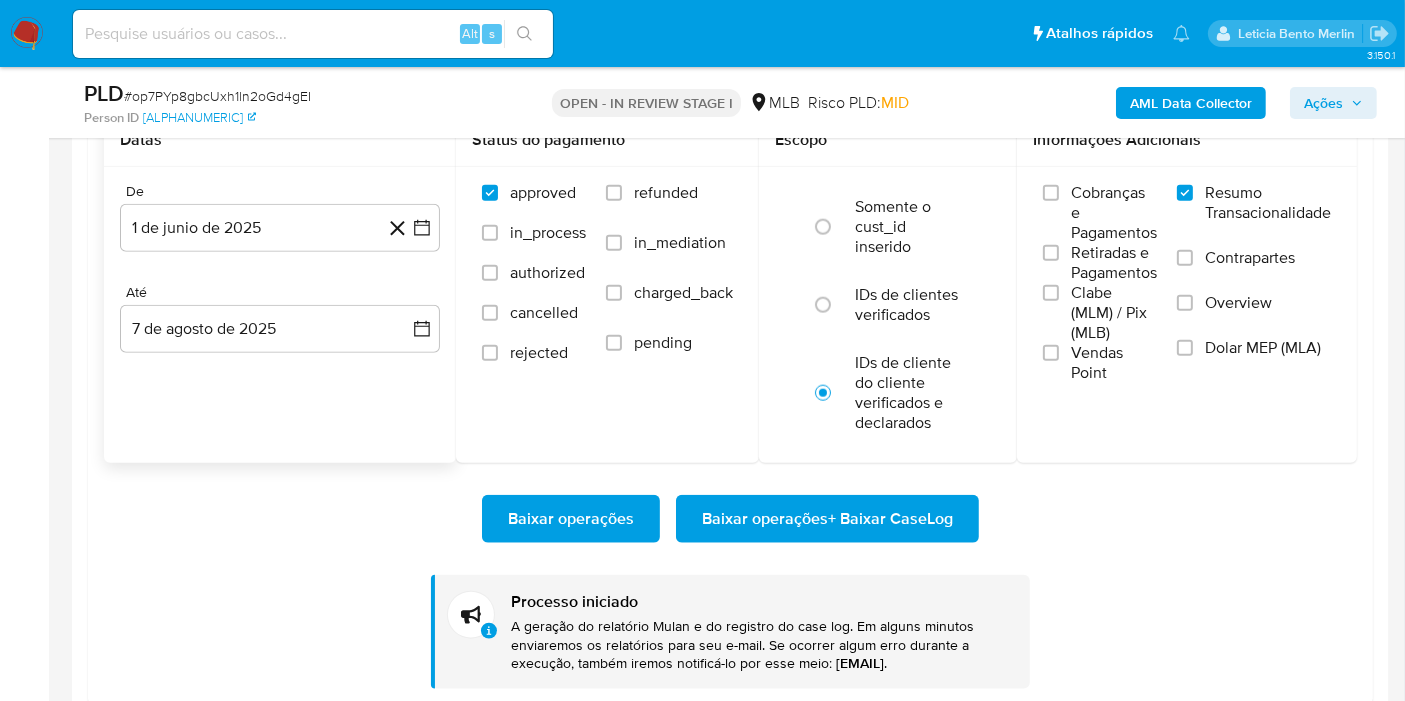 click at bounding box center (313, 34) 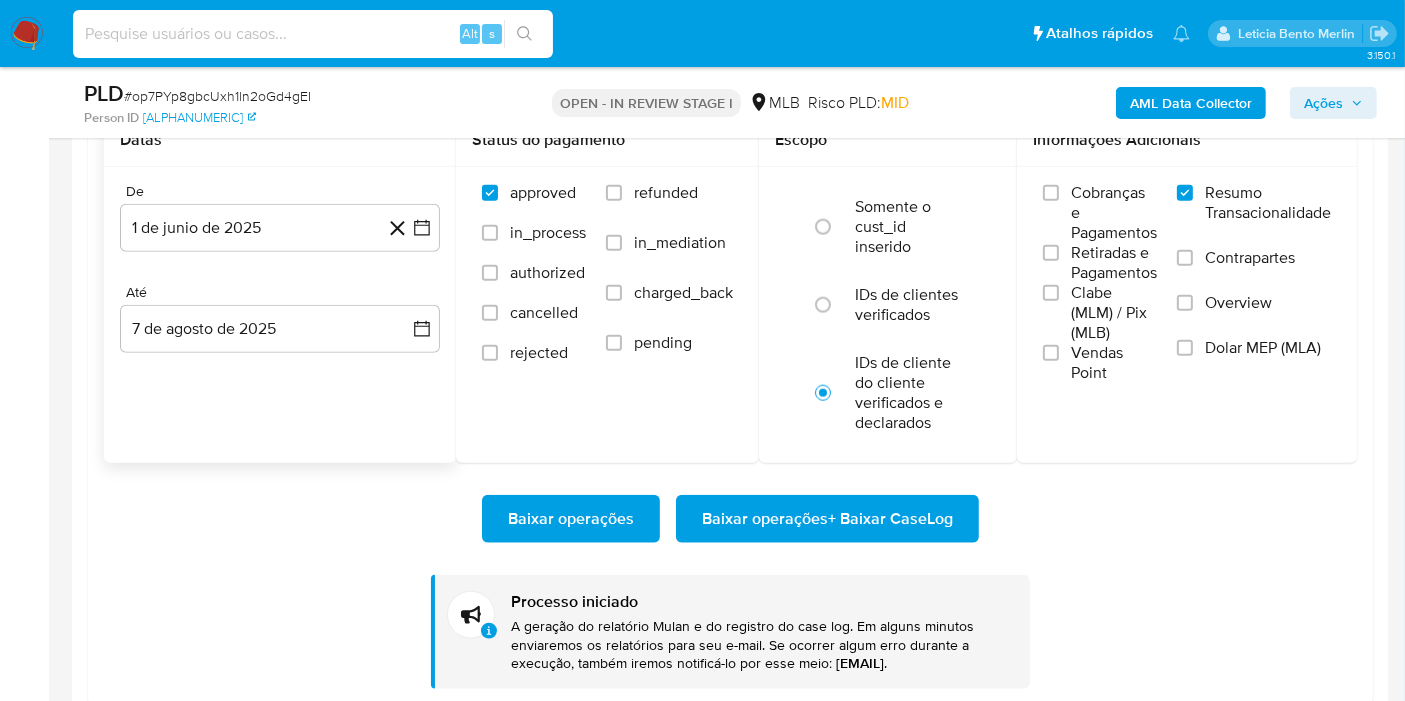 paste on "1710077611" 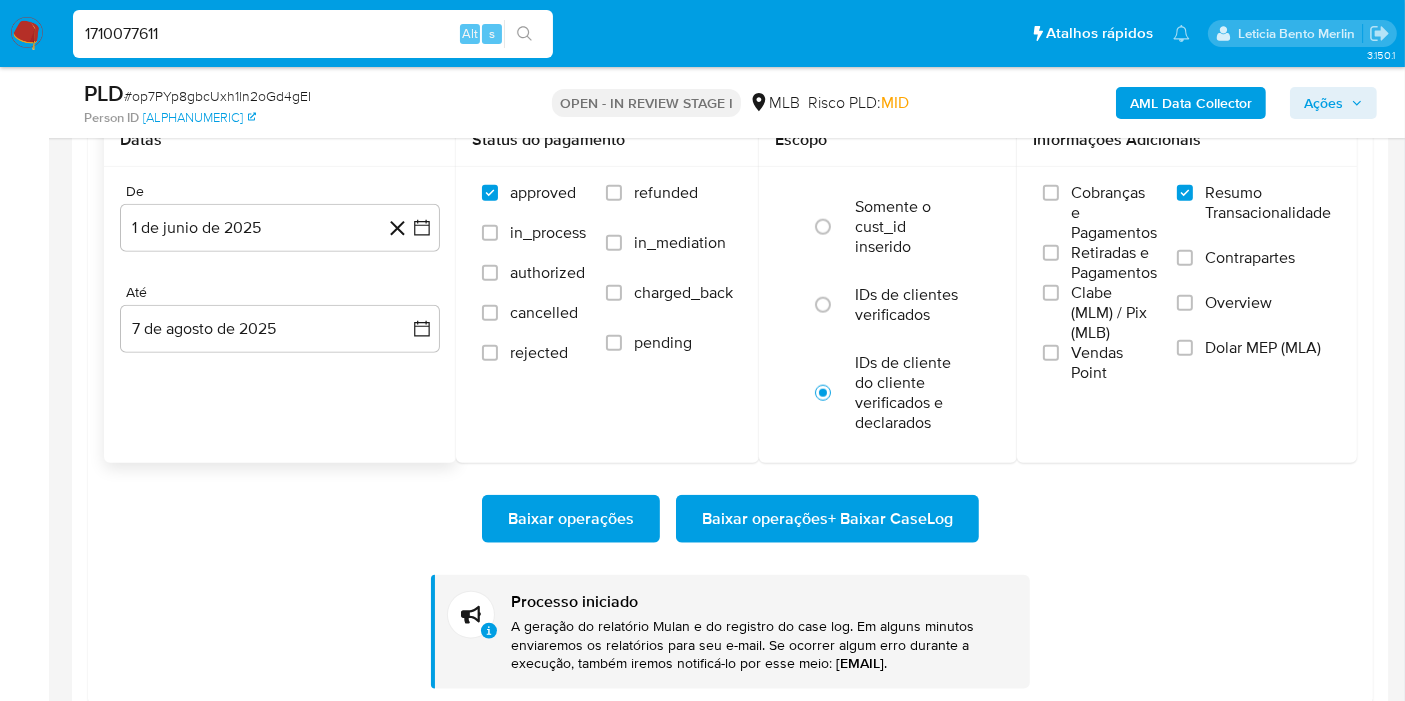 type on "1710077611" 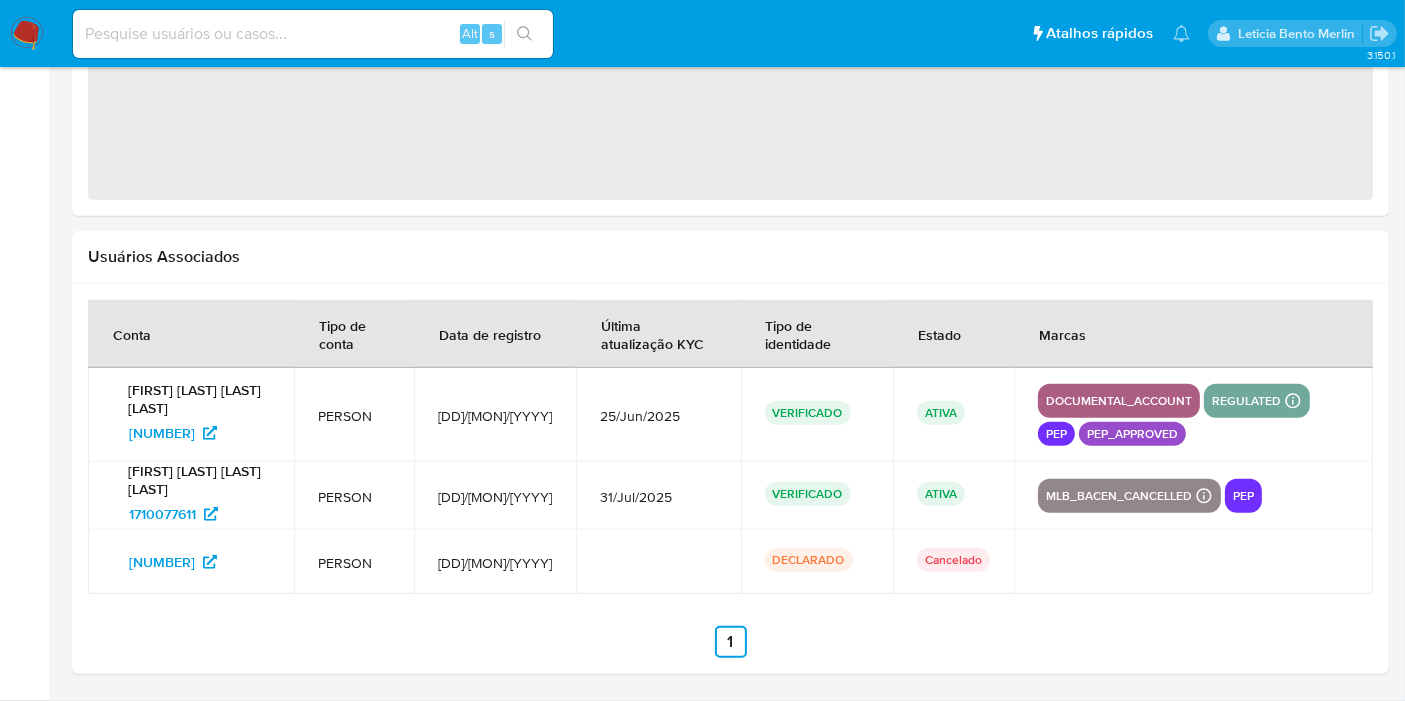 select on "10" 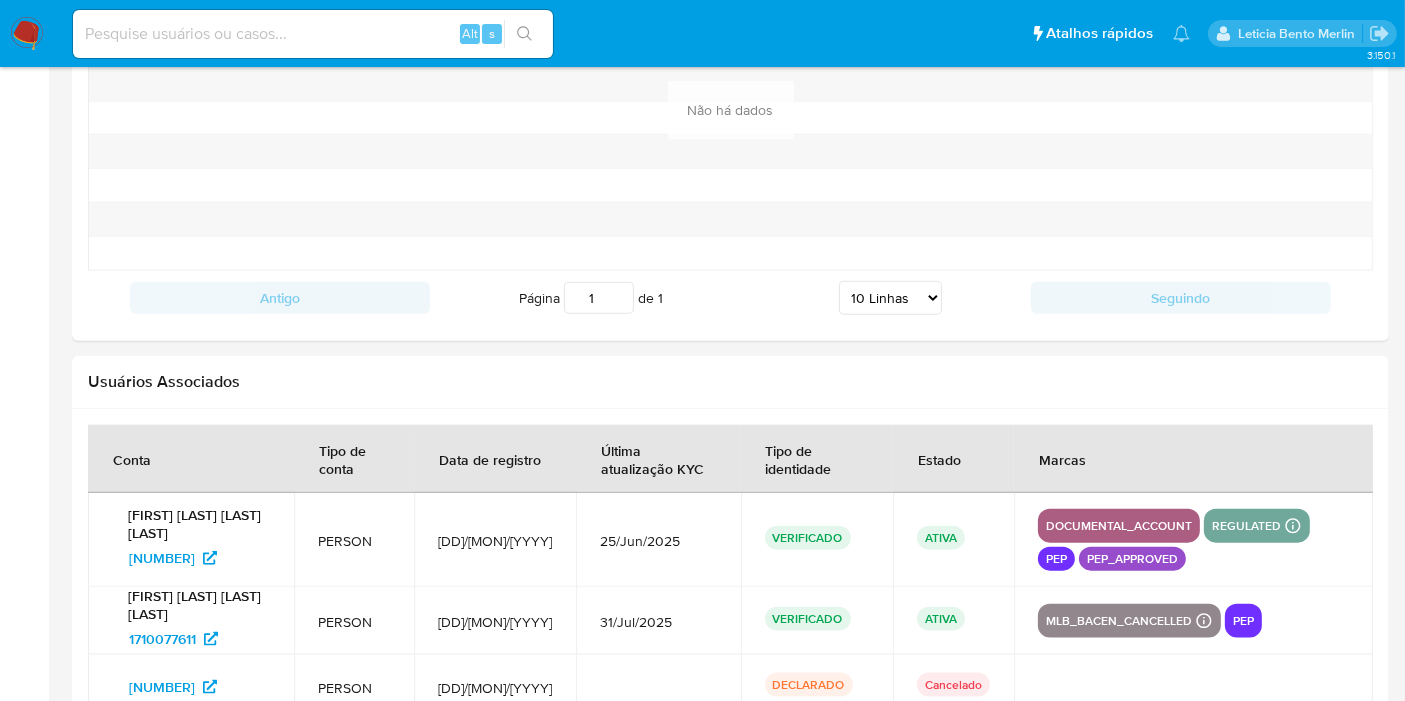 scroll, scrollTop: 0, scrollLeft: 0, axis: both 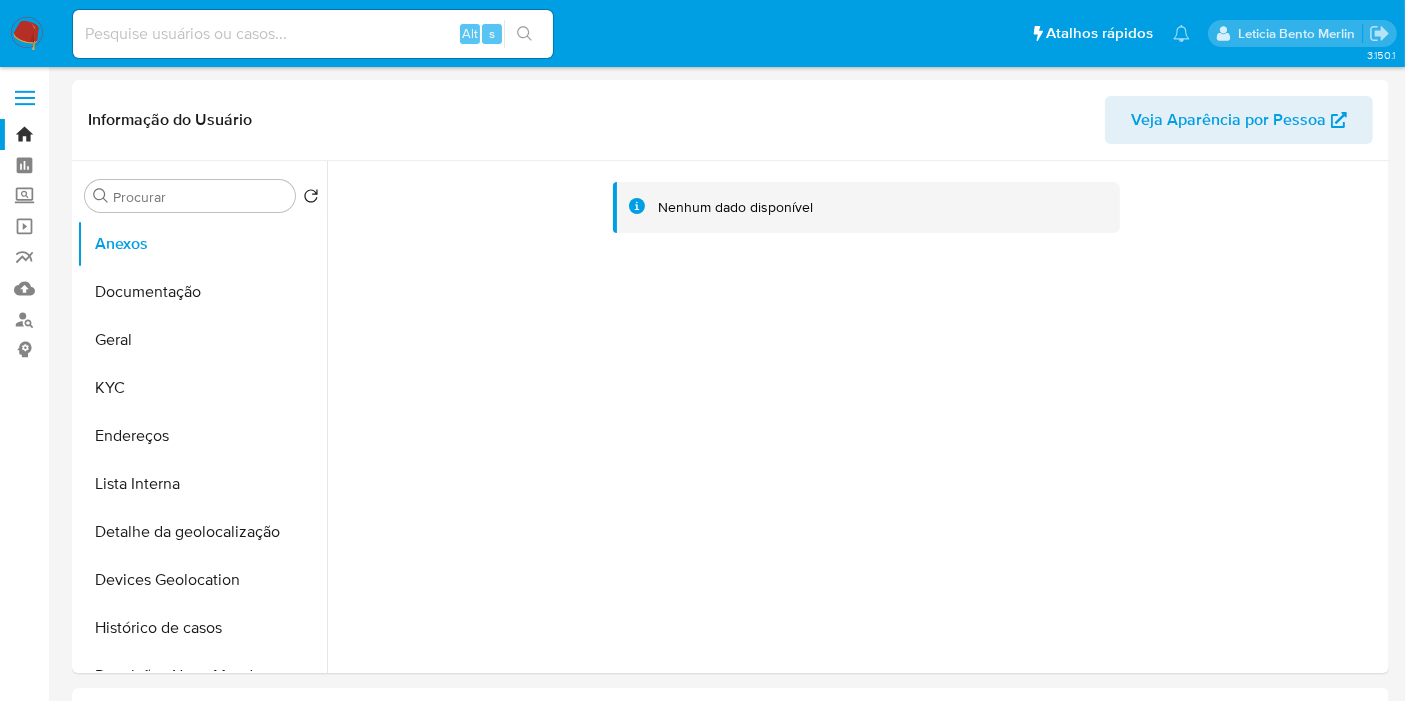 click at bounding box center [313, 34] 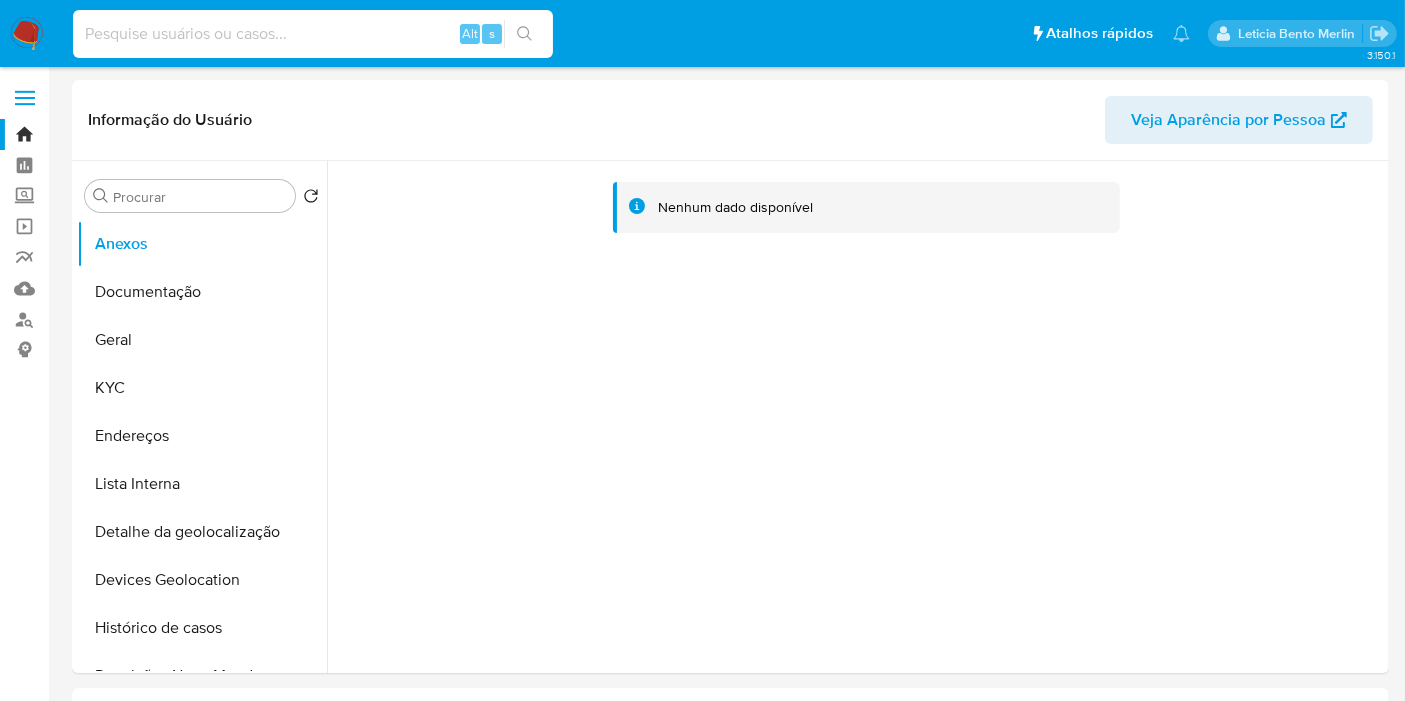 paste on "11/11/2022" 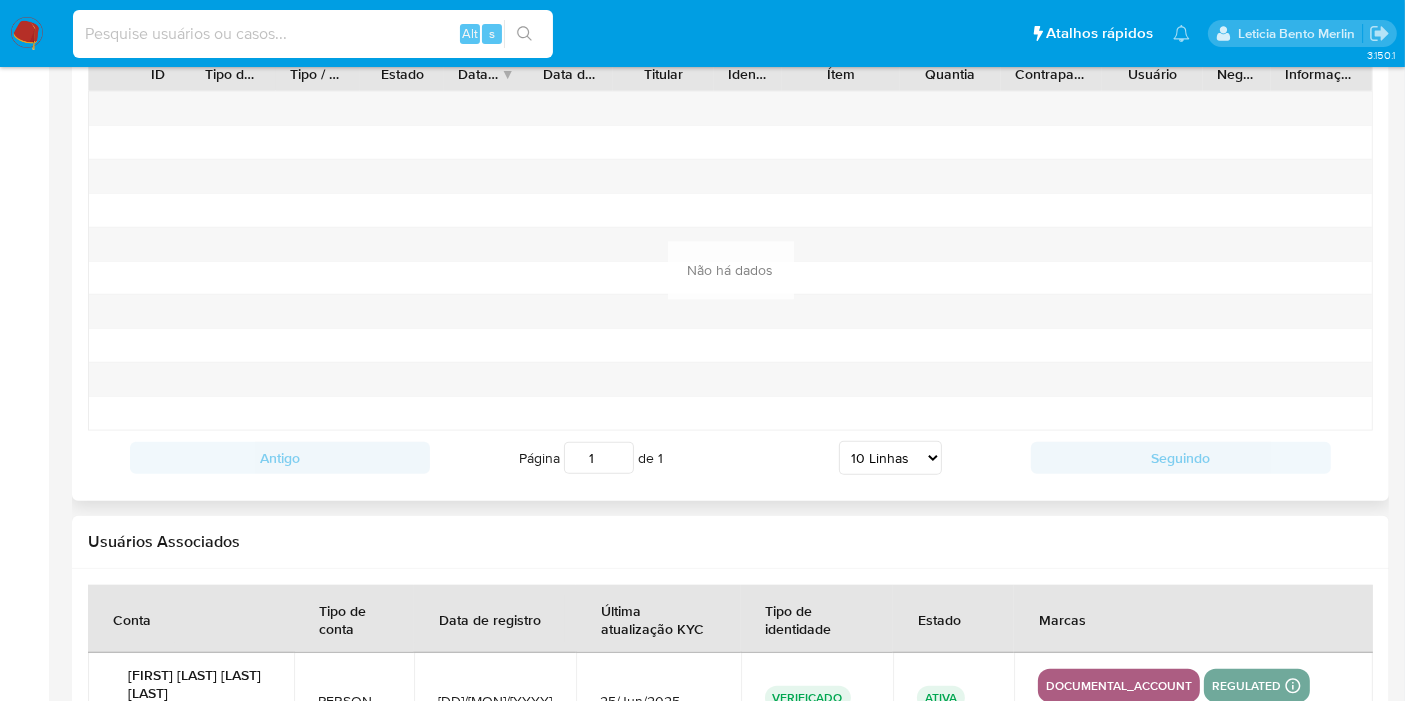 scroll, scrollTop: 2340, scrollLeft: 0, axis: vertical 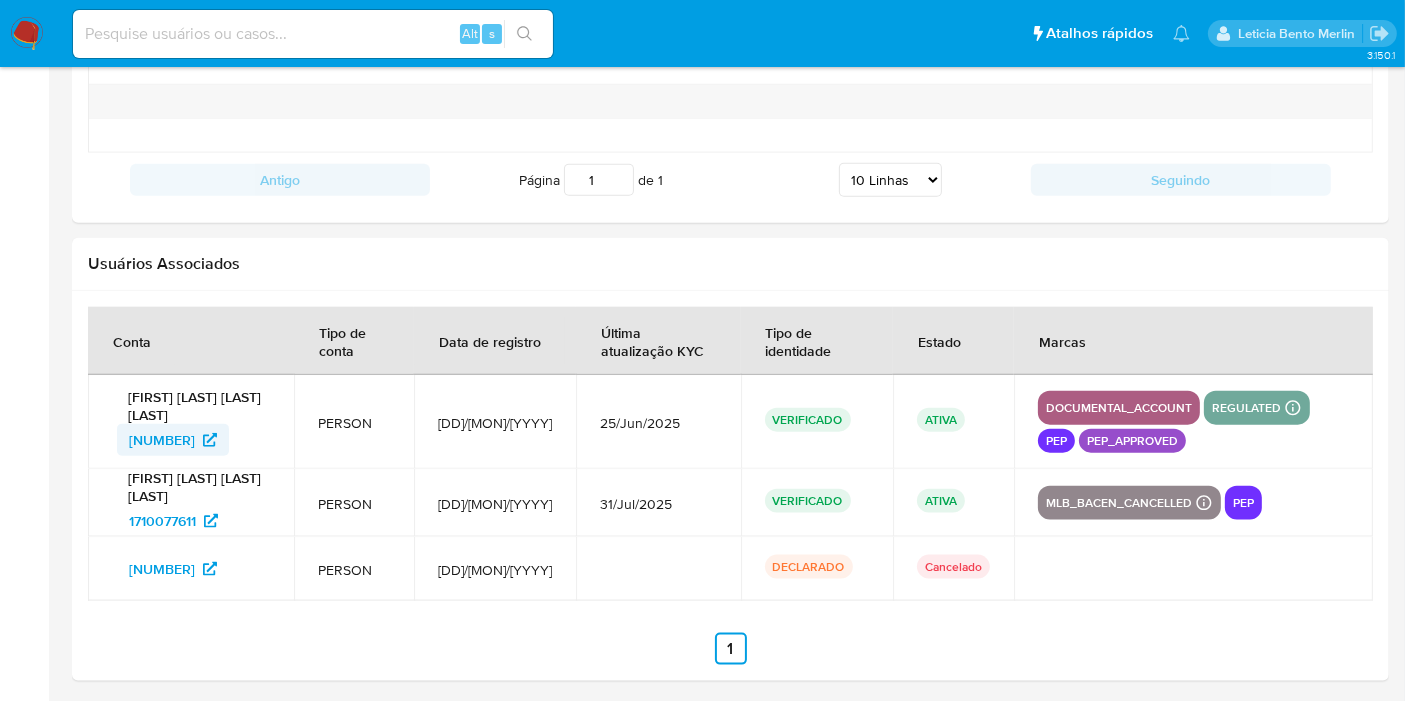 click on "[NUMBER]" at bounding box center [162, 440] 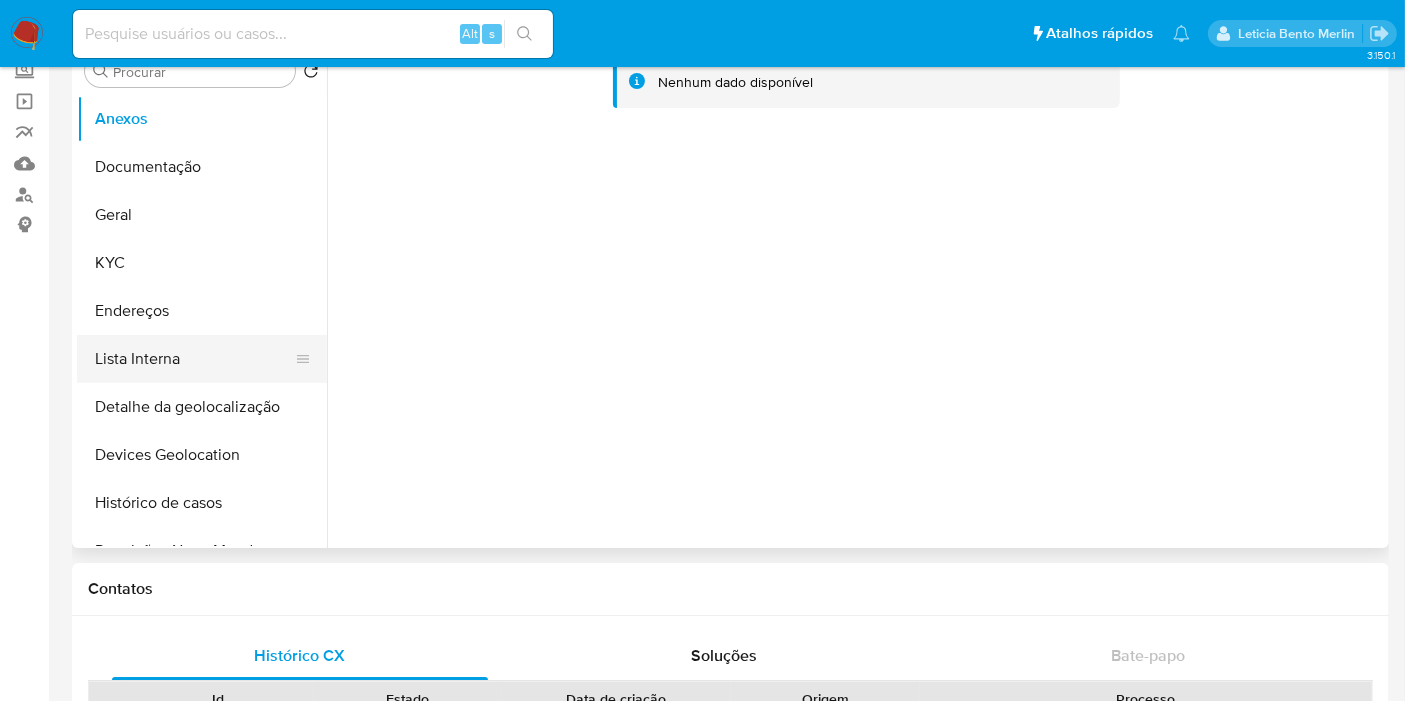 scroll, scrollTop: 0, scrollLeft: 0, axis: both 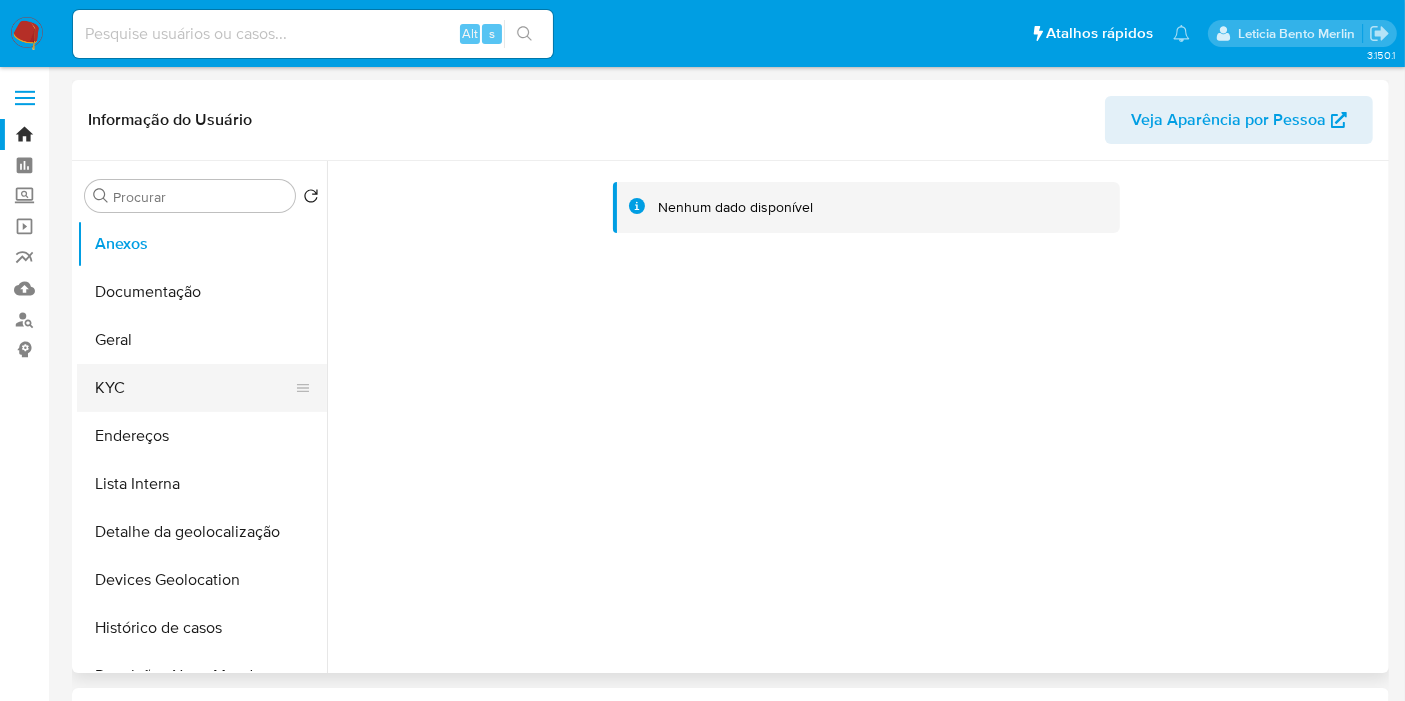 click on "KYC" at bounding box center (194, 388) 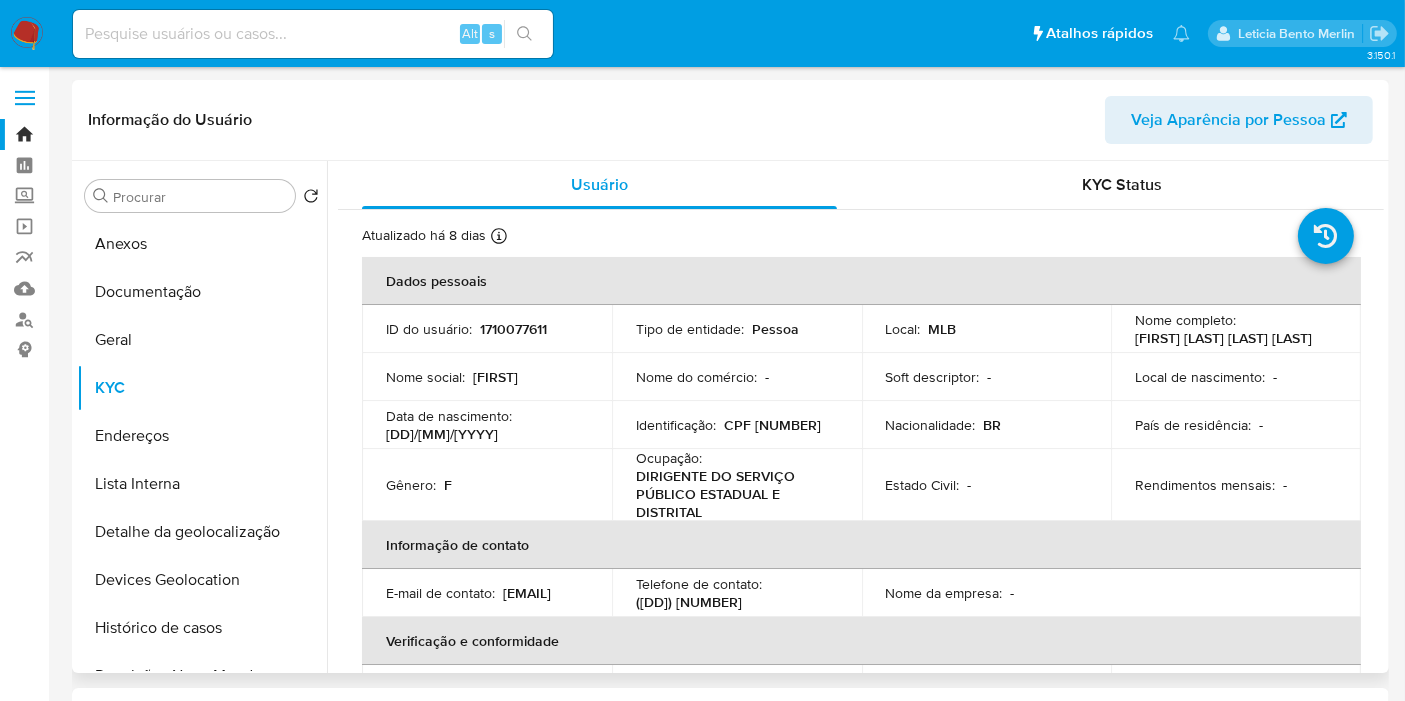 click on "CPF [NUMBER]" at bounding box center [772, 425] 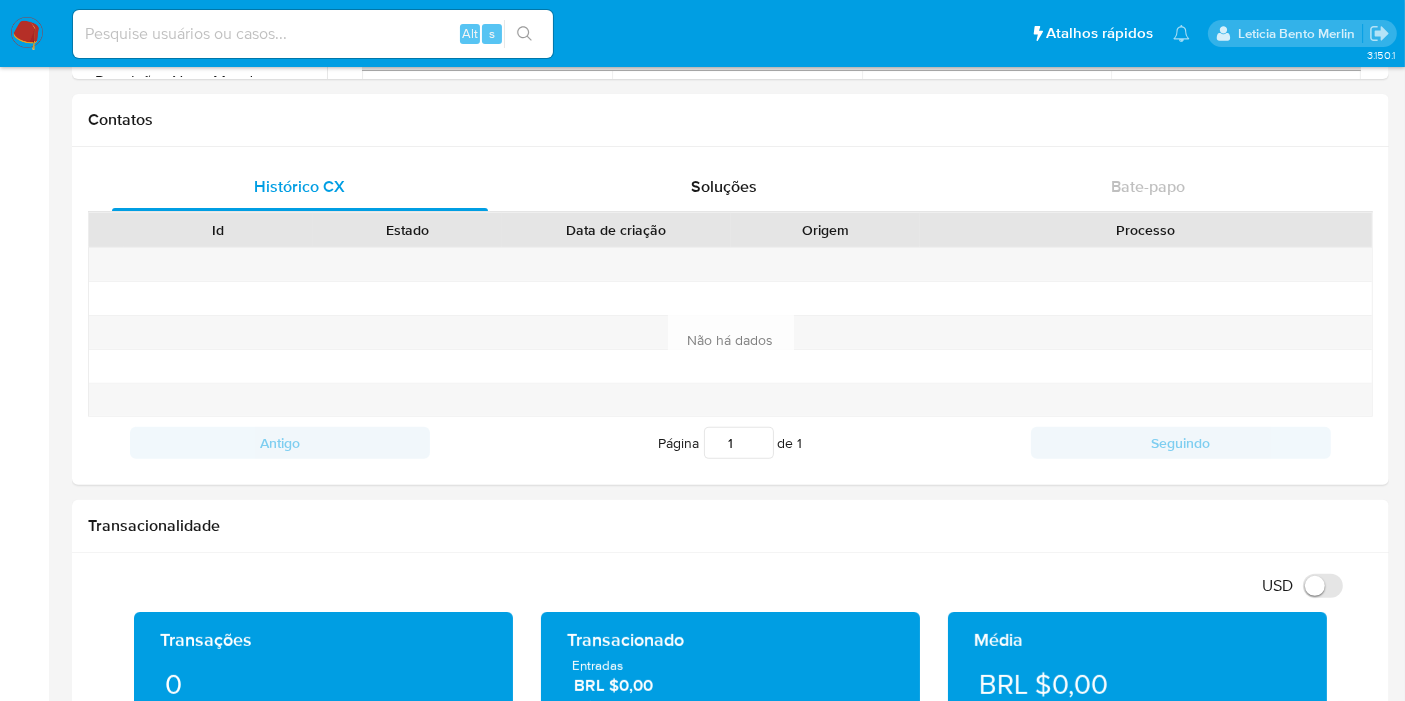 scroll, scrollTop: 888, scrollLeft: 0, axis: vertical 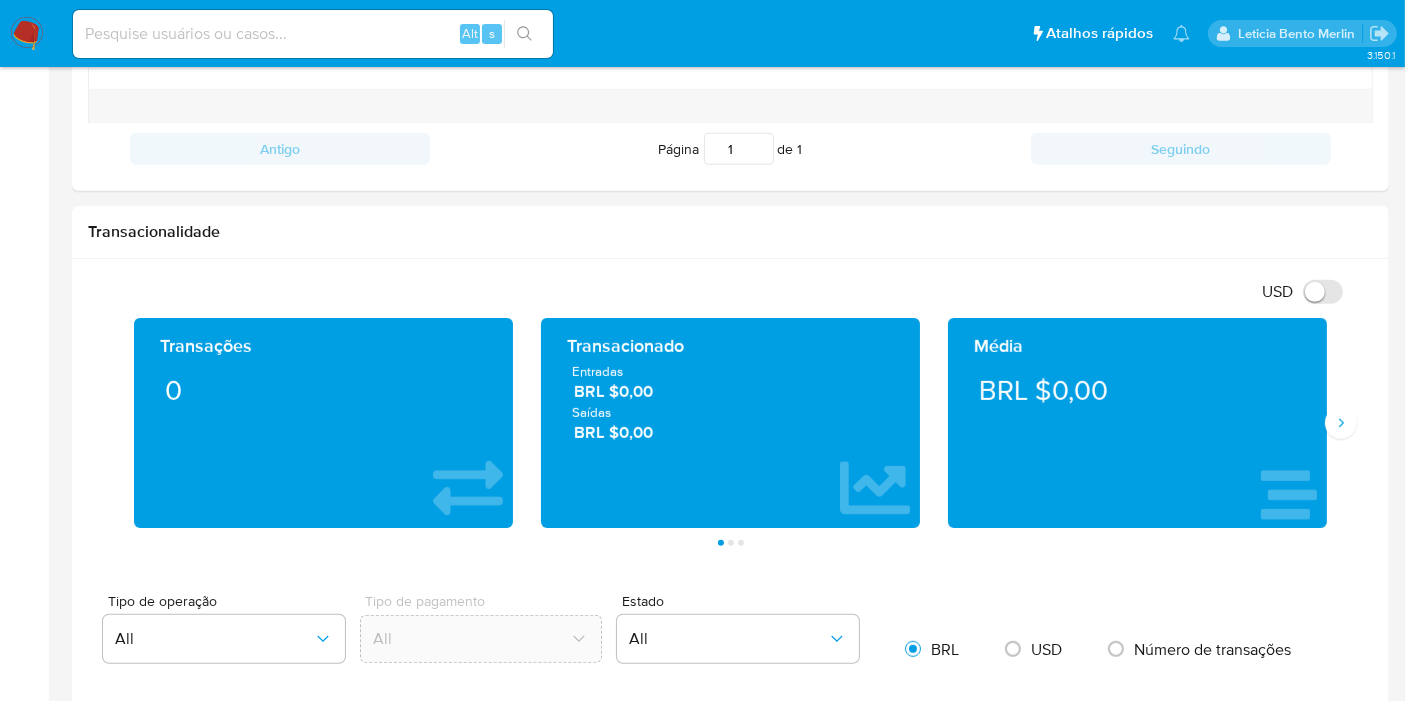 click on "Alt s" at bounding box center [313, 34] 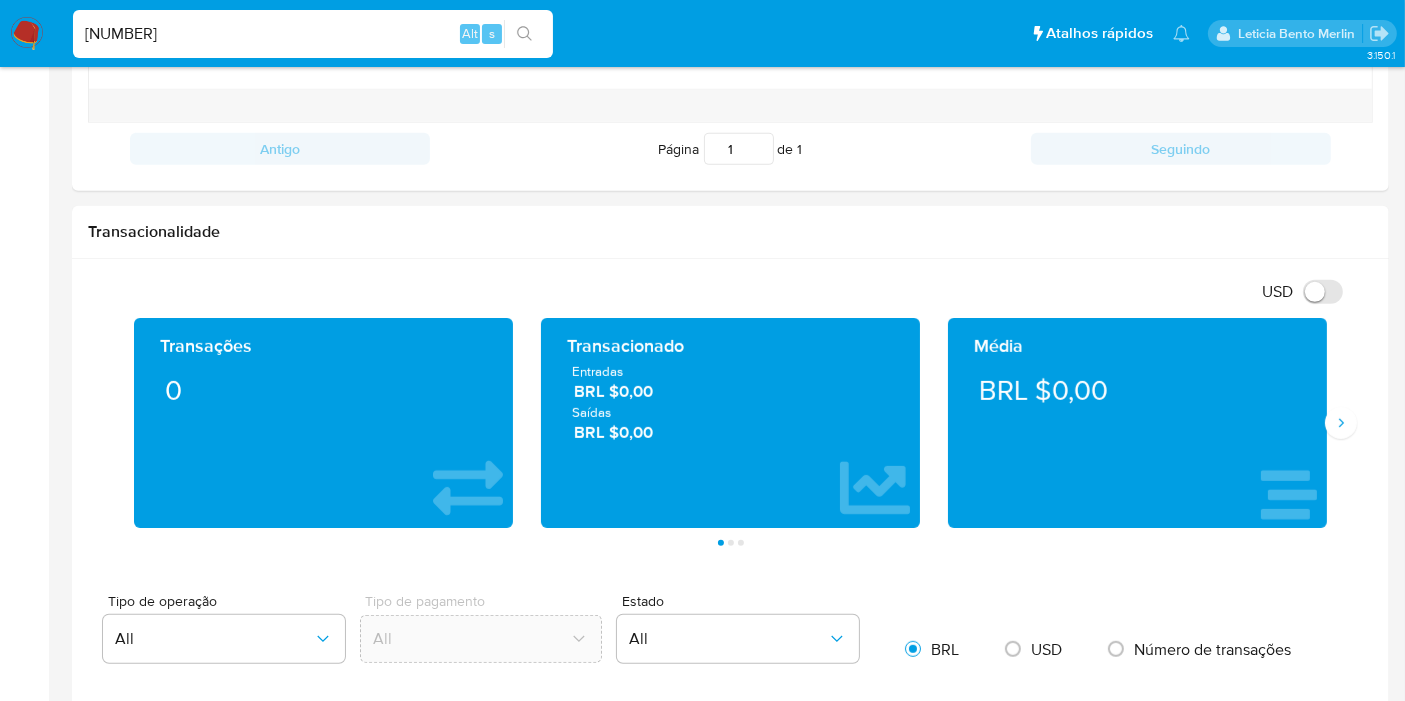 type on "2588013042" 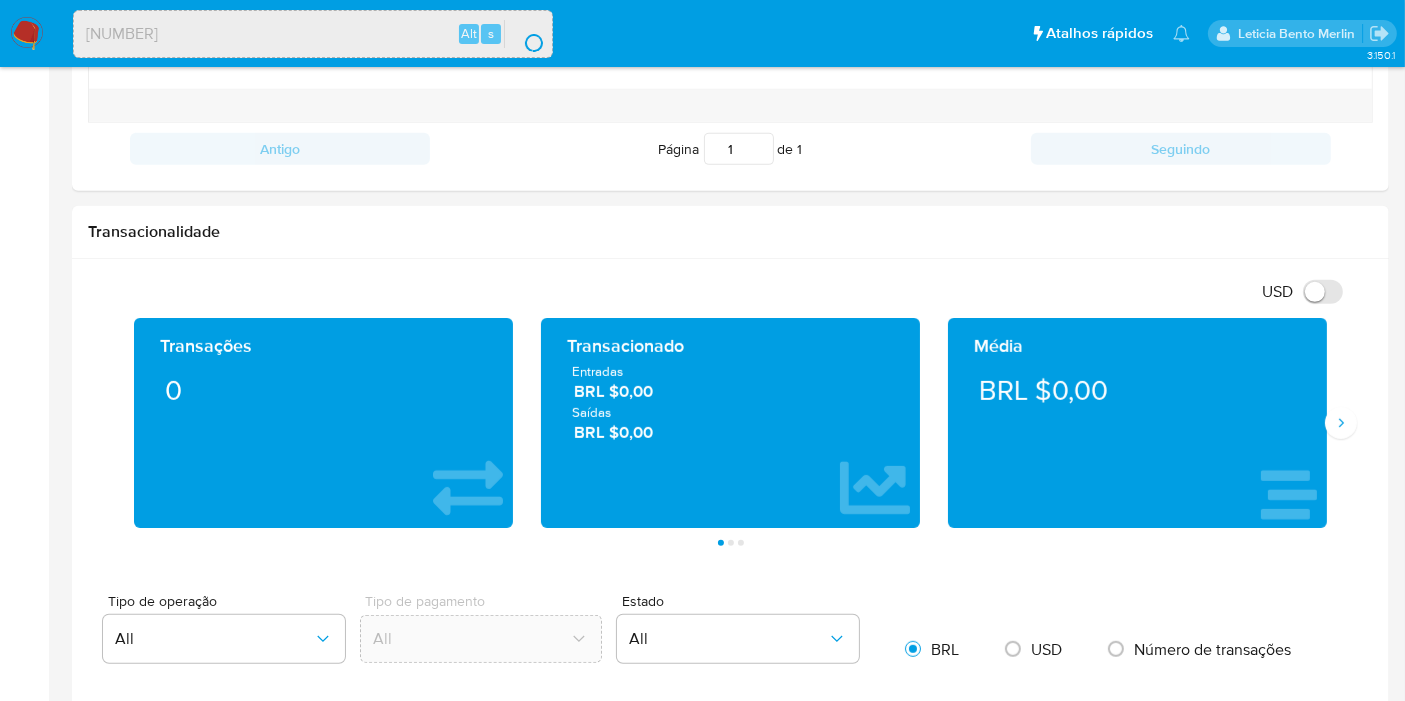 scroll, scrollTop: 0, scrollLeft: 0, axis: both 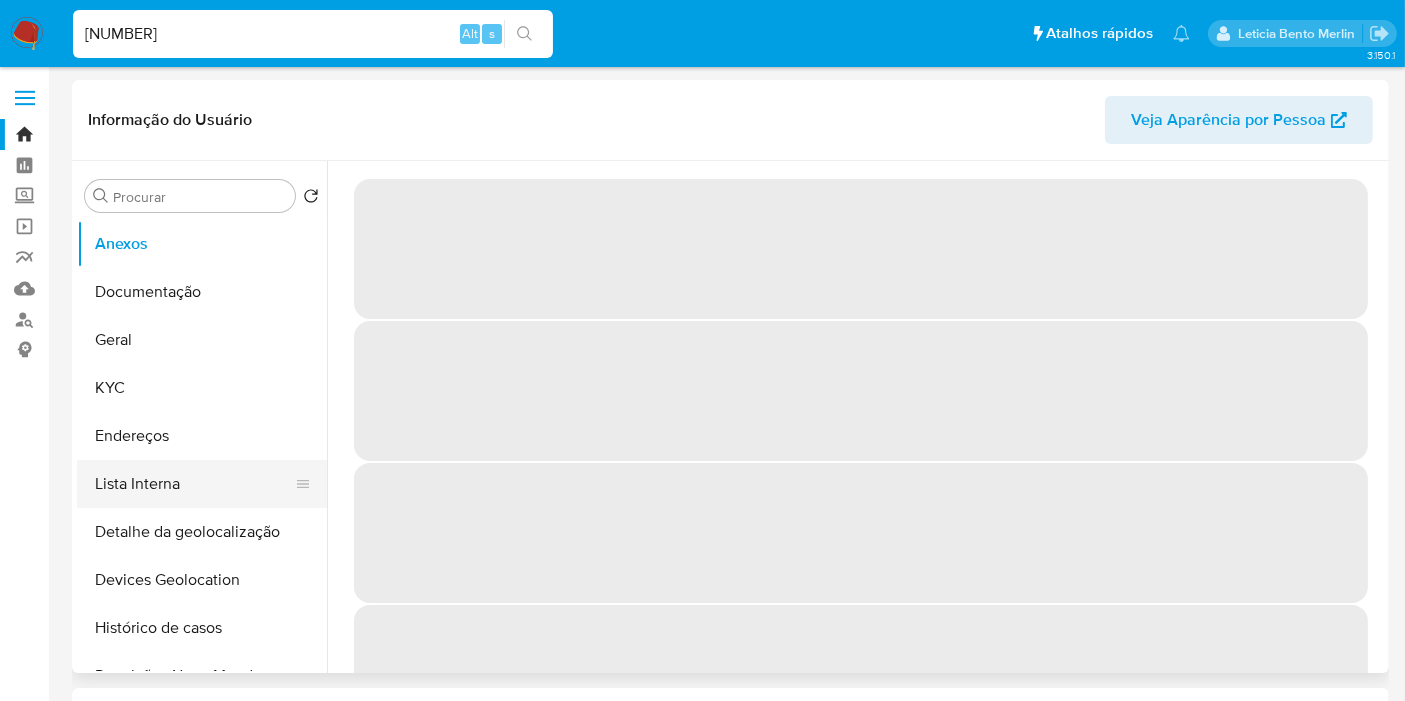 click on "Lista Interna" at bounding box center [194, 484] 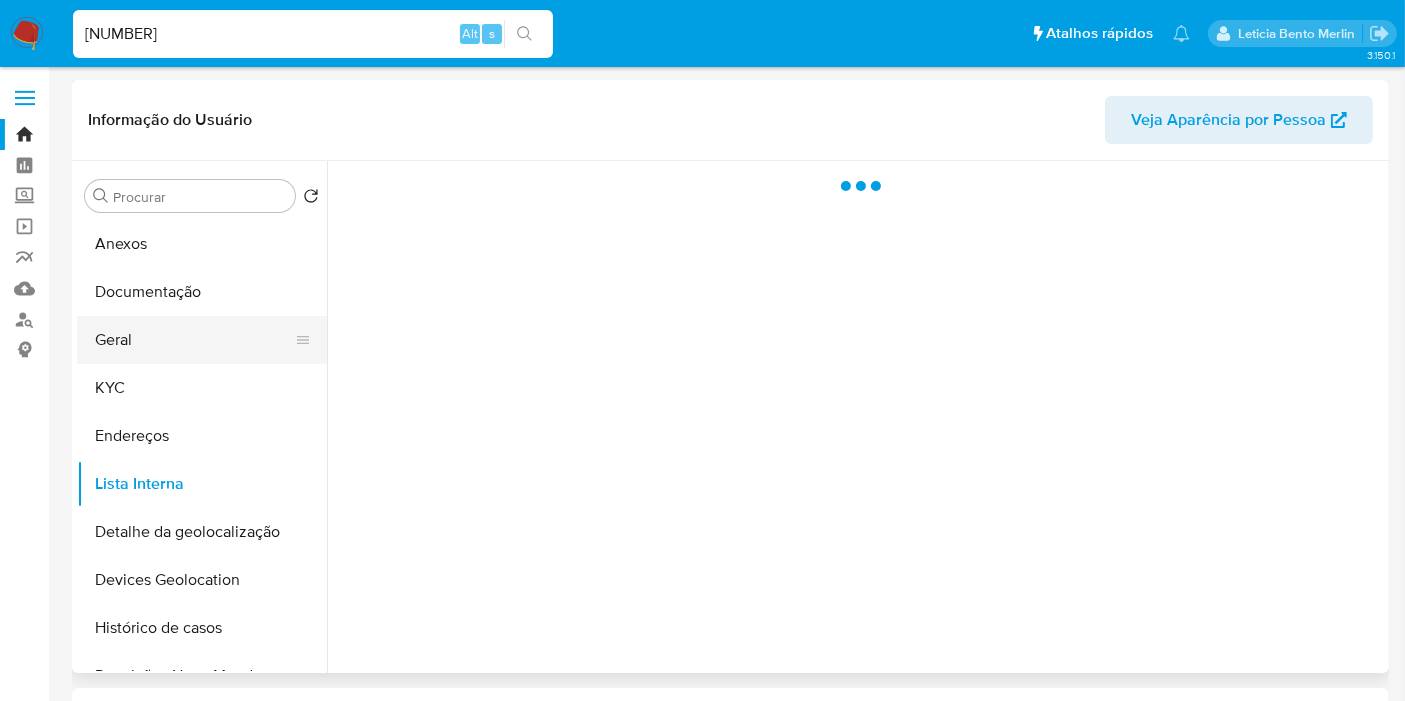 select on "10" 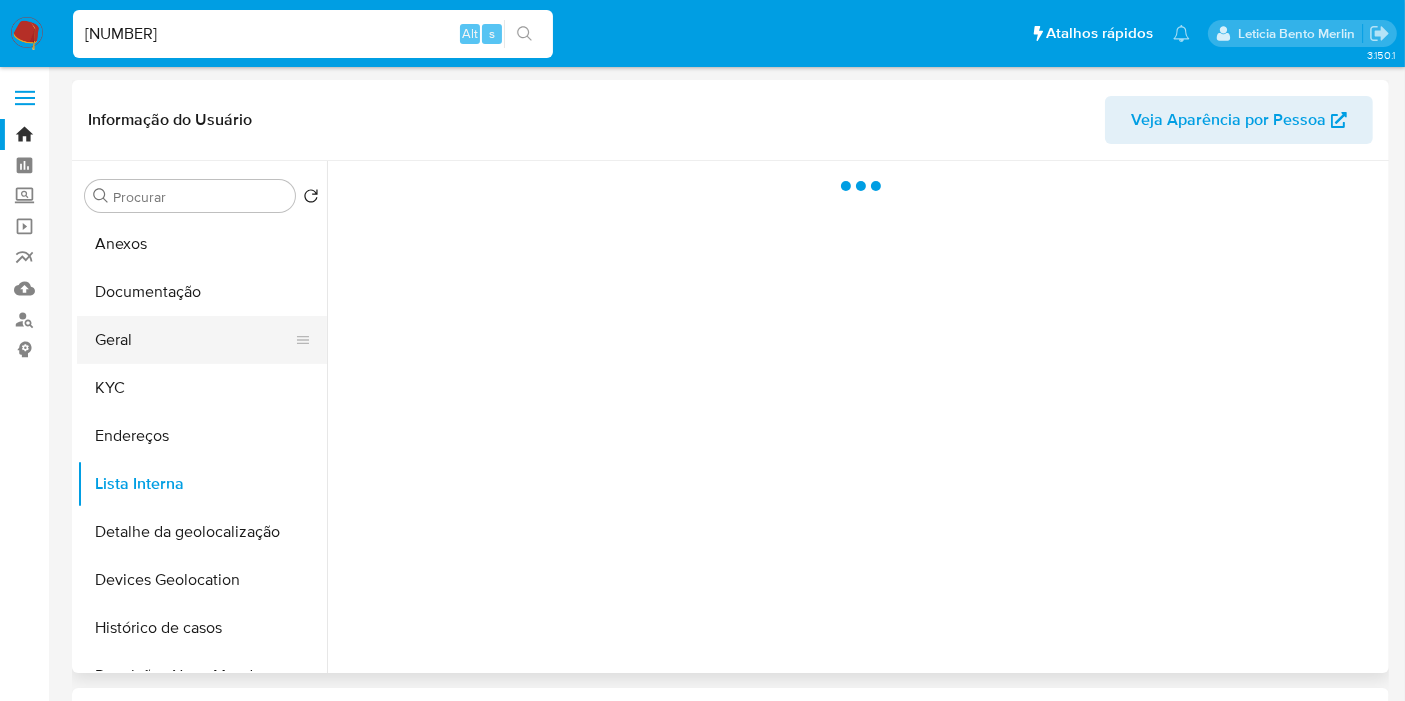 click on "Geral" at bounding box center (194, 340) 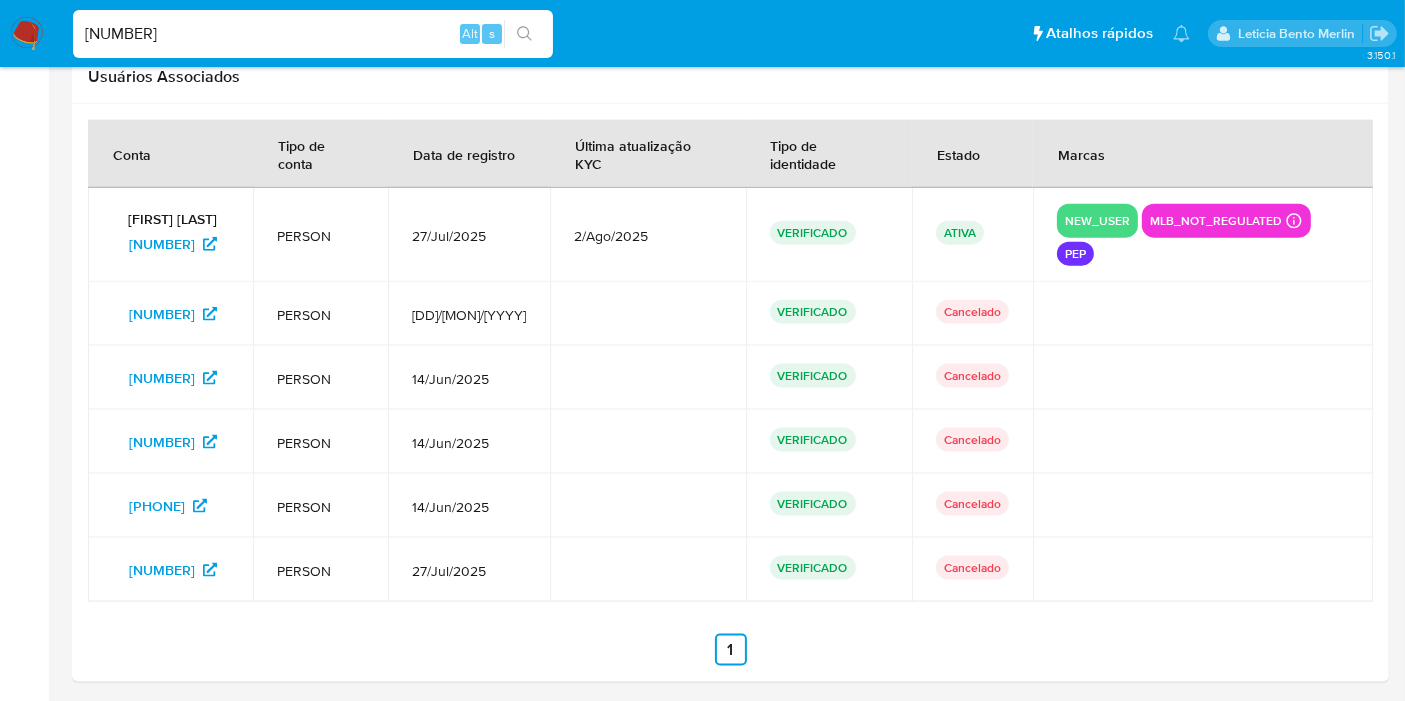 scroll, scrollTop: 2528, scrollLeft: 0, axis: vertical 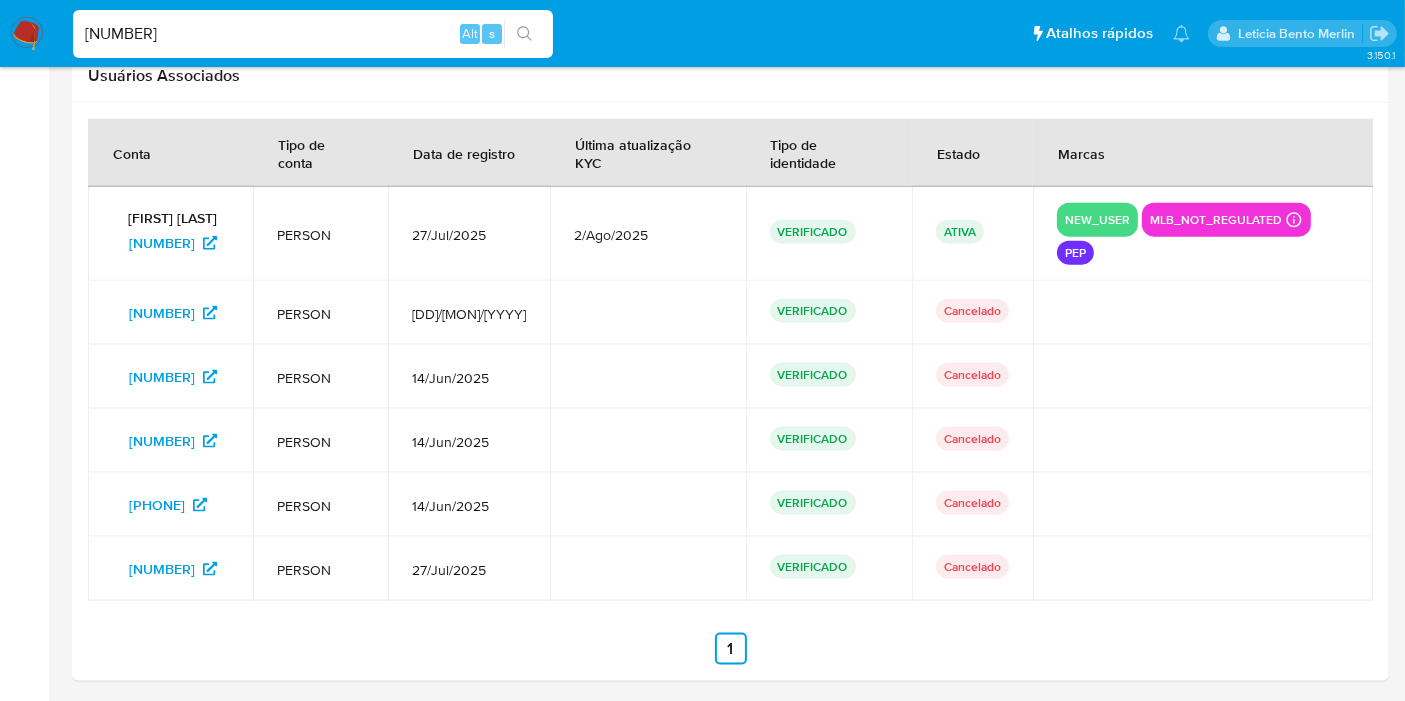 click on "2588013042" at bounding box center (313, 34) 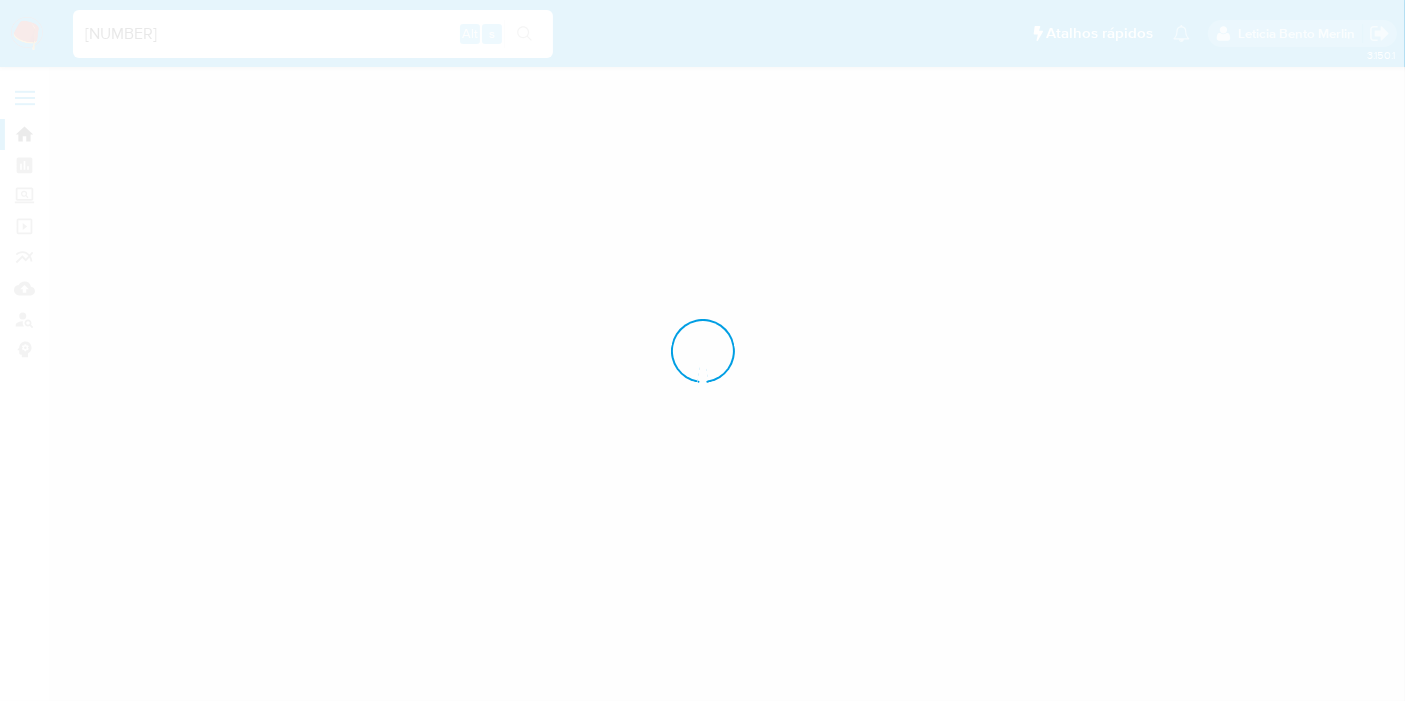 scroll, scrollTop: 0, scrollLeft: 0, axis: both 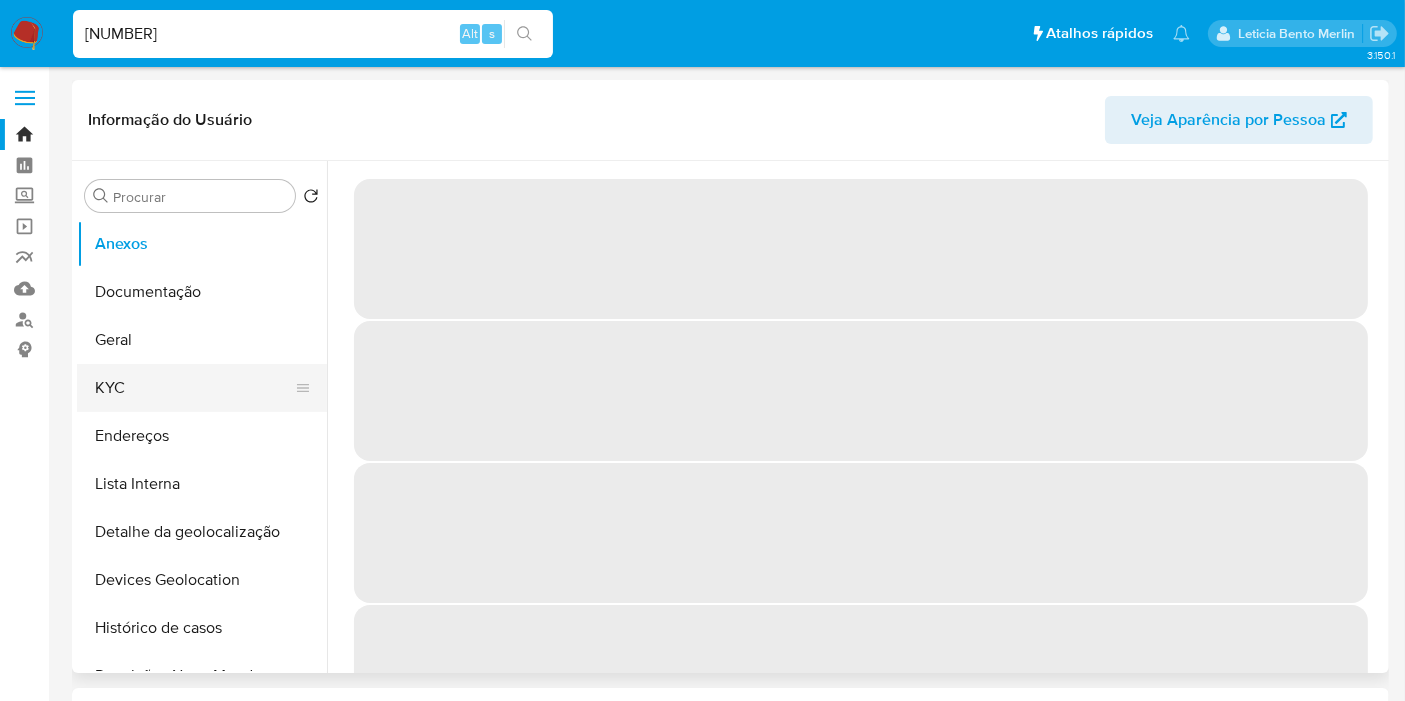 click on "KYC" at bounding box center (194, 388) 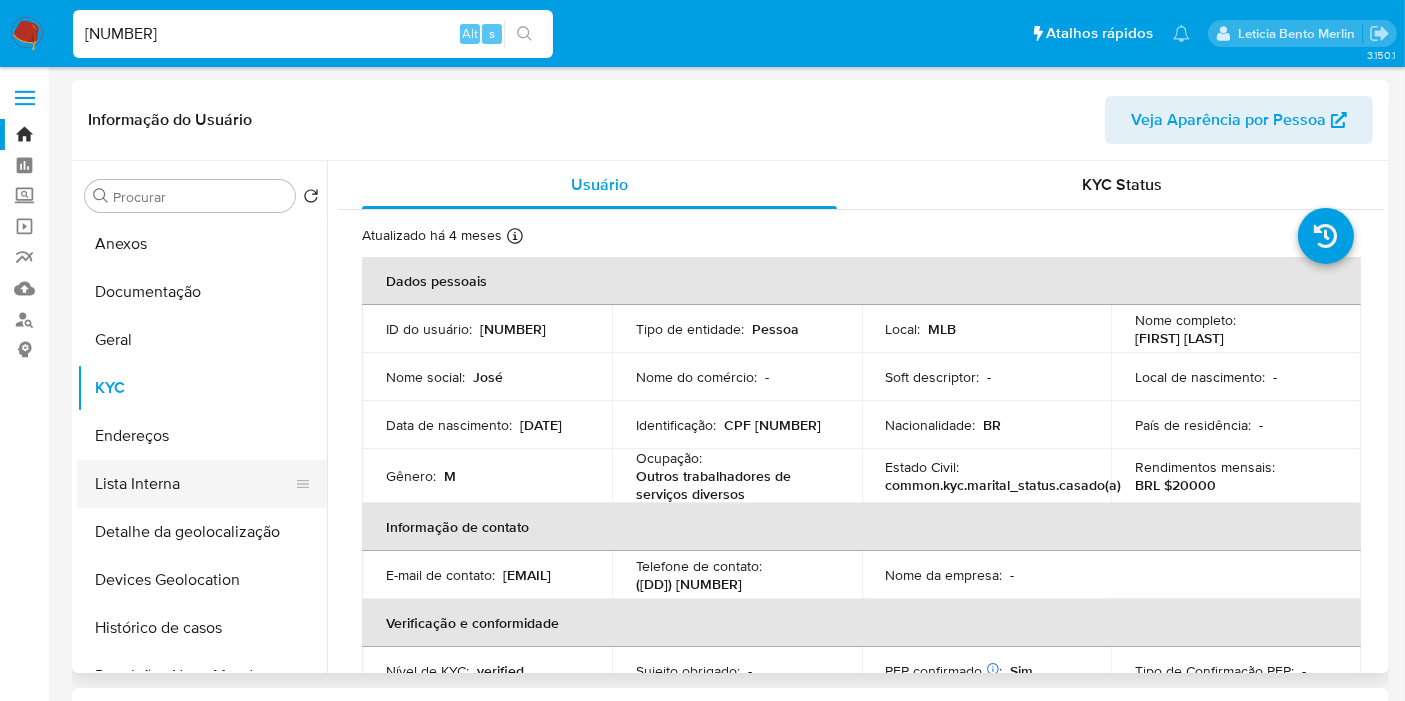 click on "Lista Interna" at bounding box center (194, 484) 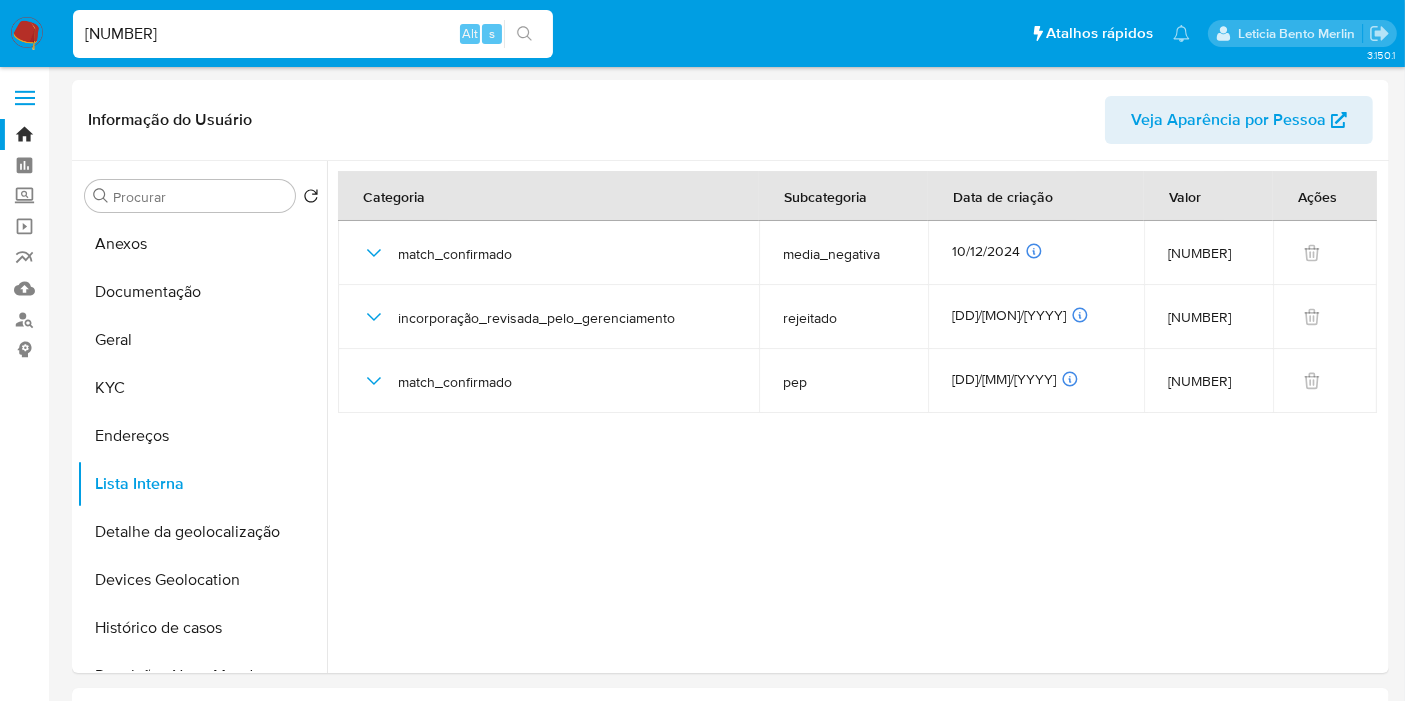 click on "1176214679" at bounding box center [313, 34] 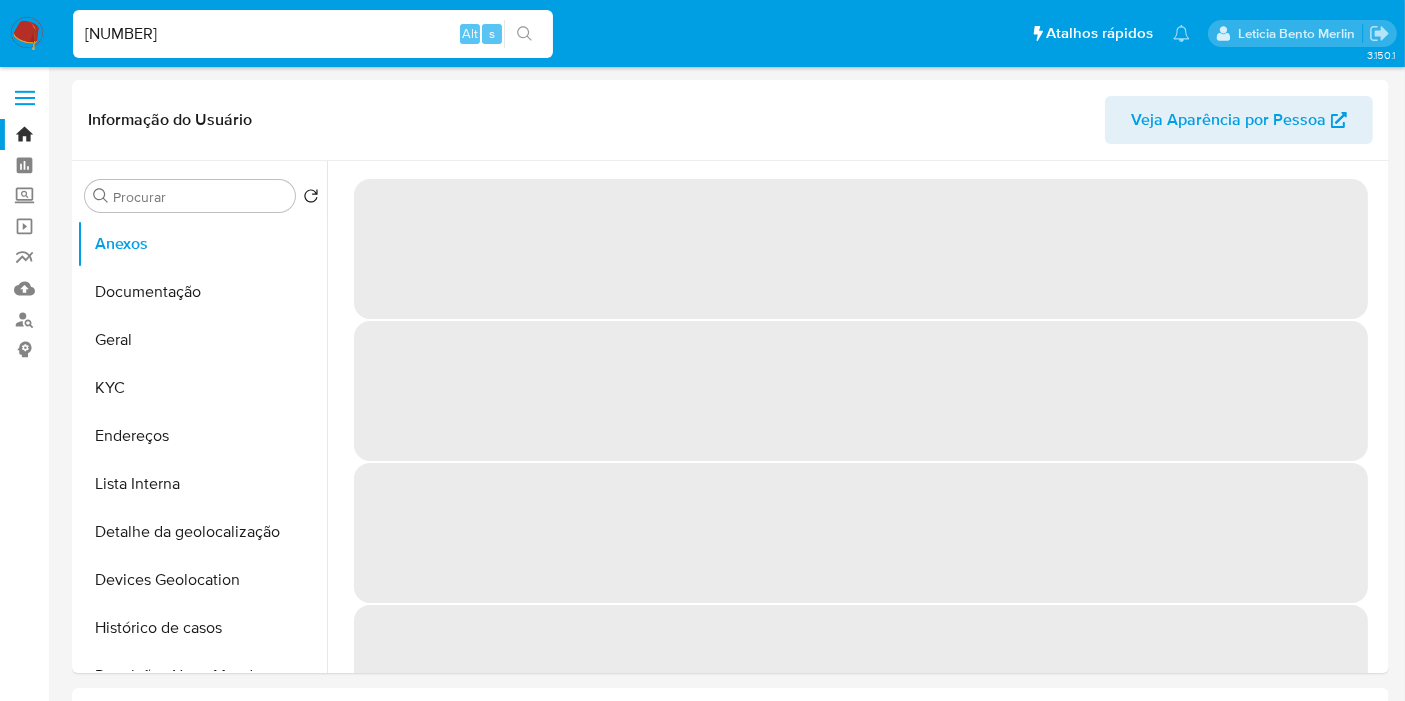 select on "10" 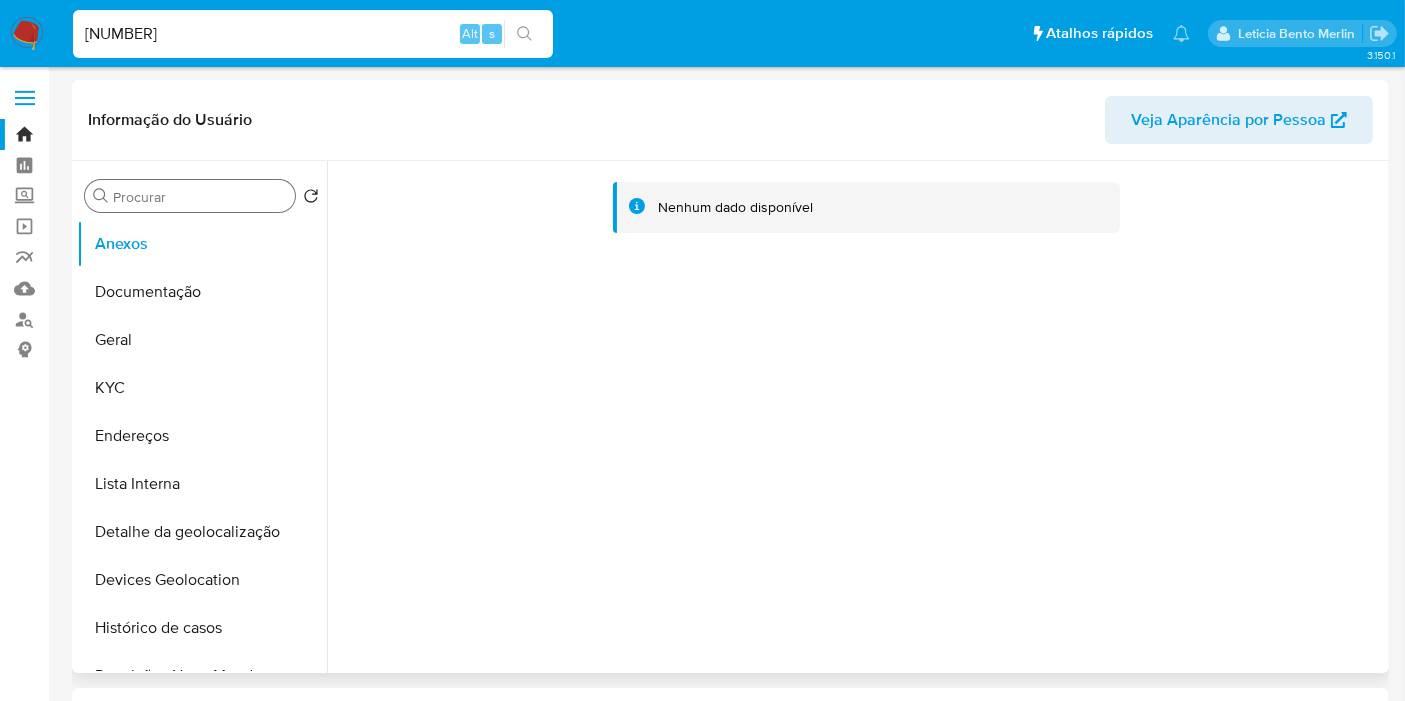 click on "Procurar" at bounding box center [200, 197] 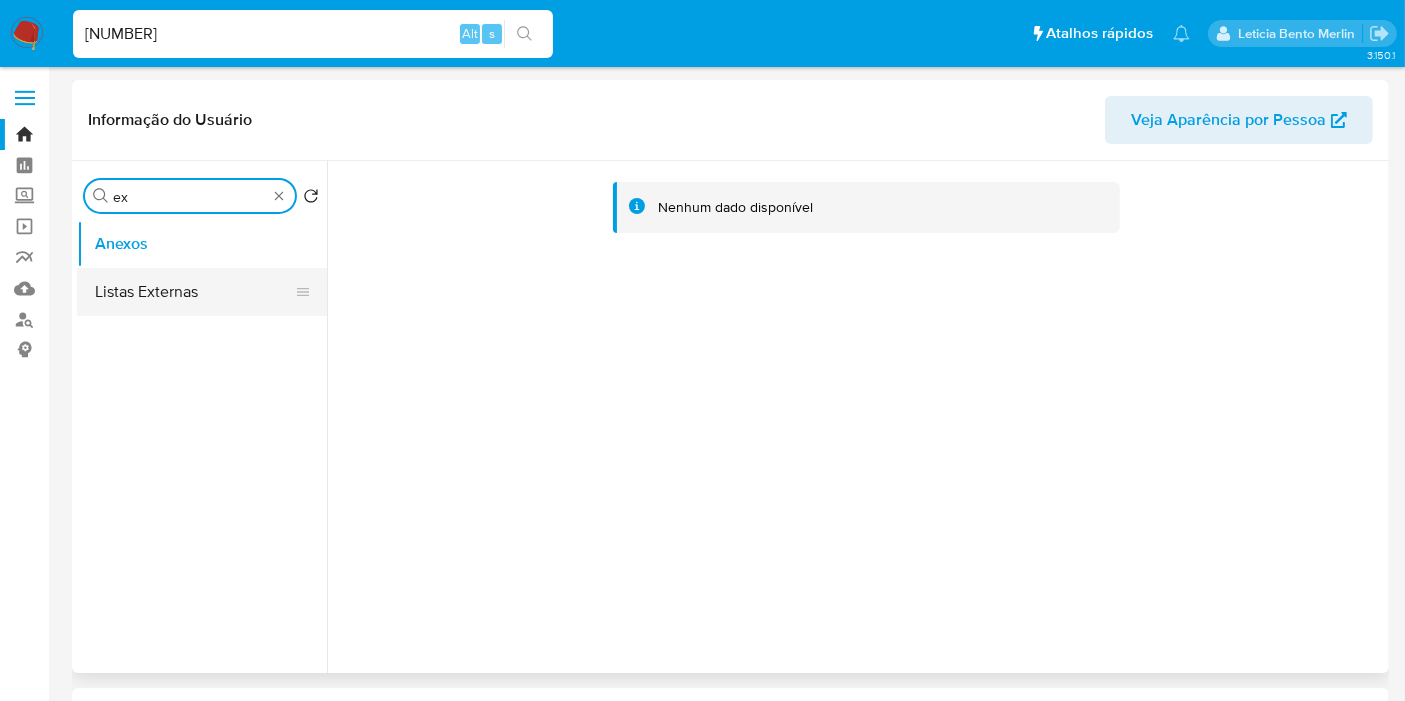 type on "ex" 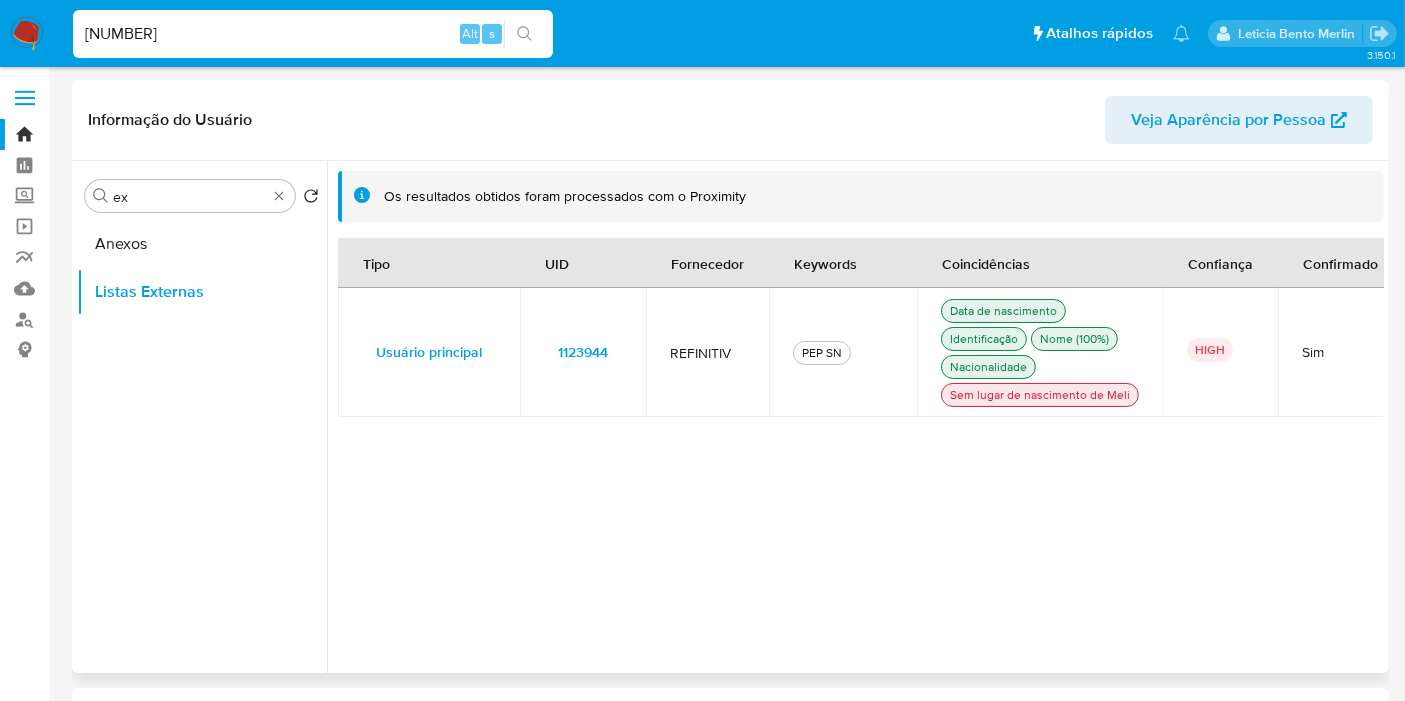 click on "1123944" at bounding box center [583, 352] 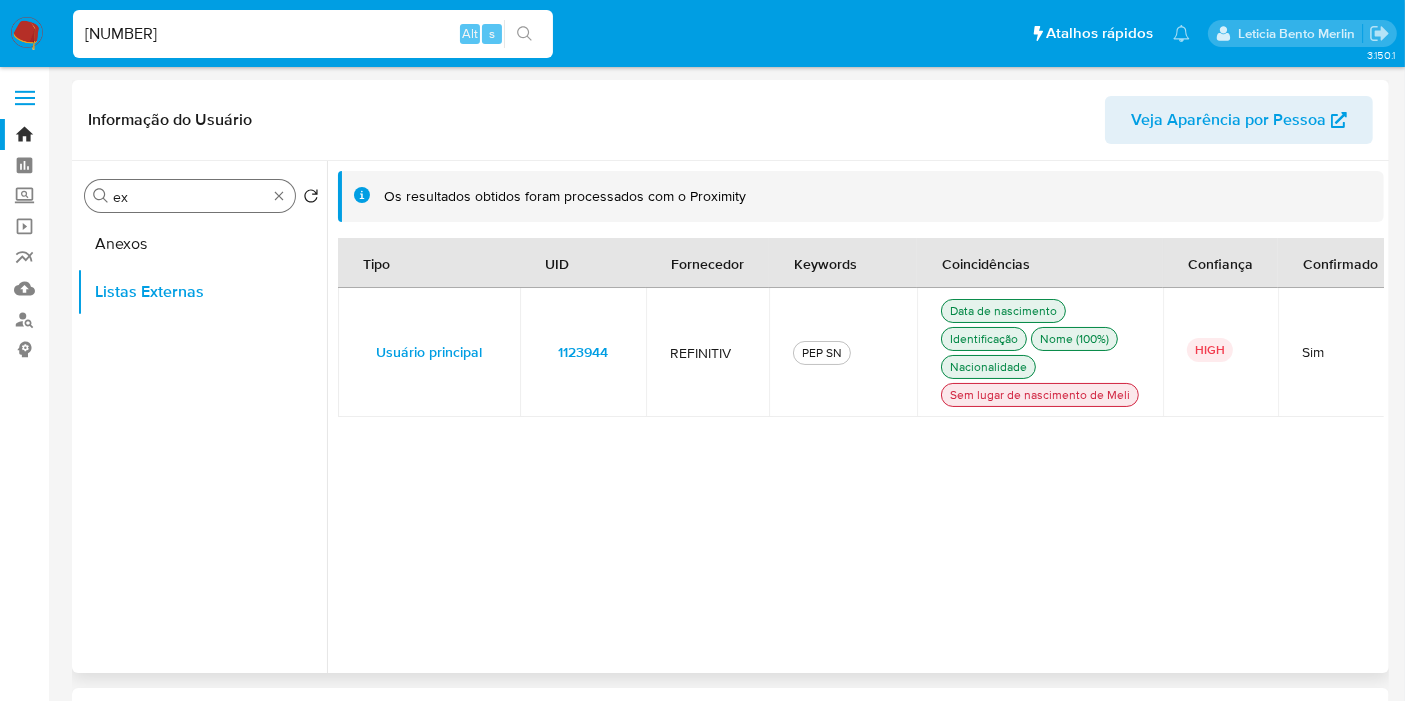type 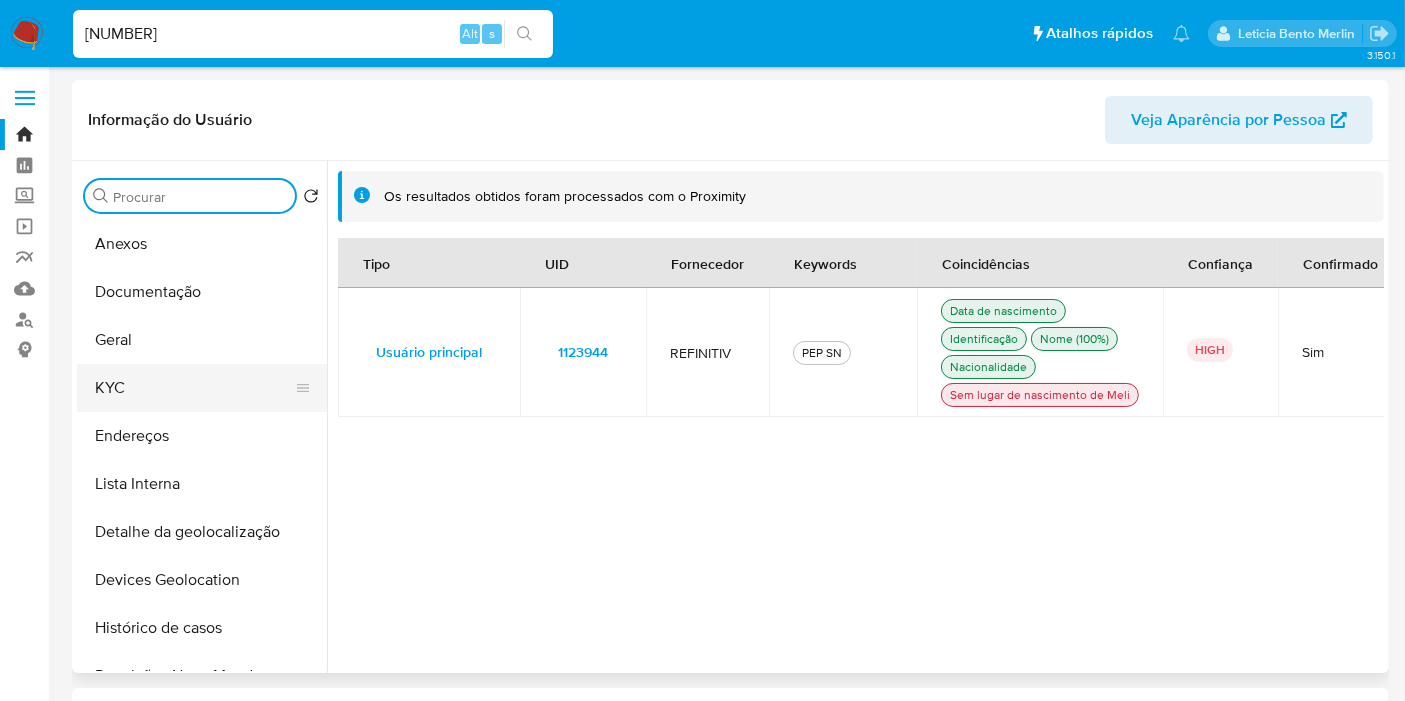 click on "KYC" at bounding box center [194, 388] 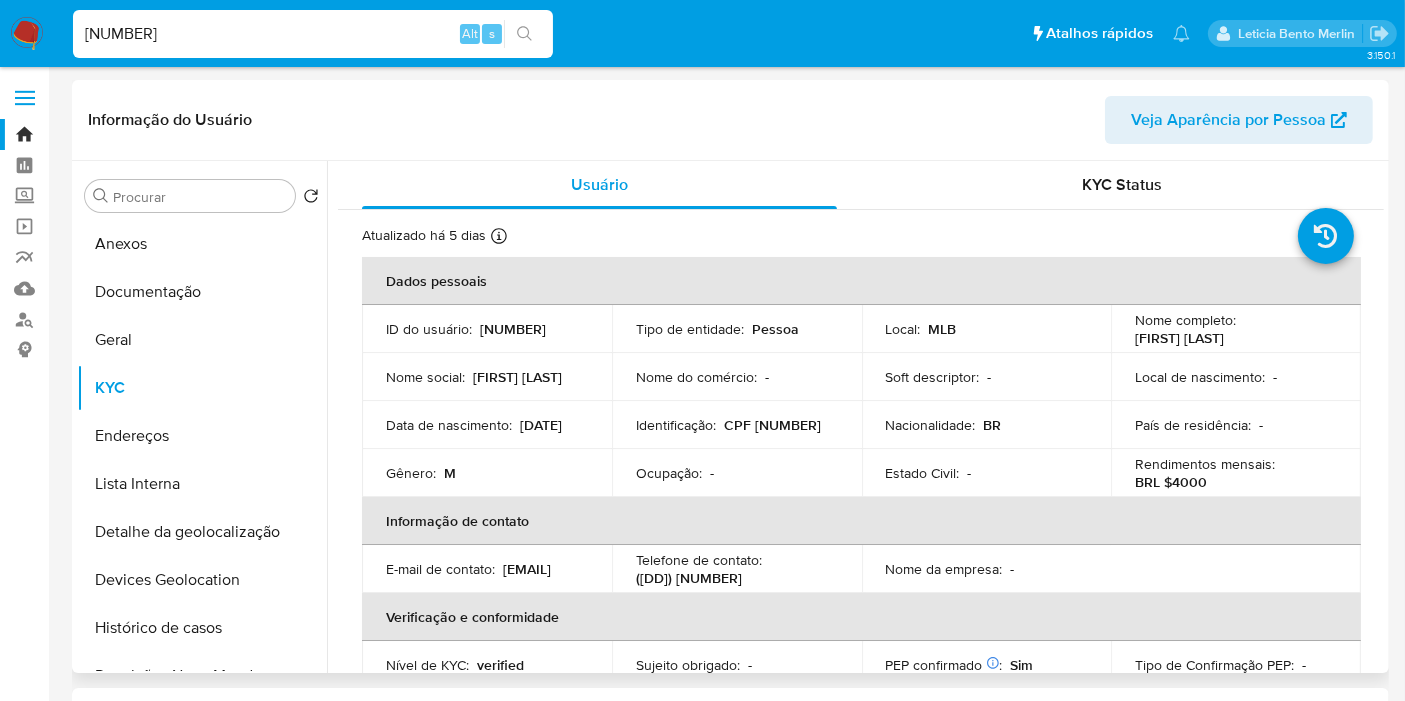 click on "BRL $4000" at bounding box center (1171, 482) 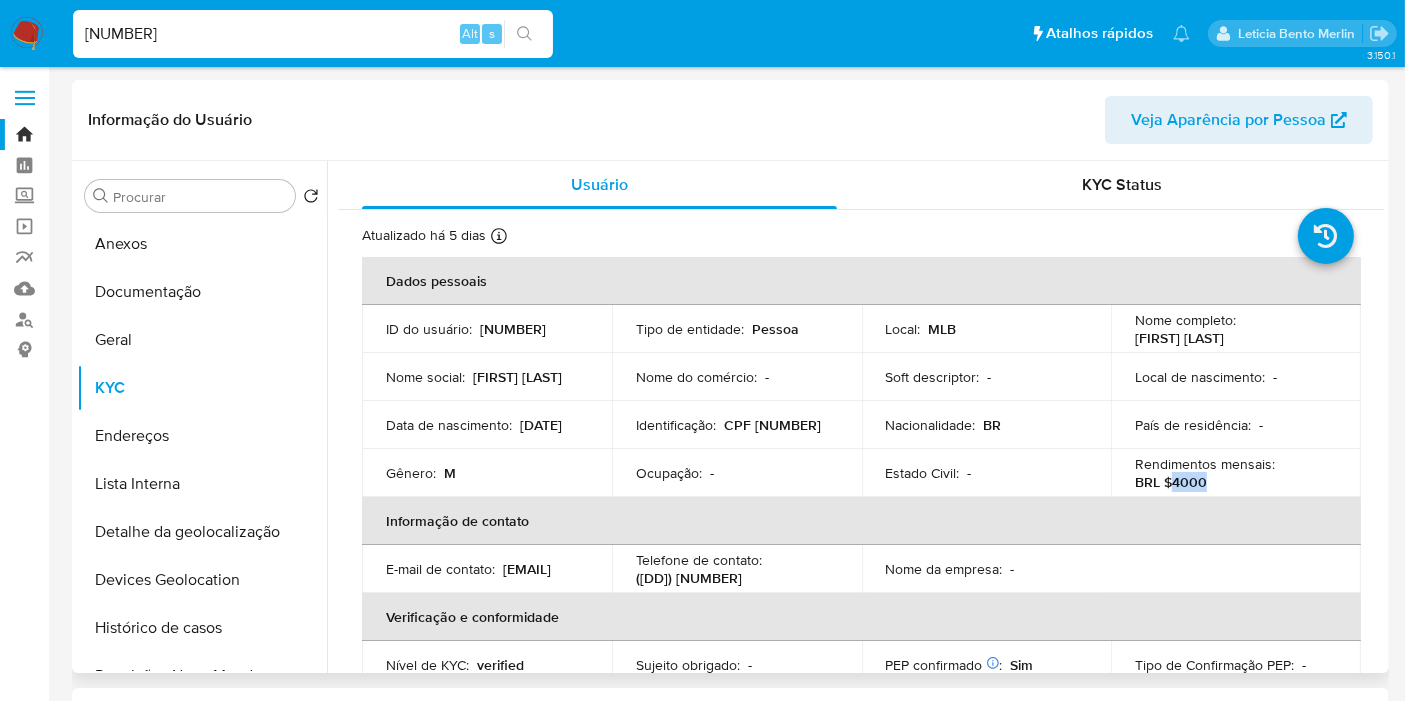 click on "BRL $4000" at bounding box center (1171, 482) 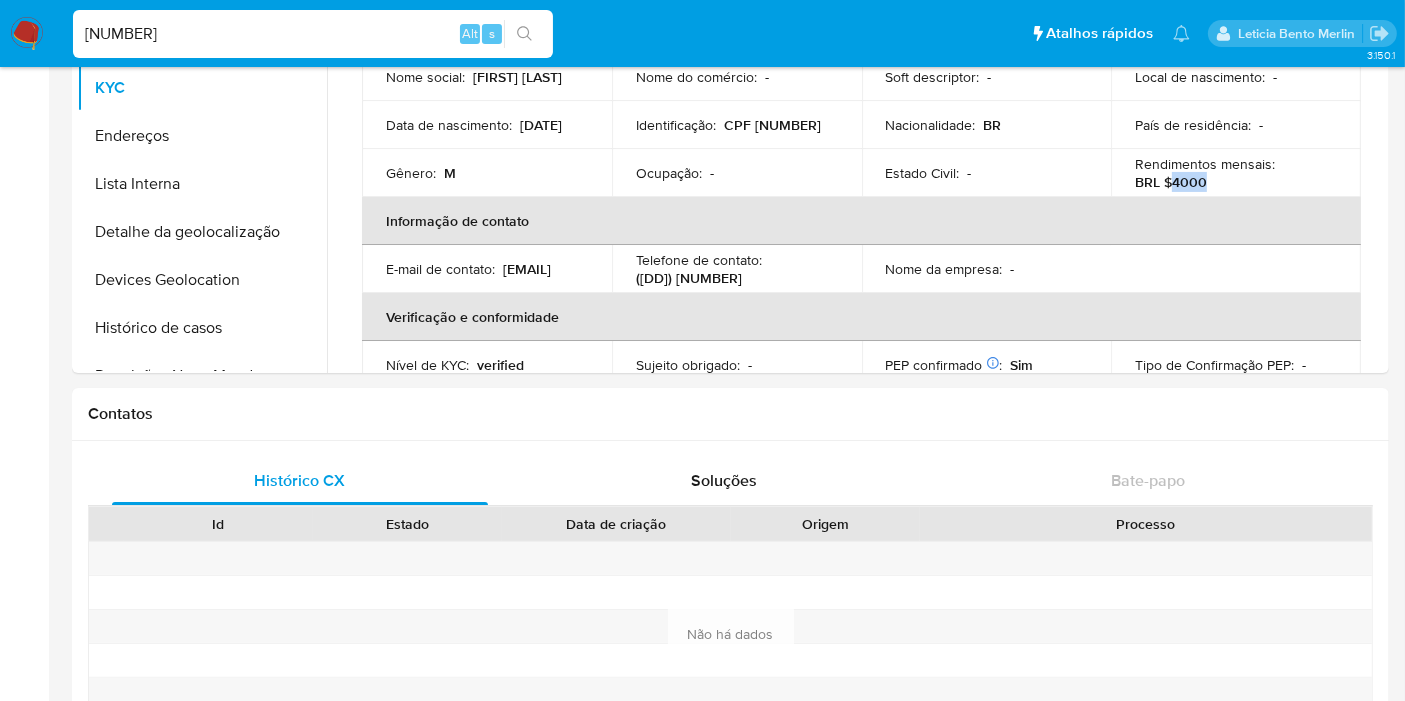 scroll, scrollTop: 666, scrollLeft: 0, axis: vertical 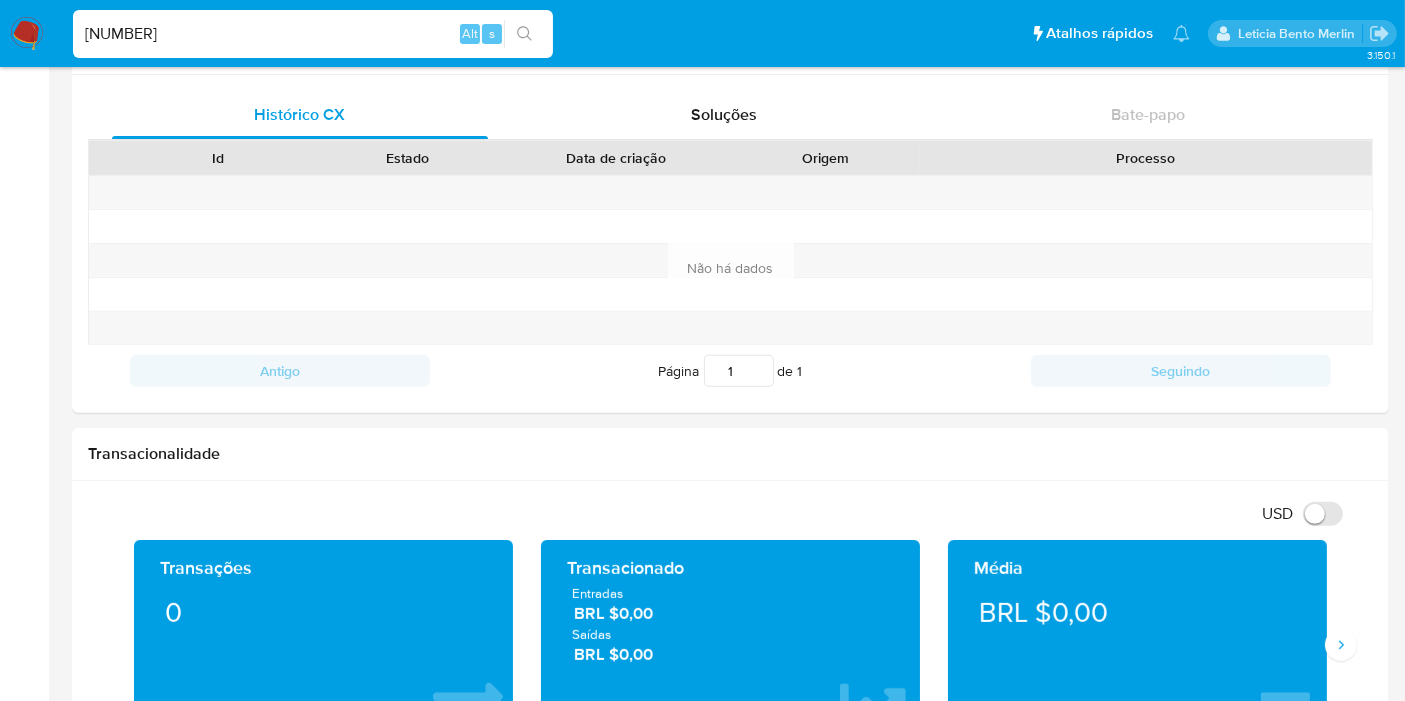 click on "234756425" at bounding box center [313, 34] 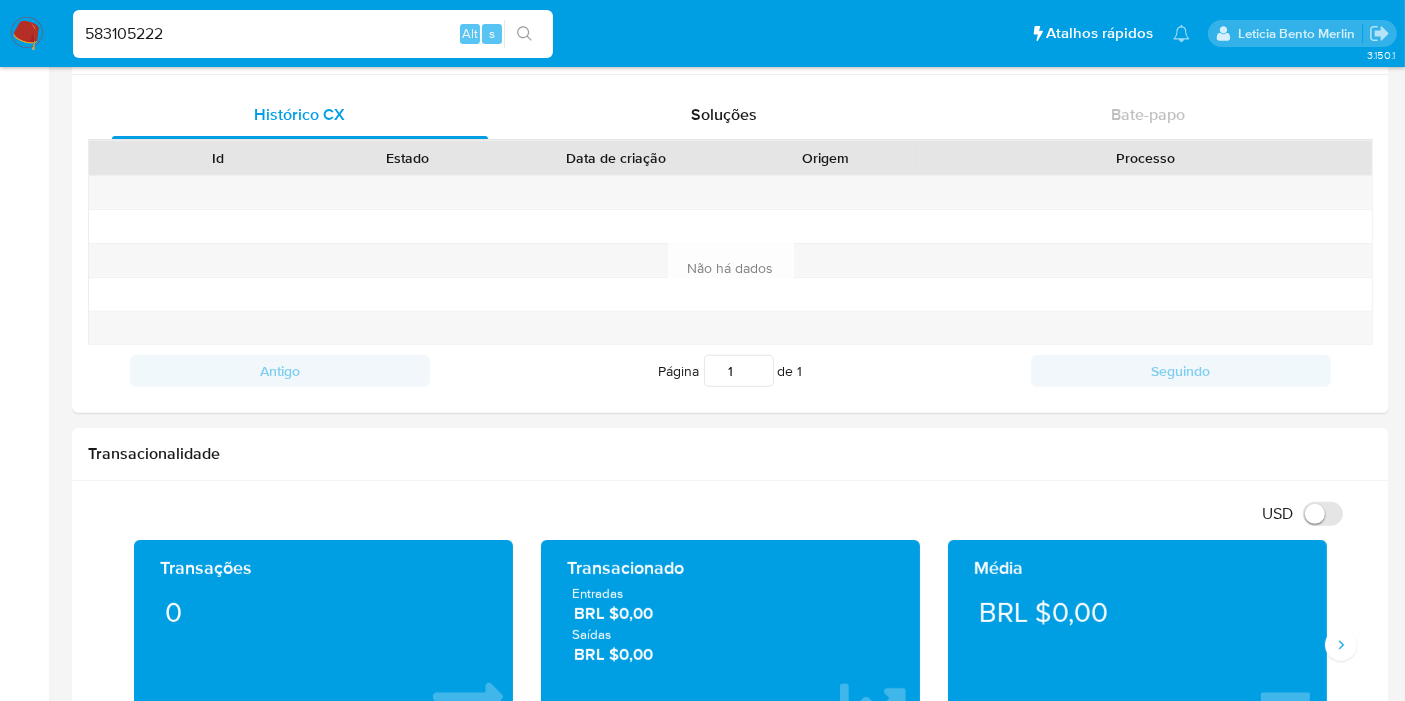 type on "583105222" 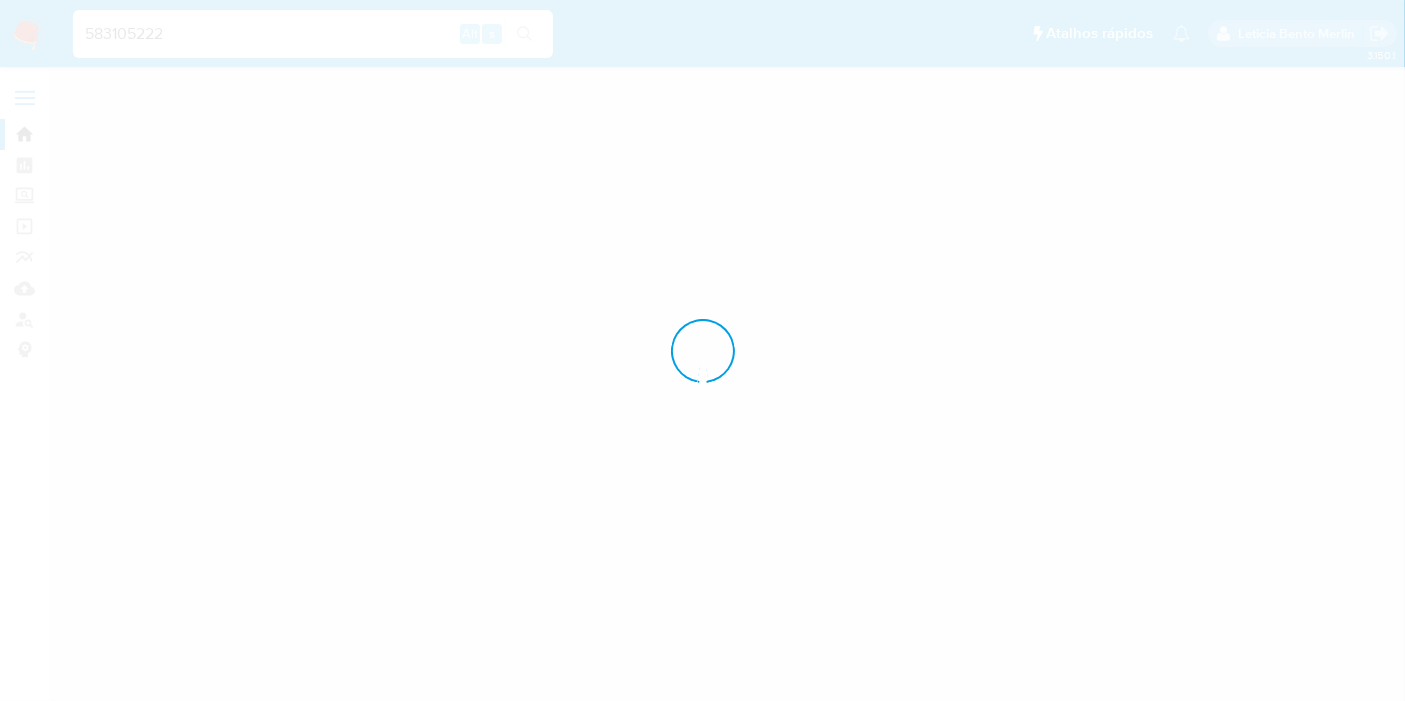 scroll, scrollTop: 0, scrollLeft: 0, axis: both 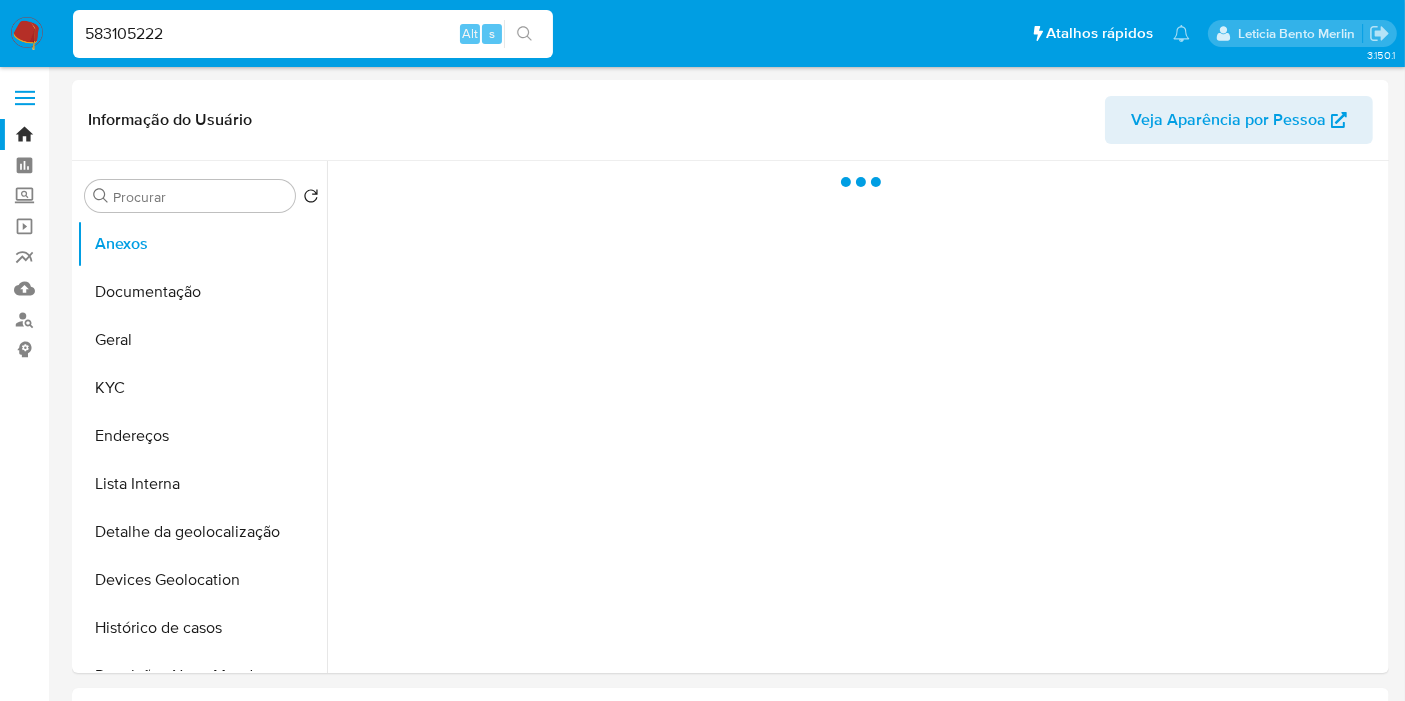 select on "10" 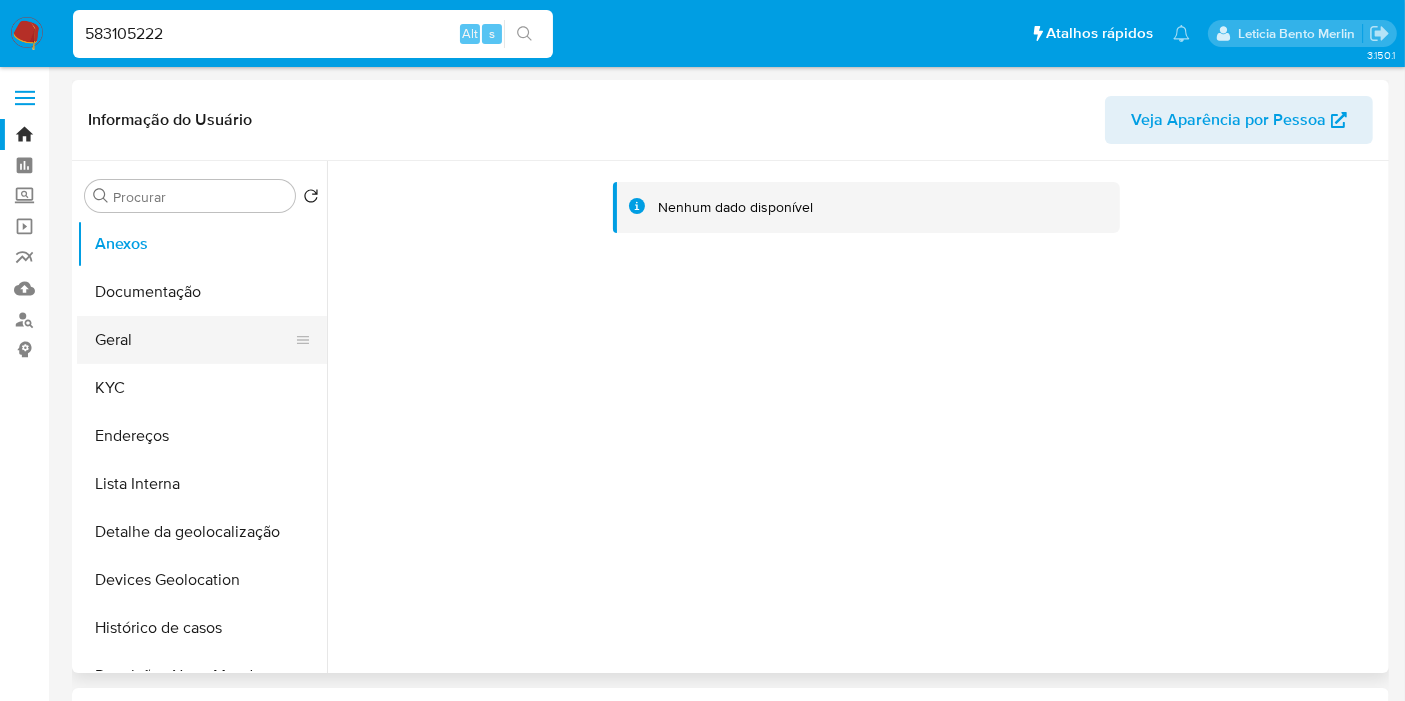 click on "Geral" at bounding box center [194, 340] 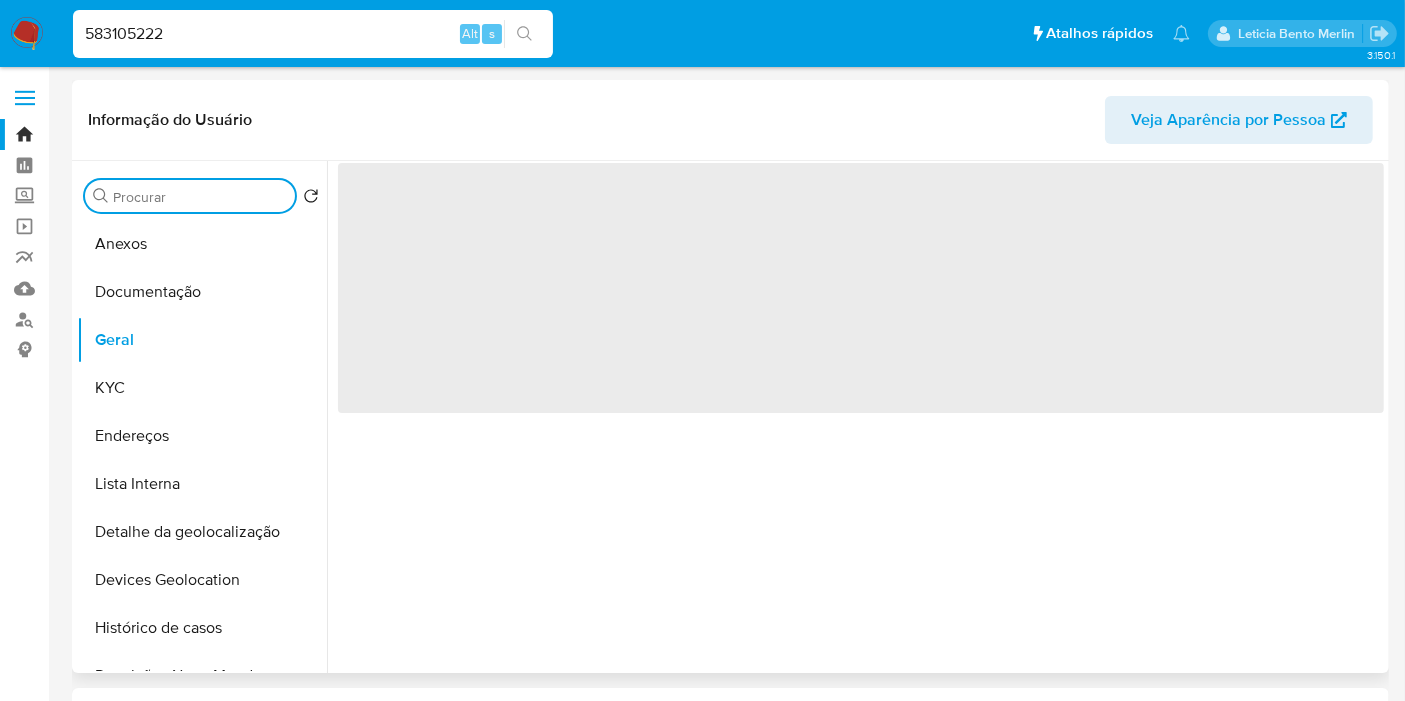 click on "Procurar" at bounding box center (200, 197) 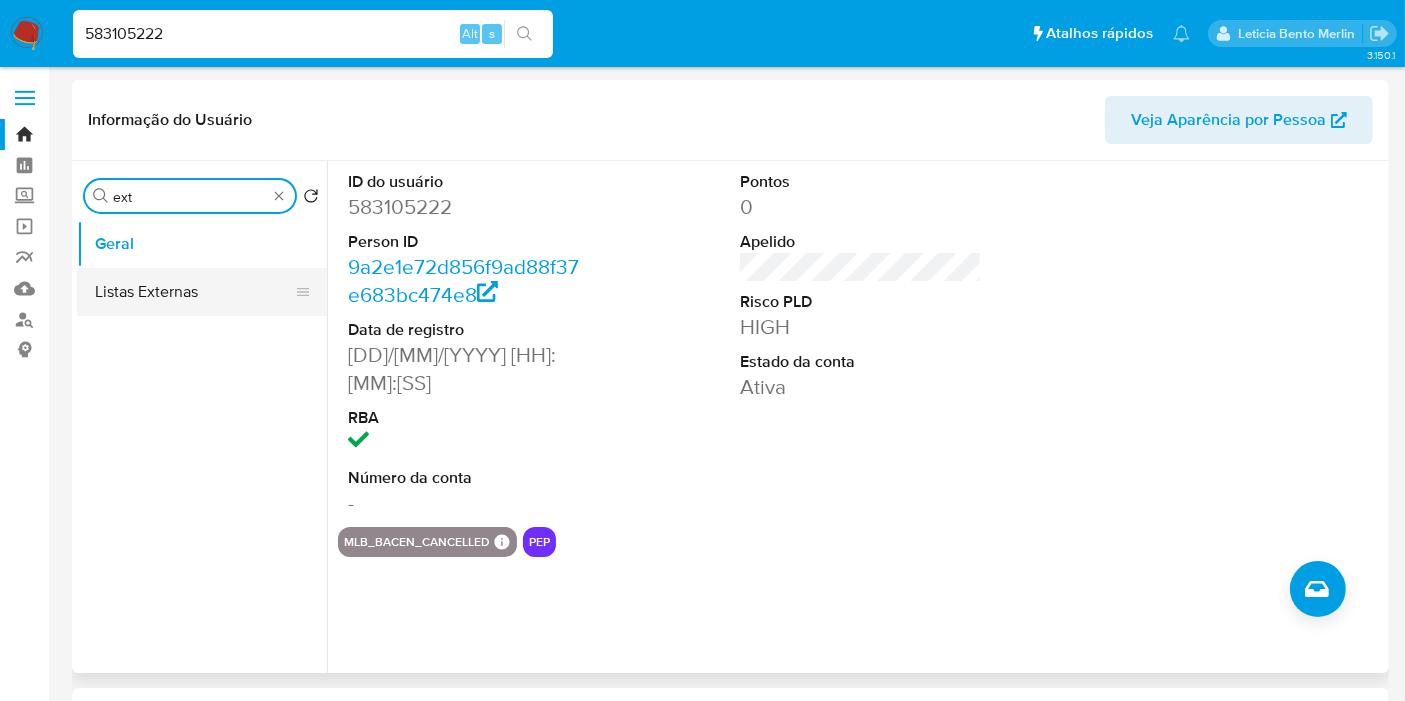 type on "ext" 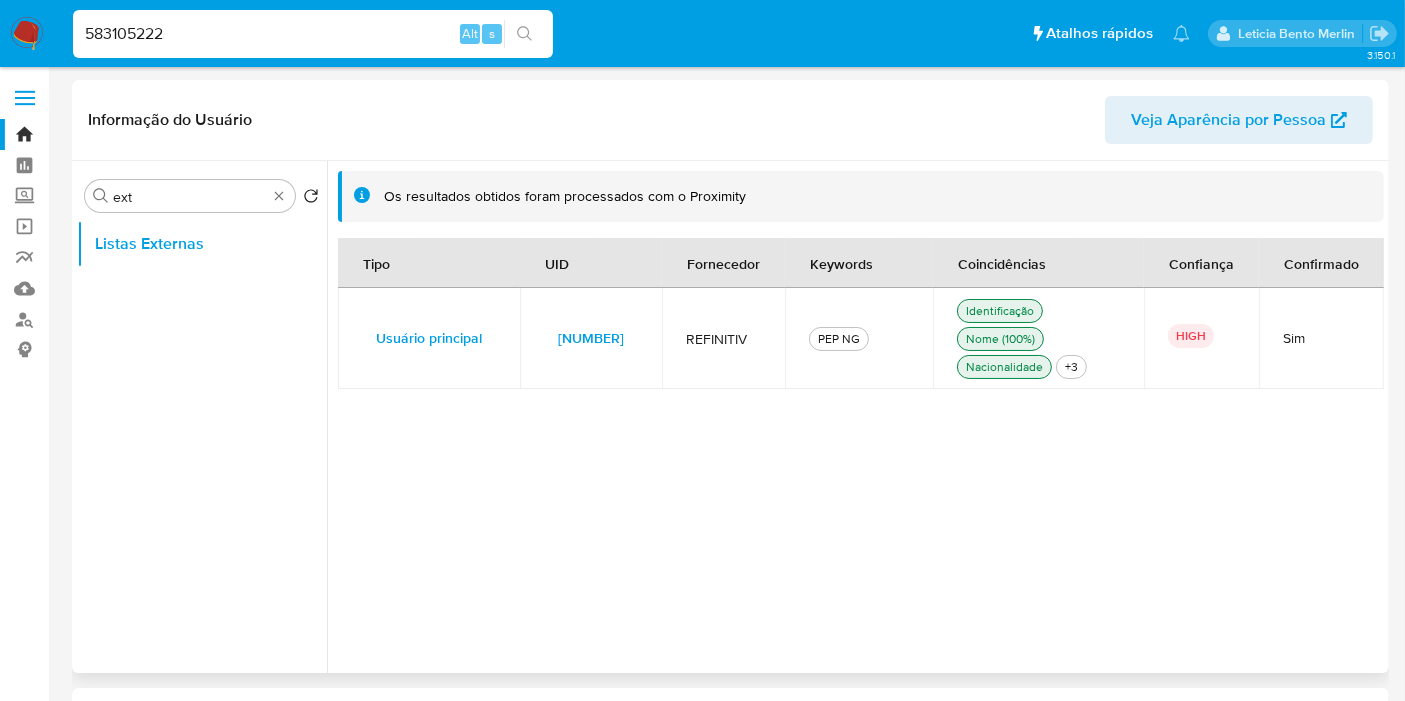 click on "7556561" at bounding box center (591, 338) 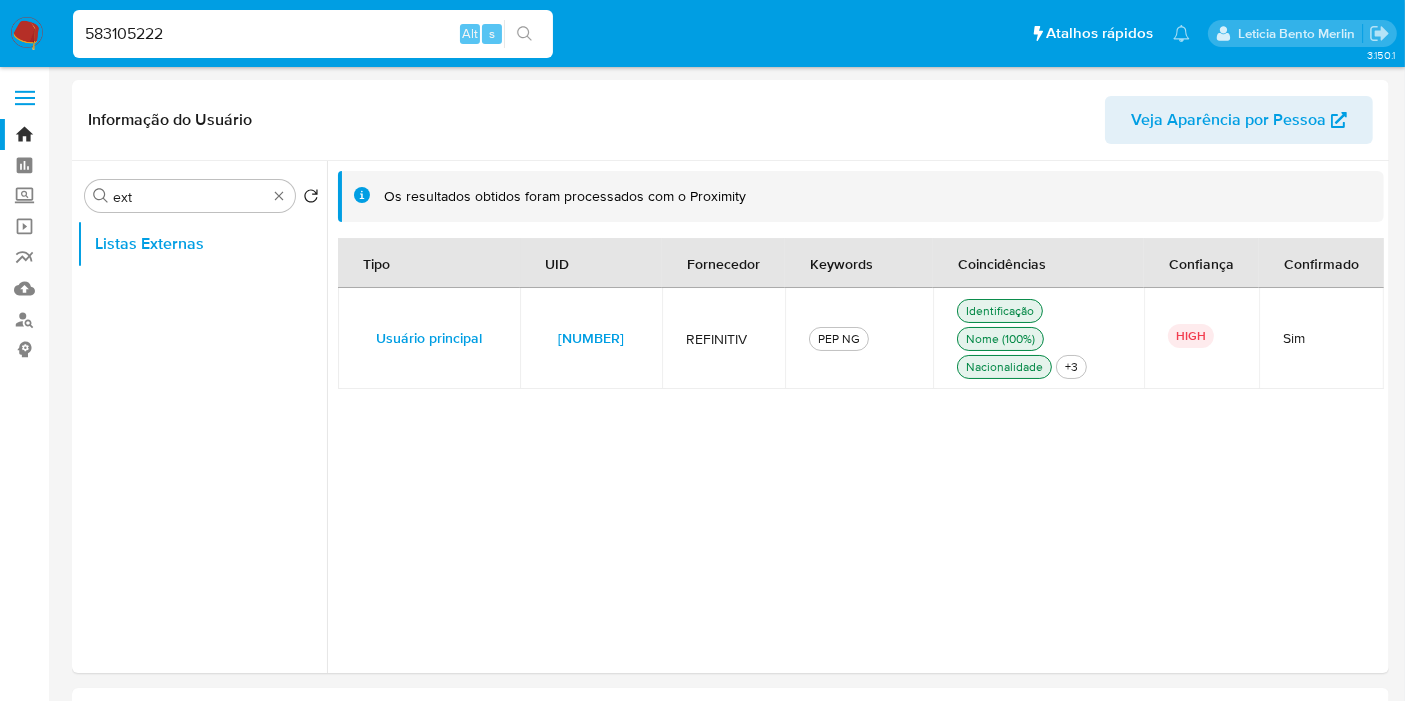 click on "583105222" at bounding box center (313, 34) 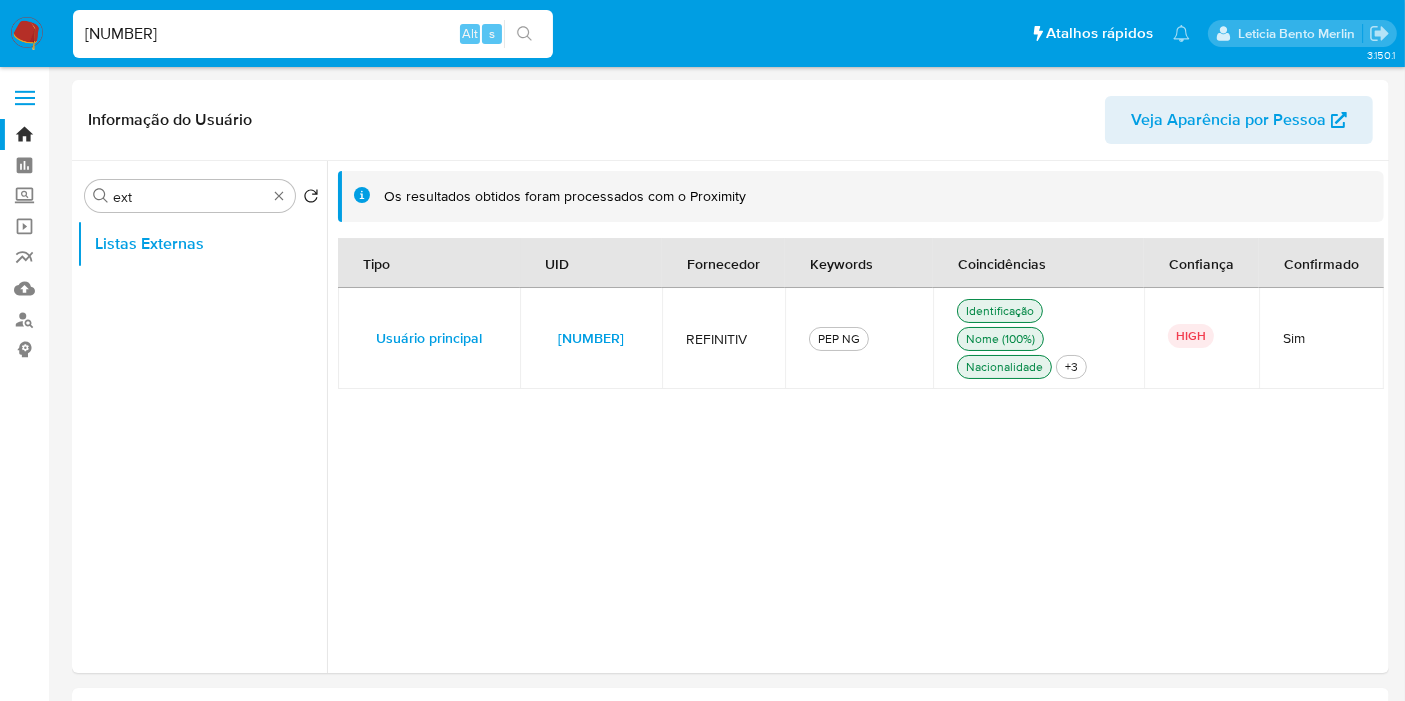 type on "2592050985" 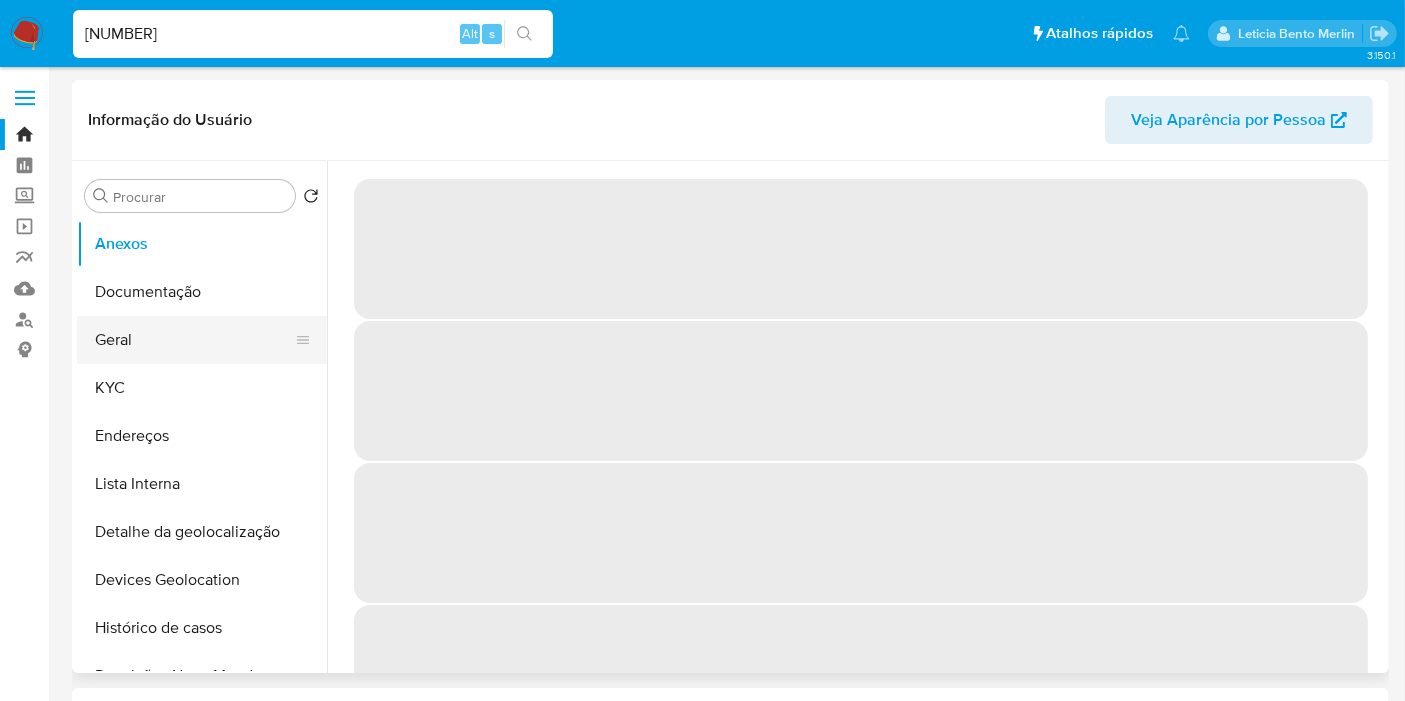 select on "10" 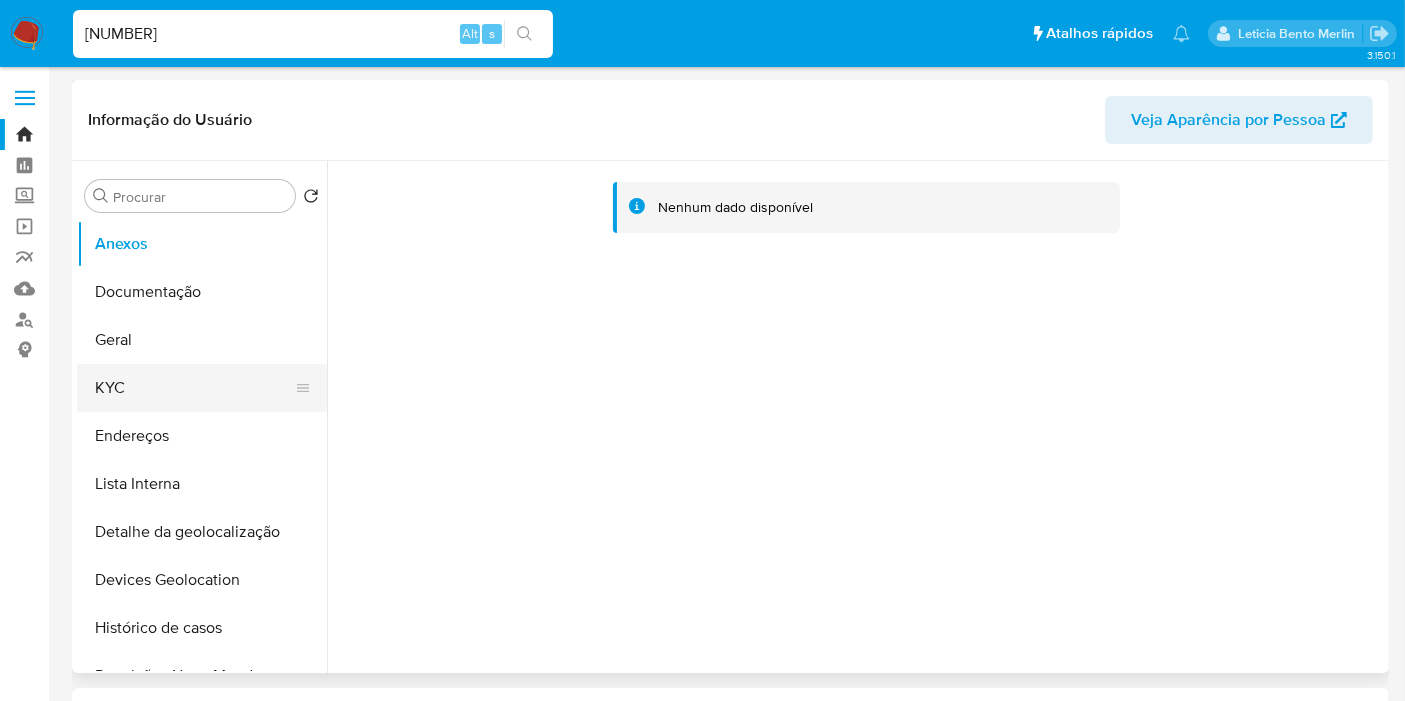click on "KYC" at bounding box center [194, 388] 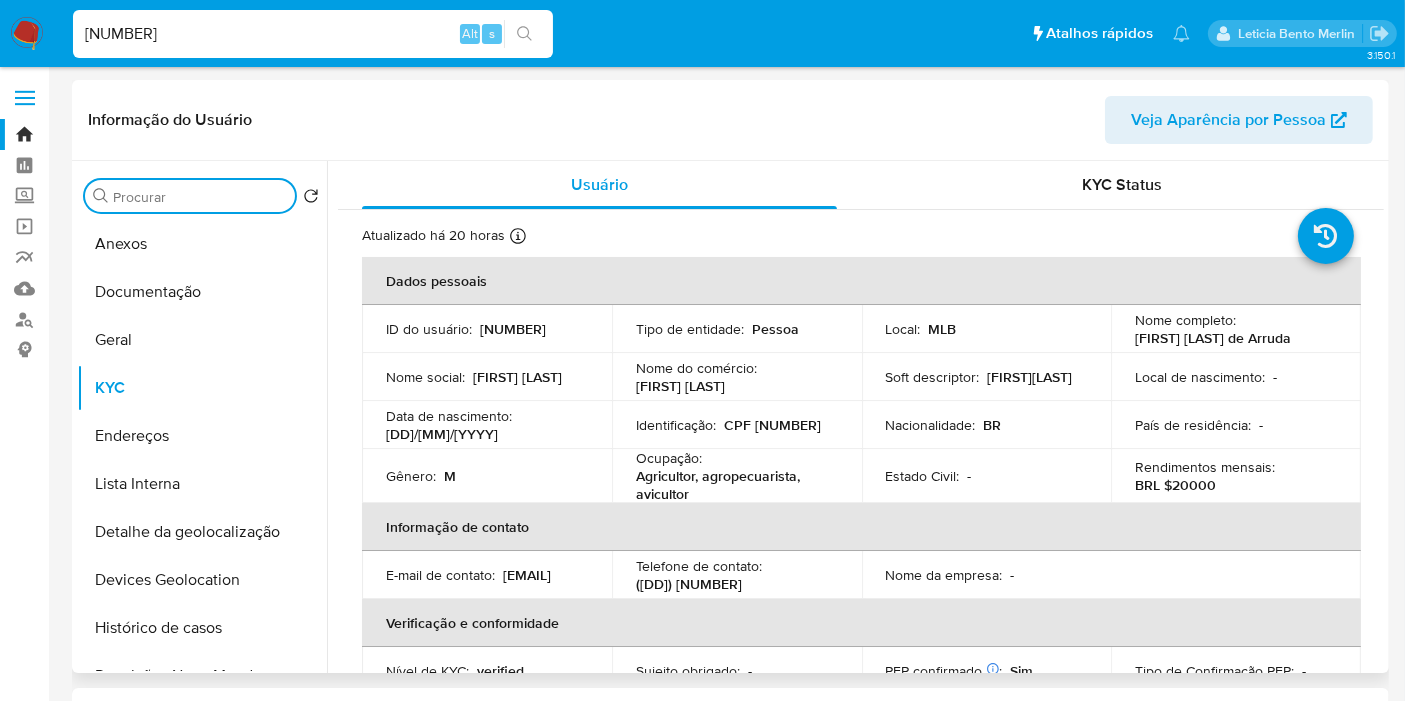 click on "Procurar" at bounding box center (200, 197) 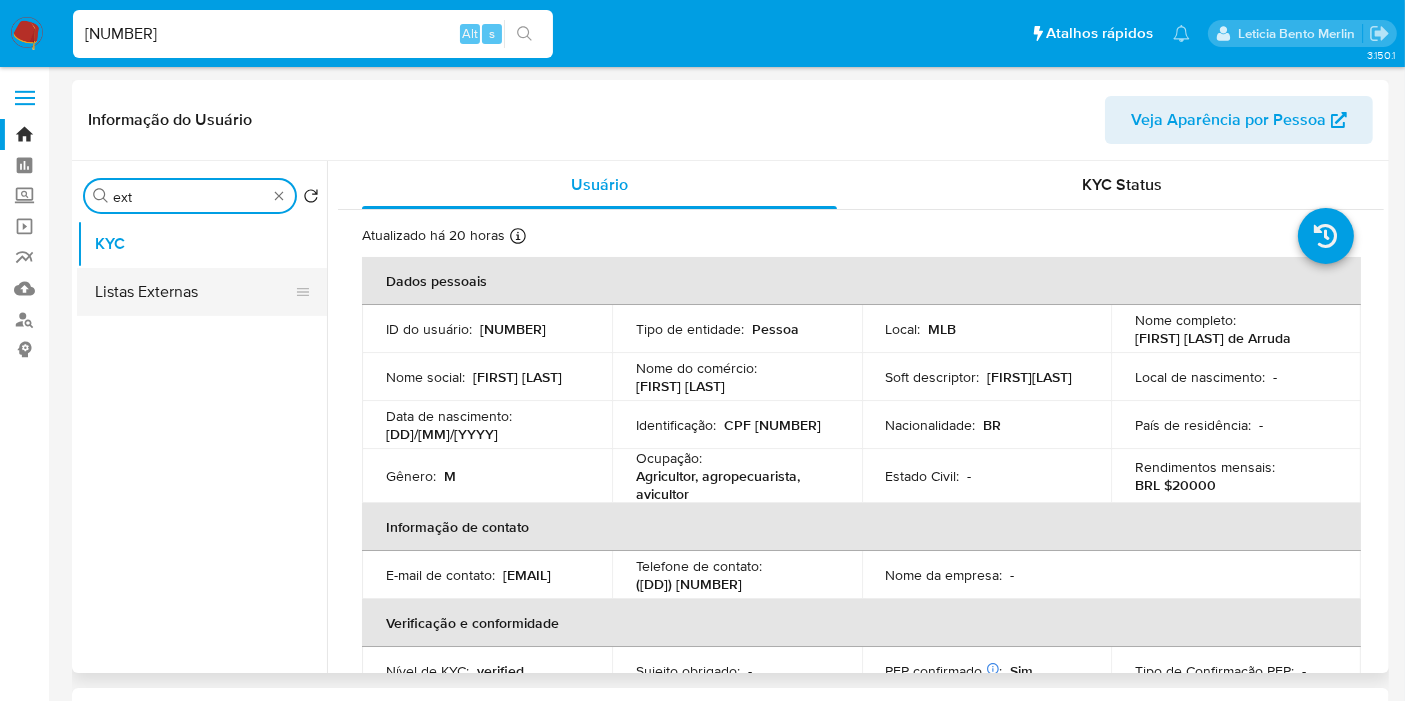 type on "ext" 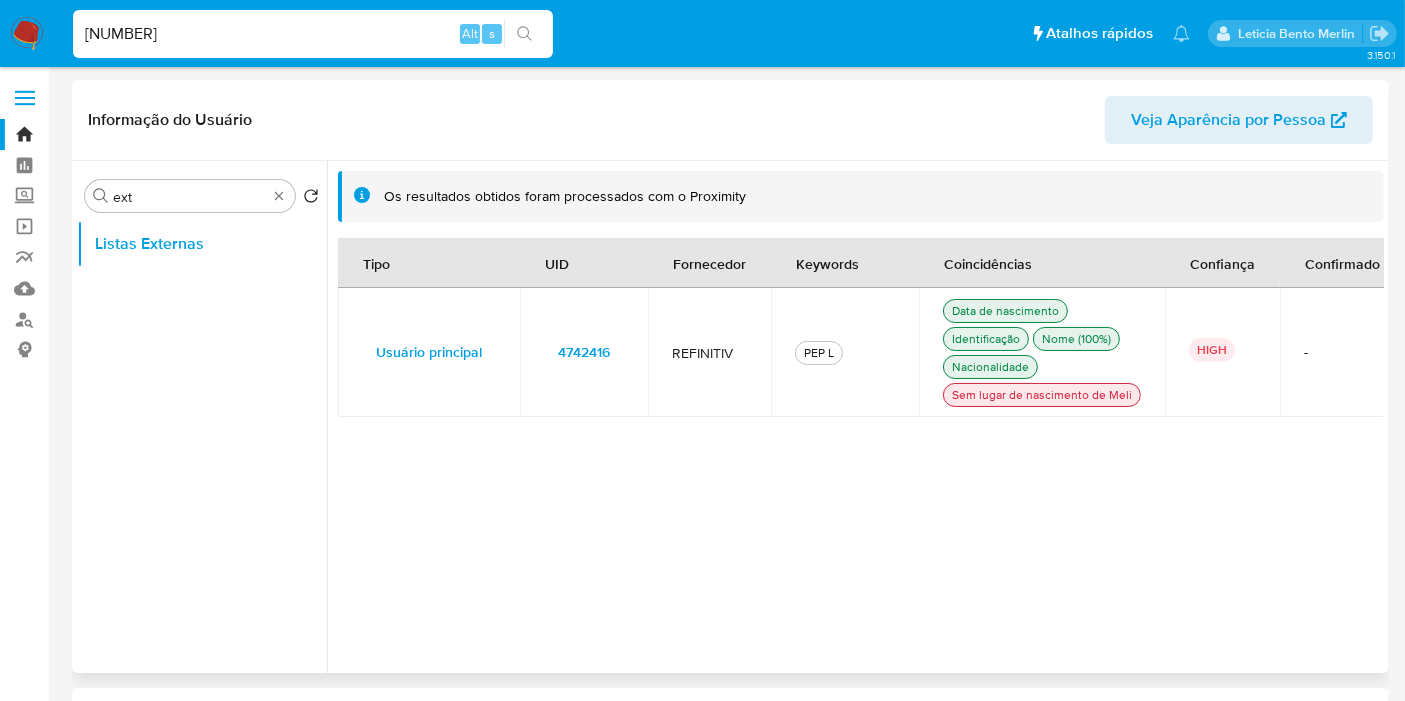 click on "4742416" at bounding box center (584, 352) 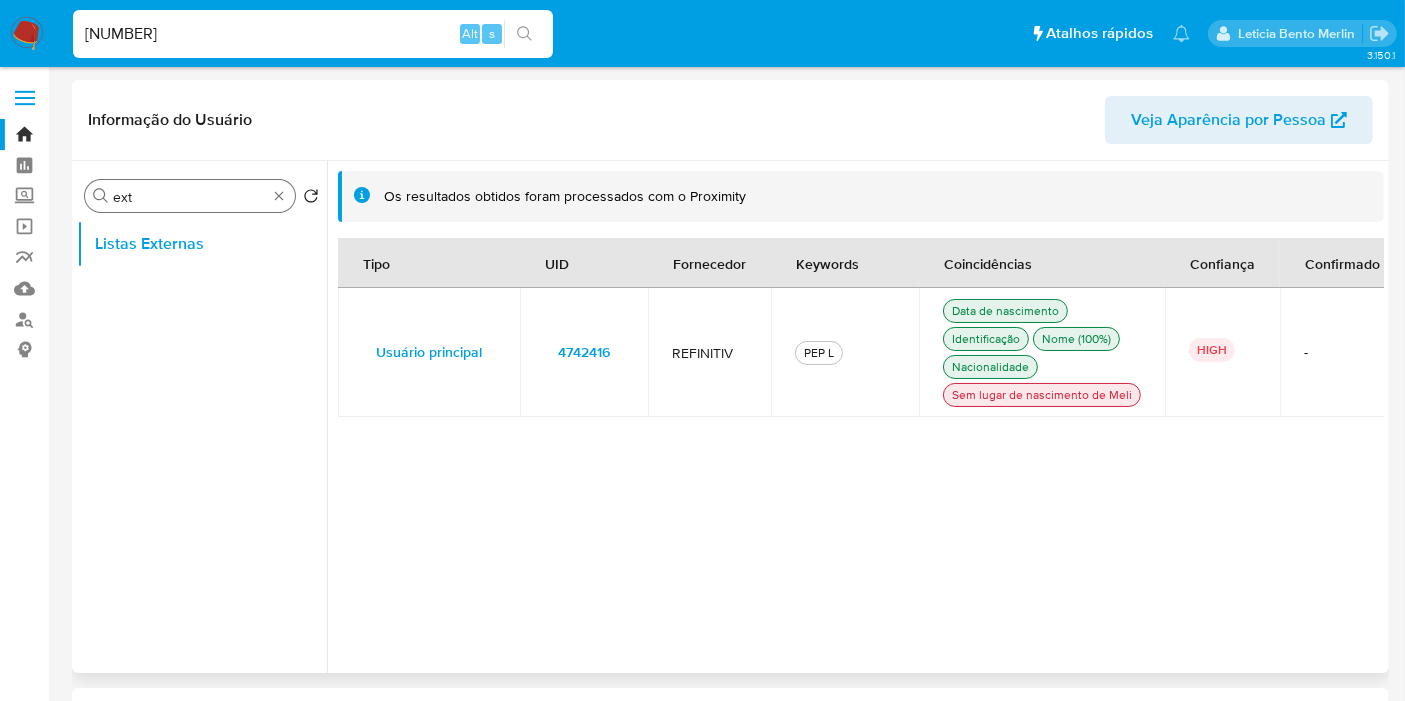 type 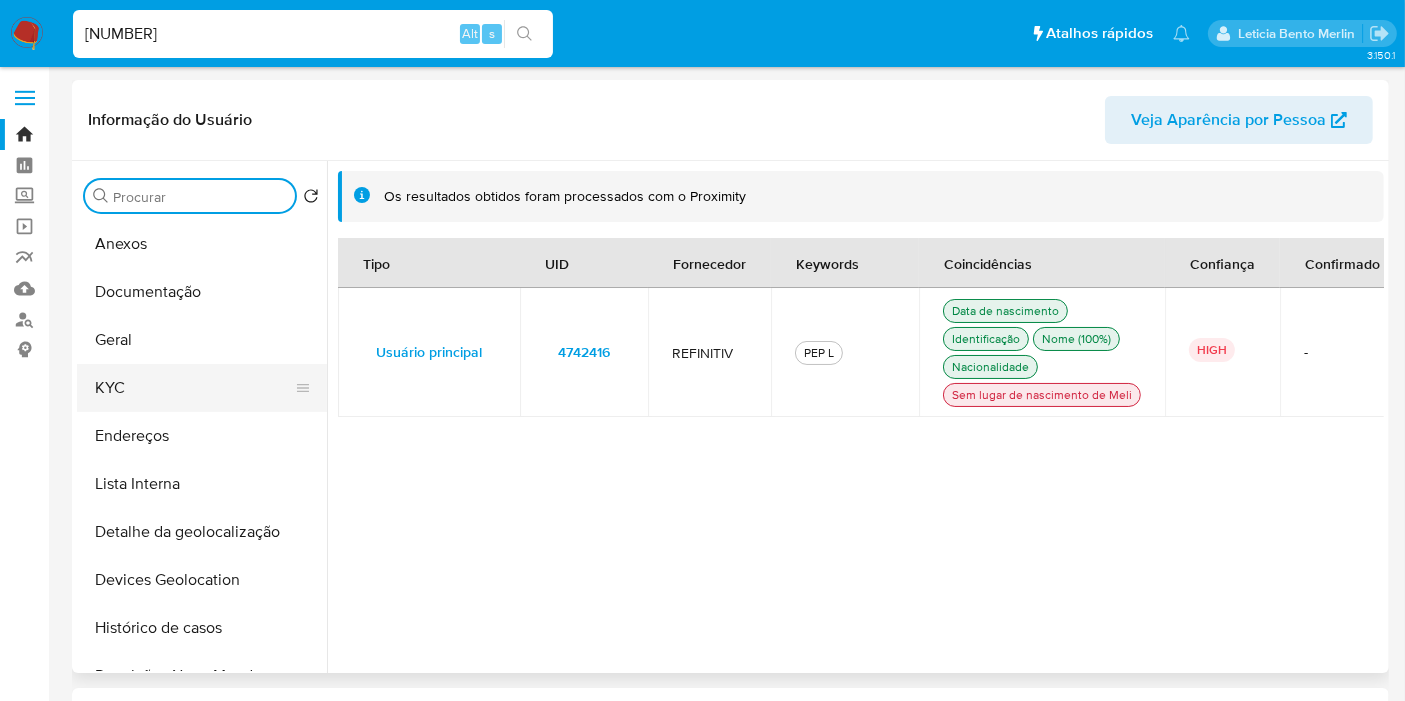 click on "KYC" at bounding box center [194, 388] 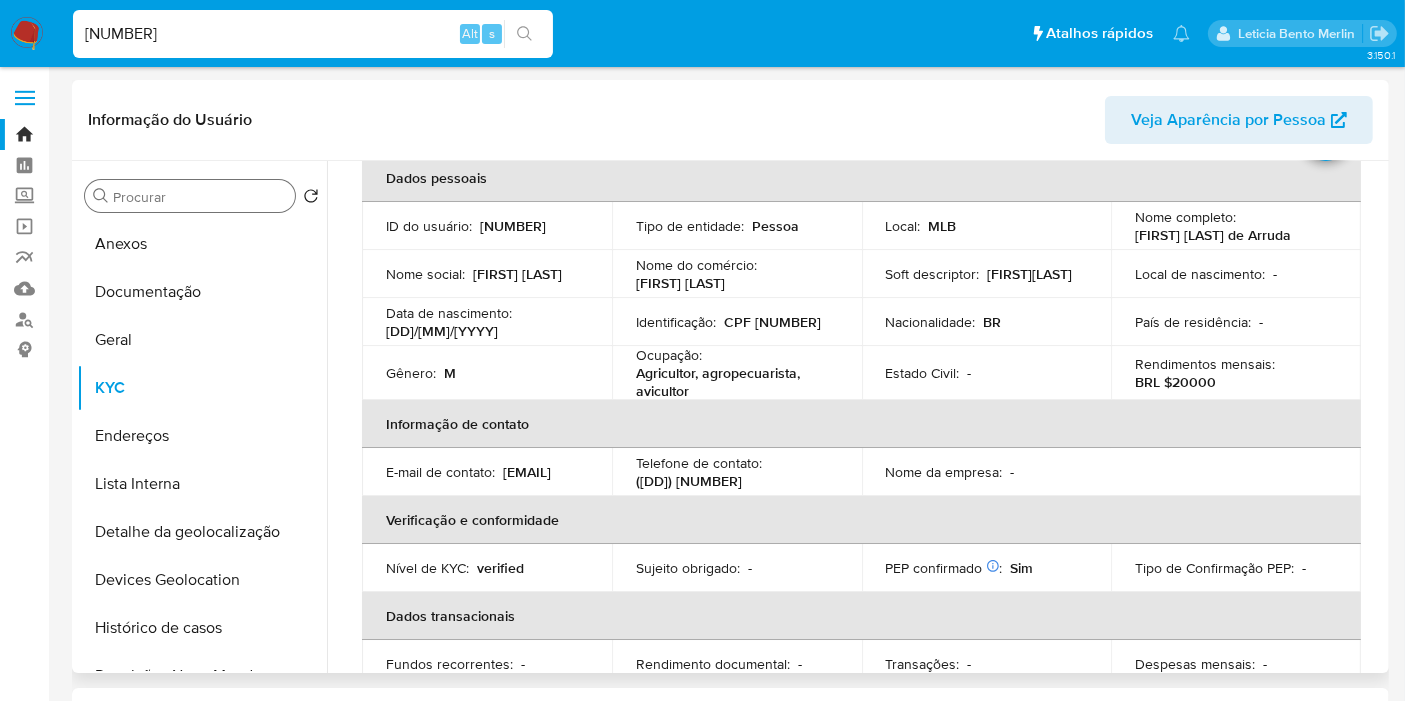 scroll, scrollTop: 222, scrollLeft: 0, axis: vertical 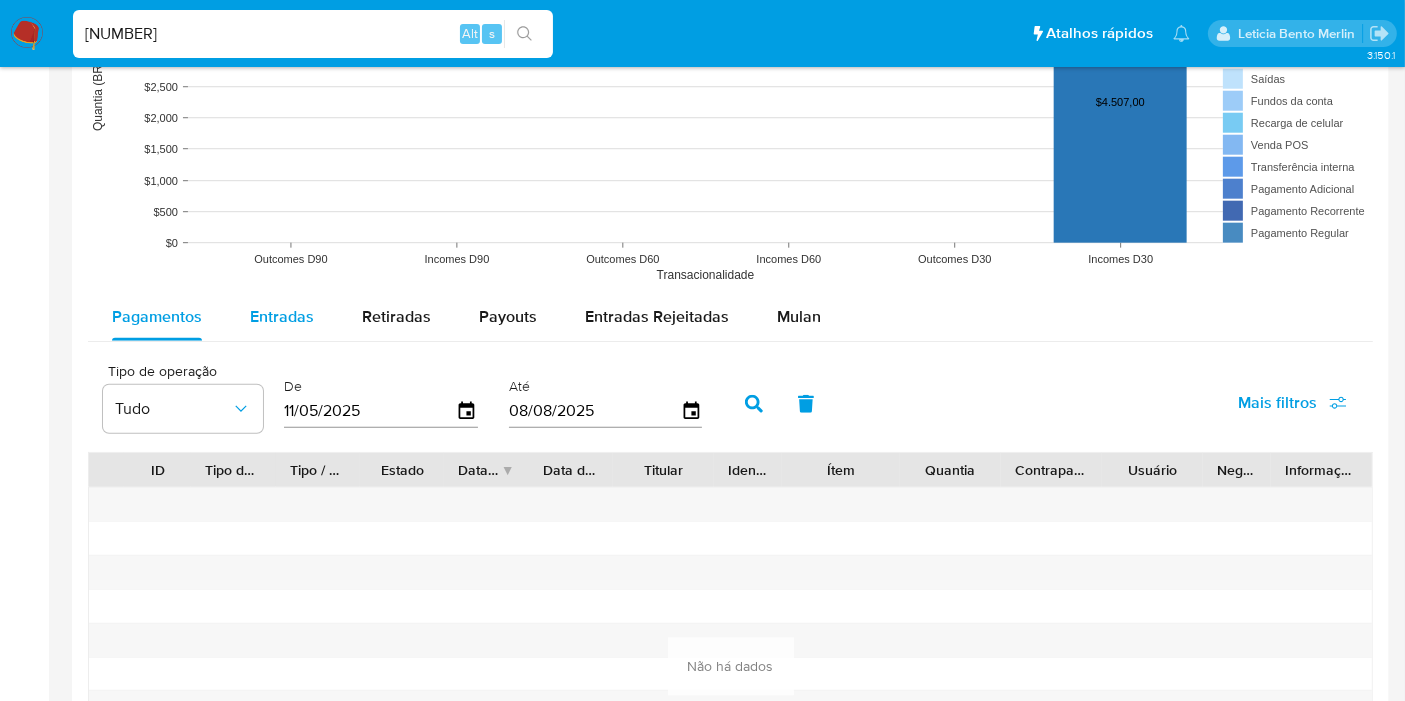 click on "Entradas" at bounding box center (282, 316) 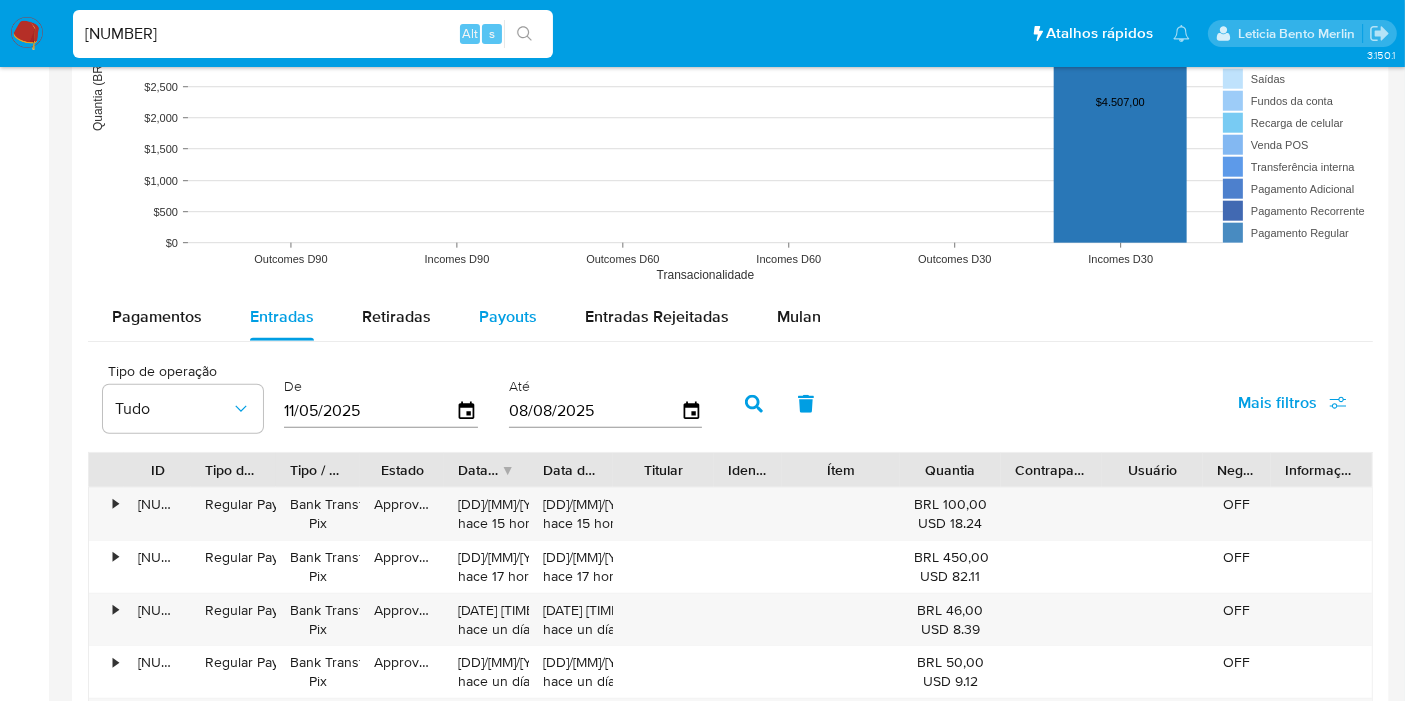 click on "Payouts" at bounding box center [508, 316] 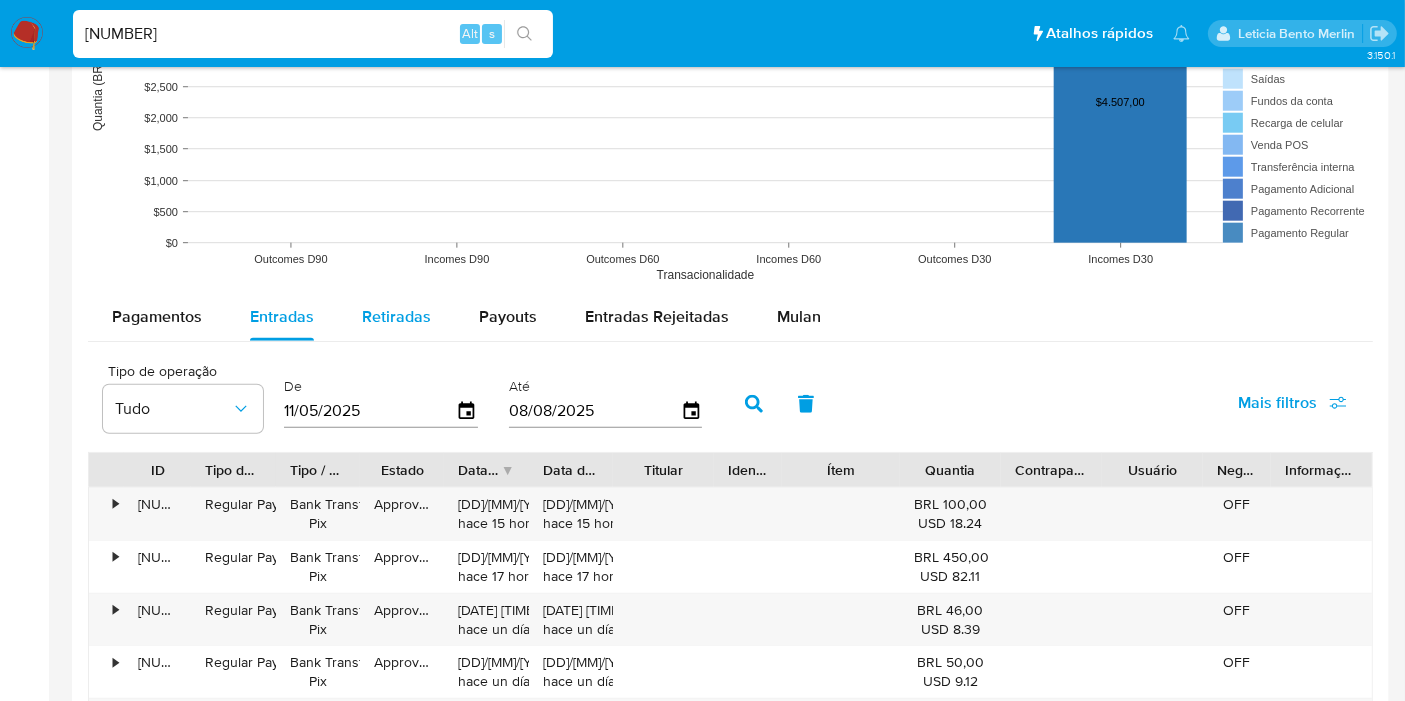 select on "10" 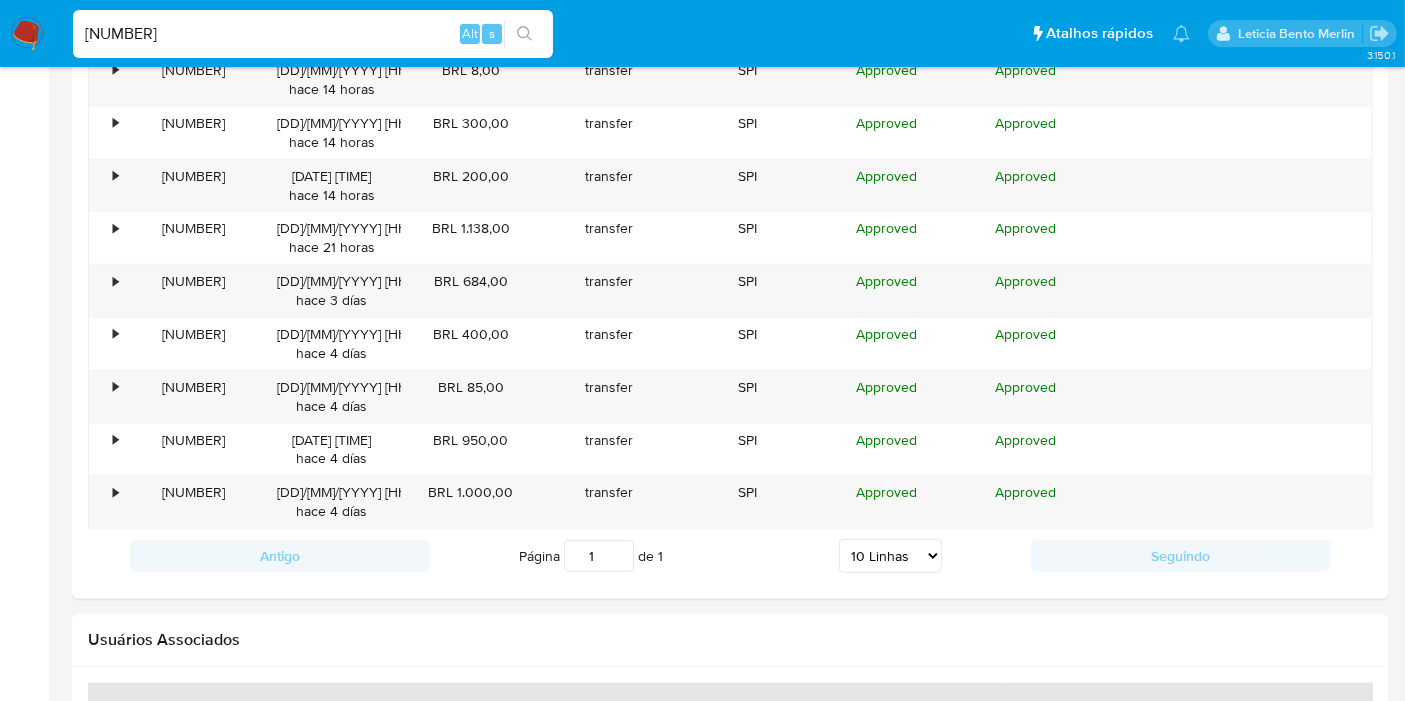 scroll, scrollTop: 1666, scrollLeft: 0, axis: vertical 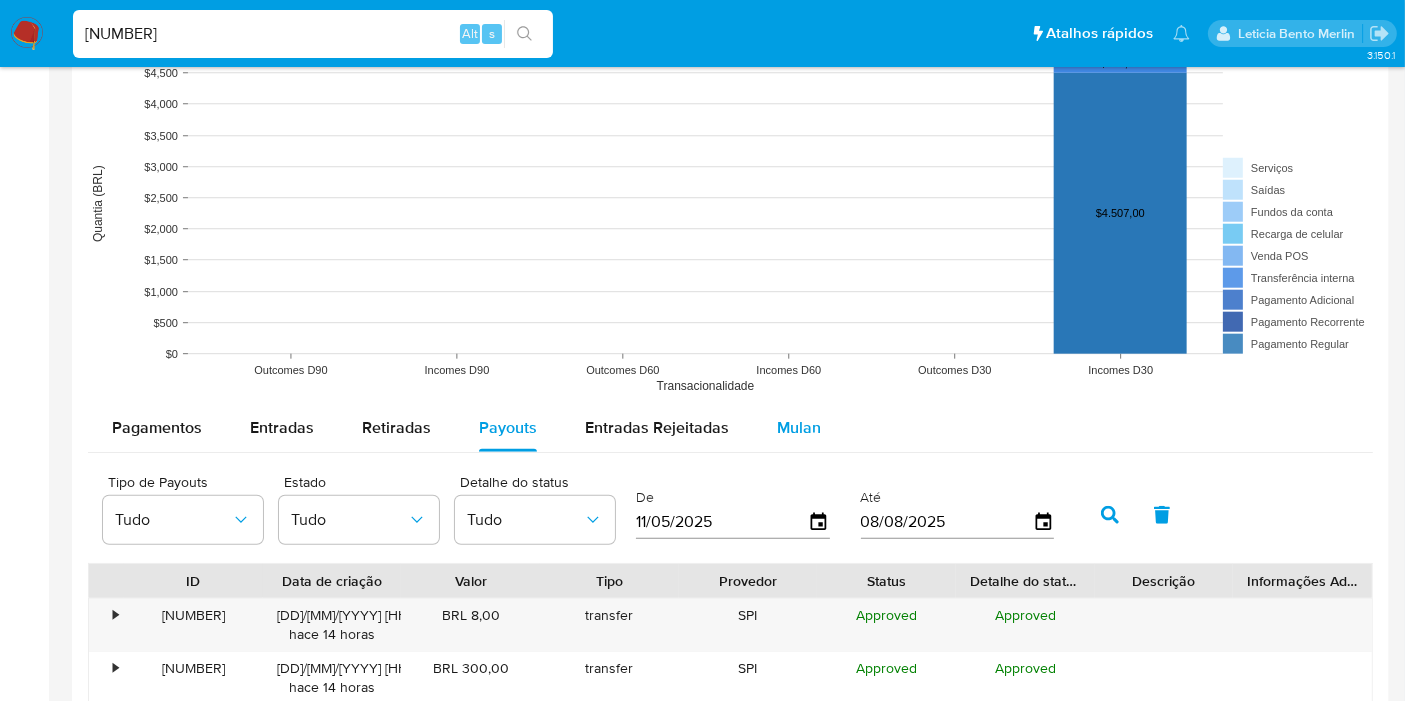 click on "Mulan" at bounding box center (799, 428) 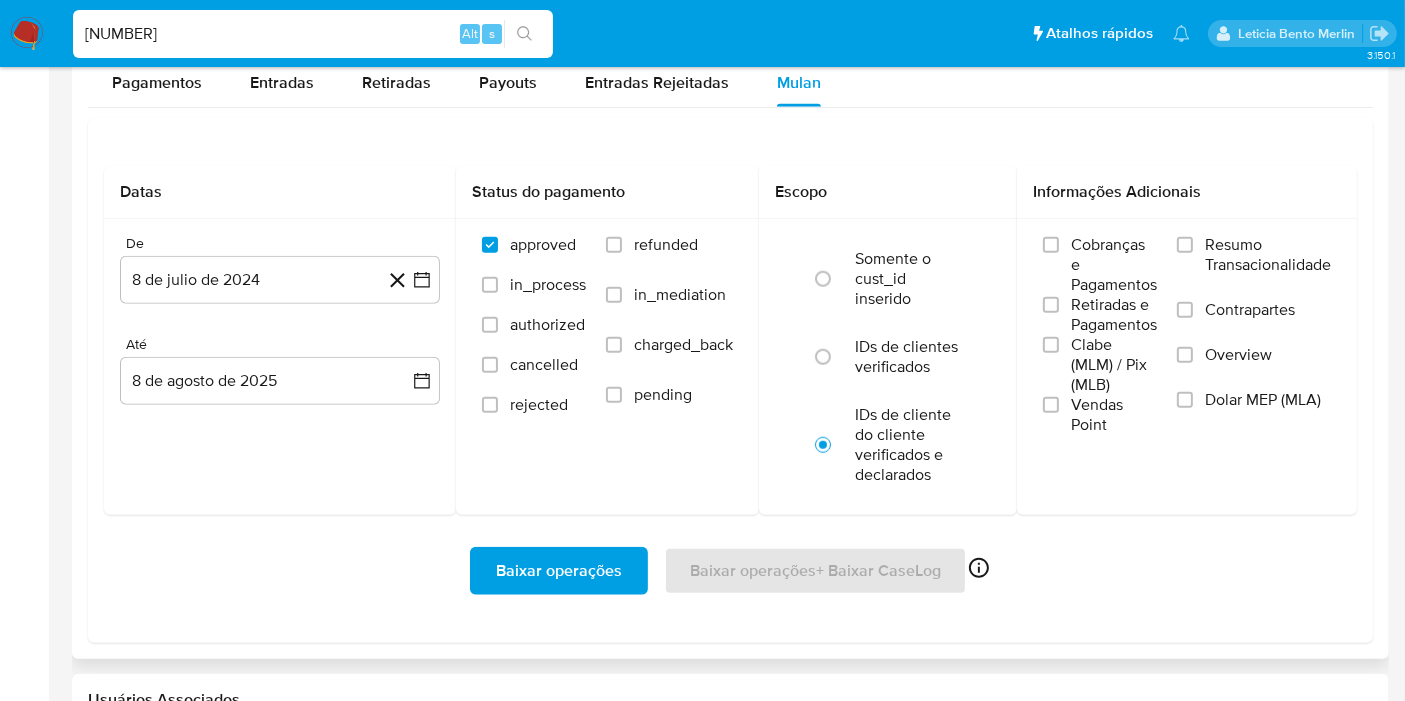 scroll, scrollTop: 1777, scrollLeft: 0, axis: vertical 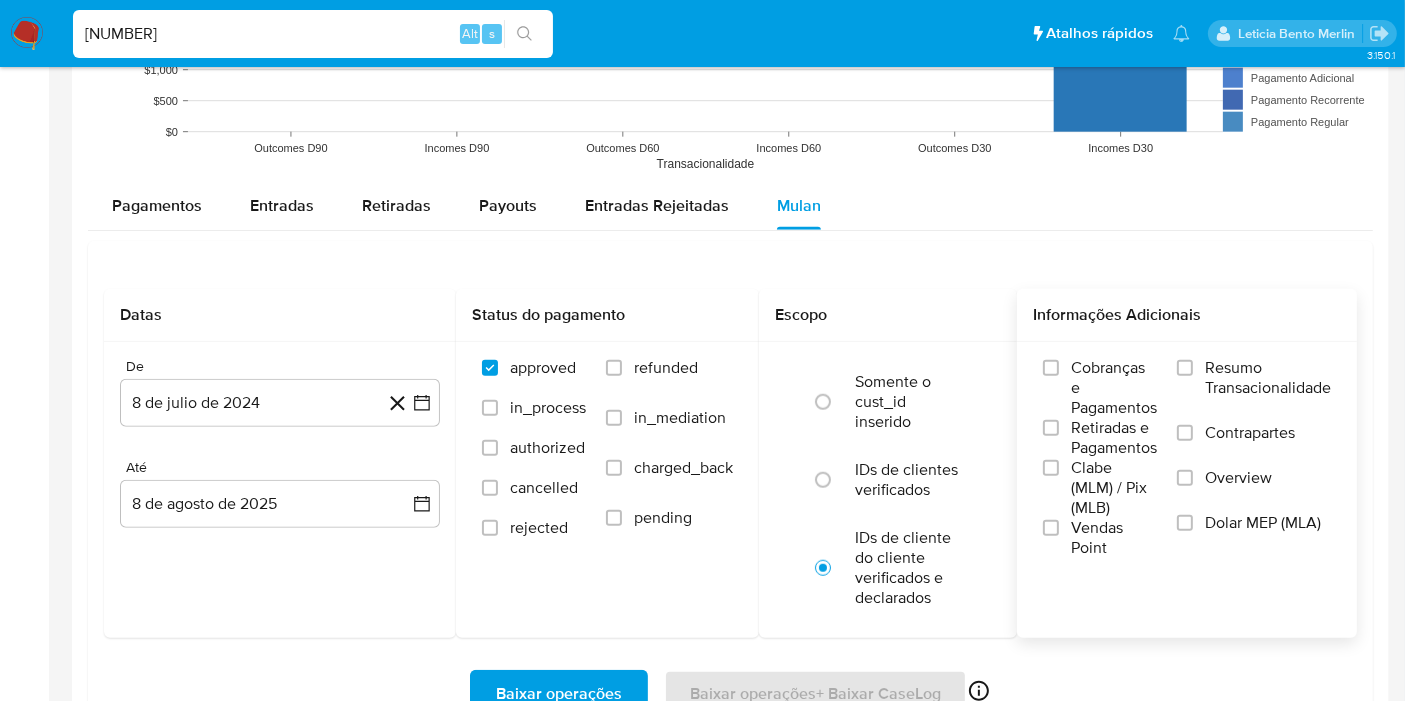 click on "Cobranças e Pagamentos Retiradas e Pagamentos Clabe (MLM) / Pix (MLB) Vendas Point Resumo Transacionalidade Contrapartes Overview Dolar MEP (MLA)" at bounding box center (1187, 458) 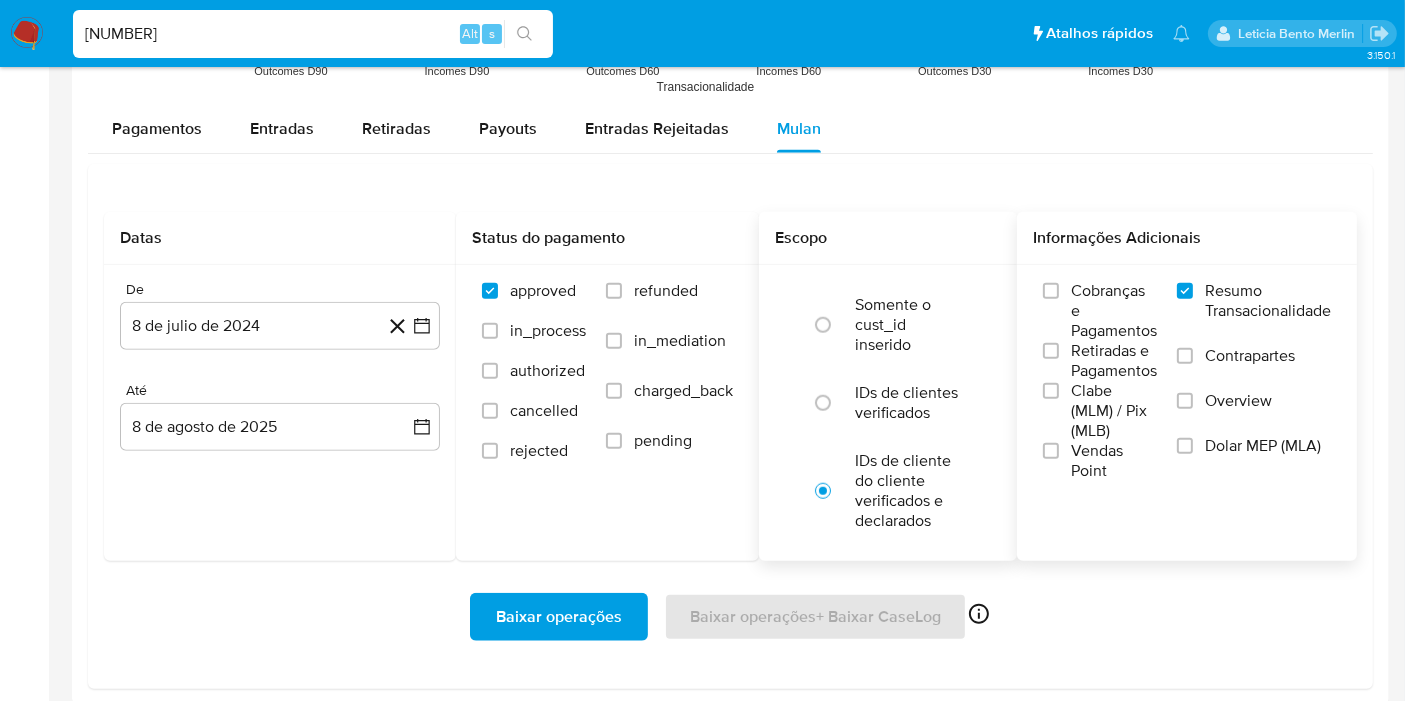 scroll, scrollTop: 1888, scrollLeft: 0, axis: vertical 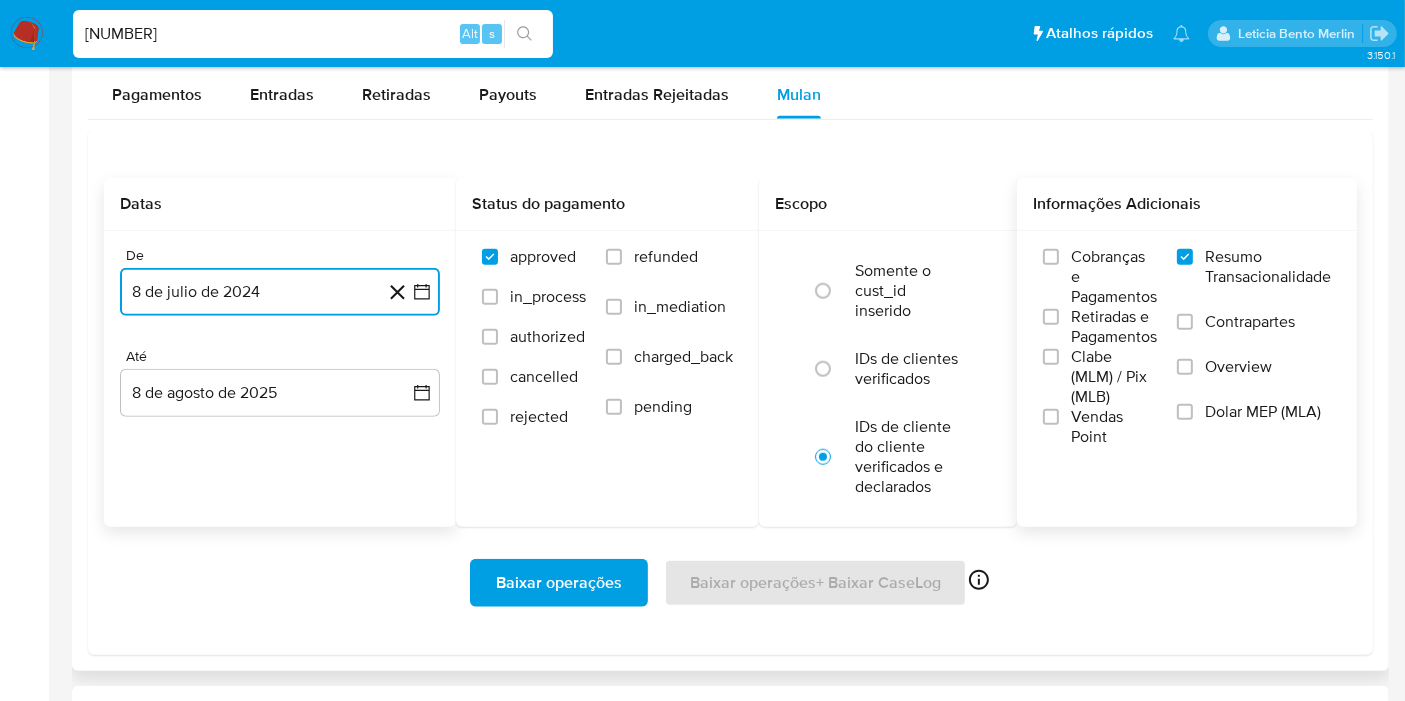 click 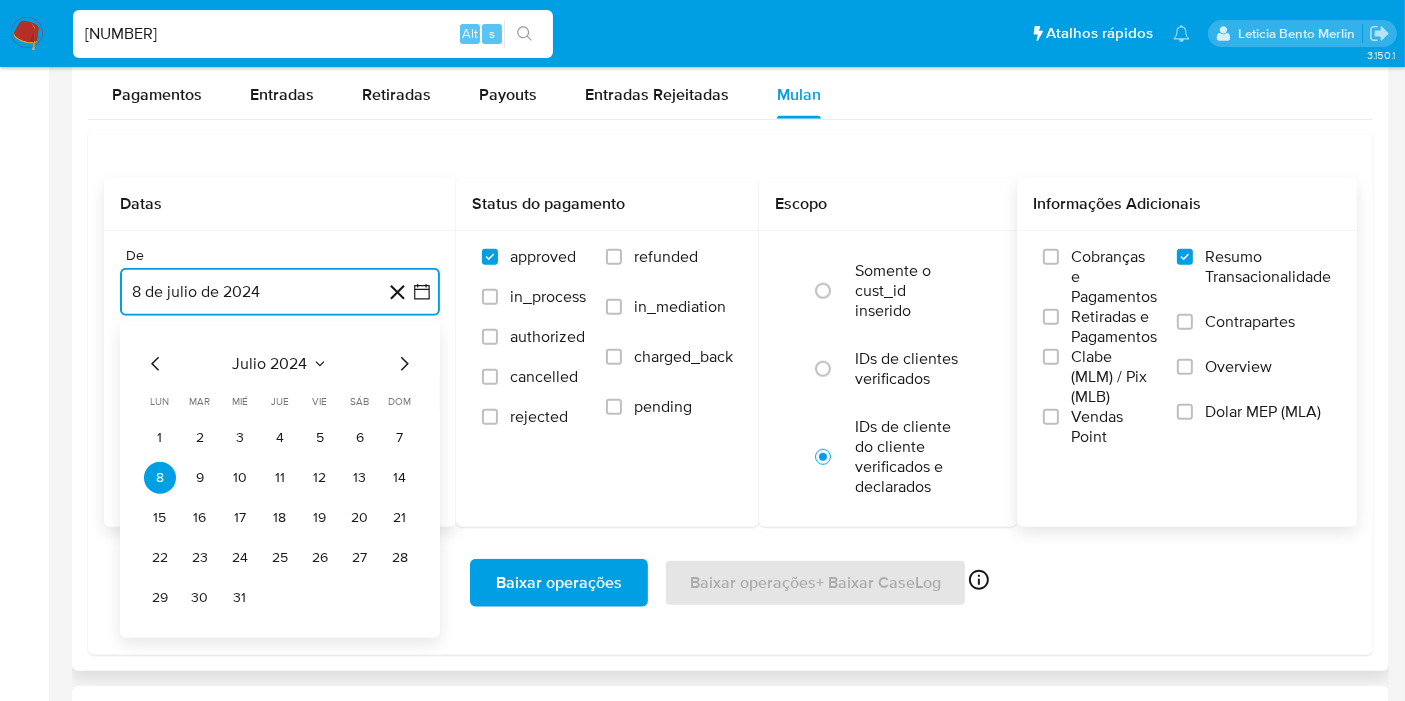 click on "julio 2024" at bounding box center [270, 364] 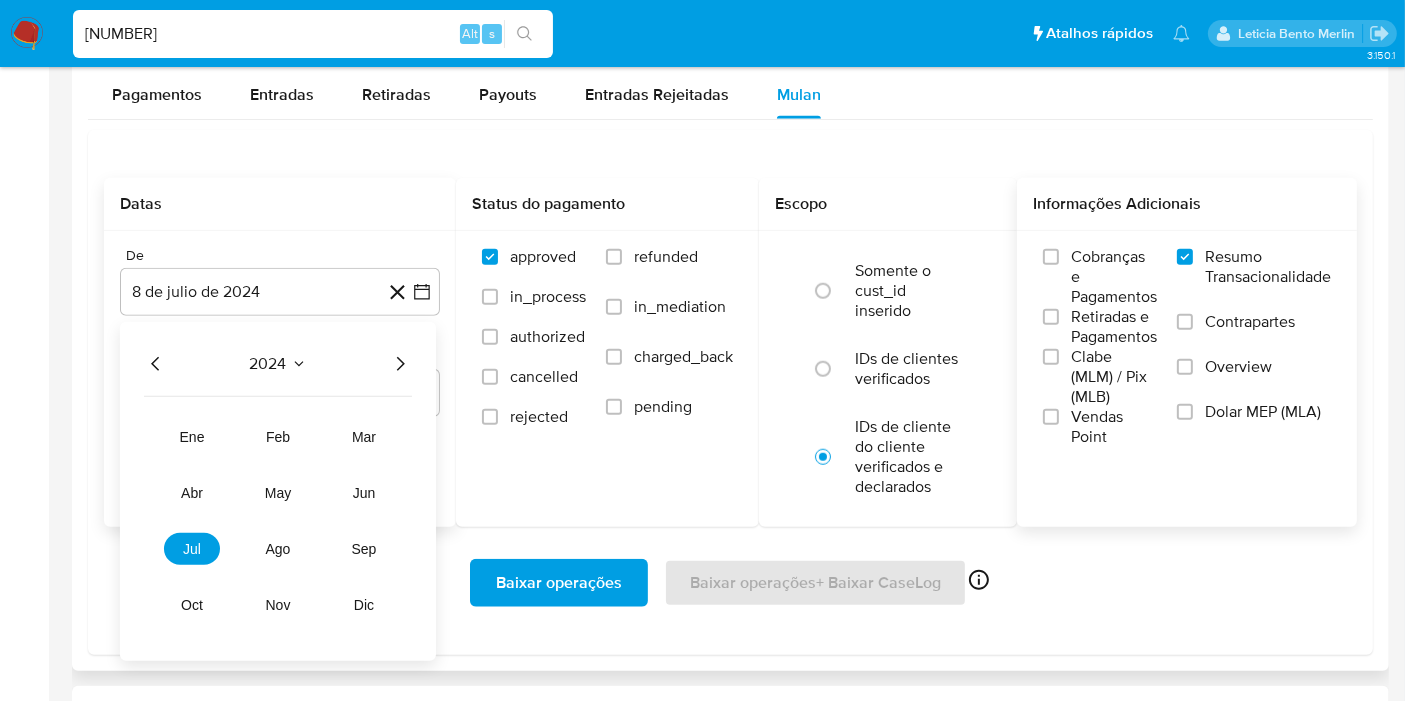 click 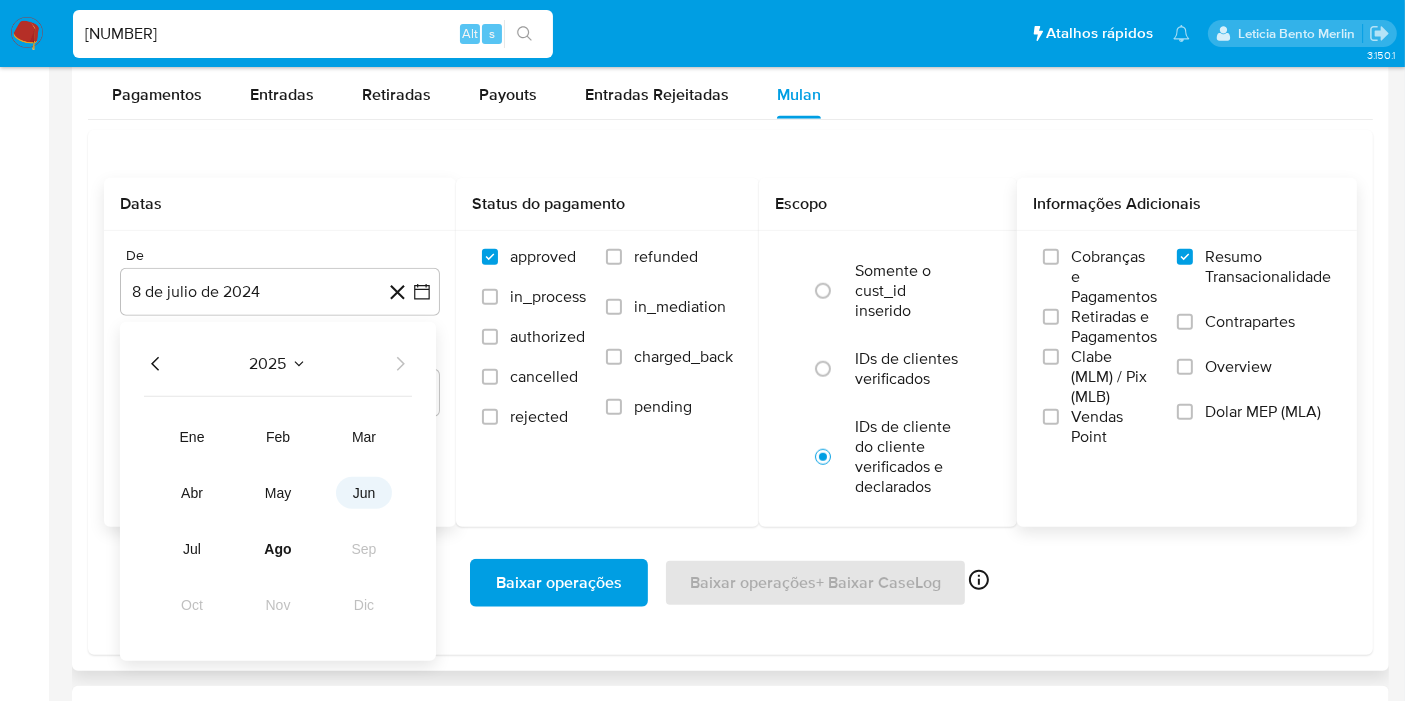 click on "jun" at bounding box center (364, 493) 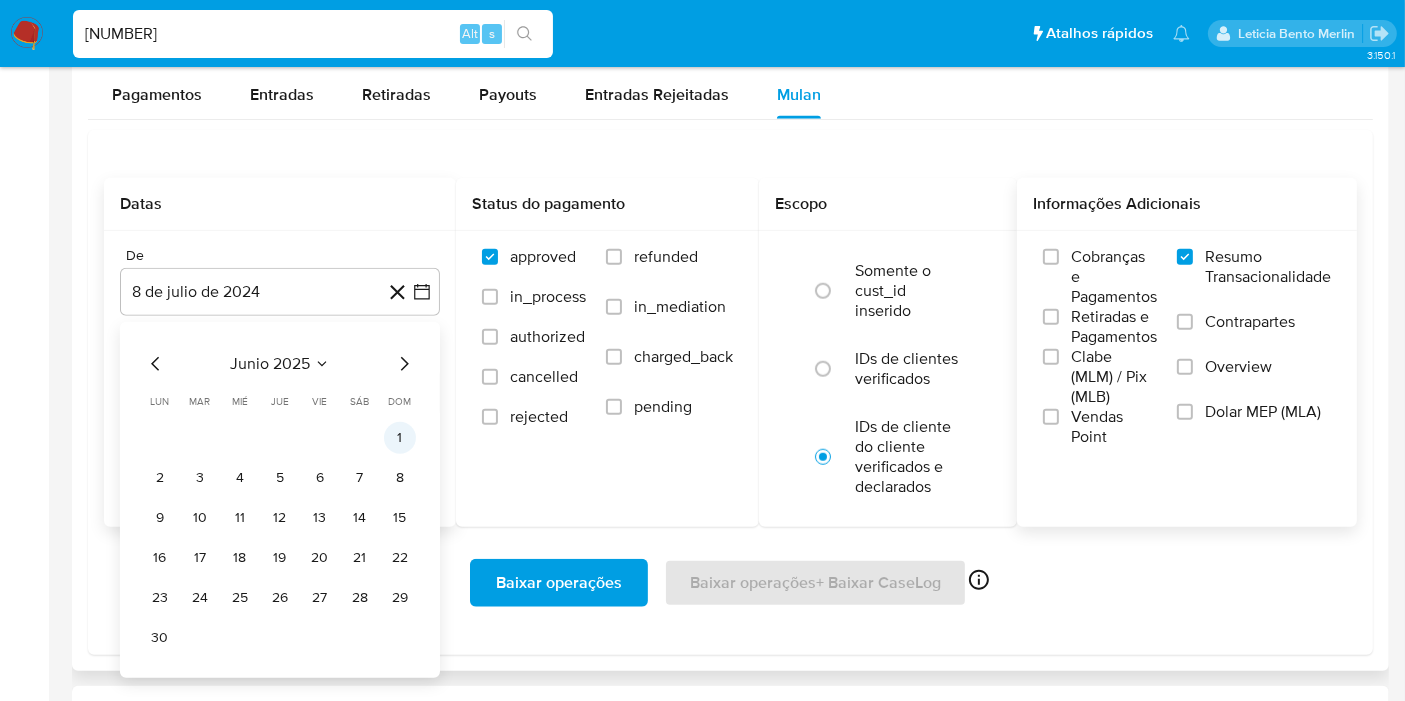 click on "1" at bounding box center [400, 438] 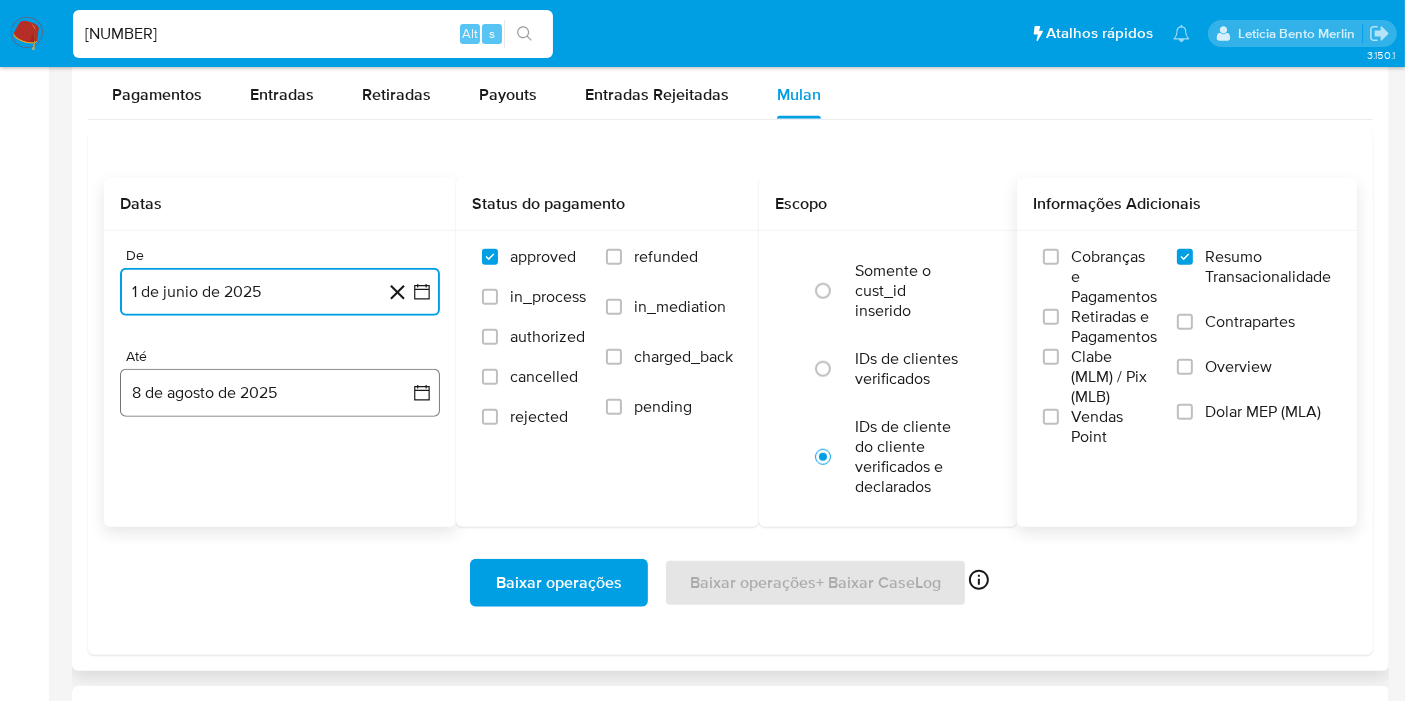 click 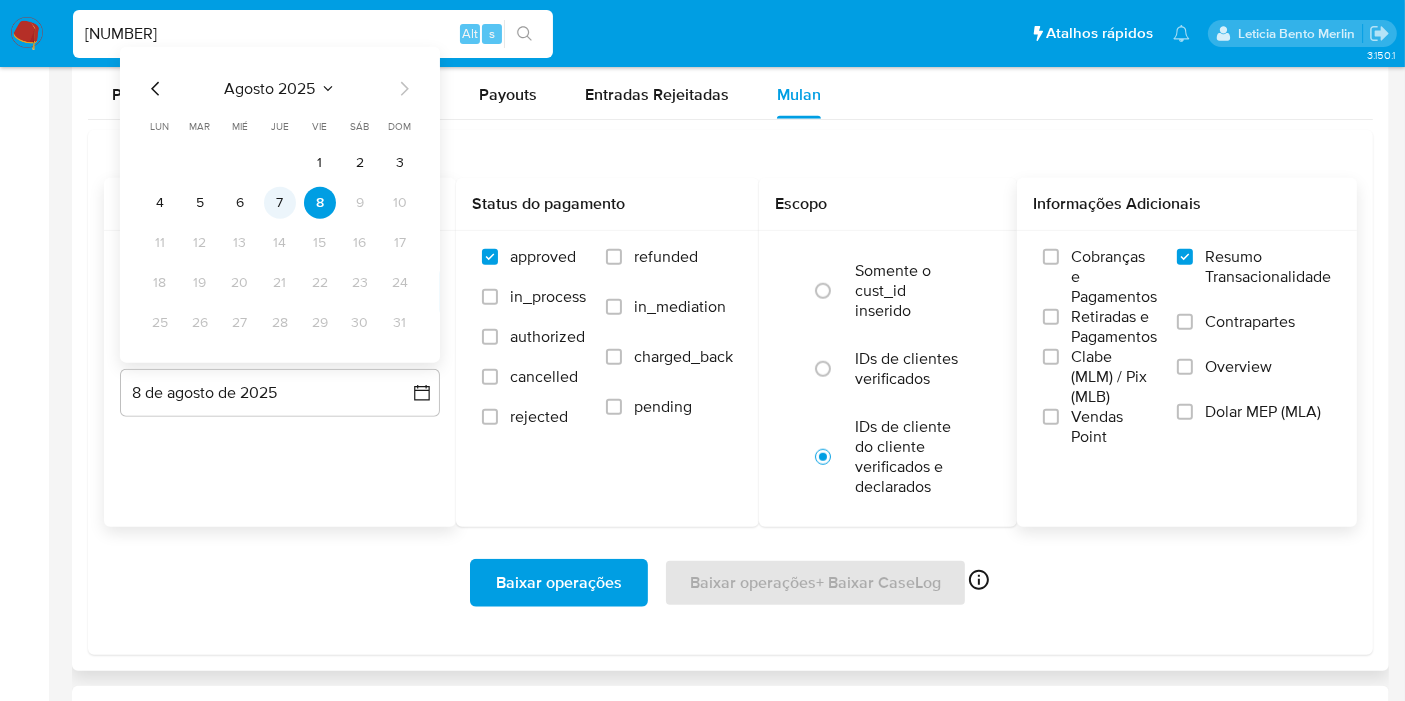 click on "7" at bounding box center [280, 203] 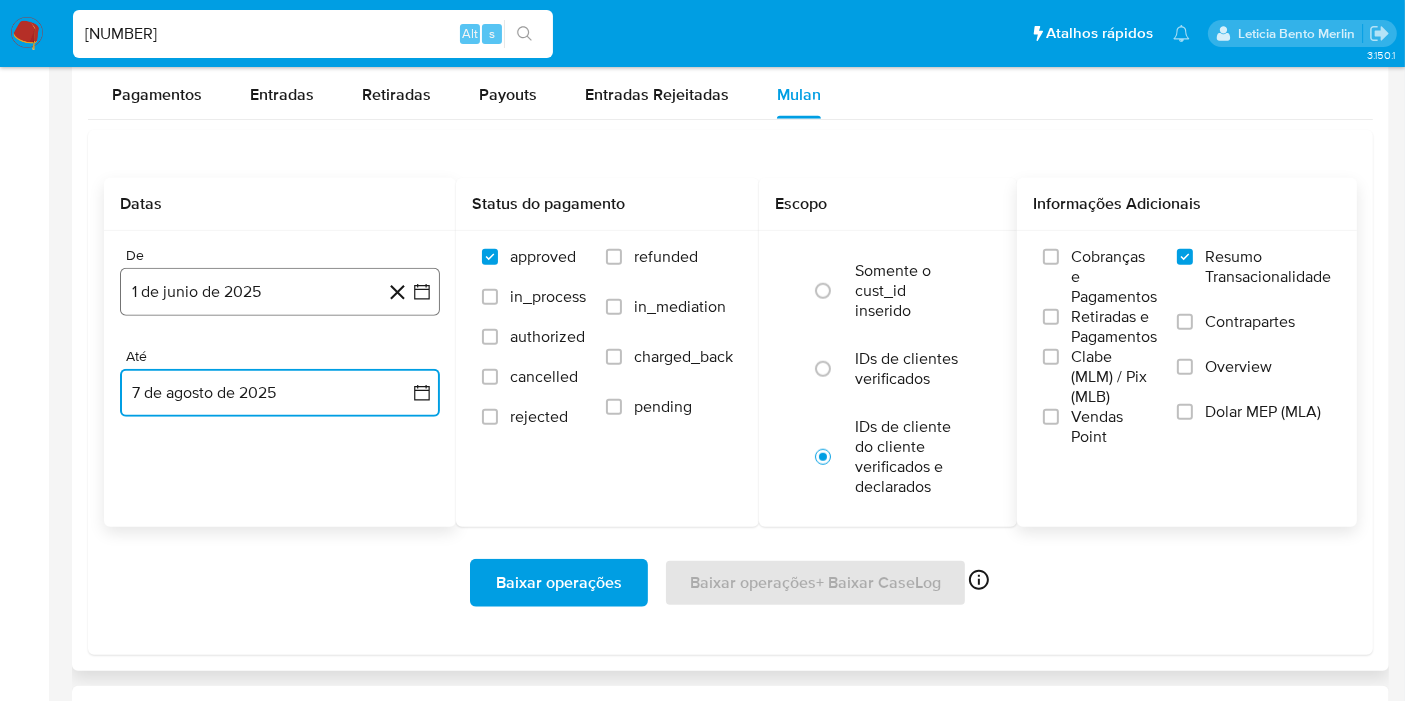 click on "1 de junio de 2025" at bounding box center (280, 292) 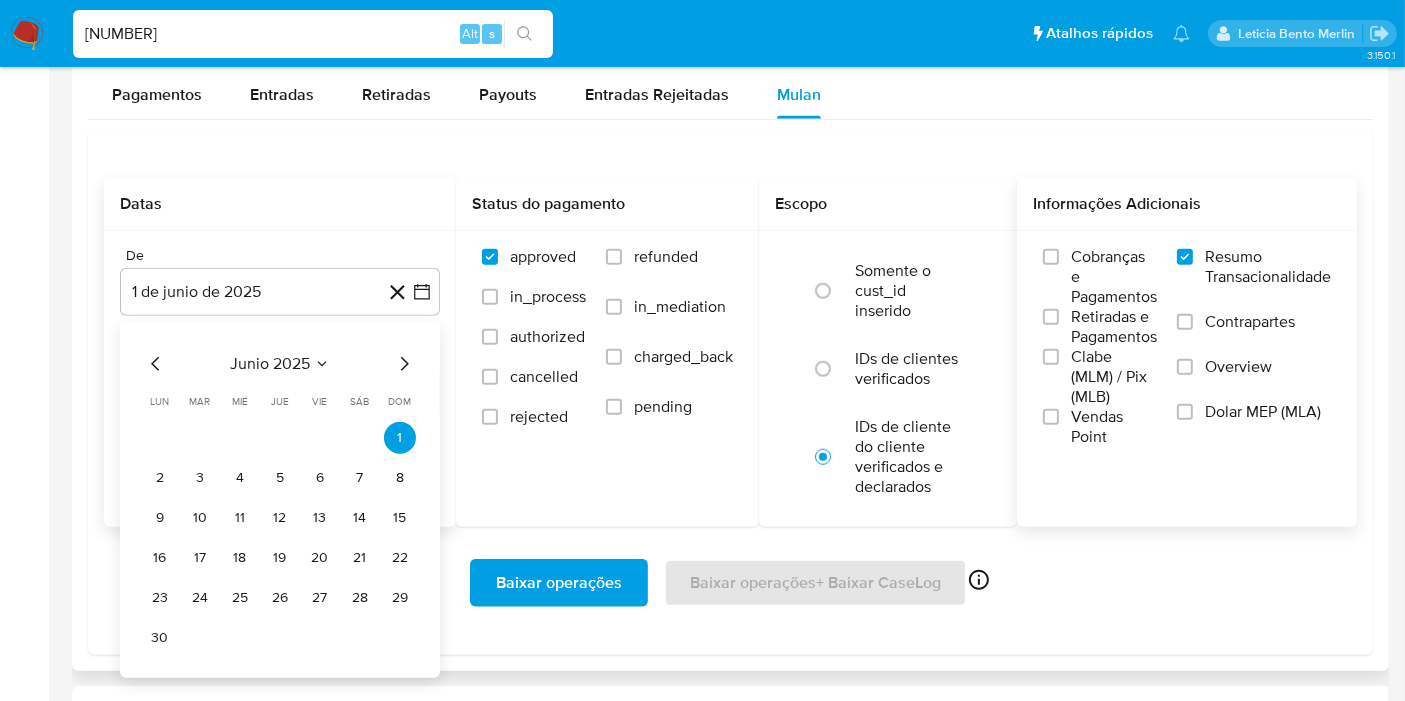 click on "junio 2025" at bounding box center [270, 364] 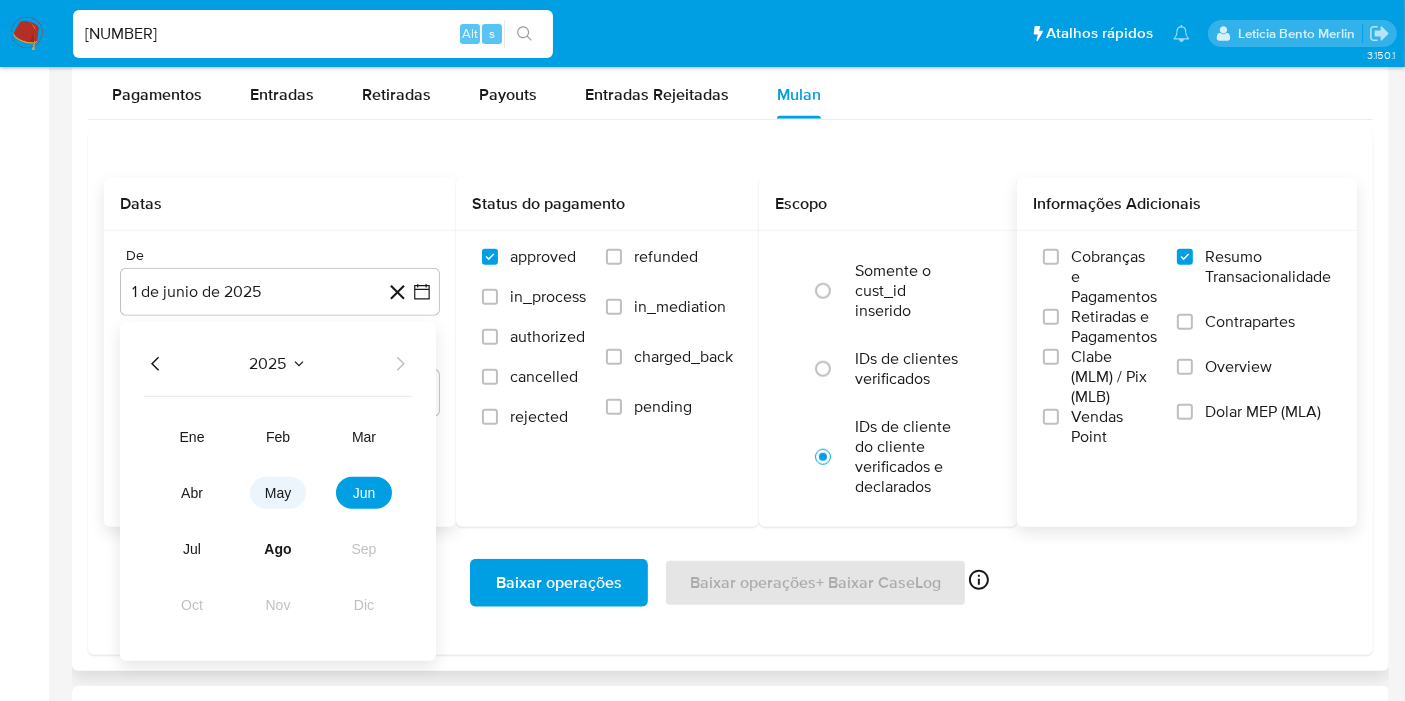 click on "may" at bounding box center [278, 493] 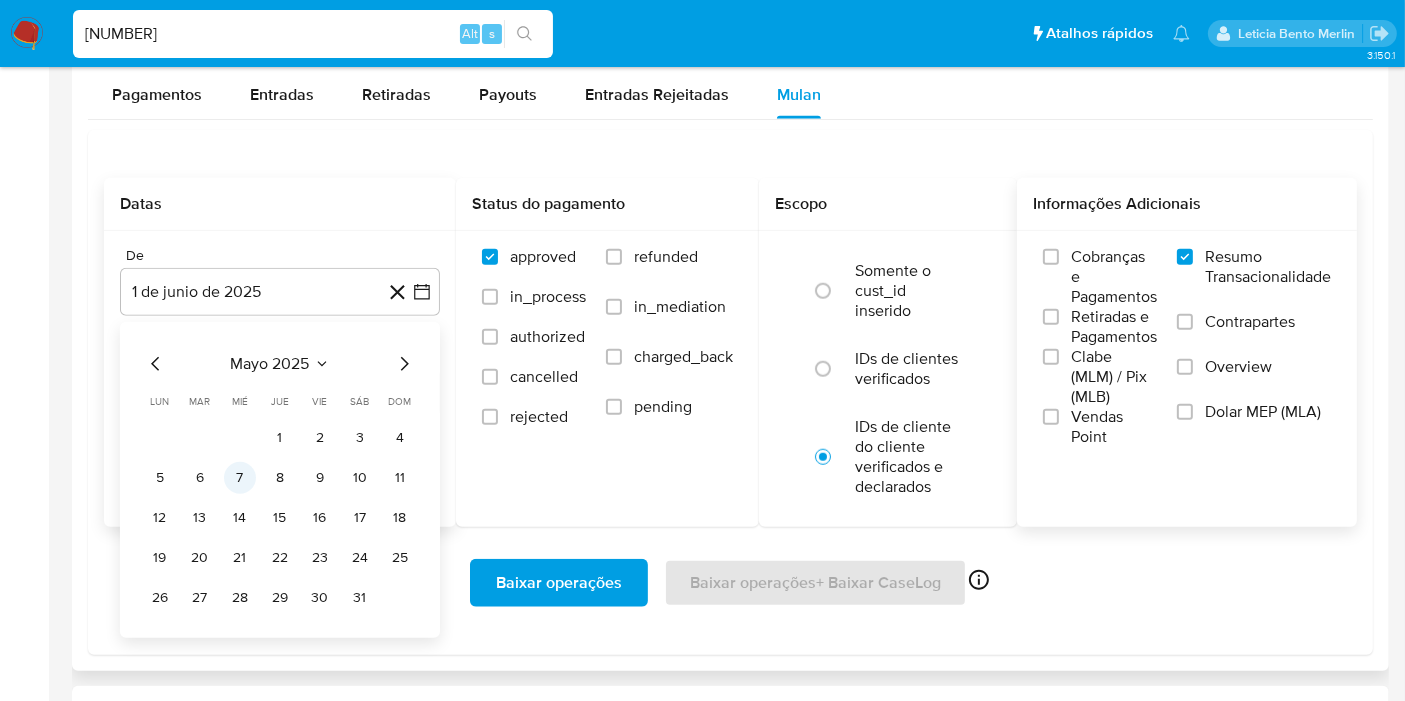 click on "7" at bounding box center (240, 478) 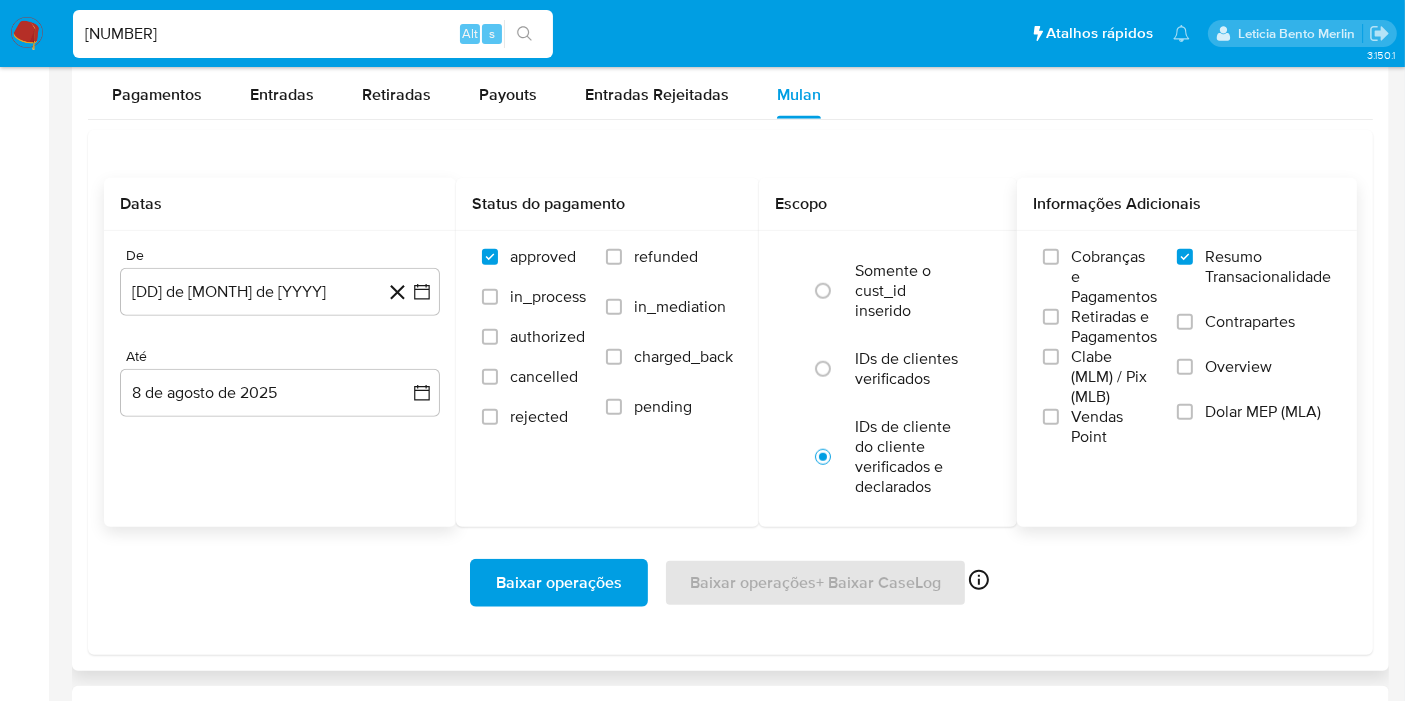 click on "Datas De 7 de mayo de 2025 7-05-2025 Até 8 de agosto de 2025 8-08-2025" at bounding box center [280, 352] 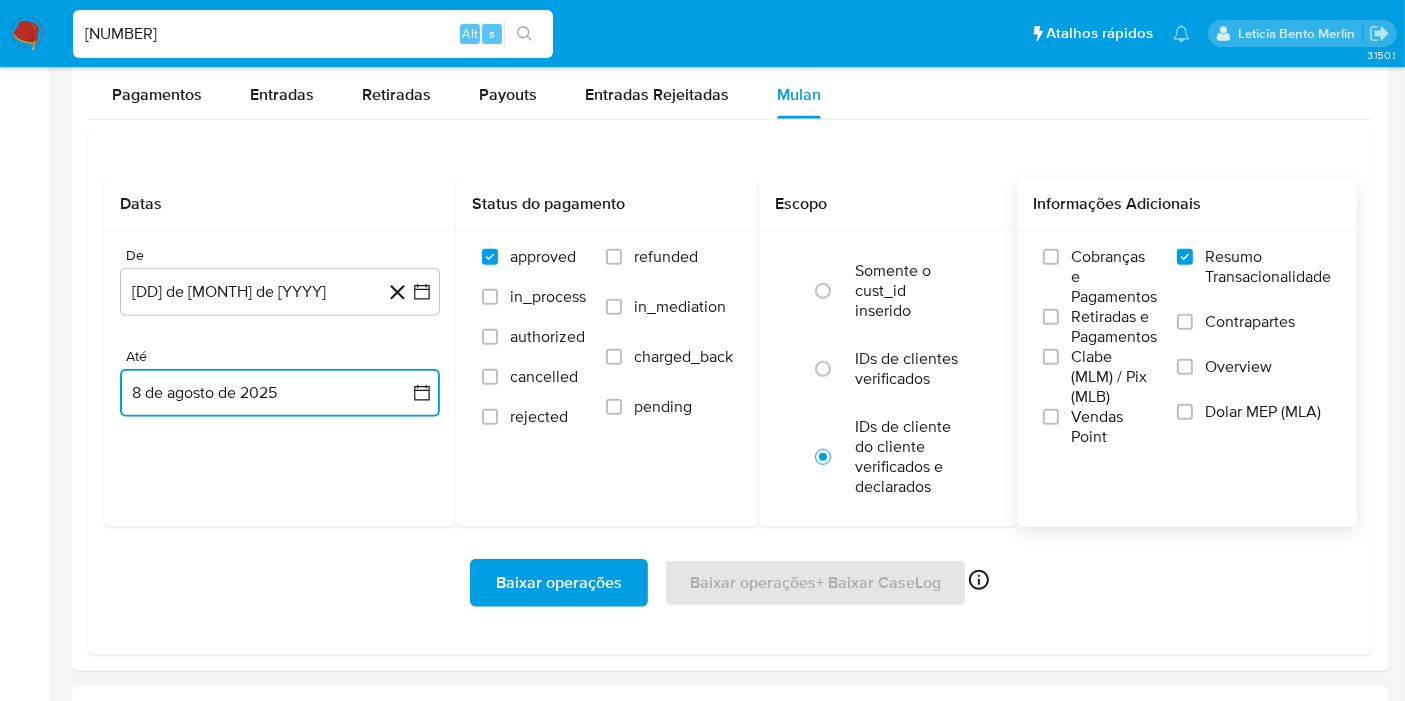 click on "8 de agosto de 2025" at bounding box center (280, 393) 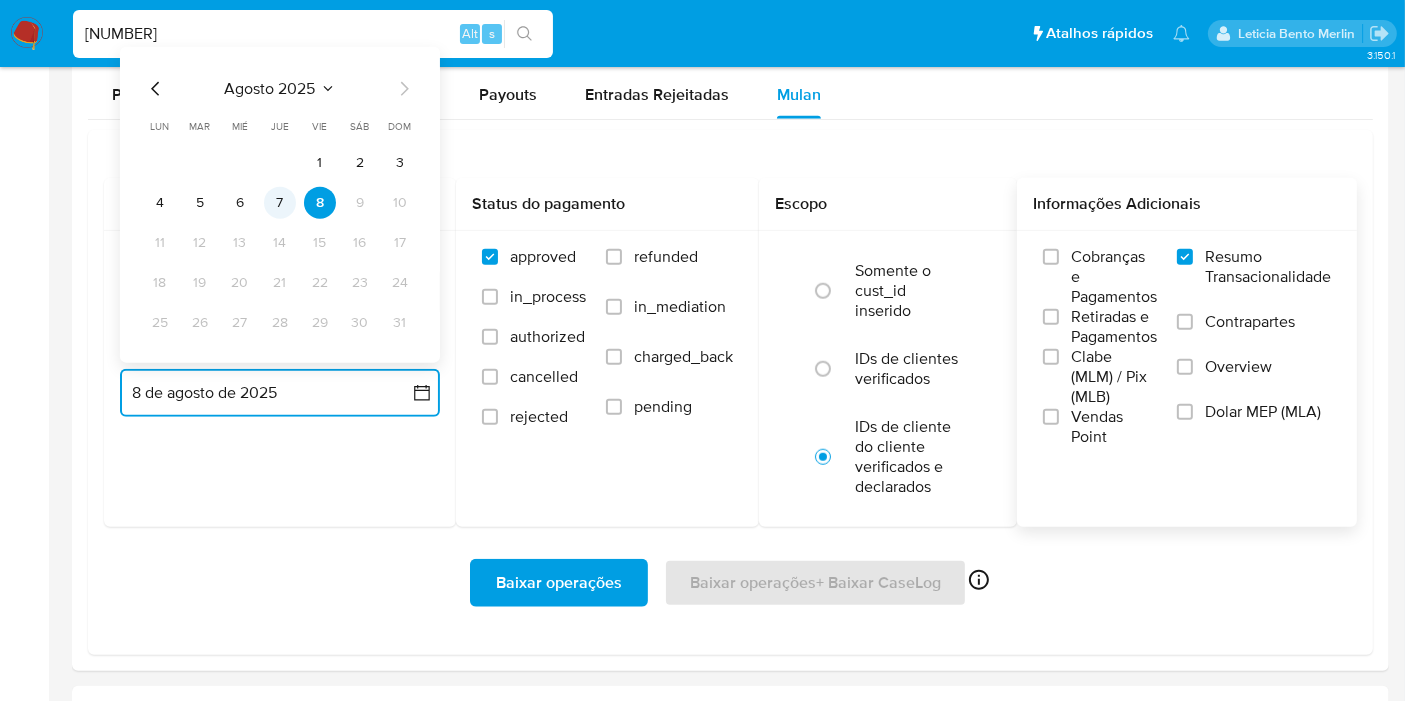 click on "7" at bounding box center (280, 203) 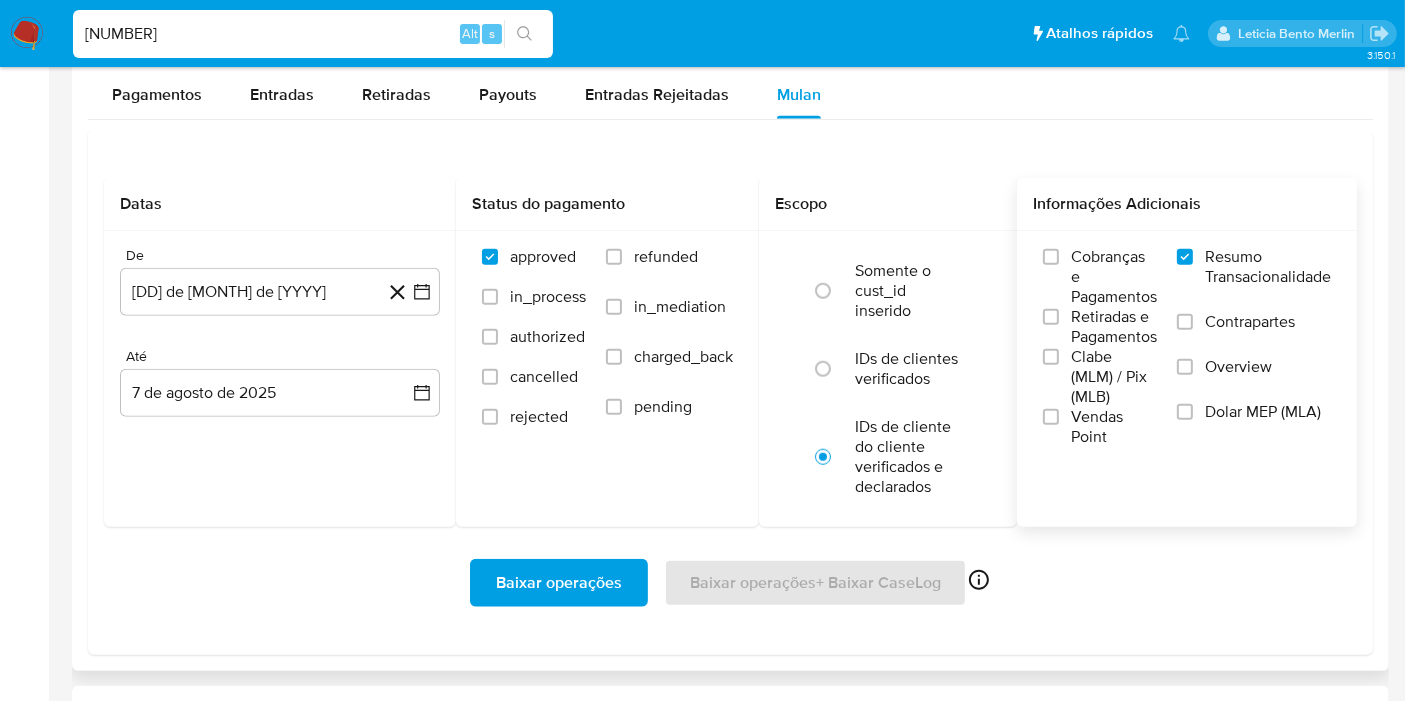 click on "Baixar operações Baixar operações  +   Baixar CaseLog   Ativado apenas para casos" at bounding box center [730, 583] 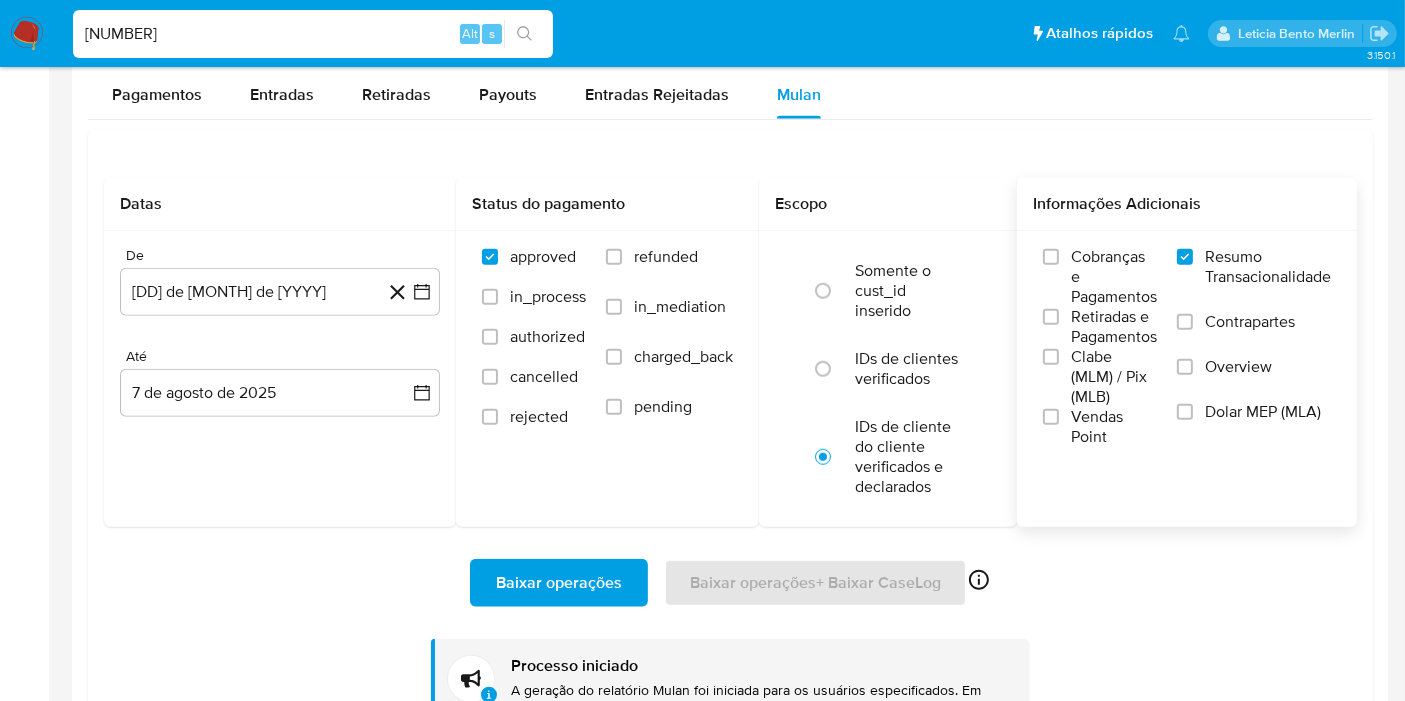 type 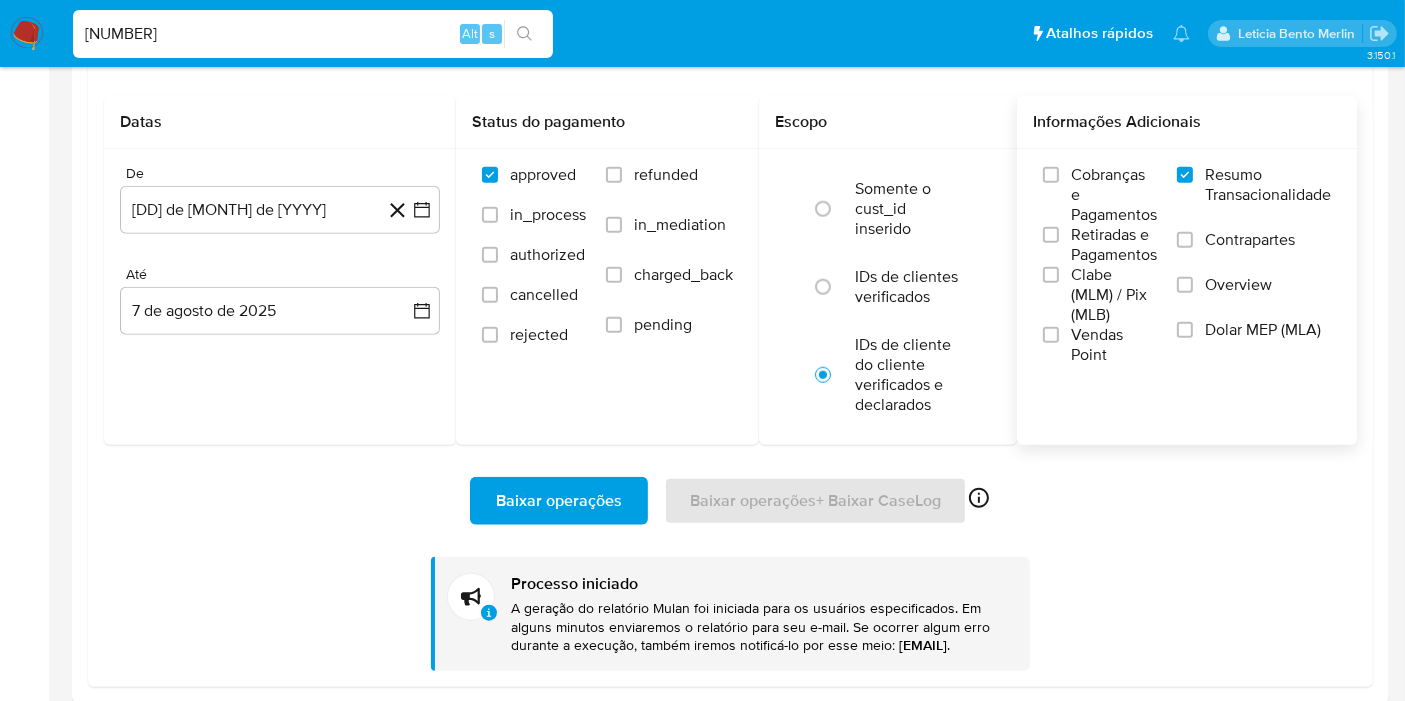 scroll, scrollTop: 2000, scrollLeft: 0, axis: vertical 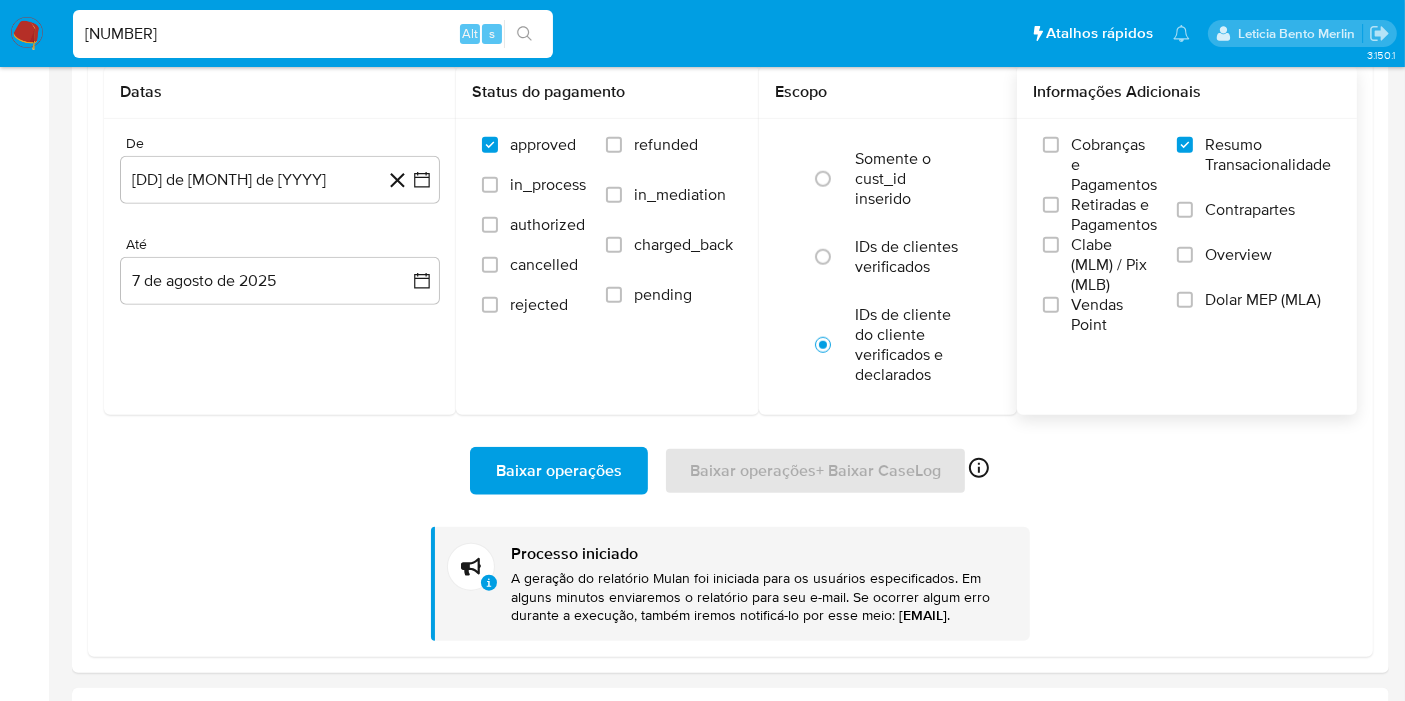 click on "Baixar operações Baixar operações  +   Baixar CaseLog   Ativado apenas para casos" at bounding box center [730, 471] 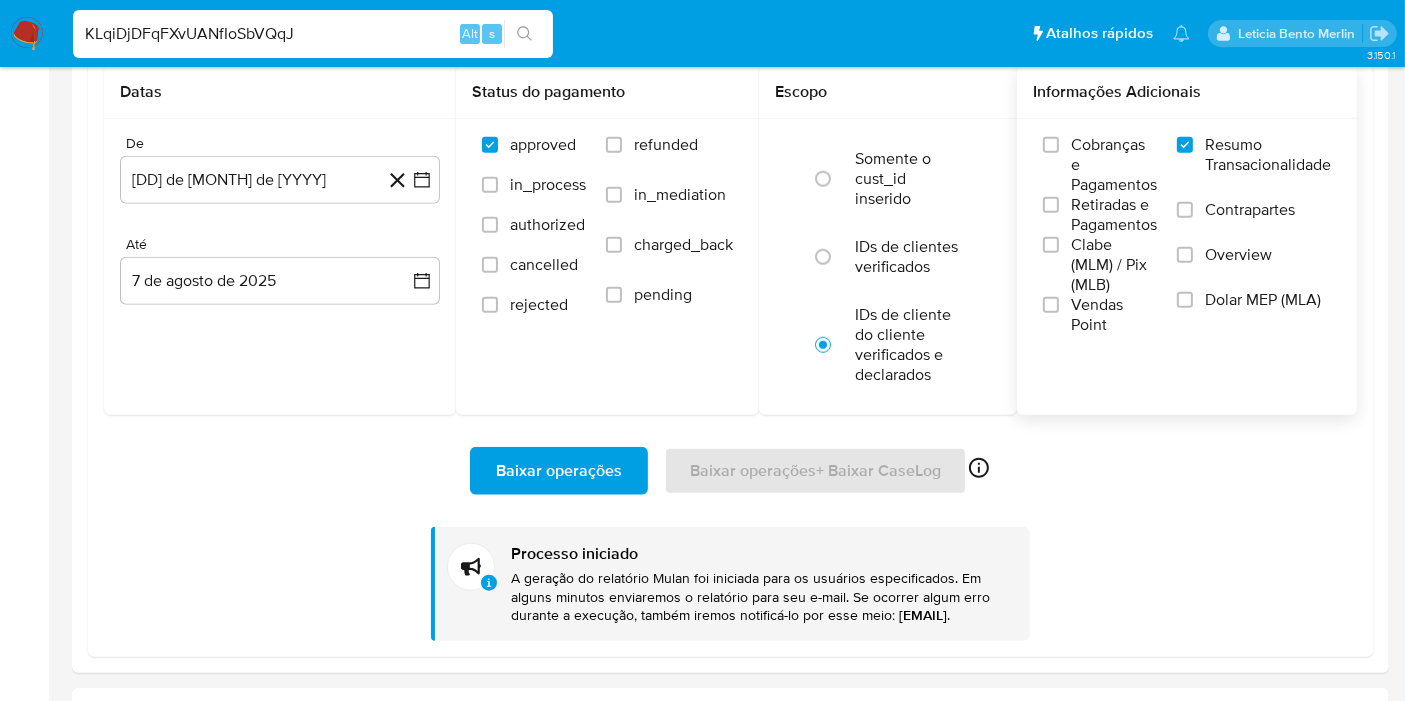 type on "KLqiDjDFqFXvUANfIoSbVQqJ" 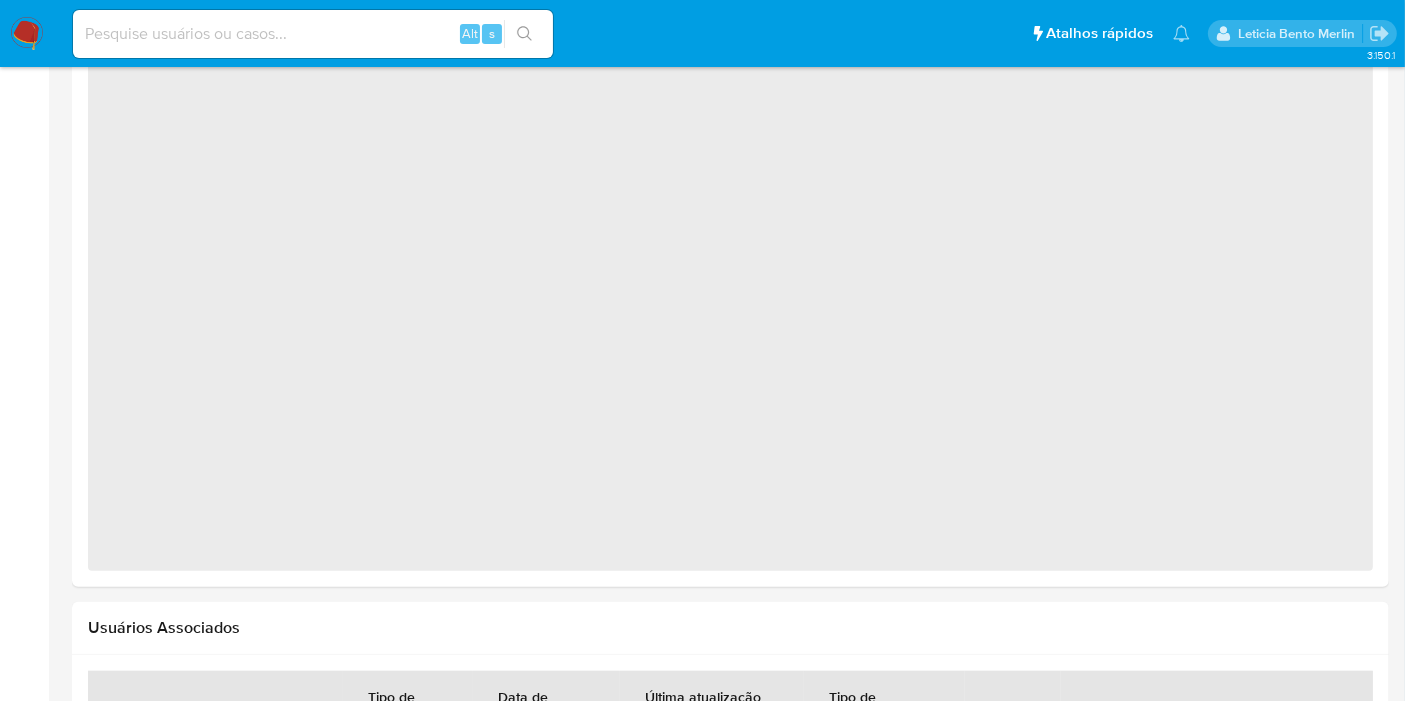 select on "10" 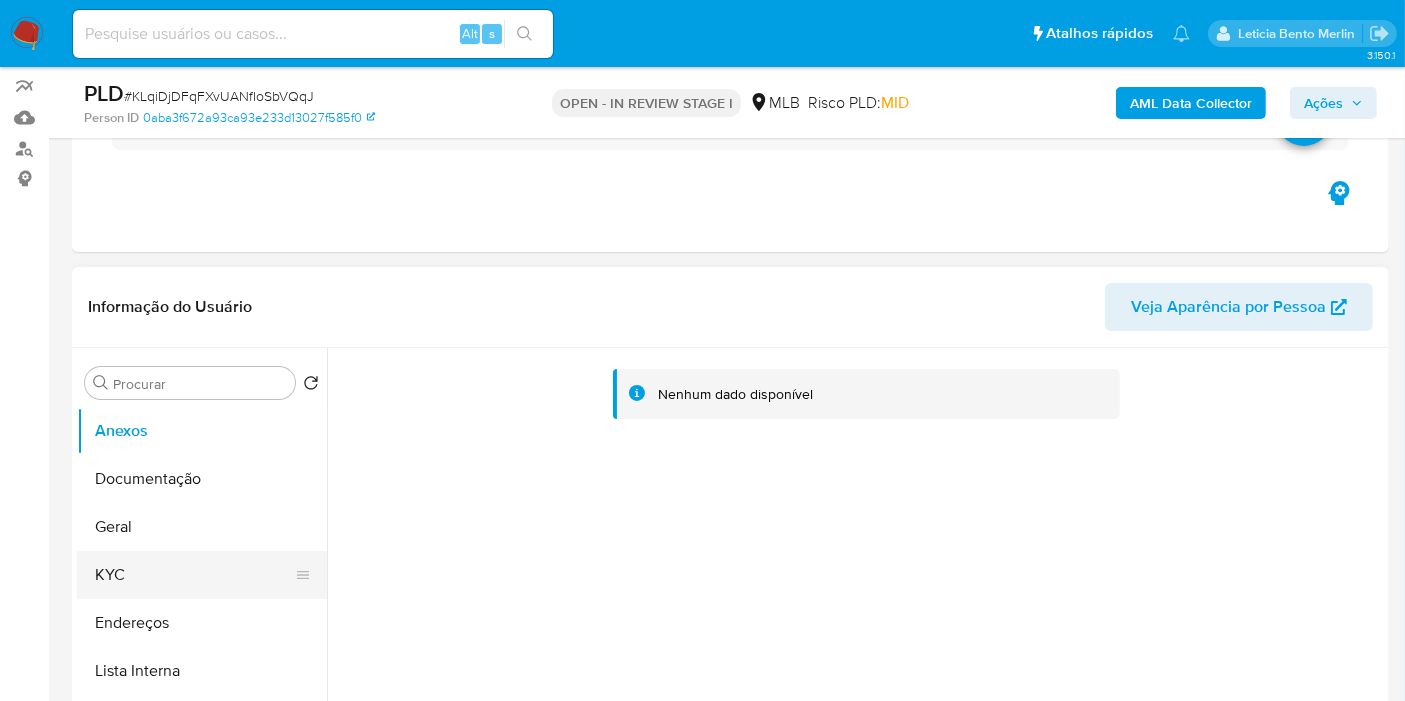 scroll, scrollTop: 333, scrollLeft: 0, axis: vertical 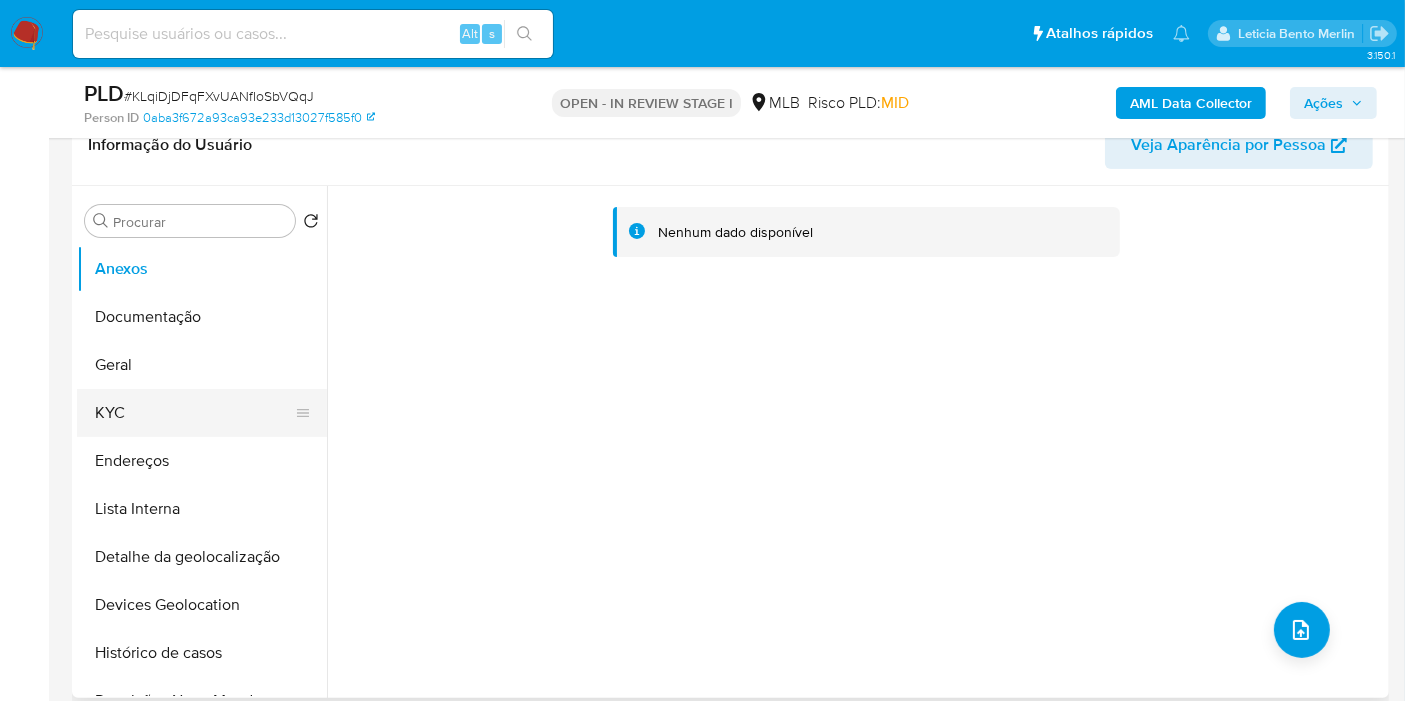 click on "KYC" at bounding box center [194, 413] 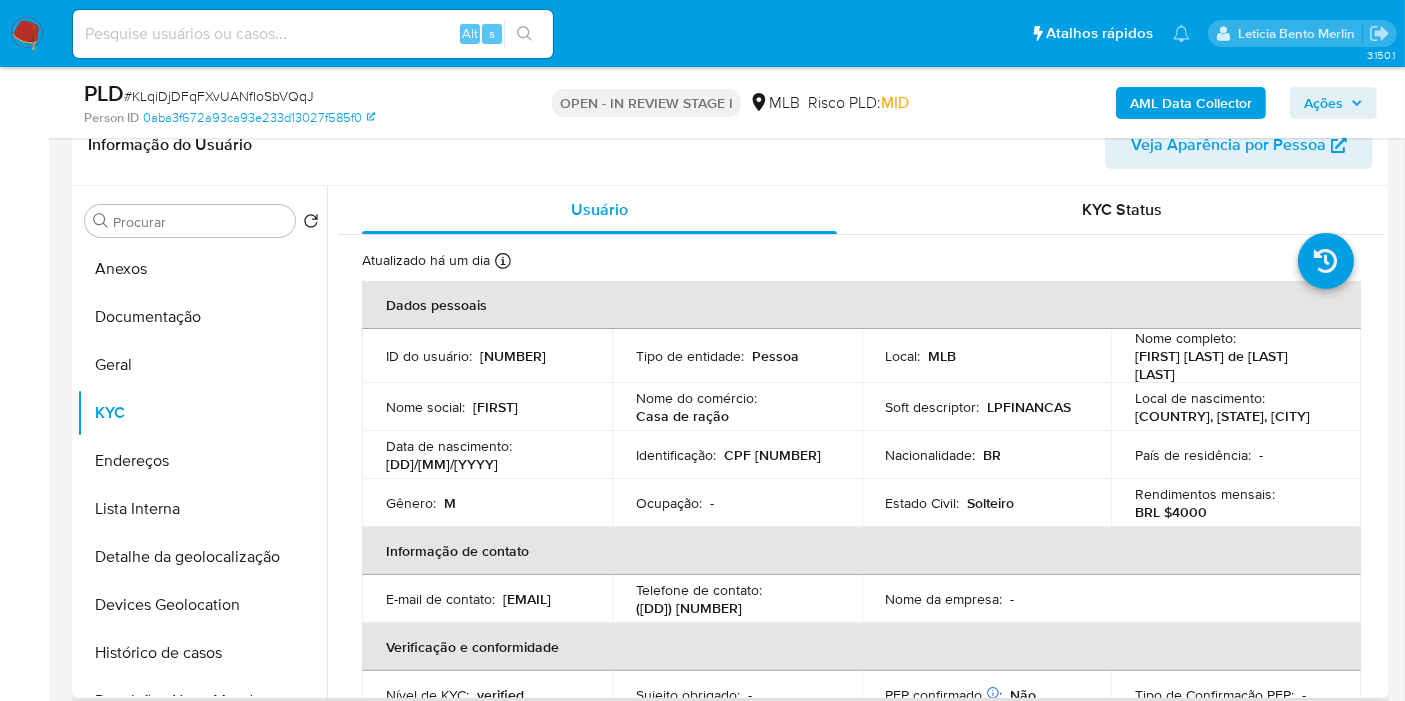 click on "ID do usuário :    286878459" at bounding box center [487, 356] 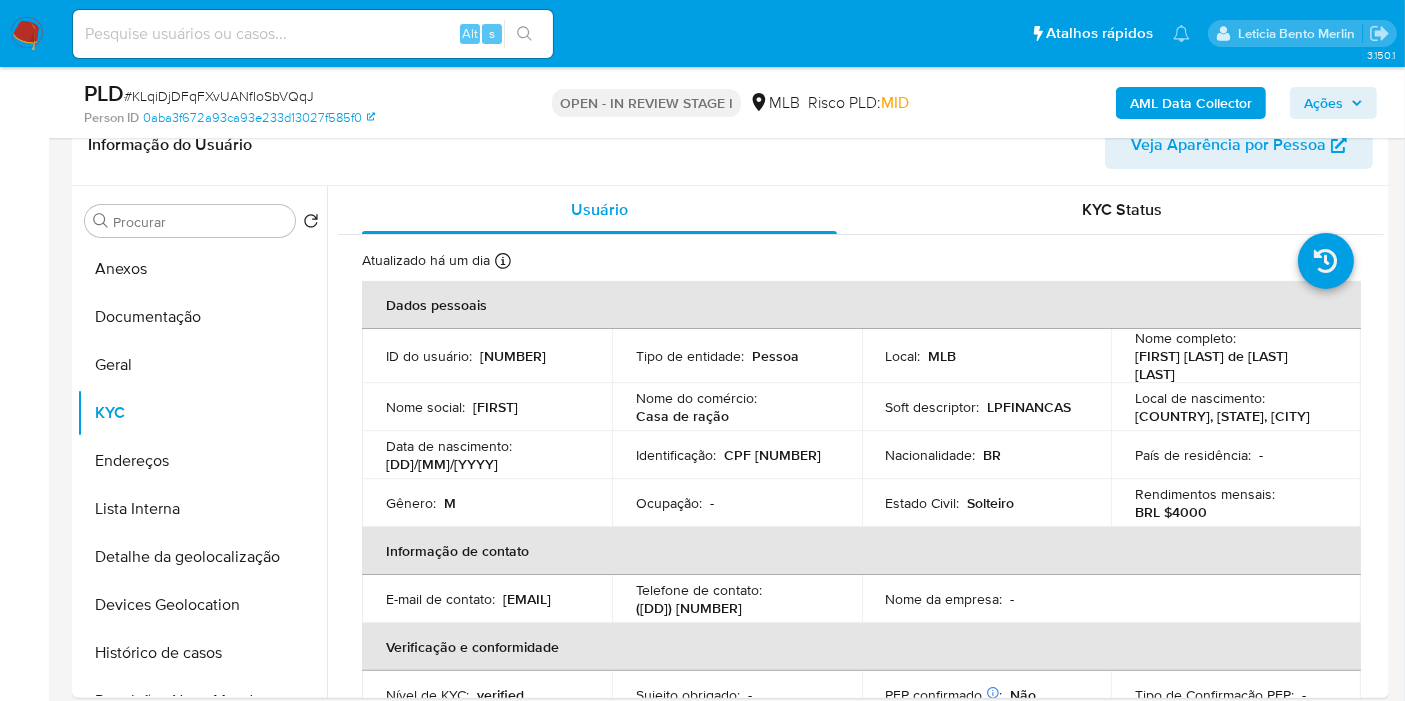 copy on "286878459" 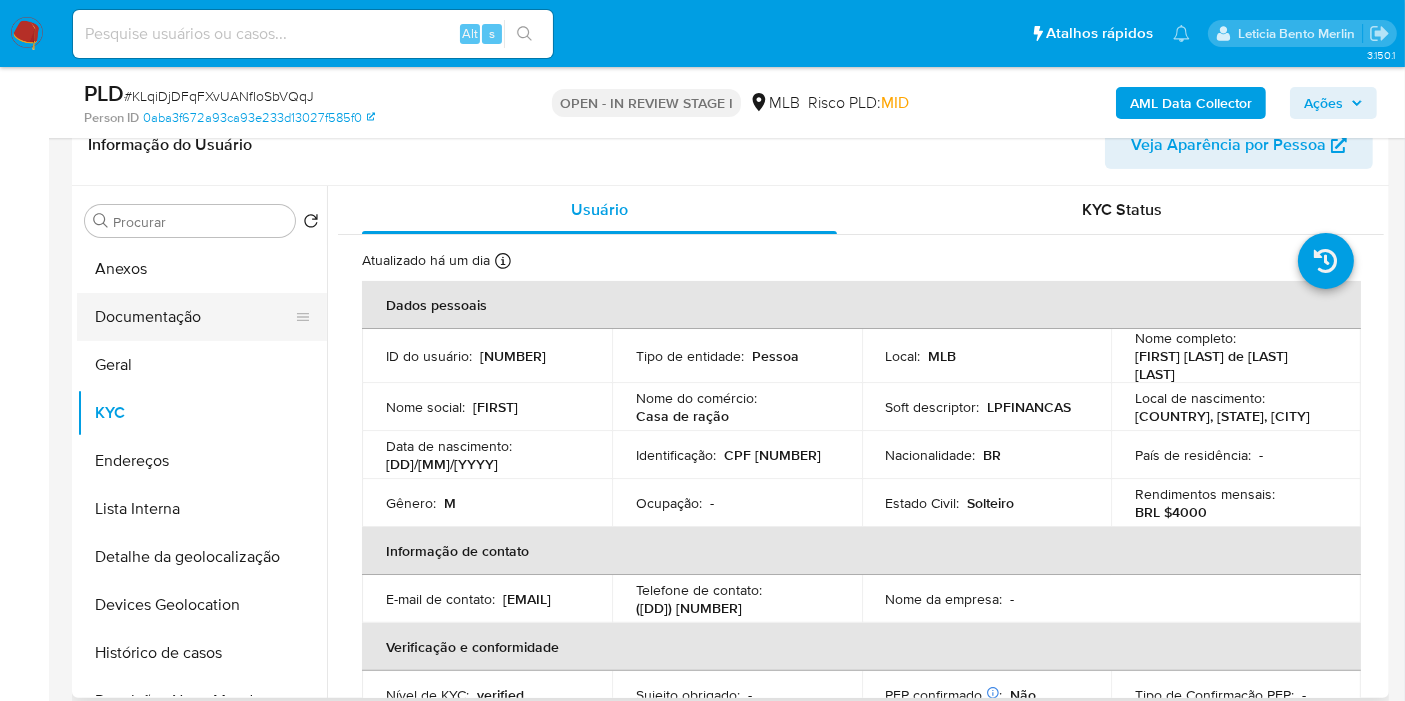 click on "Documentação" at bounding box center [194, 317] 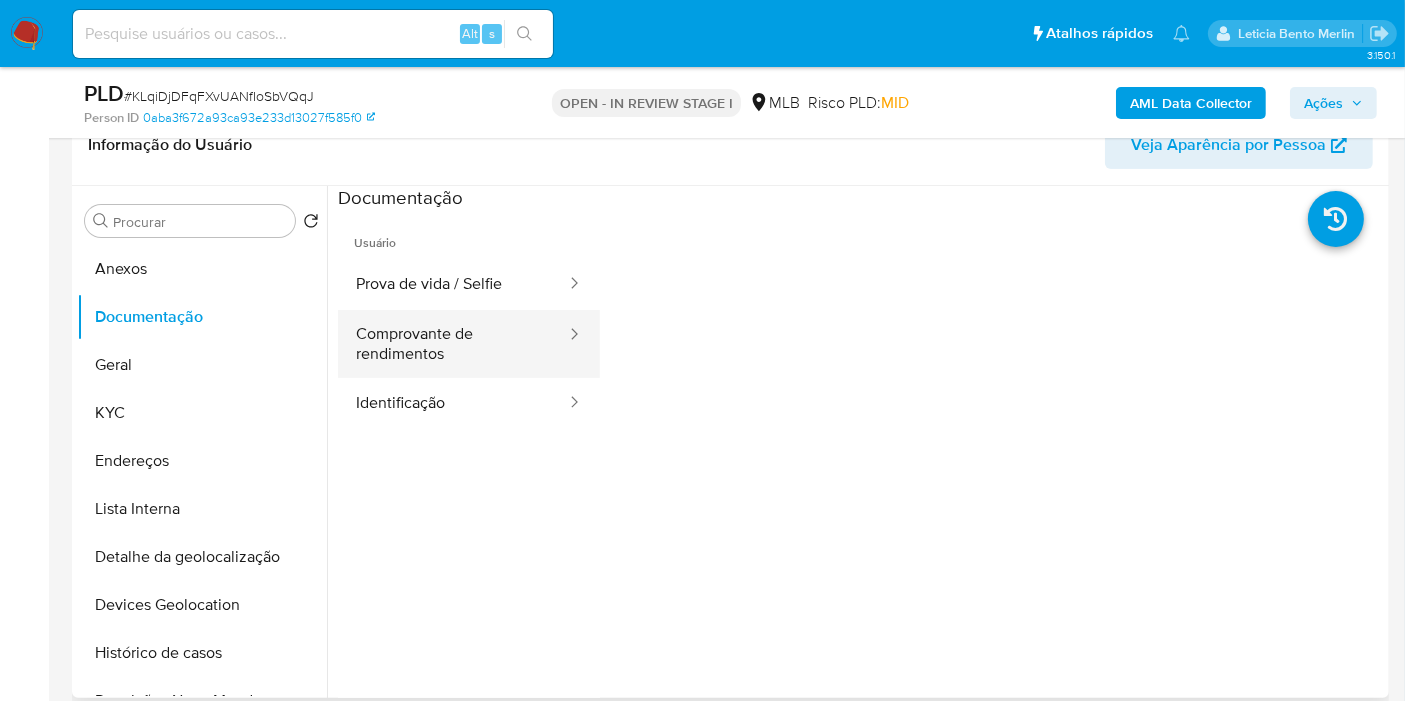 click on "Comprovante de rendimentos" at bounding box center (453, 344) 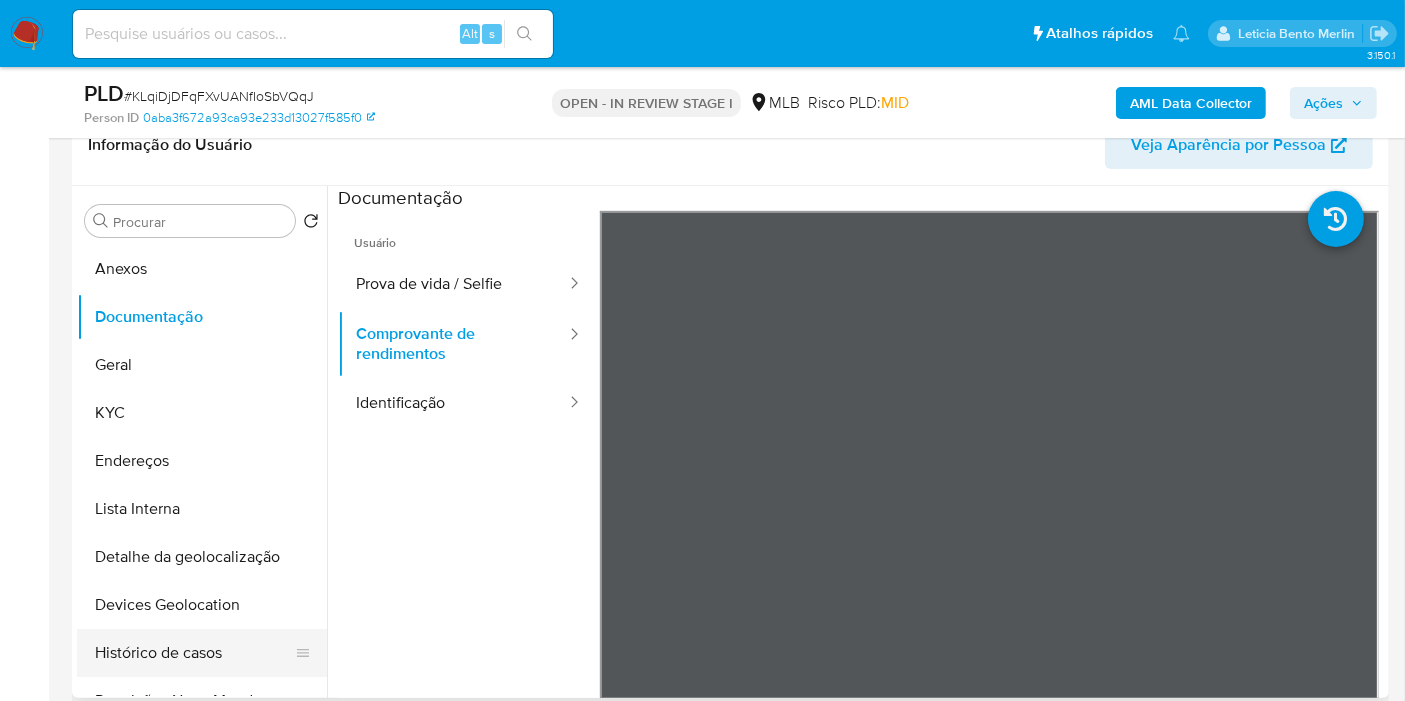 scroll, scrollTop: 111, scrollLeft: 0, axis: vertical 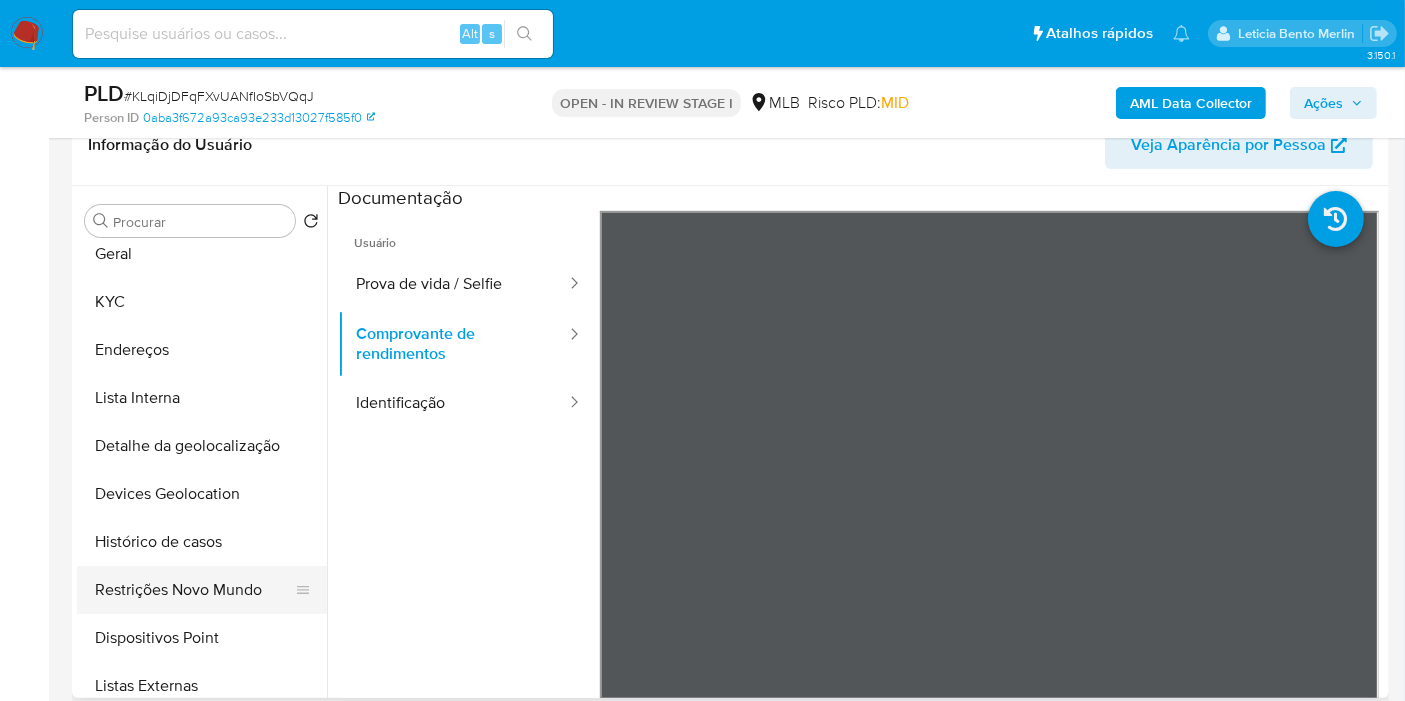 click on "Restrições Novo Mundo" at bounding box center [194, 590] 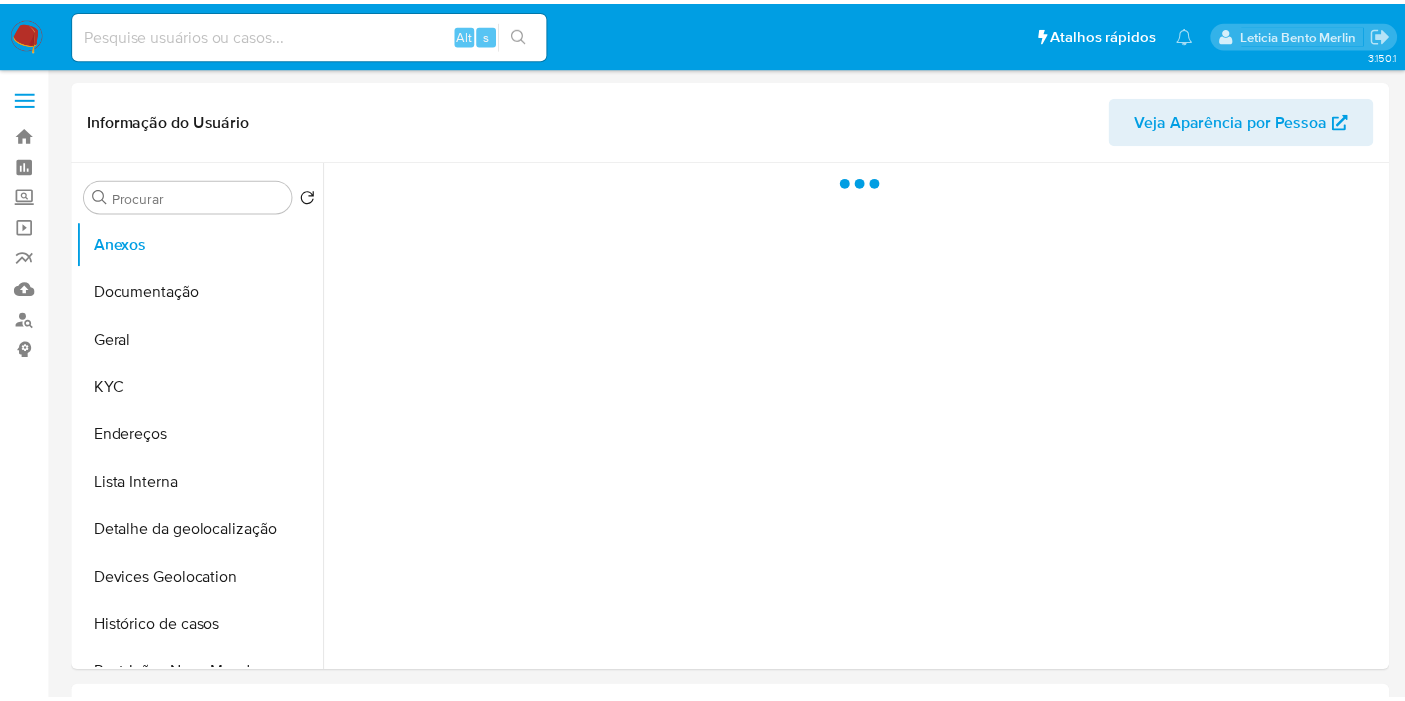 scroll, scrollTop: 0, scrollLeft: 0, axis: both 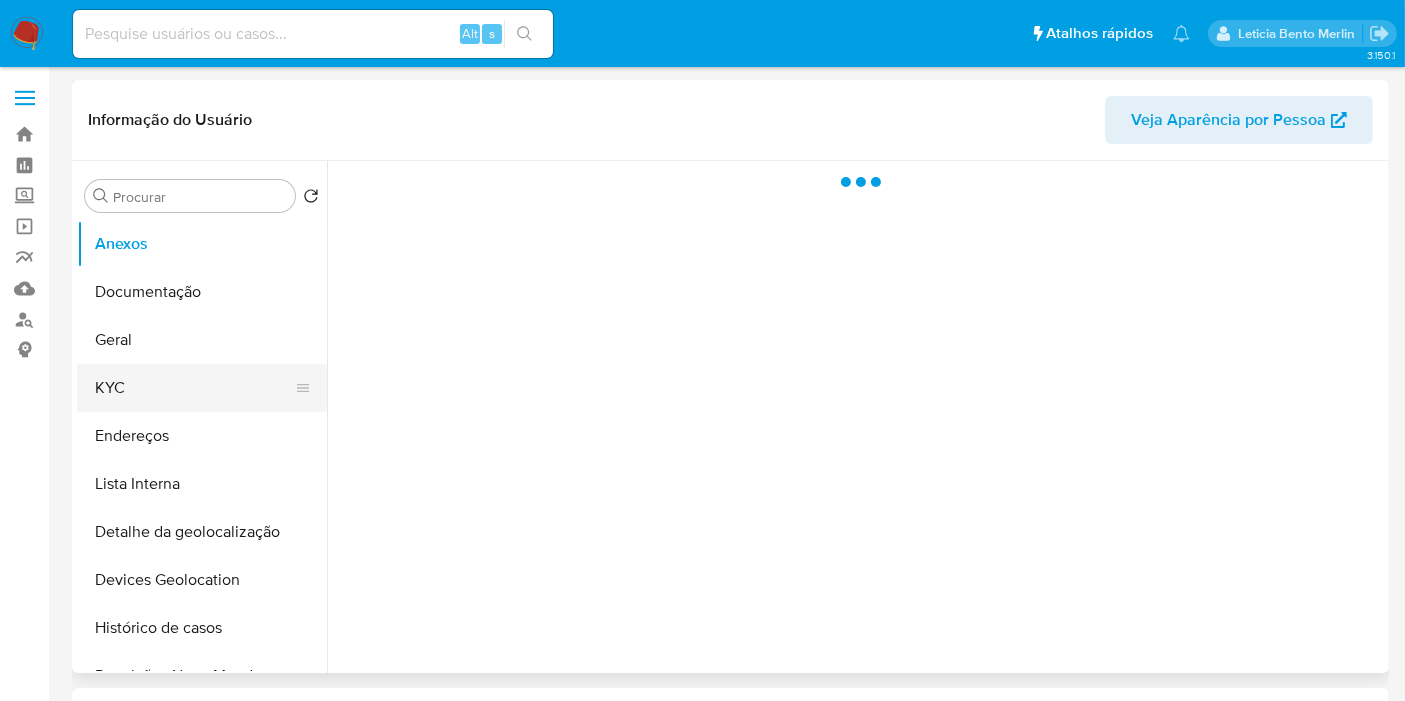 click on "KYC" at bounding box center (194, 388) 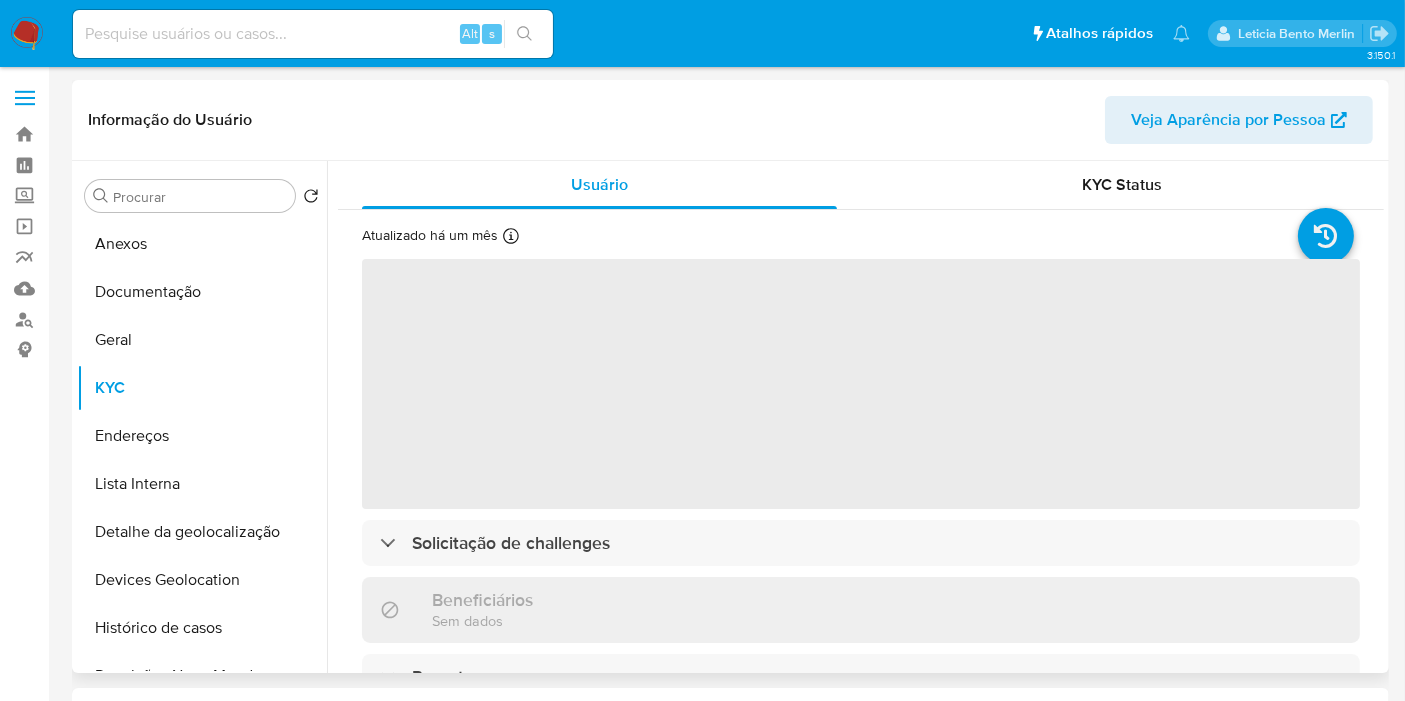 select on "10" 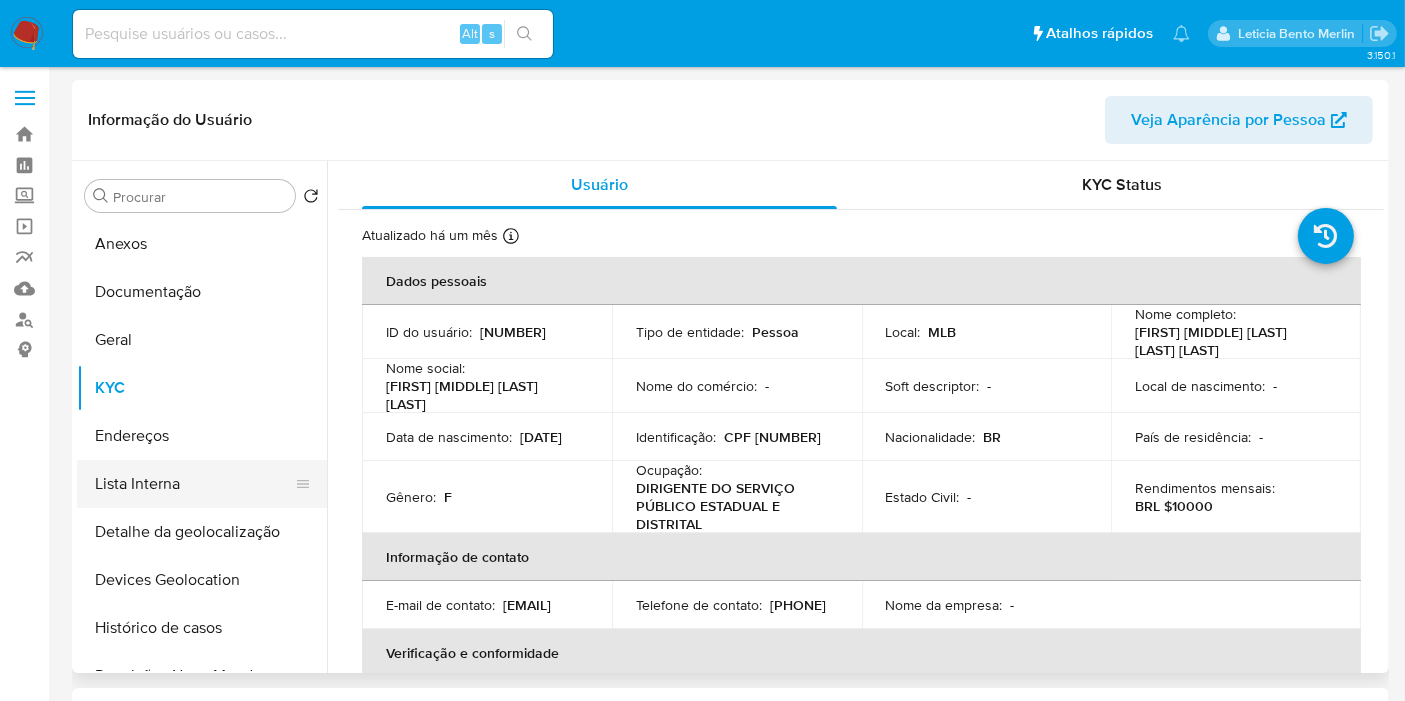 click on "Lista Interna" at bounding box center (194, 484) 